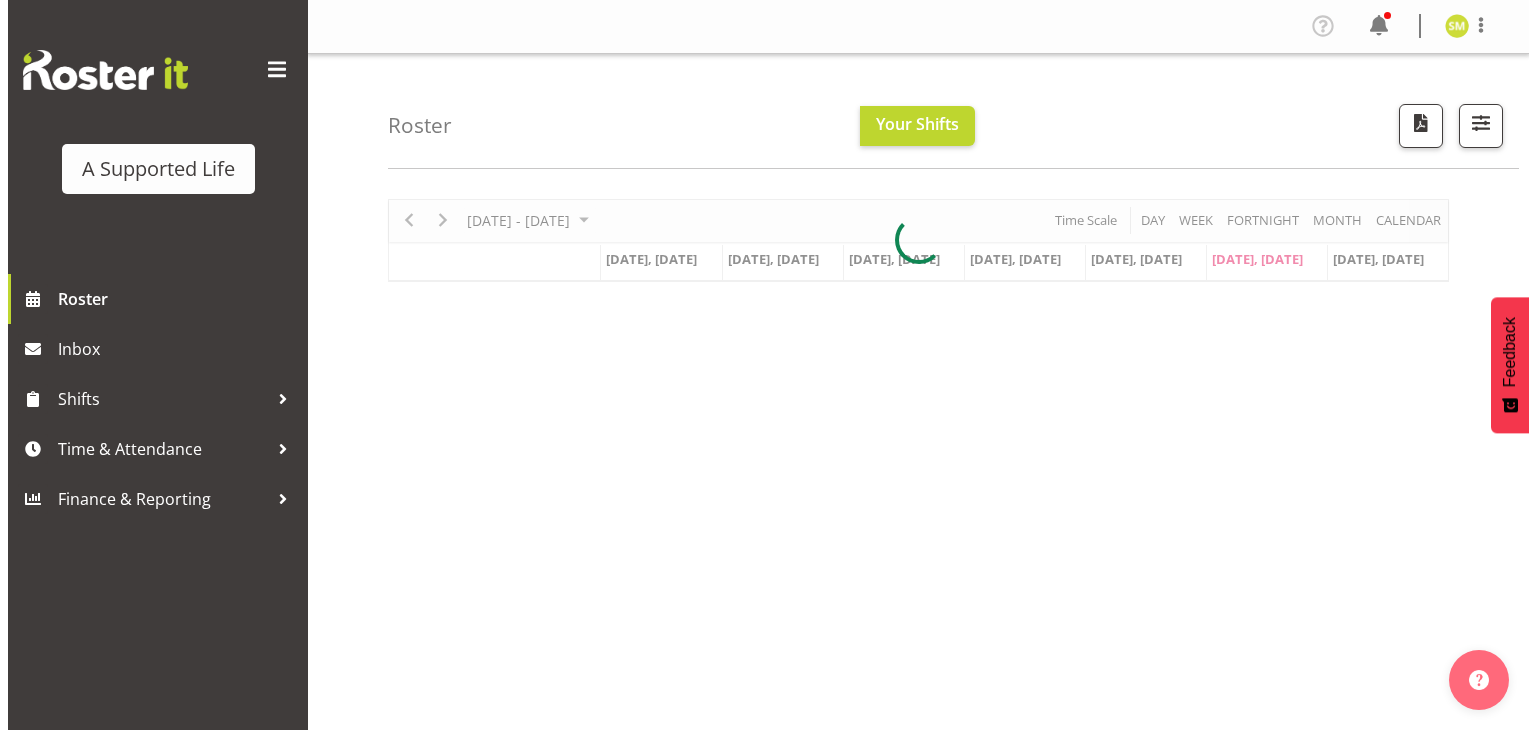 scroll, scrollTop: 0, scrollLeft: 0, axis: both 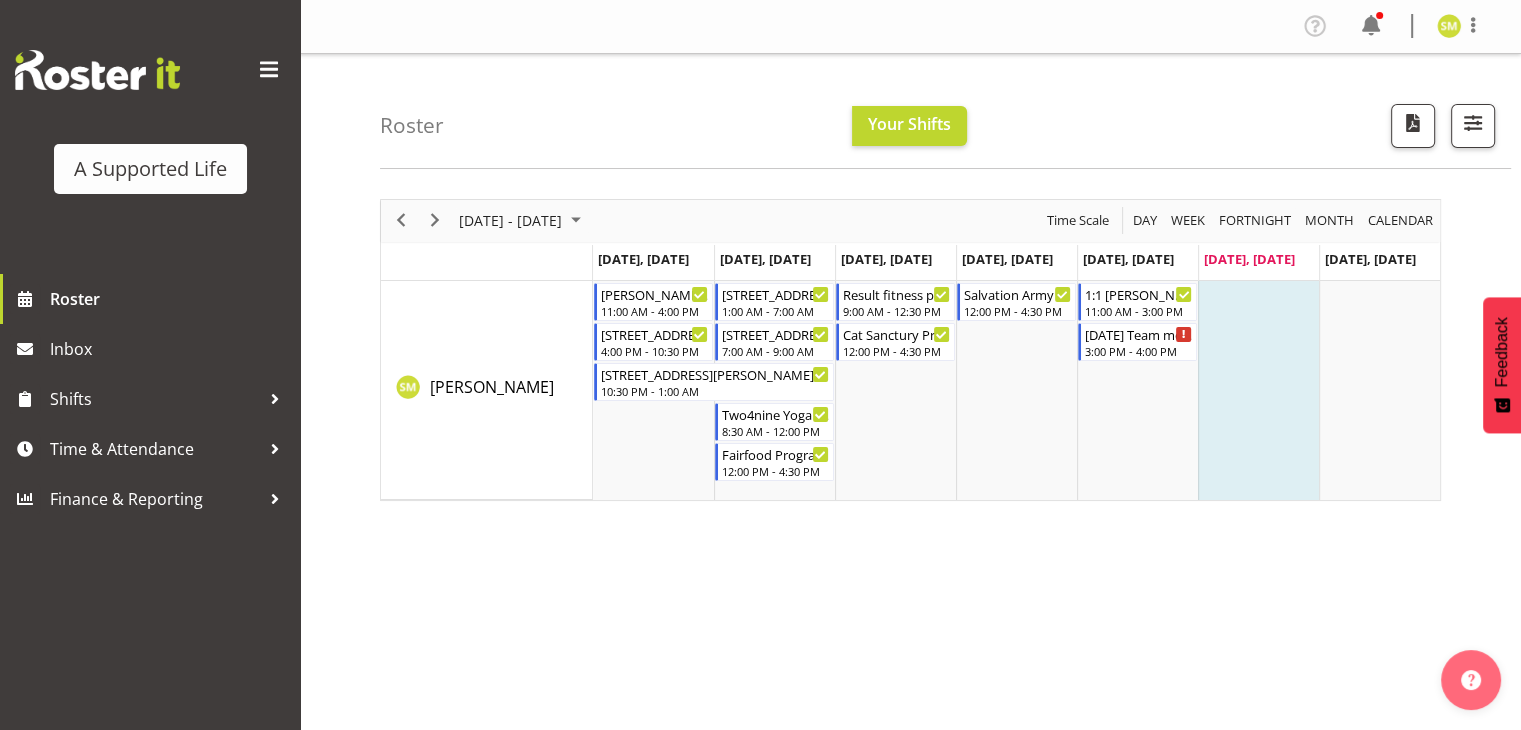 click on "Roster   Your Shifts
All Locations
Clear
[STREET_ADDRESS]
[STREET_ADDRESS]
[STREET_ADDRESS]
[STREET_ADDRESS][PERSON_NAME]
[STREET_ADDRESS]
[STREET_ADDRESS]
[STREET_ADDRESS]
[STREET_ADDRESS][PERSON_NAME]
Clear         All Jobs" at bounding box center (945, 111) 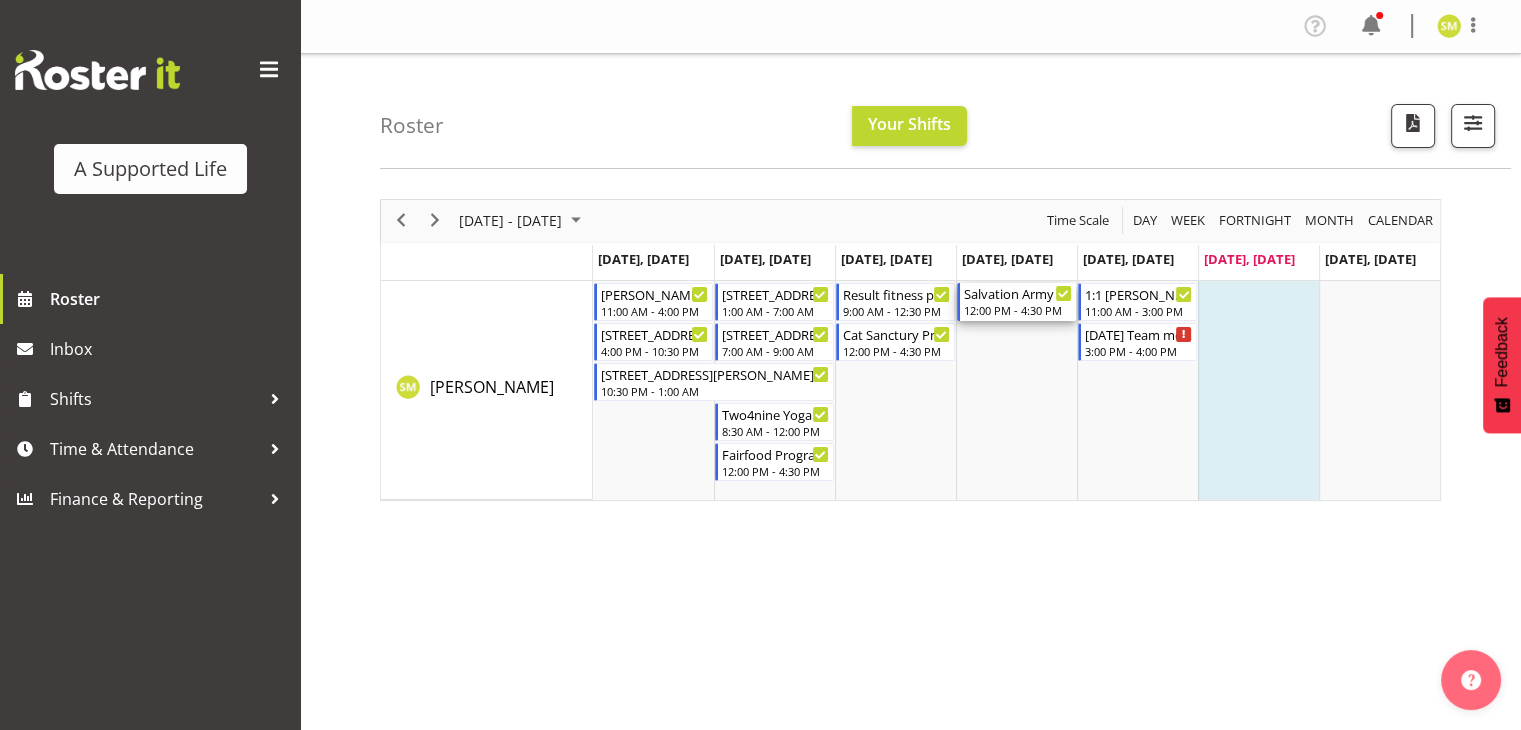 click on "Salvation Army" at bounding box center [1018, 293] 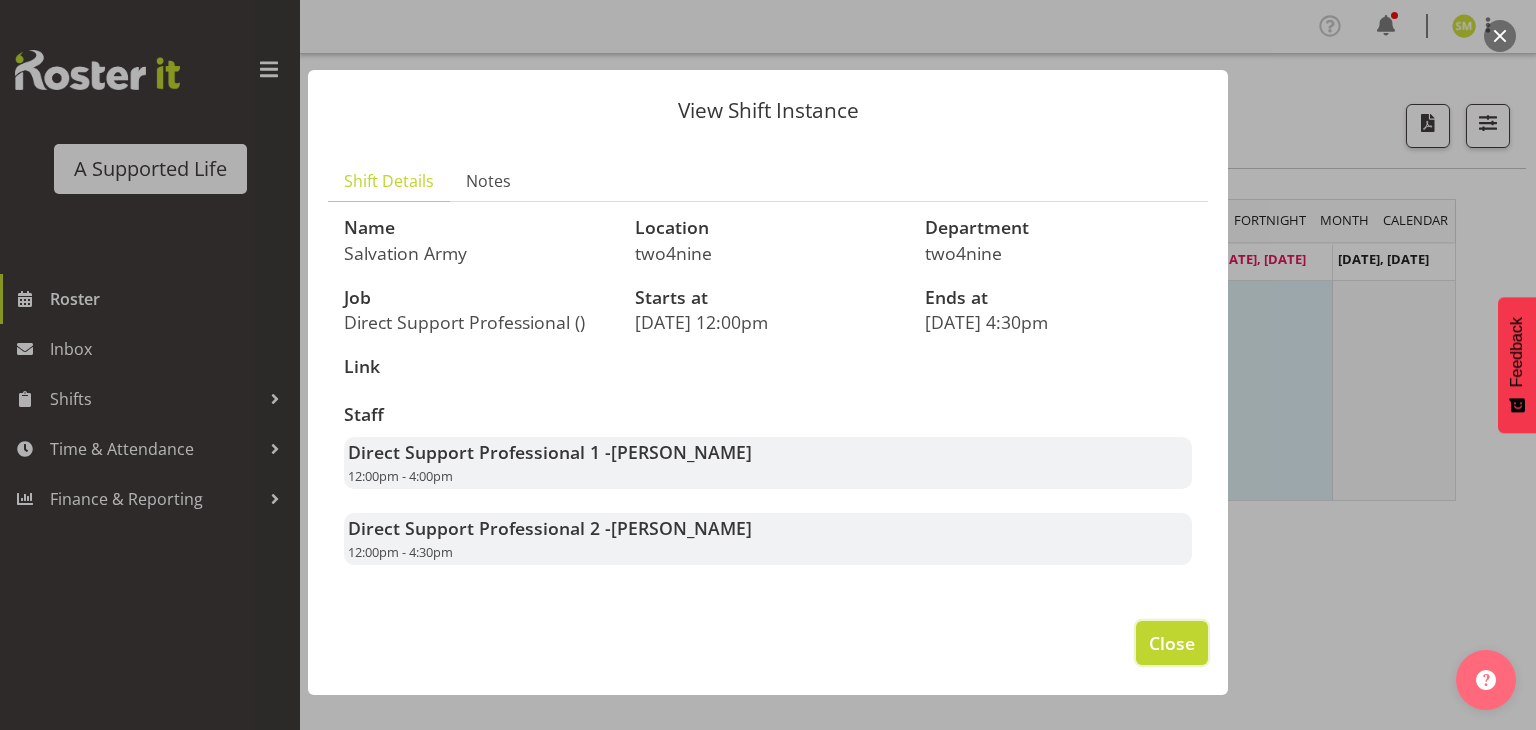 click on "Close" at bounding box center (1172, 643) 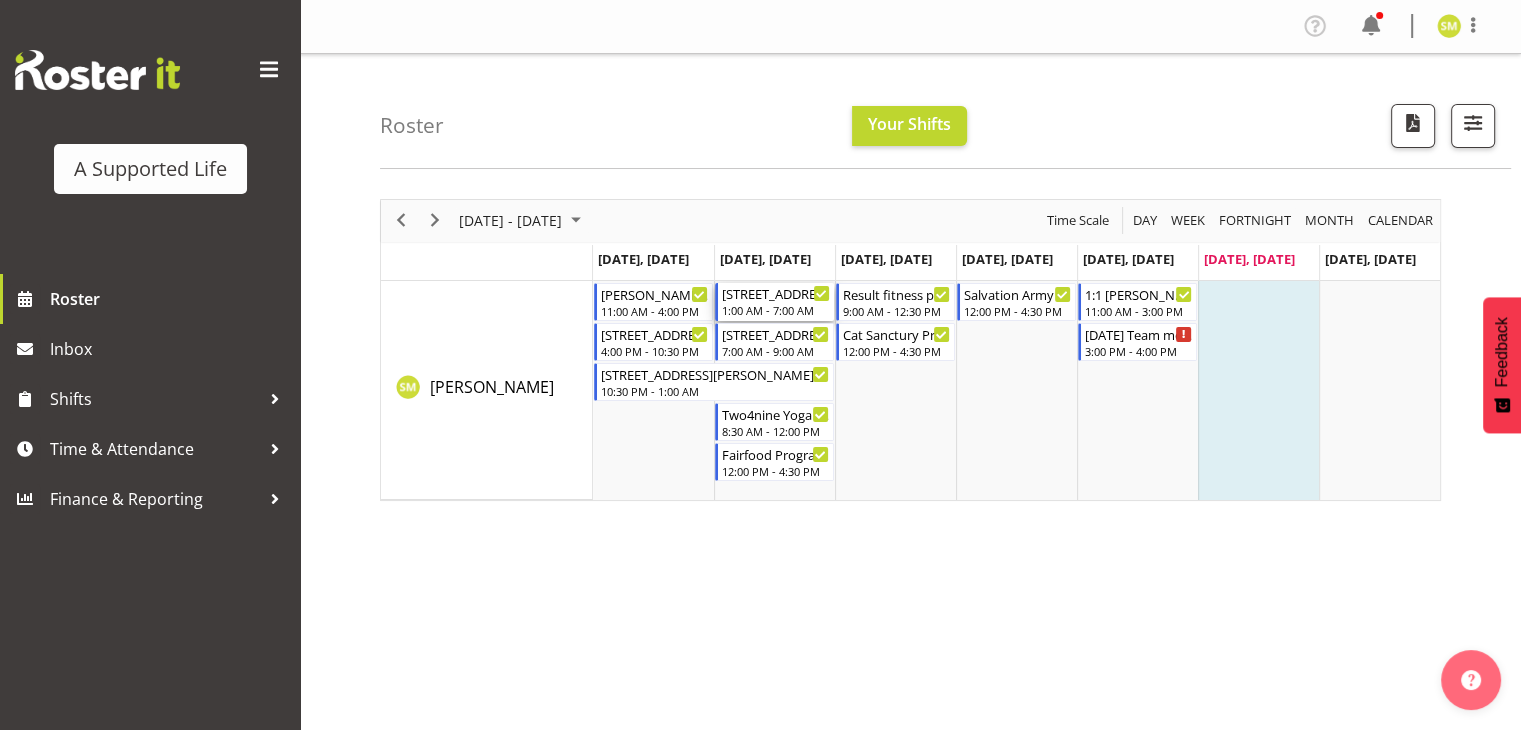 click on "1:00 AM - 7:00 AM" at bounding box center [776, 310] 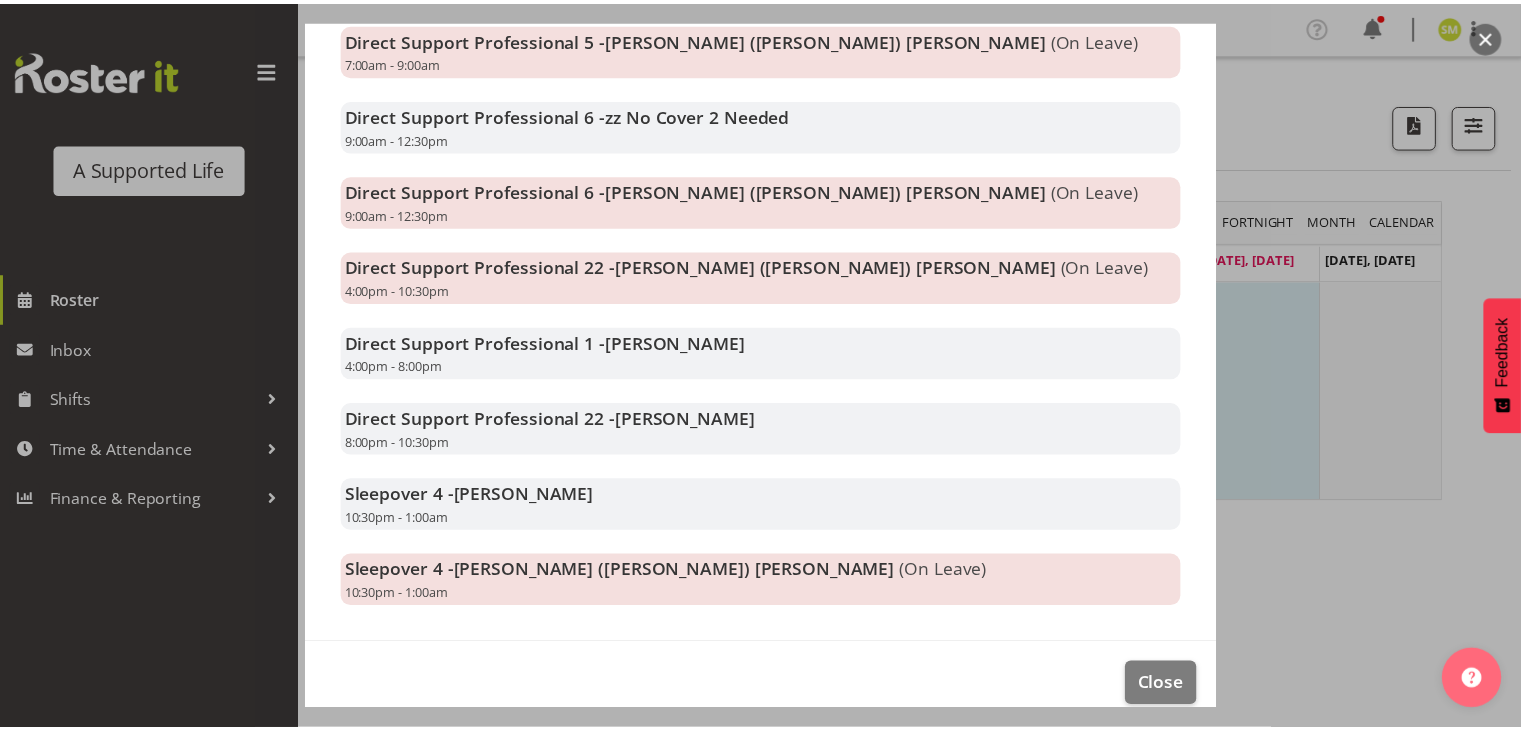 scroll, scrollTop: 668, scrollLeft: 0, axis: vertical 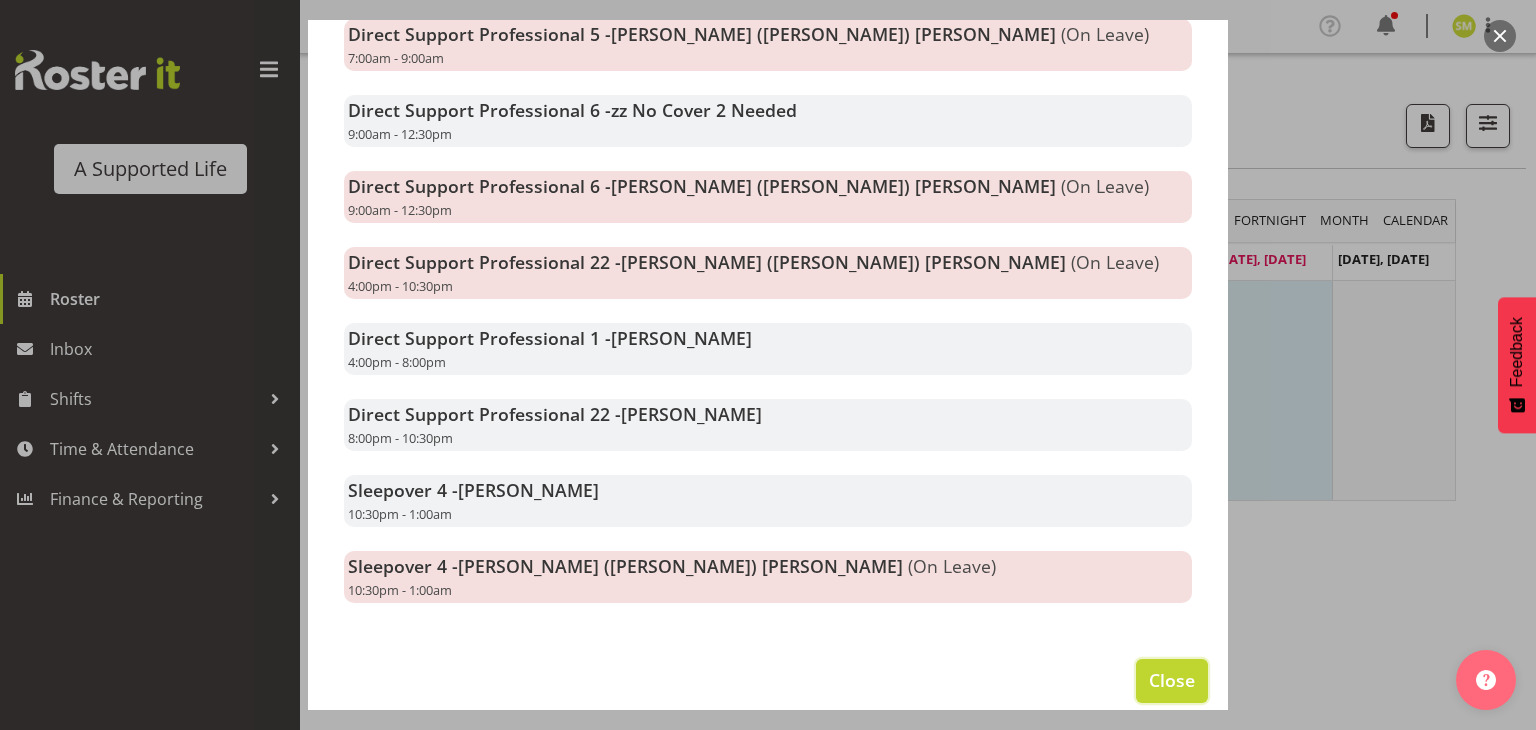 click on "Close" at bounding box center (1172, 680) 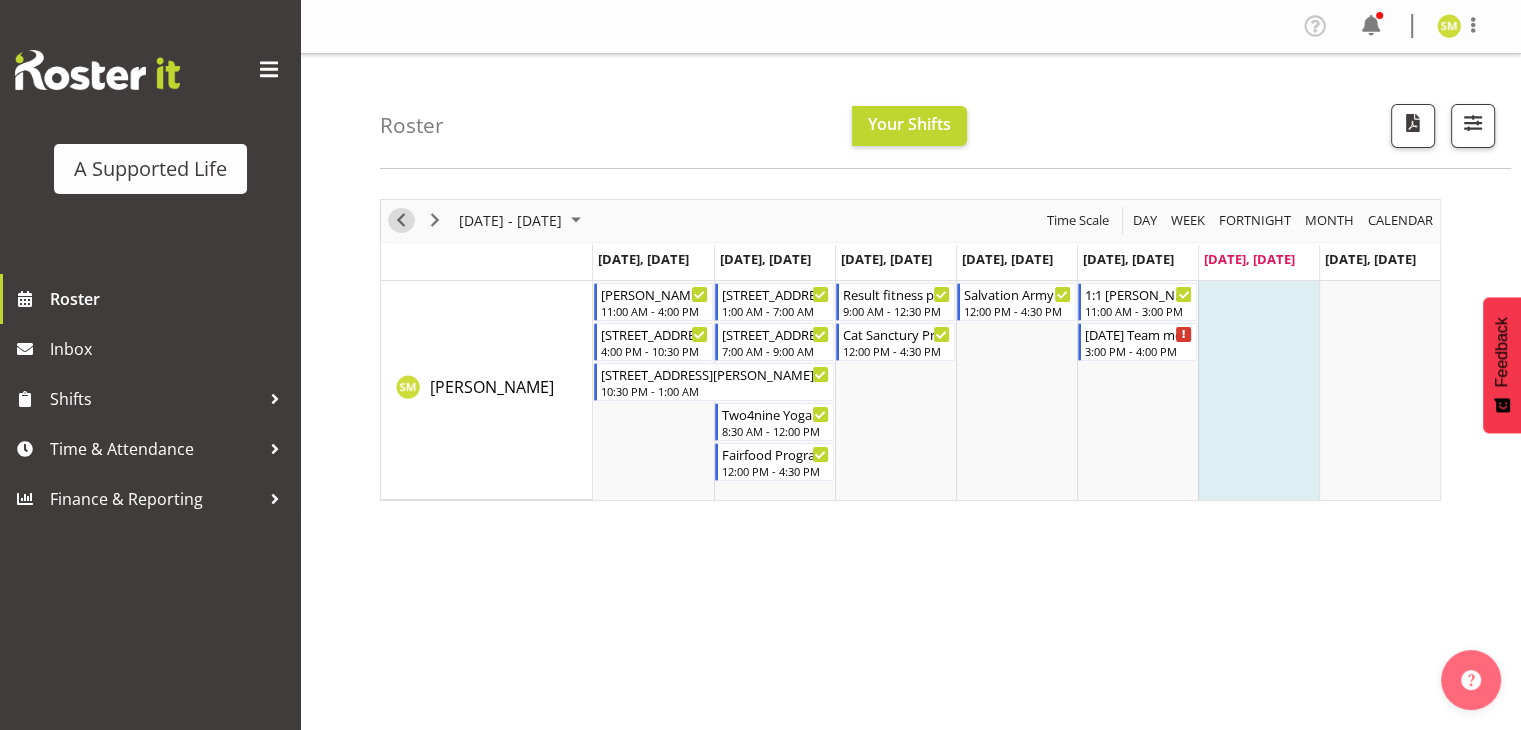 click at bounding box center [401, 220] 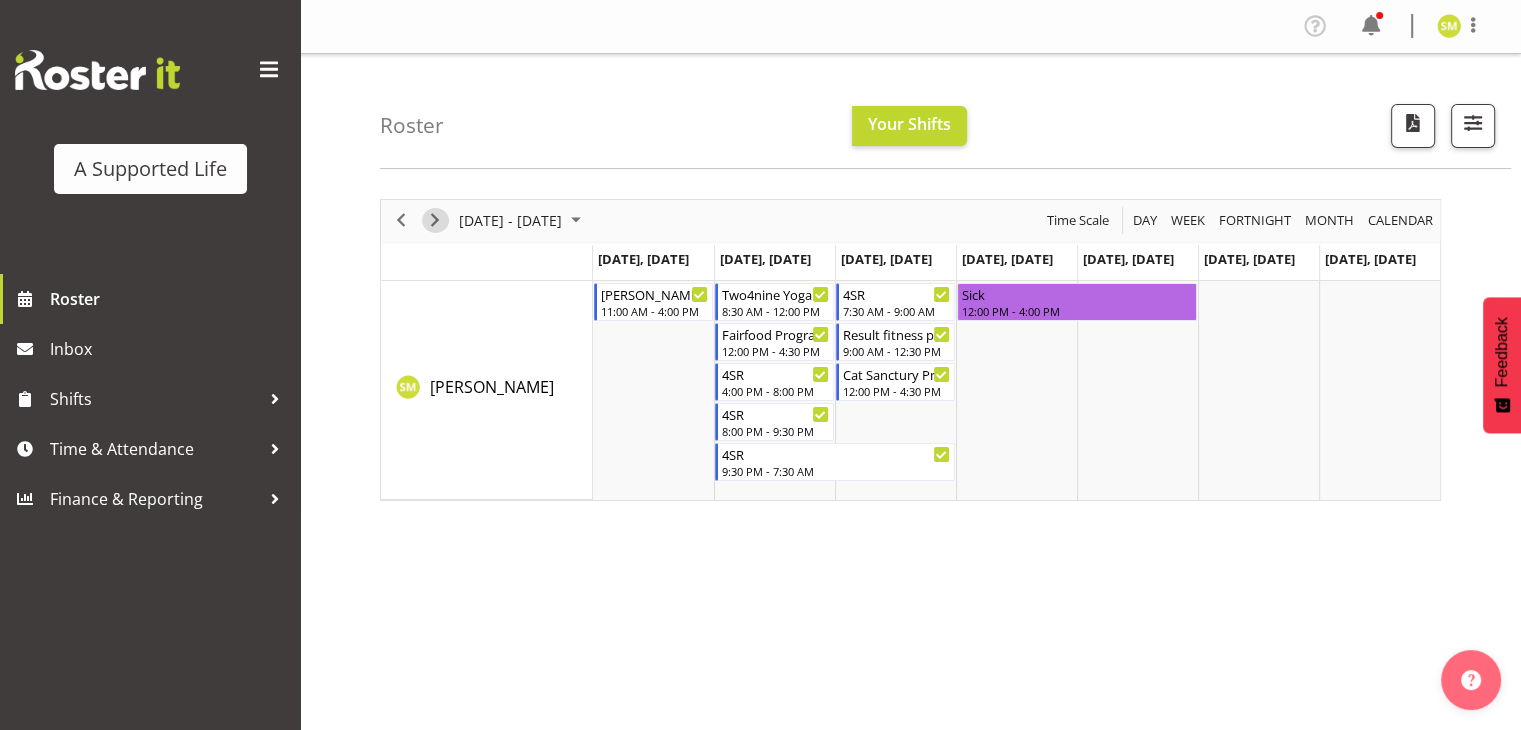 click at bounding box center (435, 220) 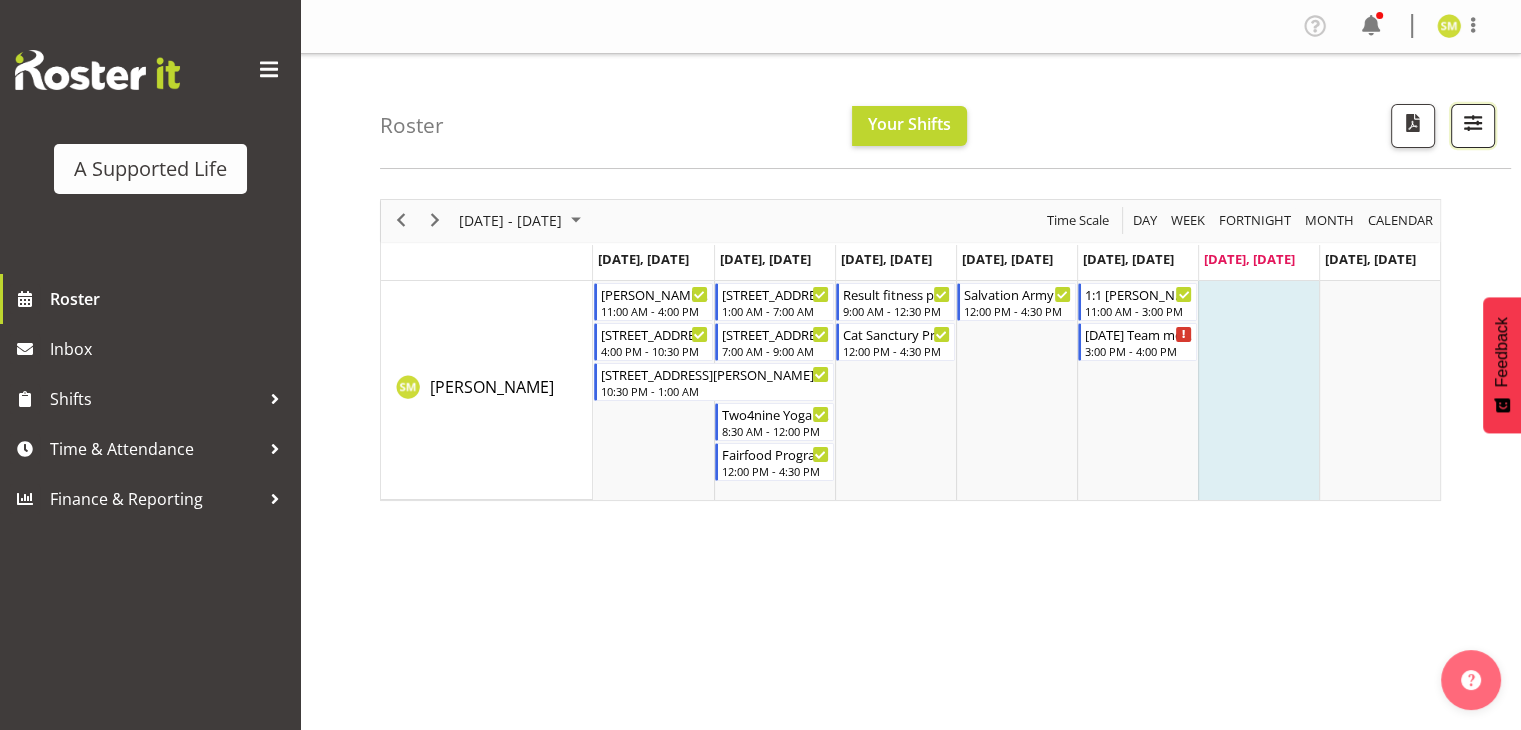 click at bounding box center [1473, 123] 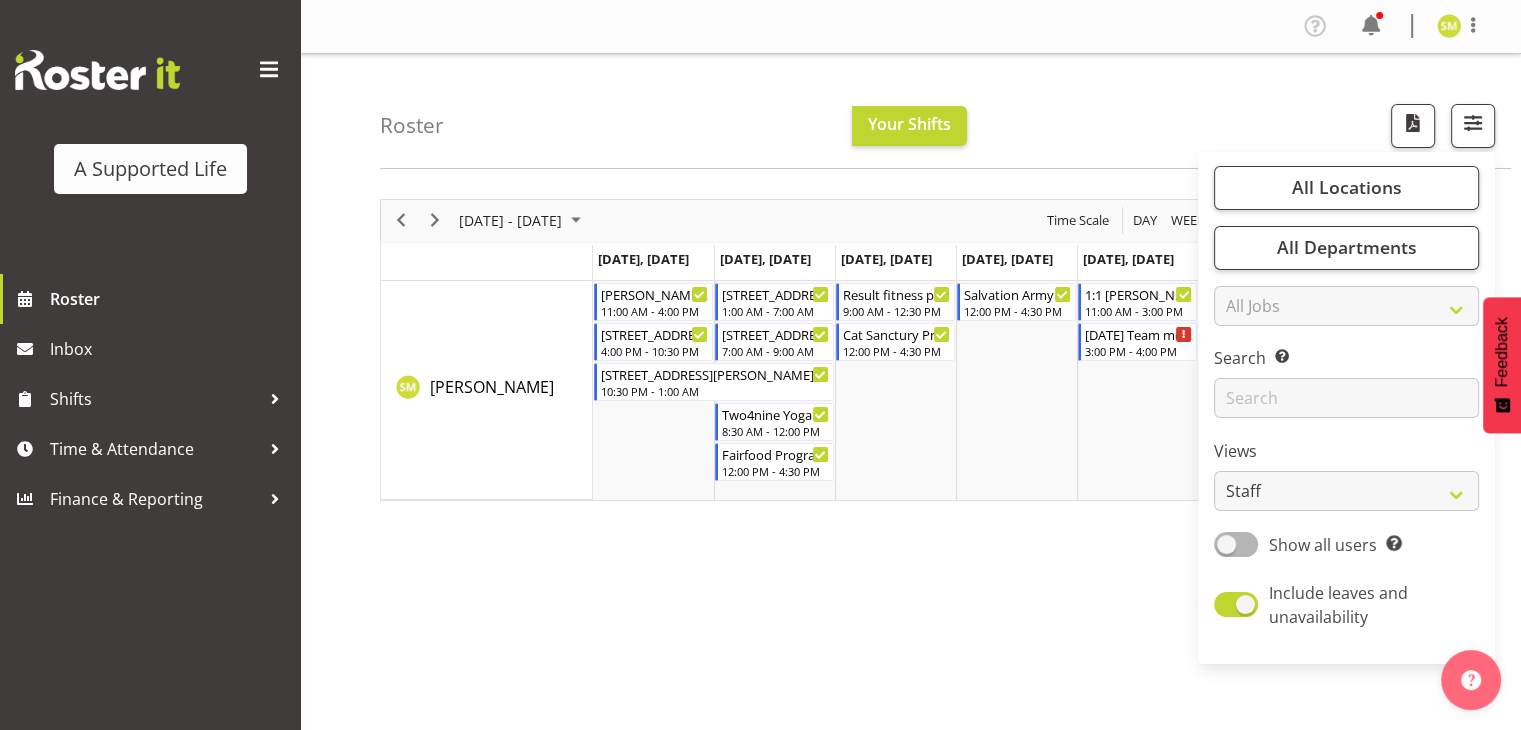 click on "Roster   Your Shifts
All Locations
Clear
[STREET_ADDRESS]
[STREET_ADDRESS]
[STREET_ADDRESS]
[STREET_ADDRESS][PERSON_NAME]
[STREET_ADDRESS]
[STREET_ADDRESS]
[STREET_ADDRESS]
[STREET_ADDRESS][PERSON_NAME]
Clear         All Jobs" at bounding box center (945, 111) 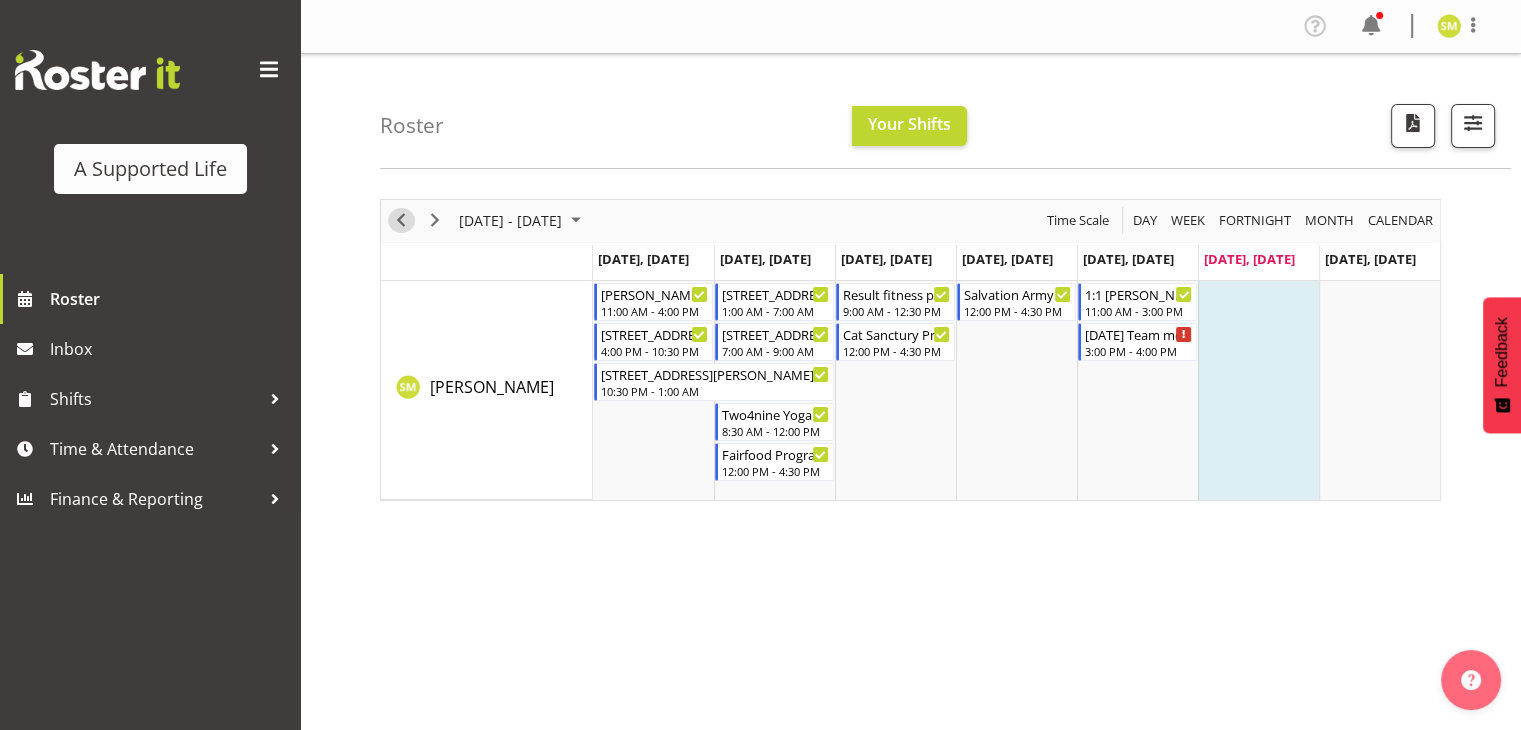 click at bounding box center [401, 220] 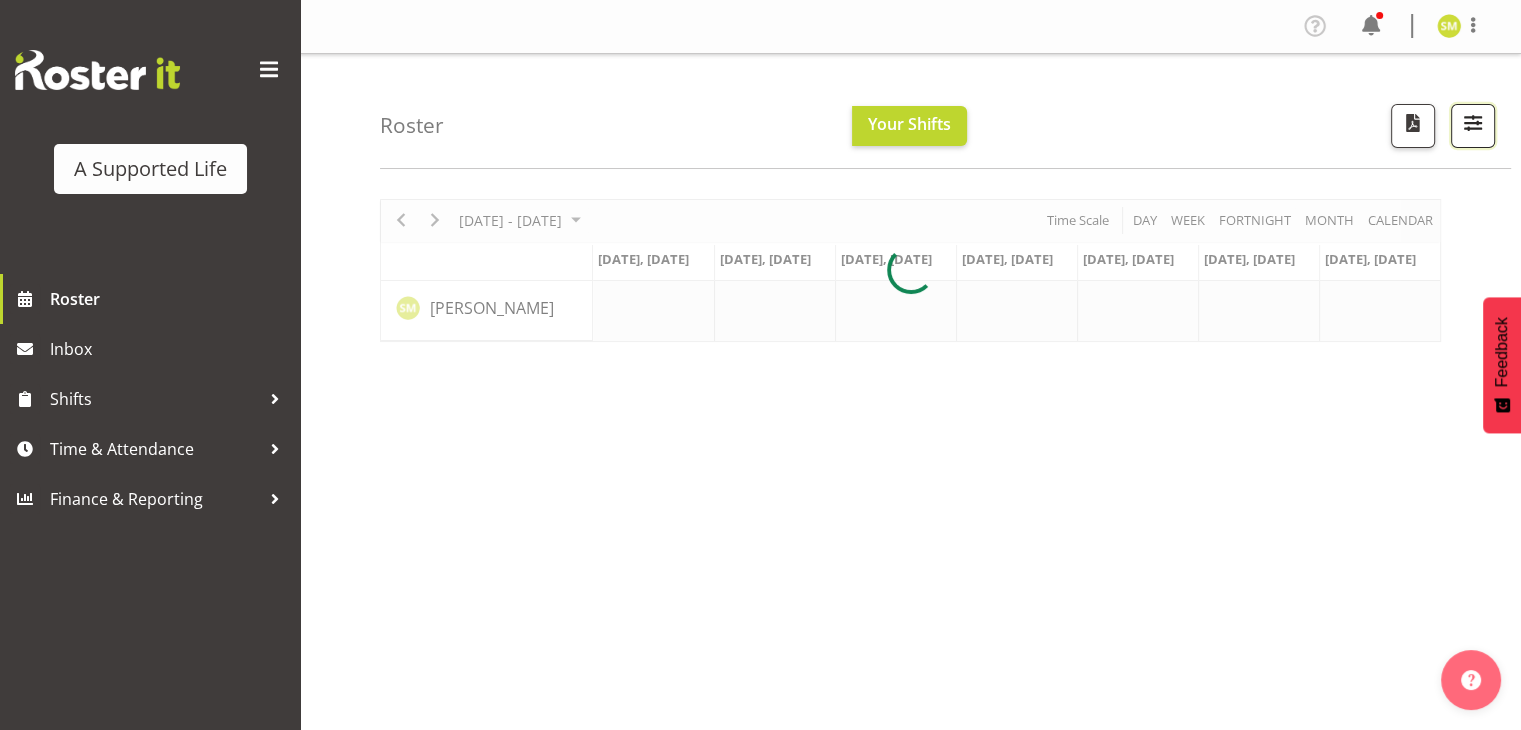 click at bounding box center (1473, 123) 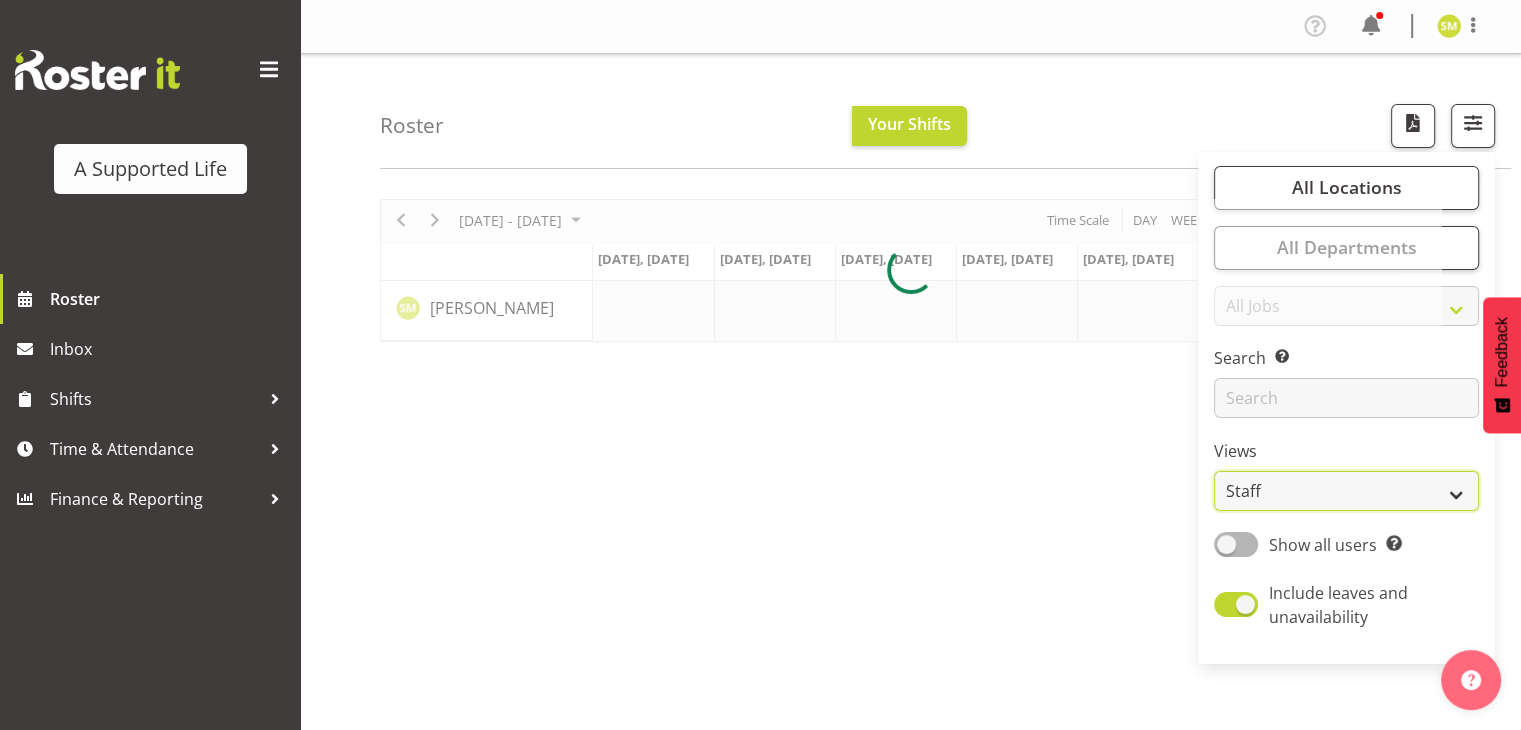 click on "Staff
Role
Shift - Horizontal
Shift - Vertical
Staff - Location" at bounding box center (1346, 491) 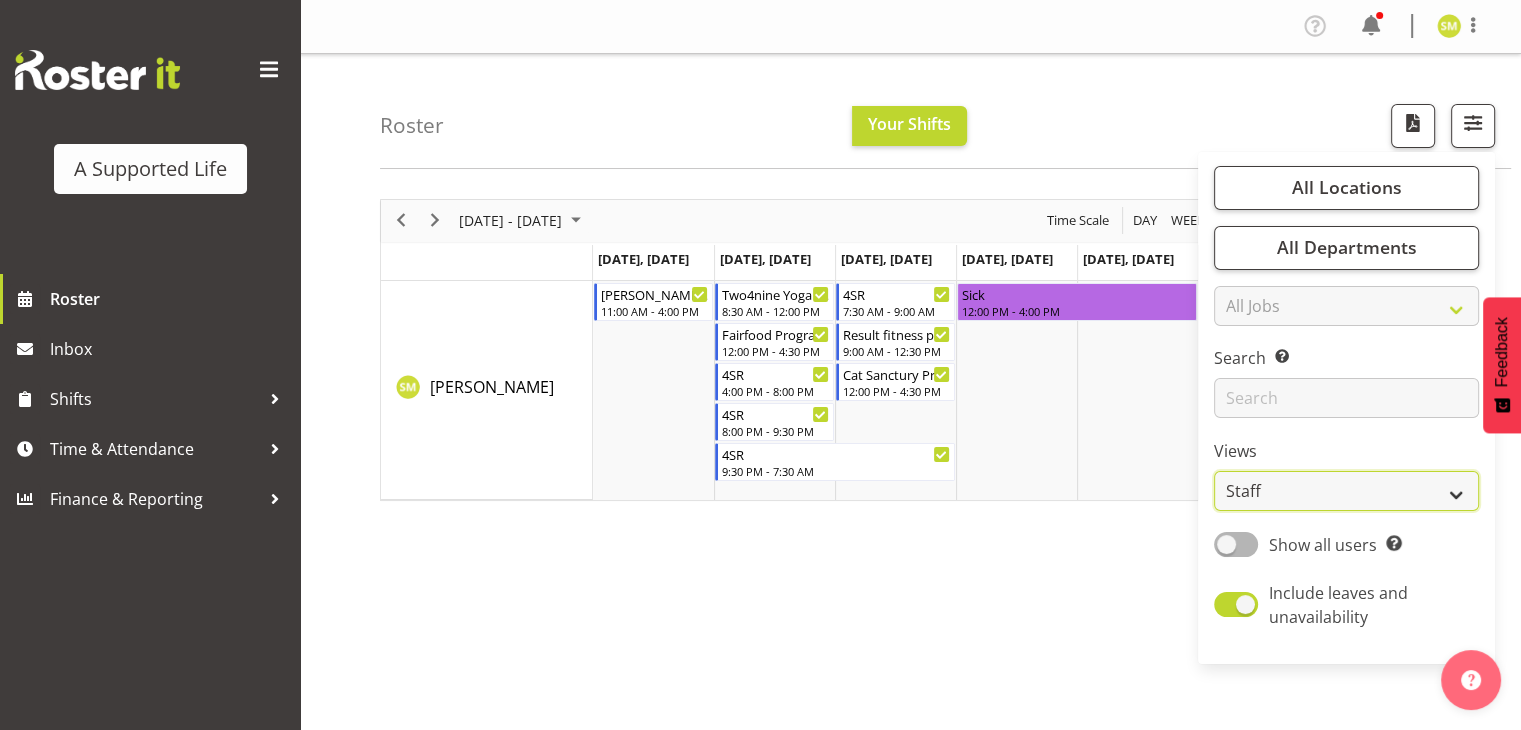 select on "role" 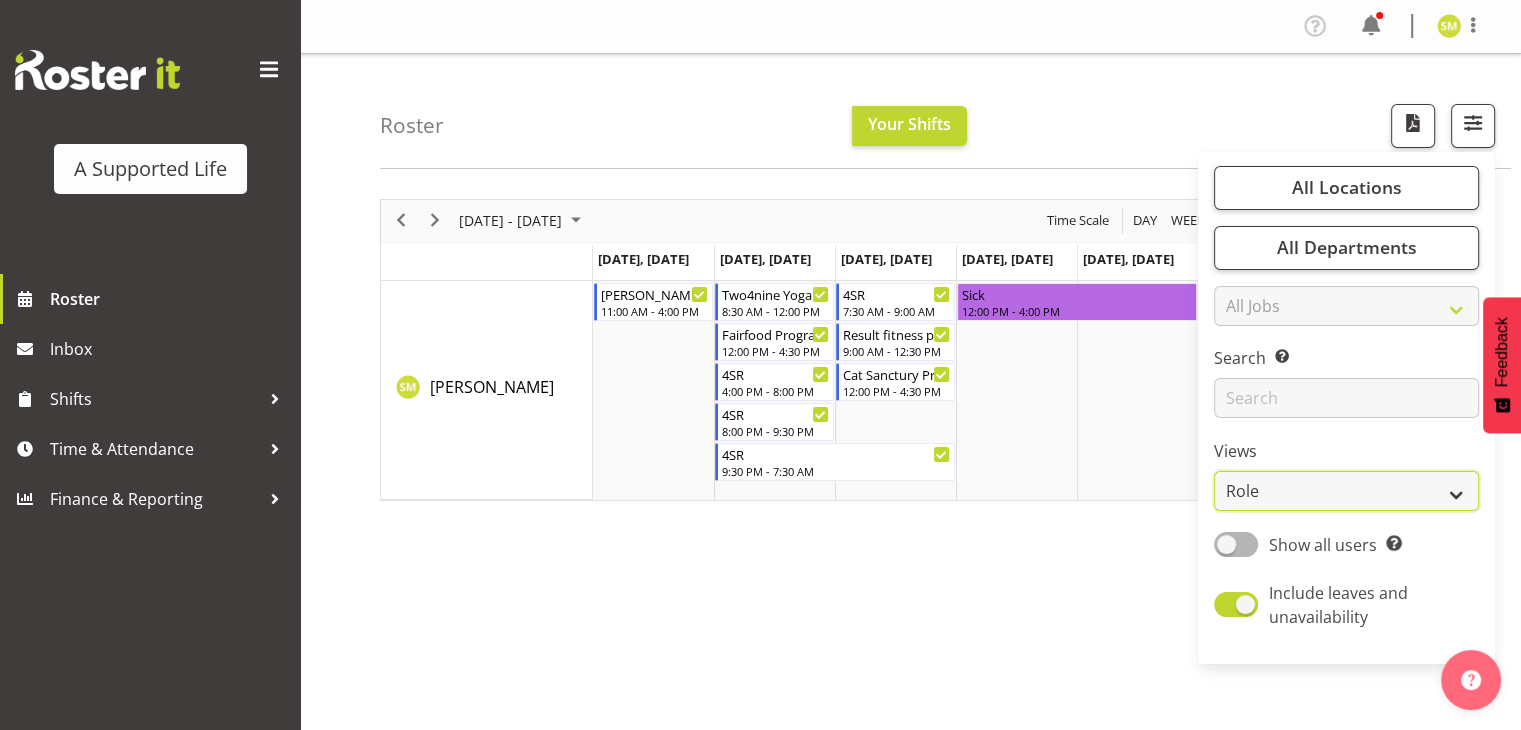 click on "Staff
Role
Shift - Horizontal
Shift - Vertical
Staff - Location" at bounding box center (1346, 491) 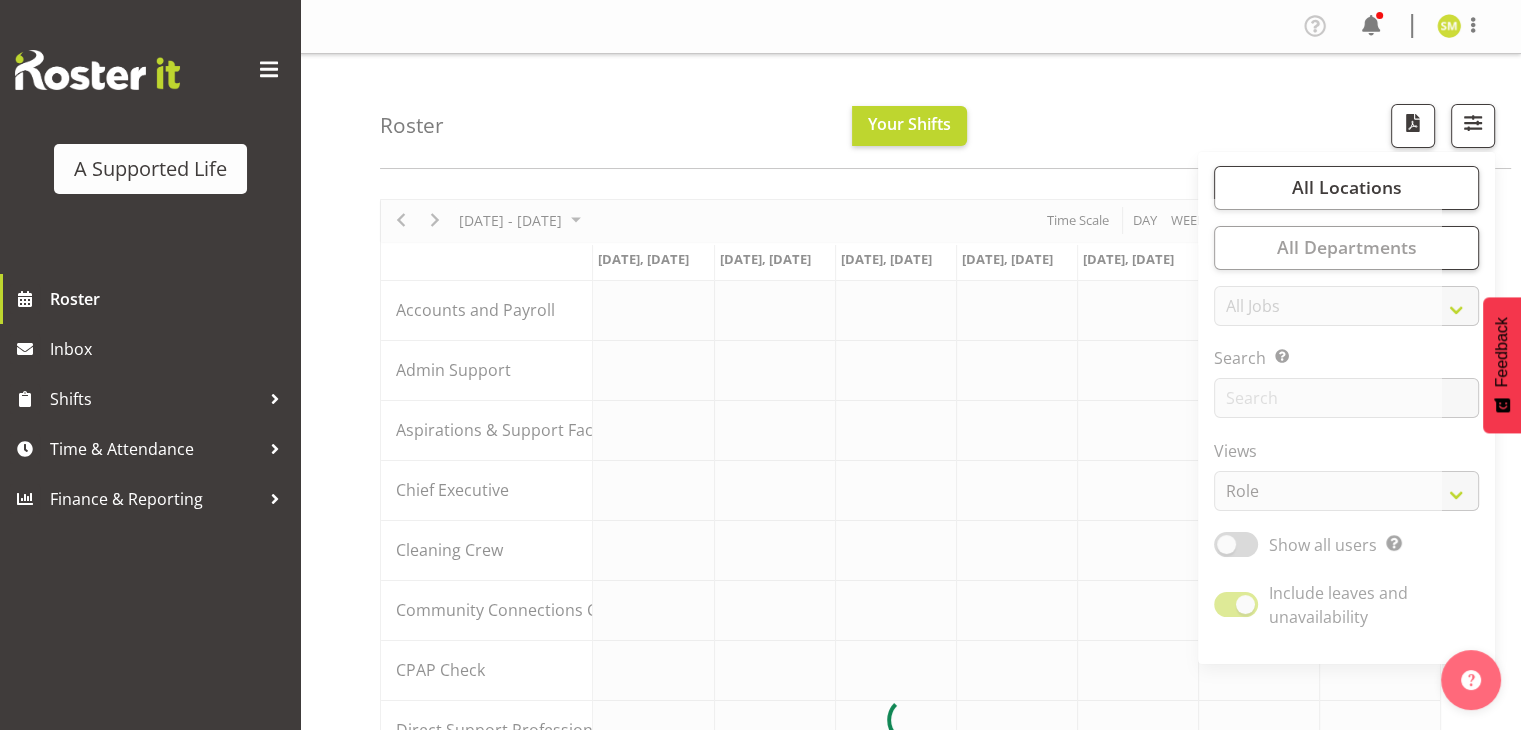 click on "Roster   Your Shifts
All Locations
Clear
[STREET_ADDRESS]
[STREET_ADDRESS]
[STREET_ADDRESS]
[STREET_ADDRESS][PERSON_NAME]
[STREET_ADDRESS]
[STREET_ADDRESS]
[STREET_ADDRESS]
[STREET_ADDRESS][PERSON_NAME]
Clear         All Jobs" at bounding box center [945, 111] 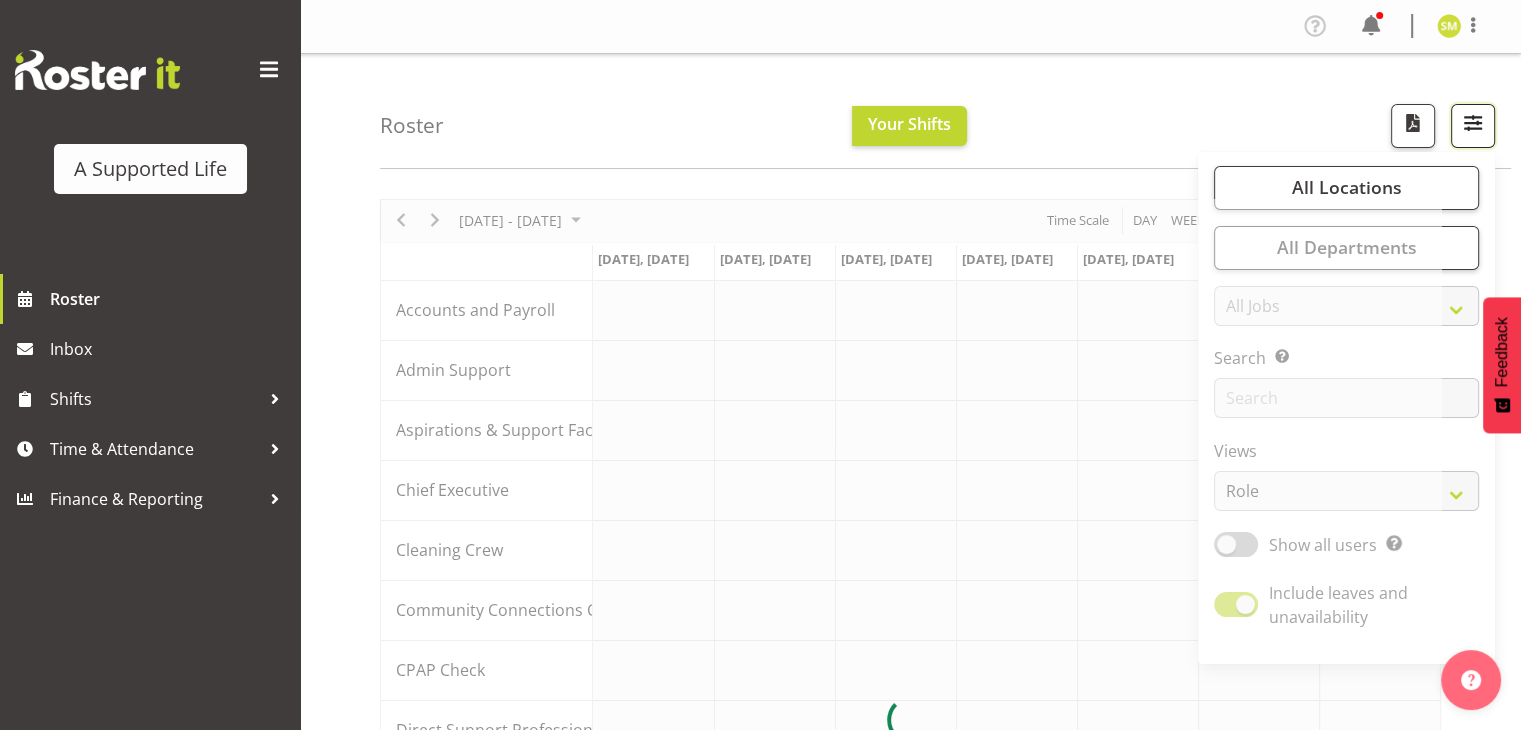 click at bounding box center [1473, 123] 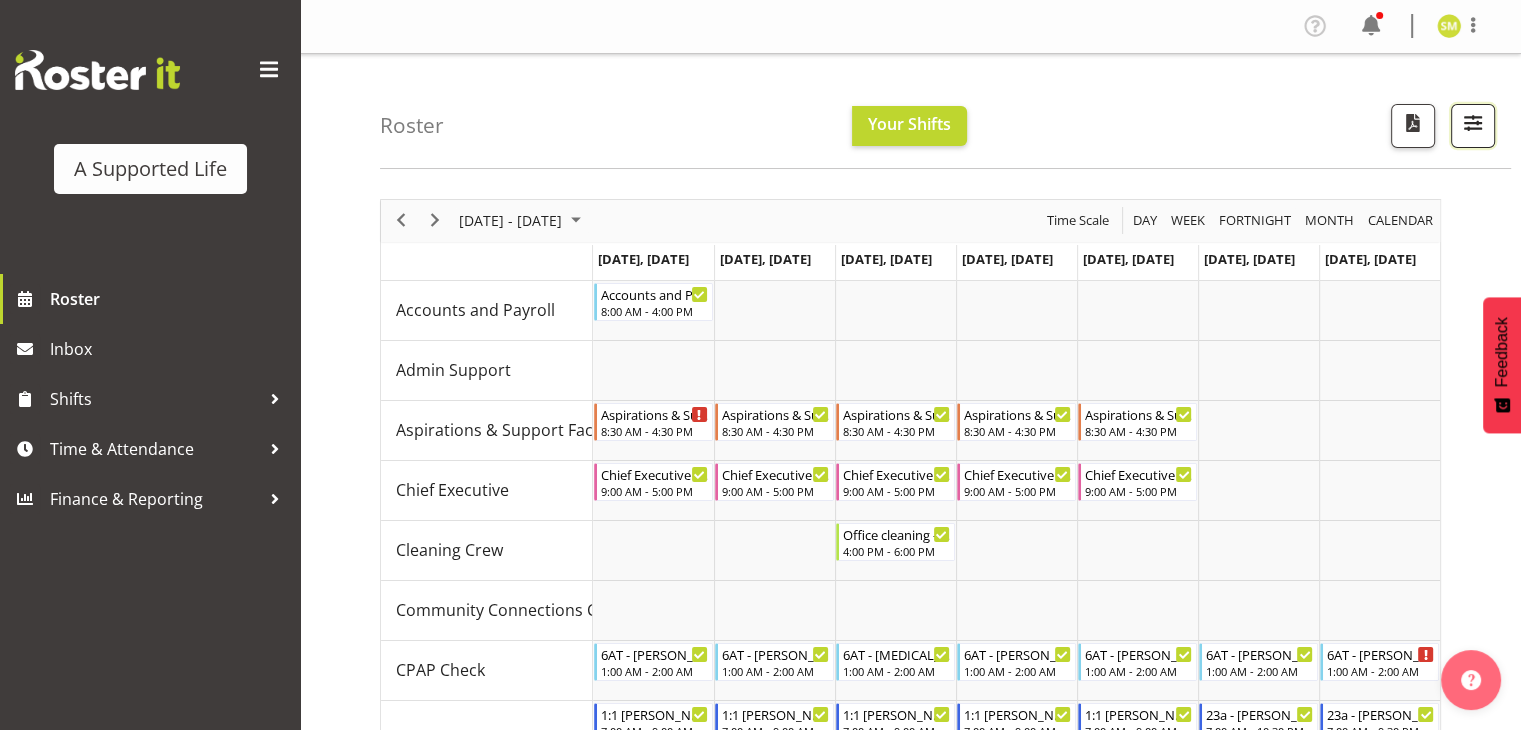 click at bounding box center (1473, 123) 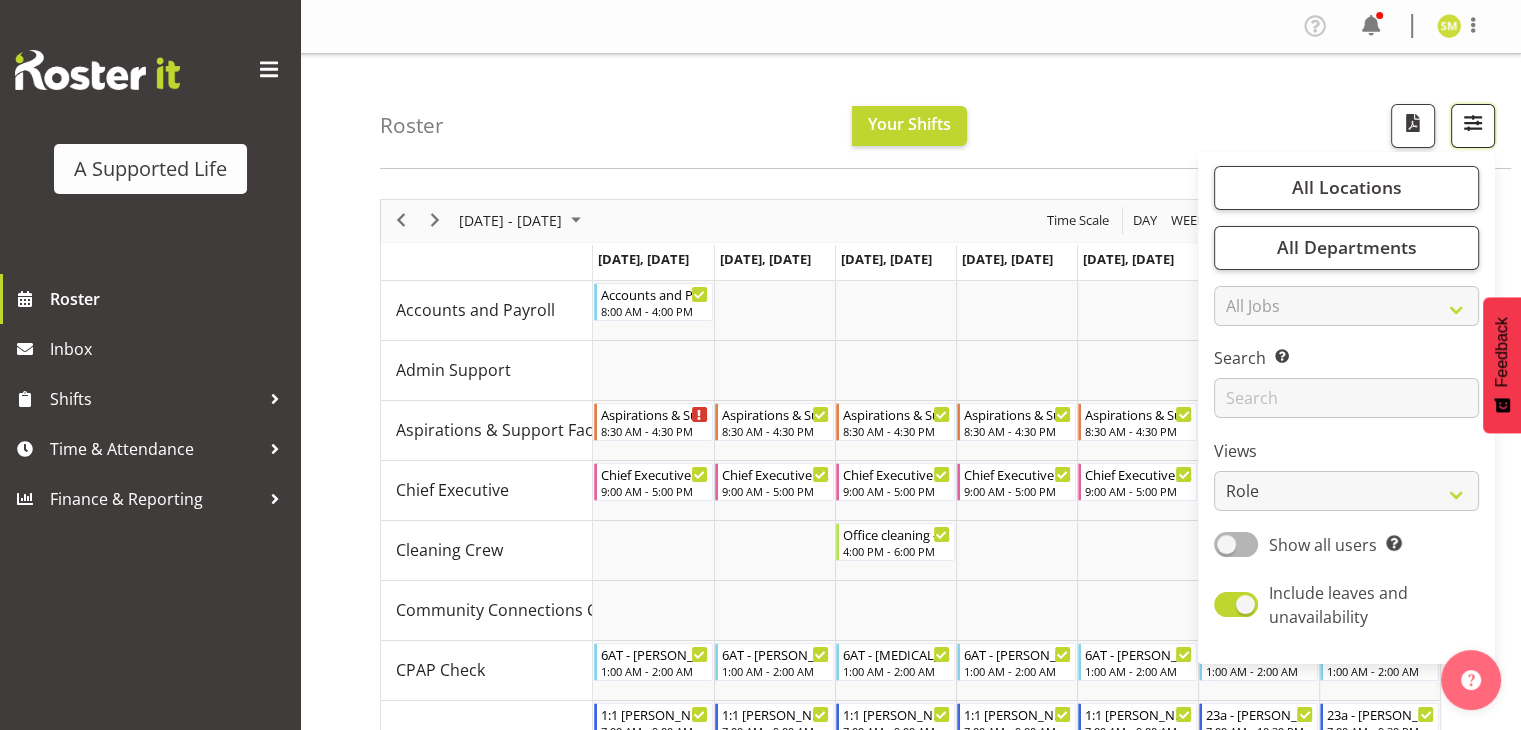 click at bounding box center [1473, 123] 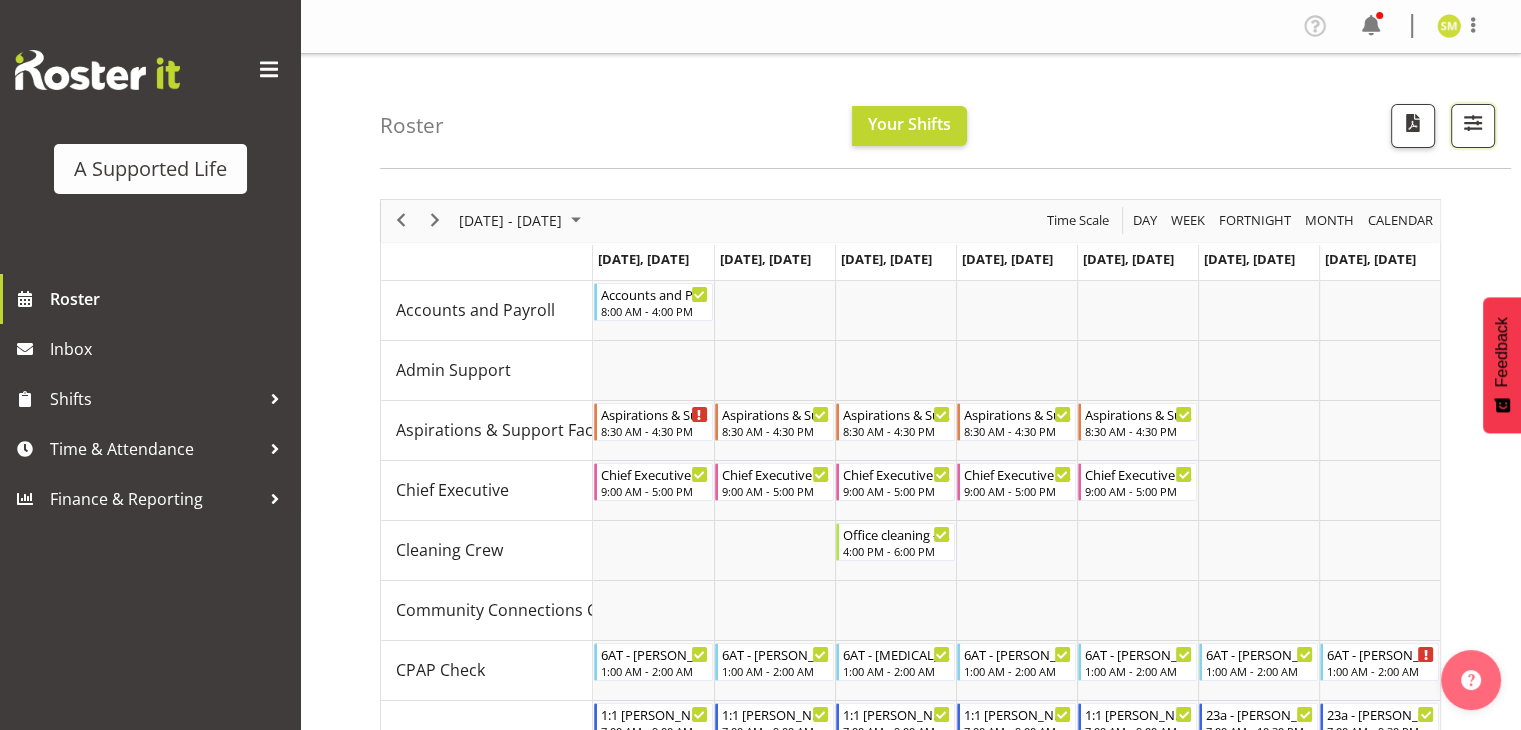 type 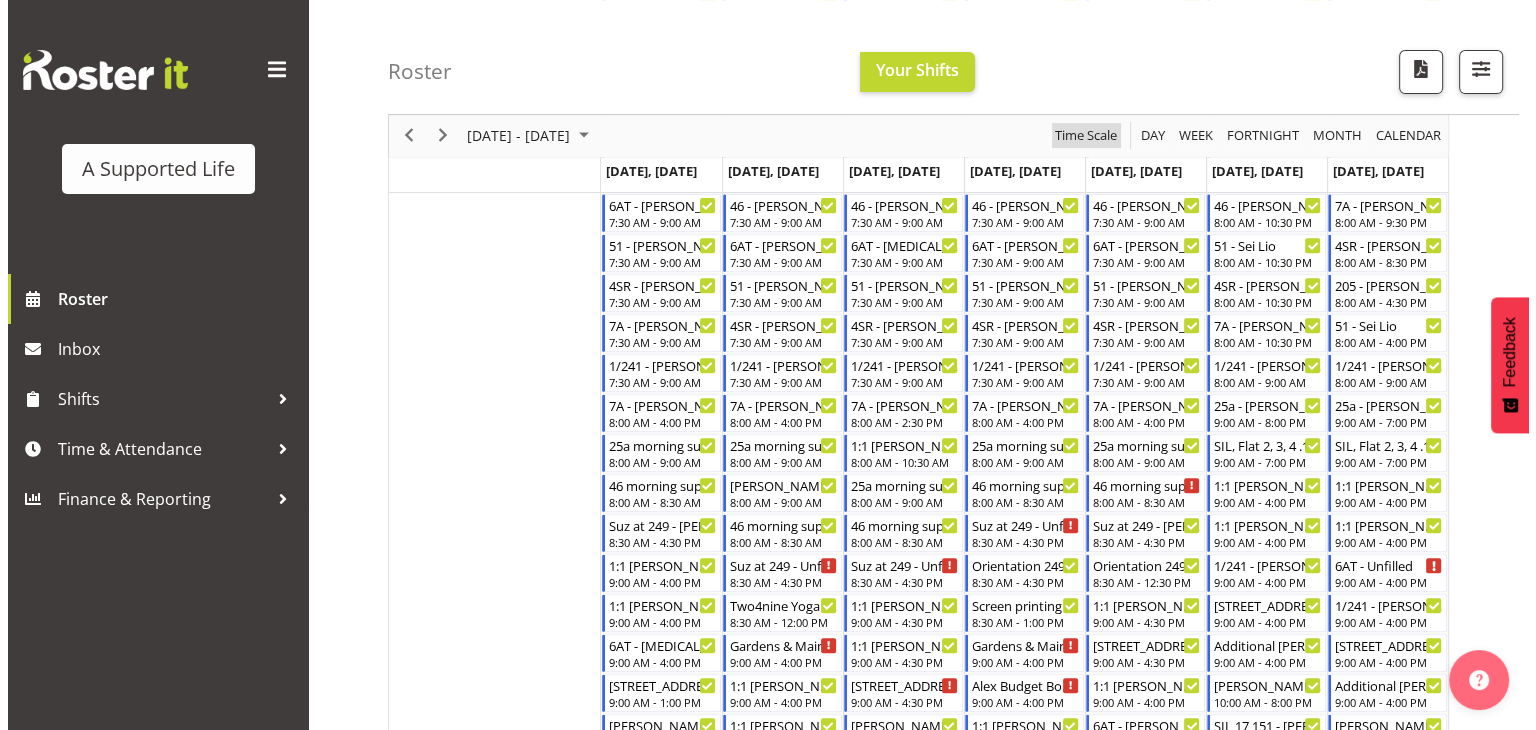 scroll, scrollTop: 1429, scrollLeft: 0, axis: vertical 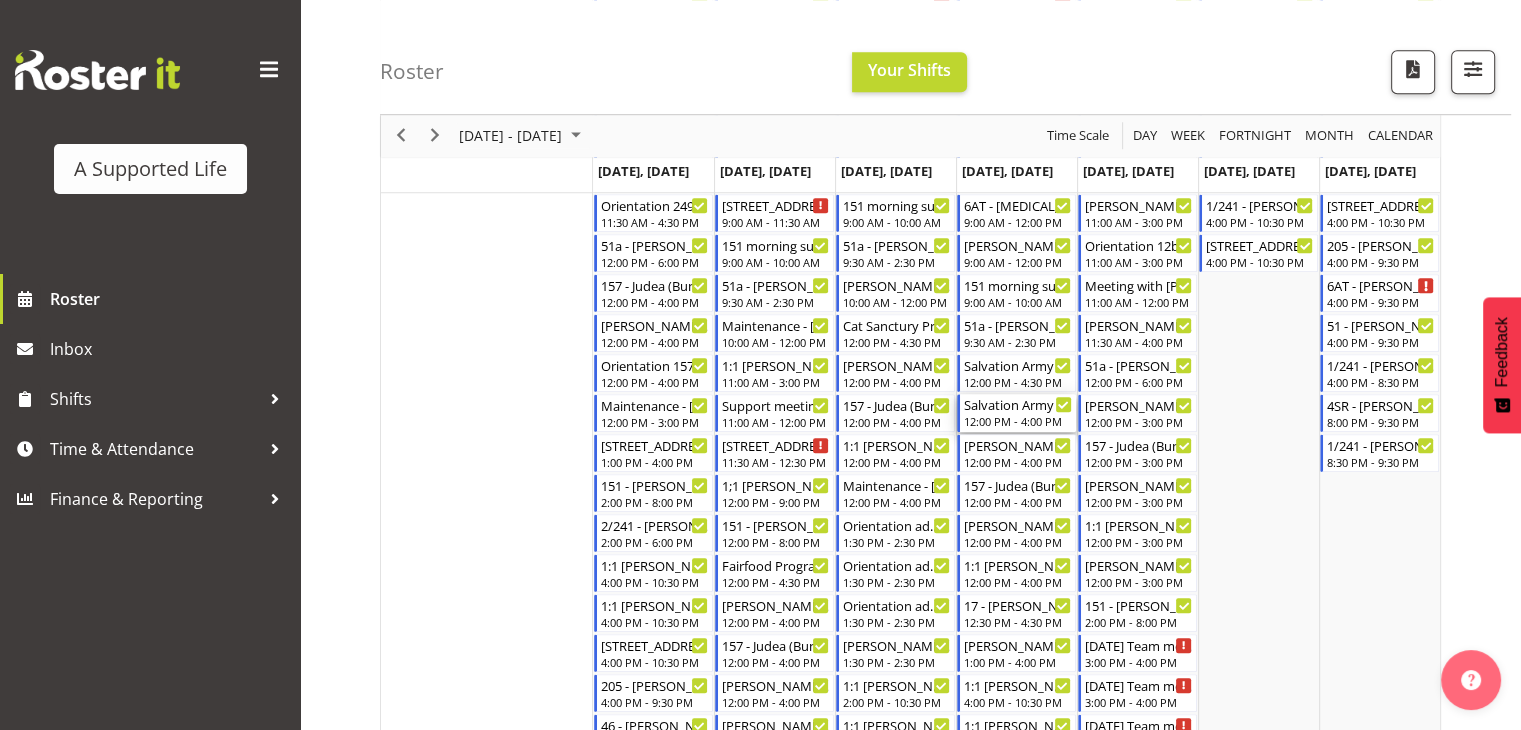 click on "Salvation Army - [PERSON_NAME]" at bounding box center (1018, 404) 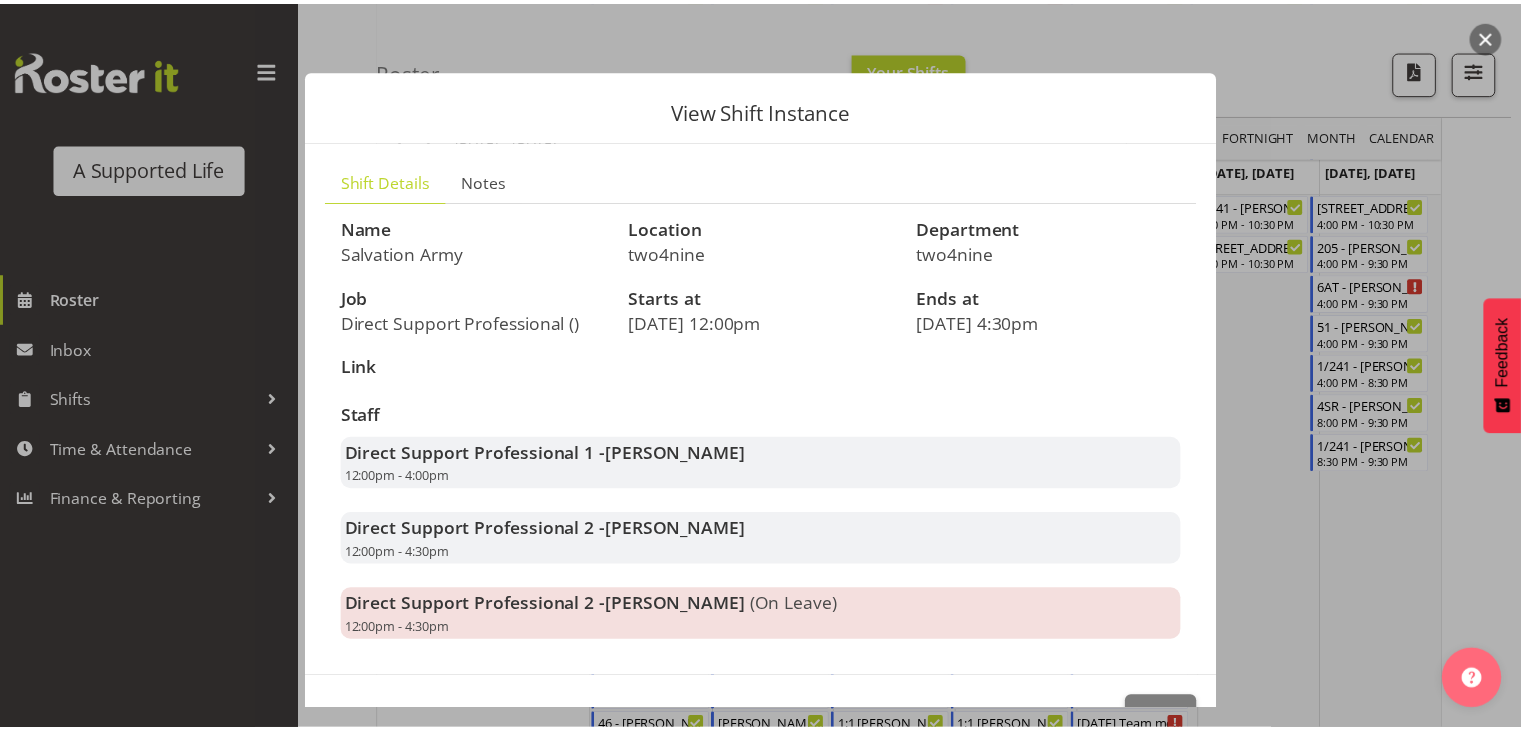 scroll, scrollTop: 60, scrollLeft: 0, axis: vertical 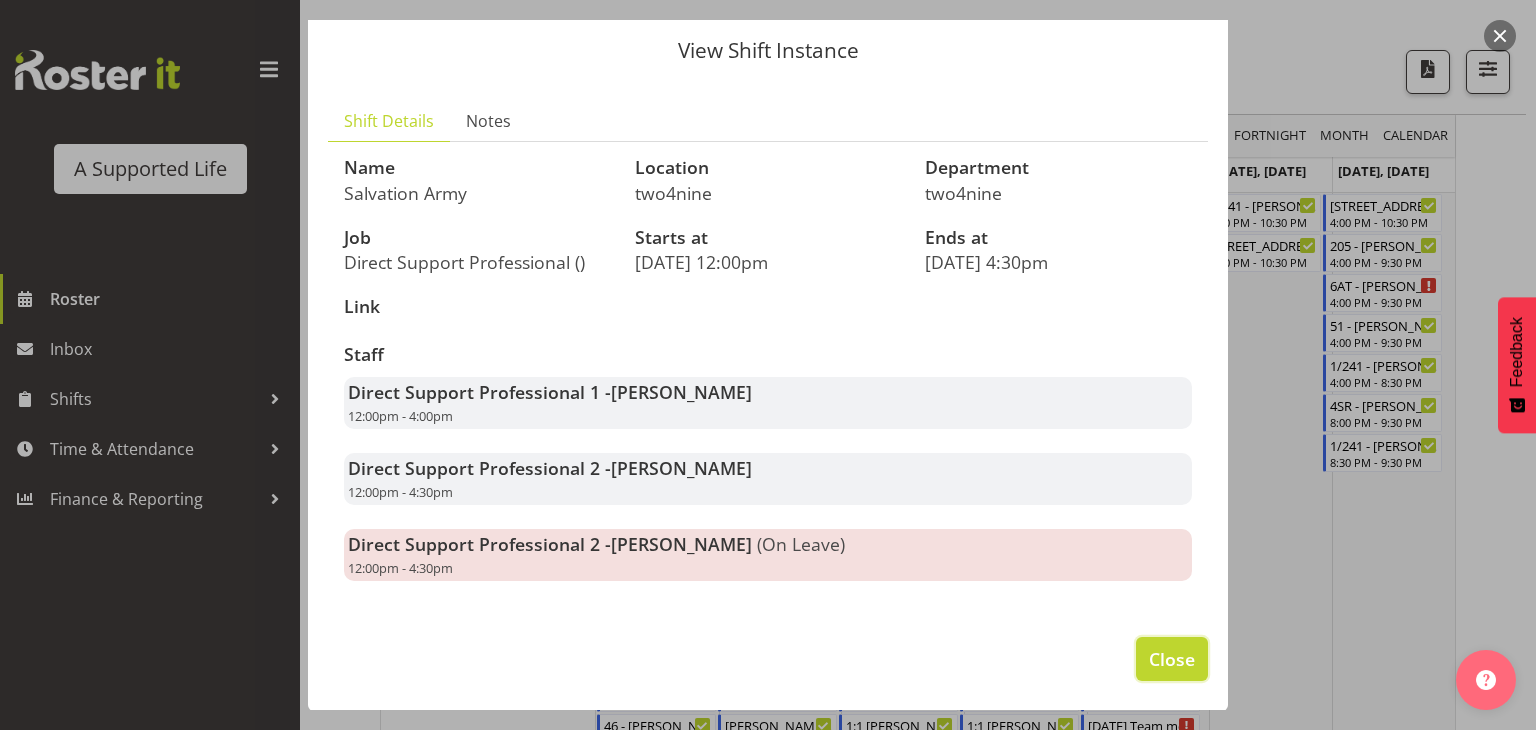click on "Close" at bounding box center [1172, 659] 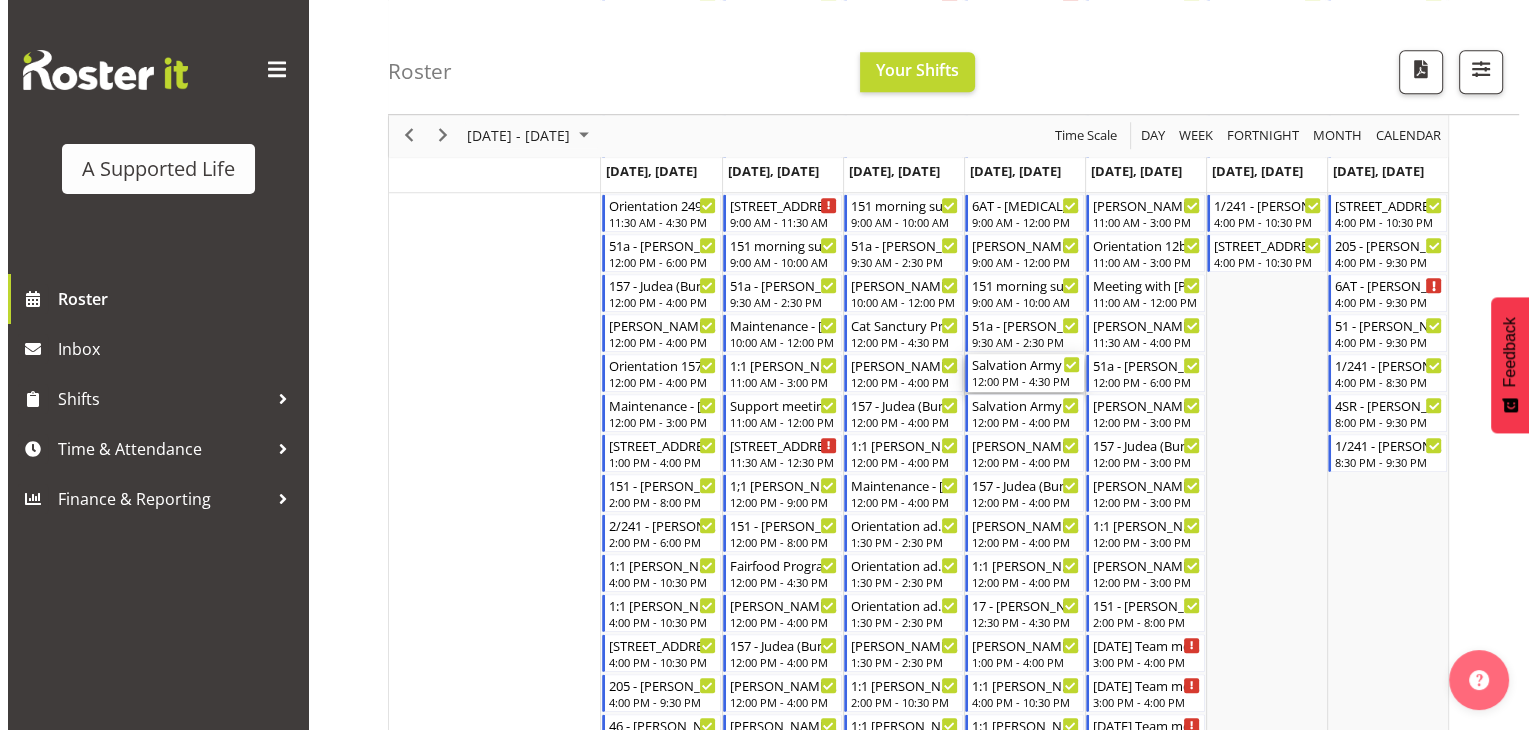 scroll, scrollTop: 1428, scrollLeft: 0, axis: vertical 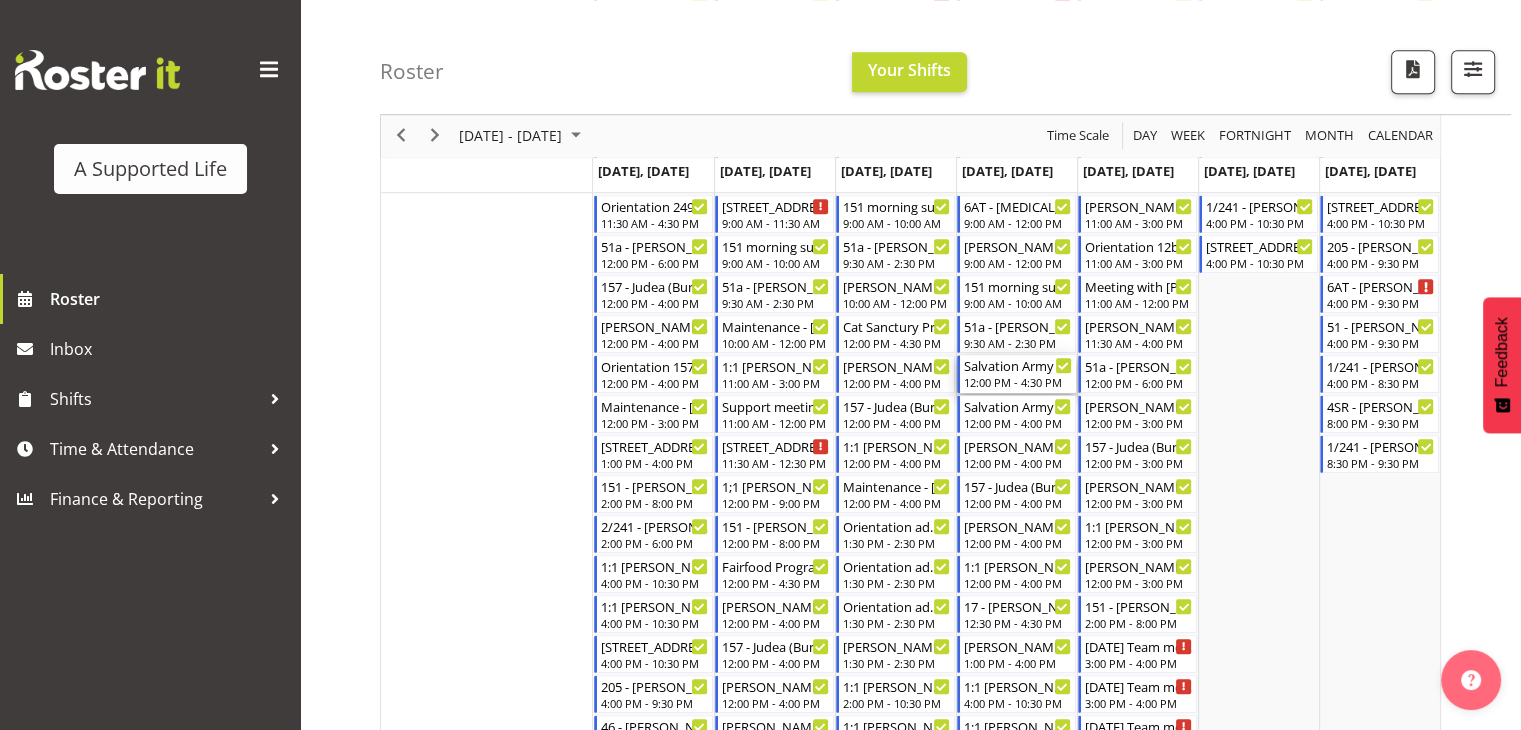 click on "12:00 PM - 4:30 PM" at bounding box center [1018, 382] 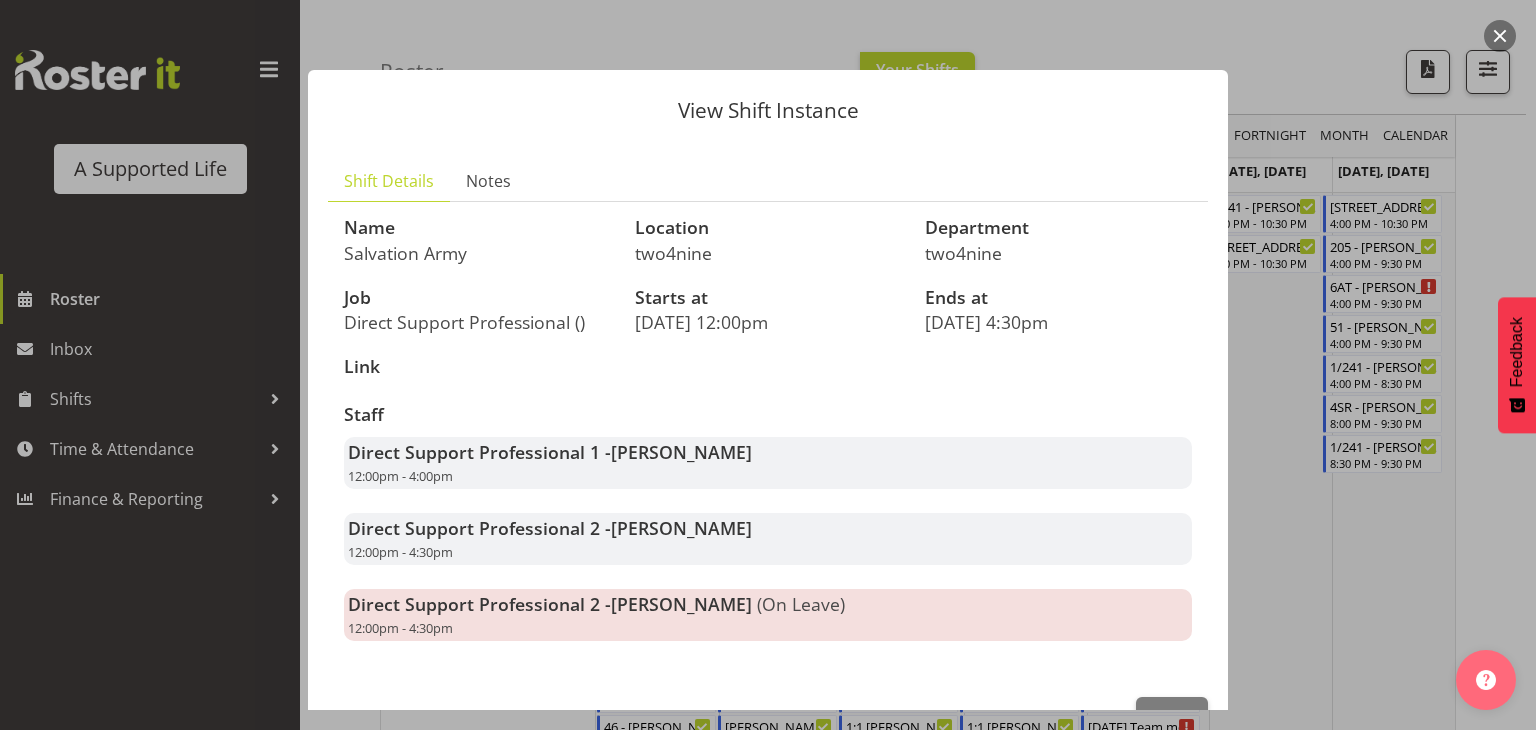 scroll, scrollTop: 60, scrollLeft: 0, axis: vertical 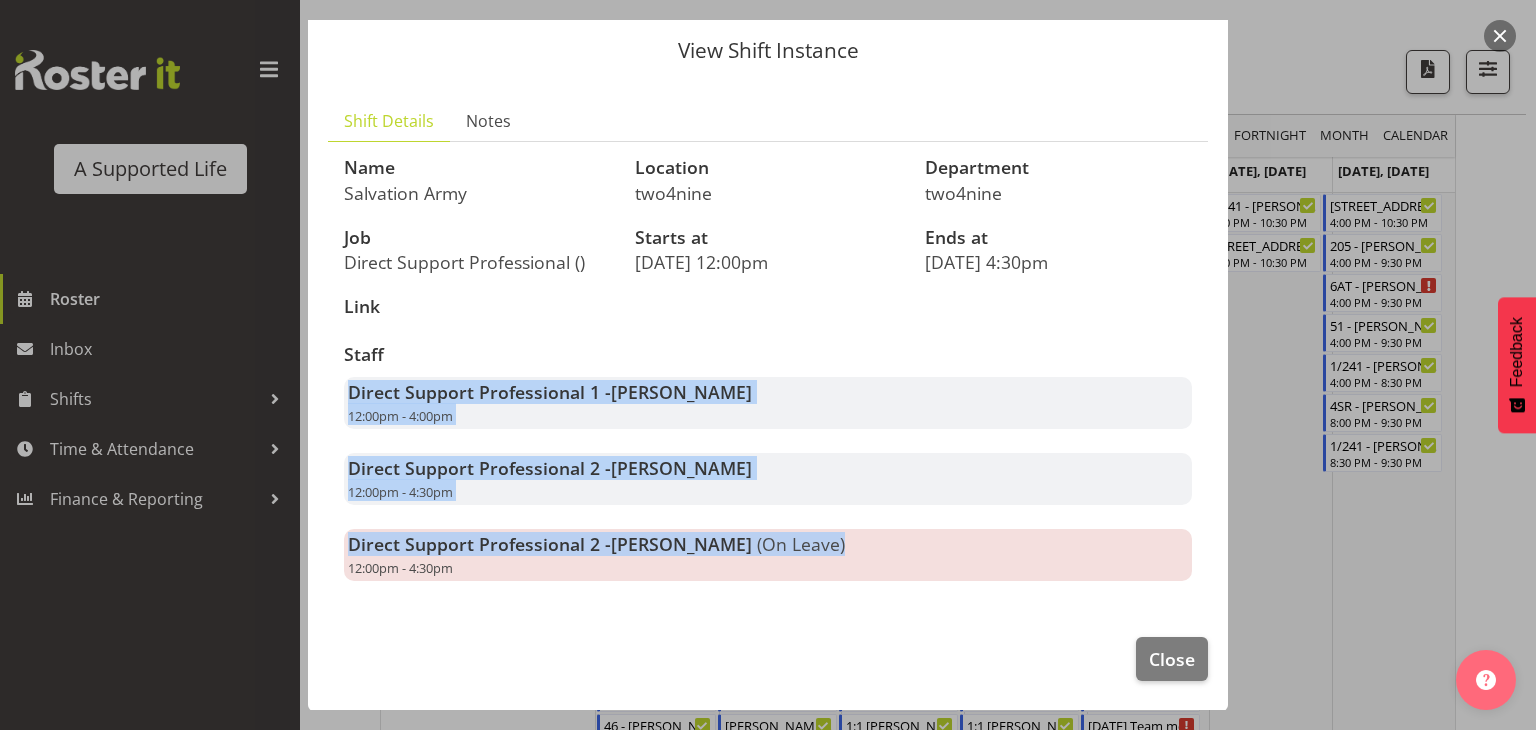 drag, startPoint x: 875, startPoint y: 541, endPoint x: 924, endPoint y: 313, distance: 233.20592 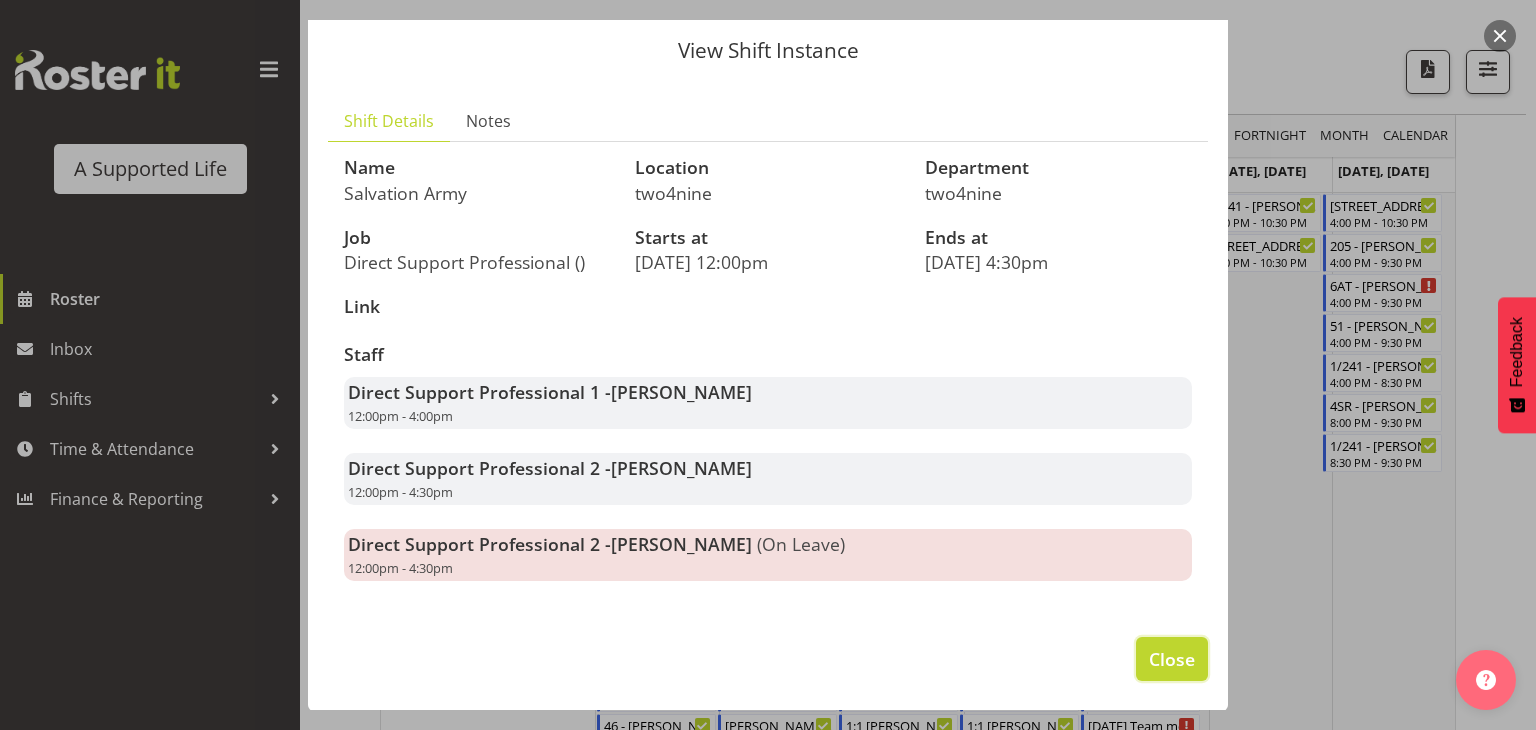 click on "Close" at bounding box center [1172, 659] 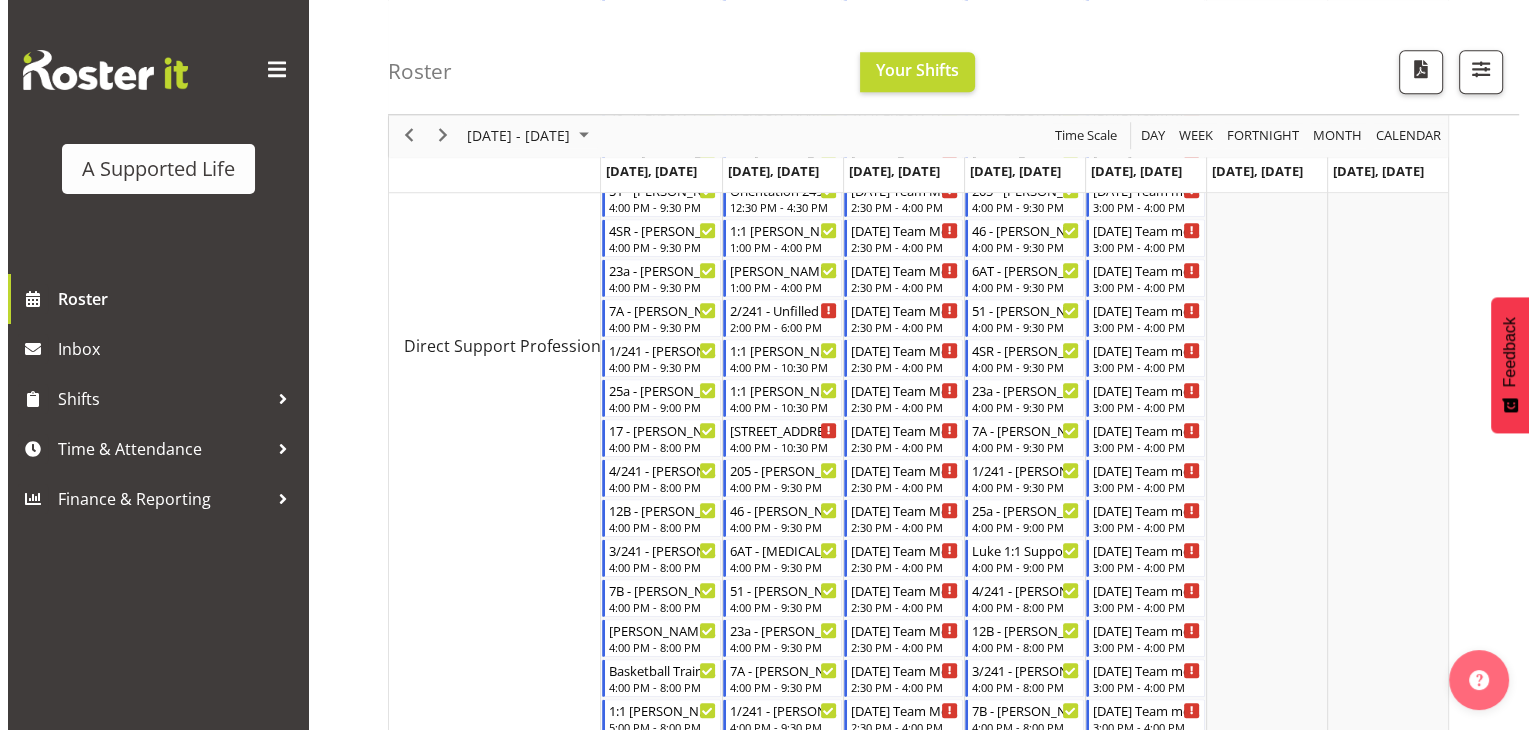 scroll, scrollTop: 2043, scrollLeft: 0, axis: vertical 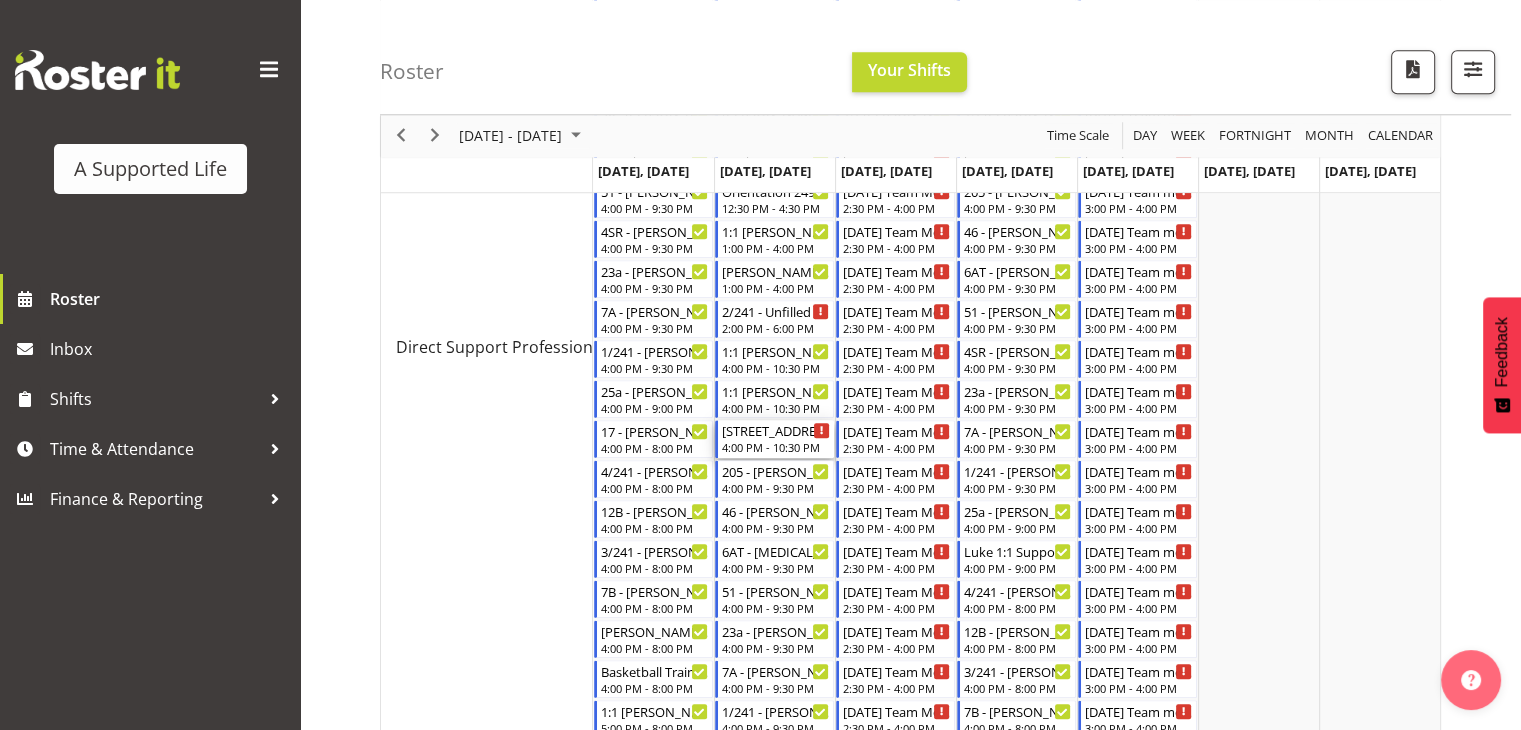 click on "4:00 PM - 10:30 PM" at bounding box center [776, 447] 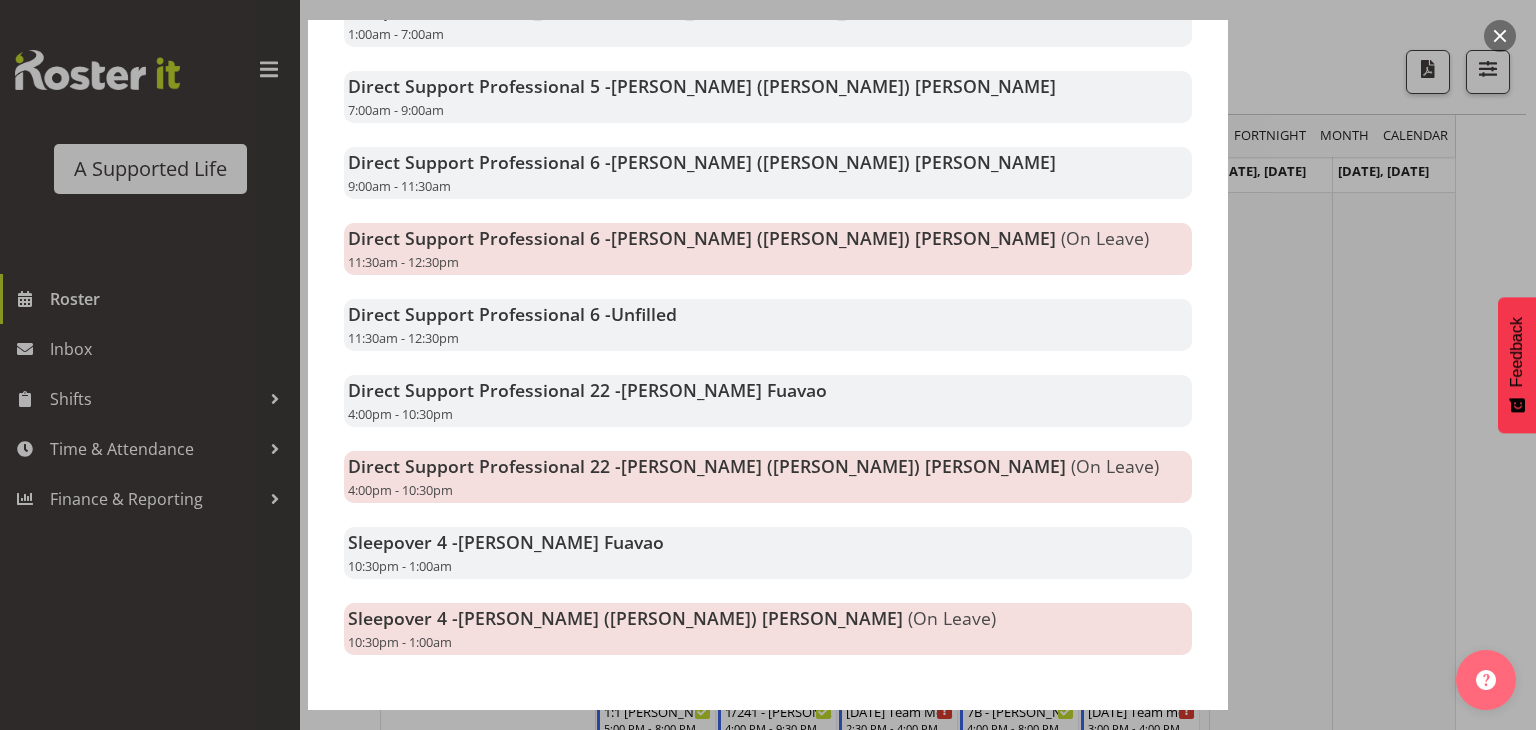 scroll, scrollTop: 463, scrollLeft: 0, axis: vertical 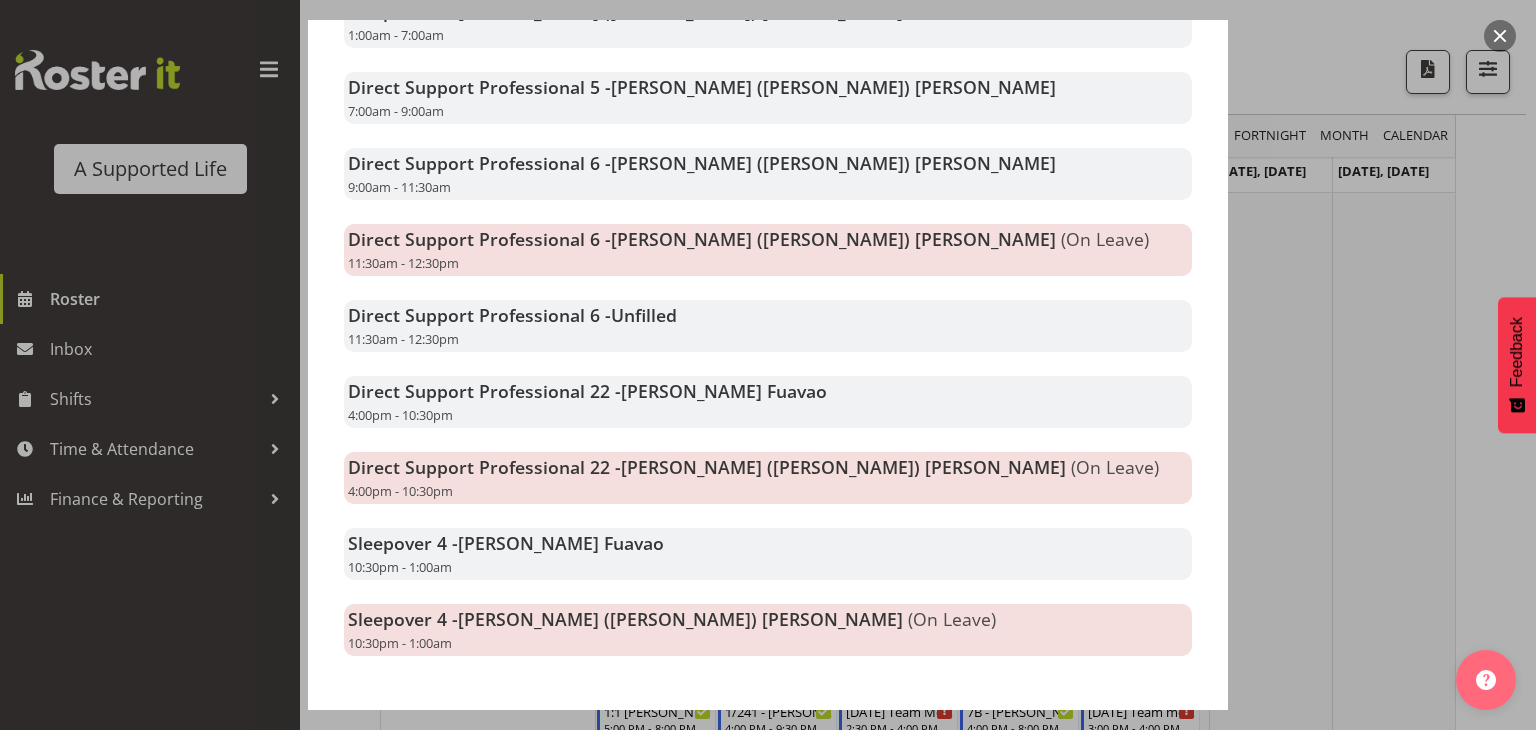 click on "Sleepover 4 -  [PERSON_NAME] Fuavao
10:30pm - 1:00am" at bounding box center [768, 554] 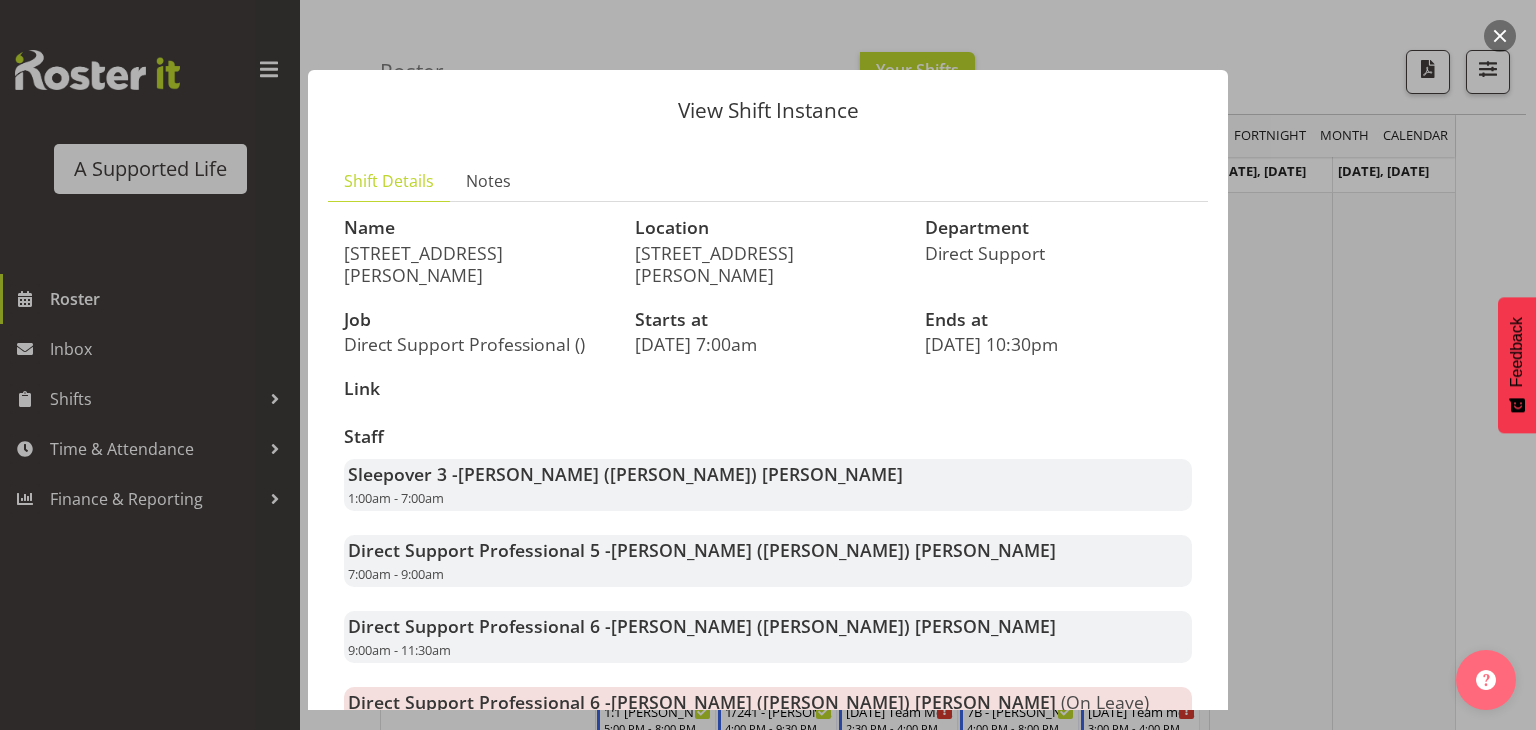 click on "Direct Support Professional 5 -  [PERSON_NAME] ([PERSON_NAME]) [PERSON_NAME]
7:00am - 9:00am" at bounding box center [768, 561] 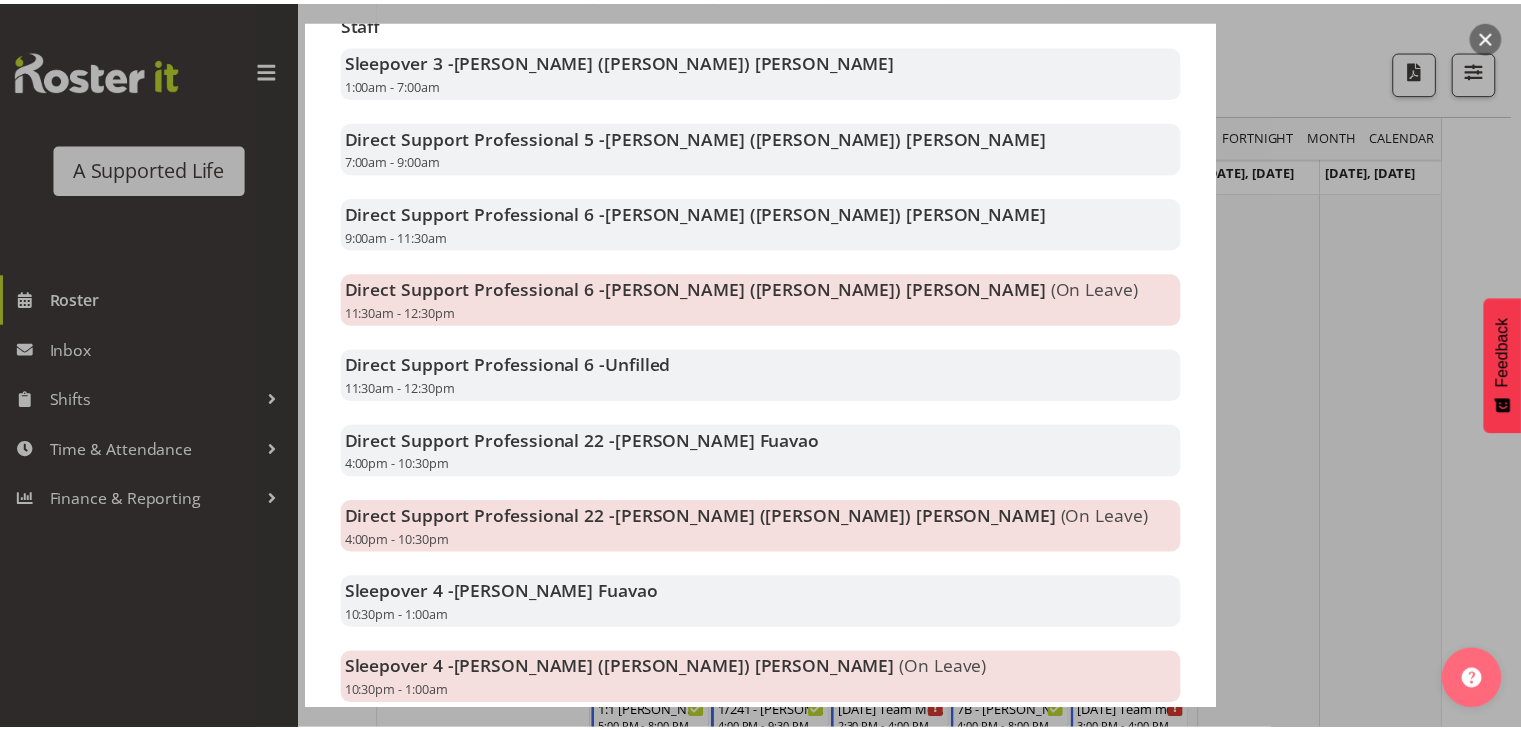 scroll, scrollTop: 516, scrollLeft: 0, axis: vertical 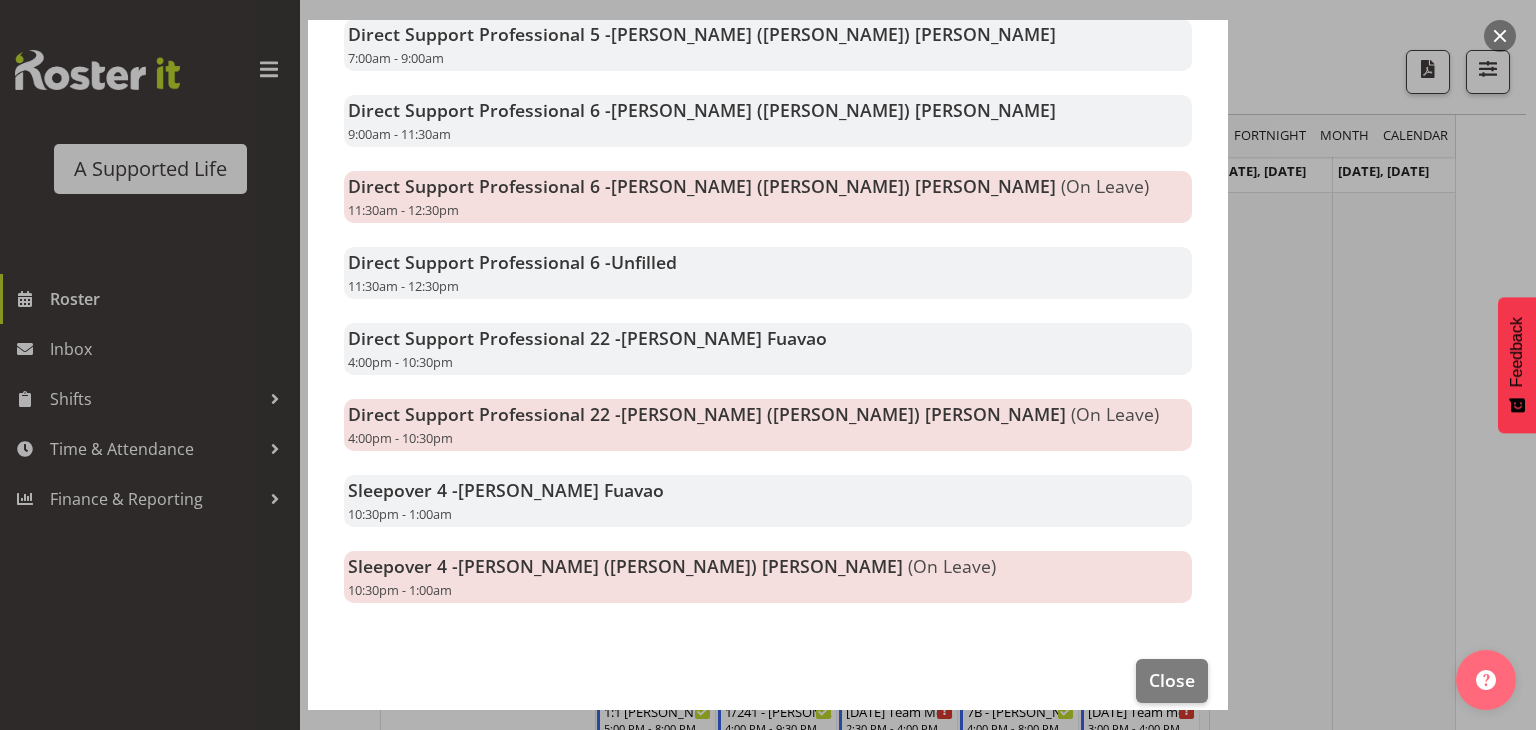 click on "(On Leave)" at bounding box center (952, 566) 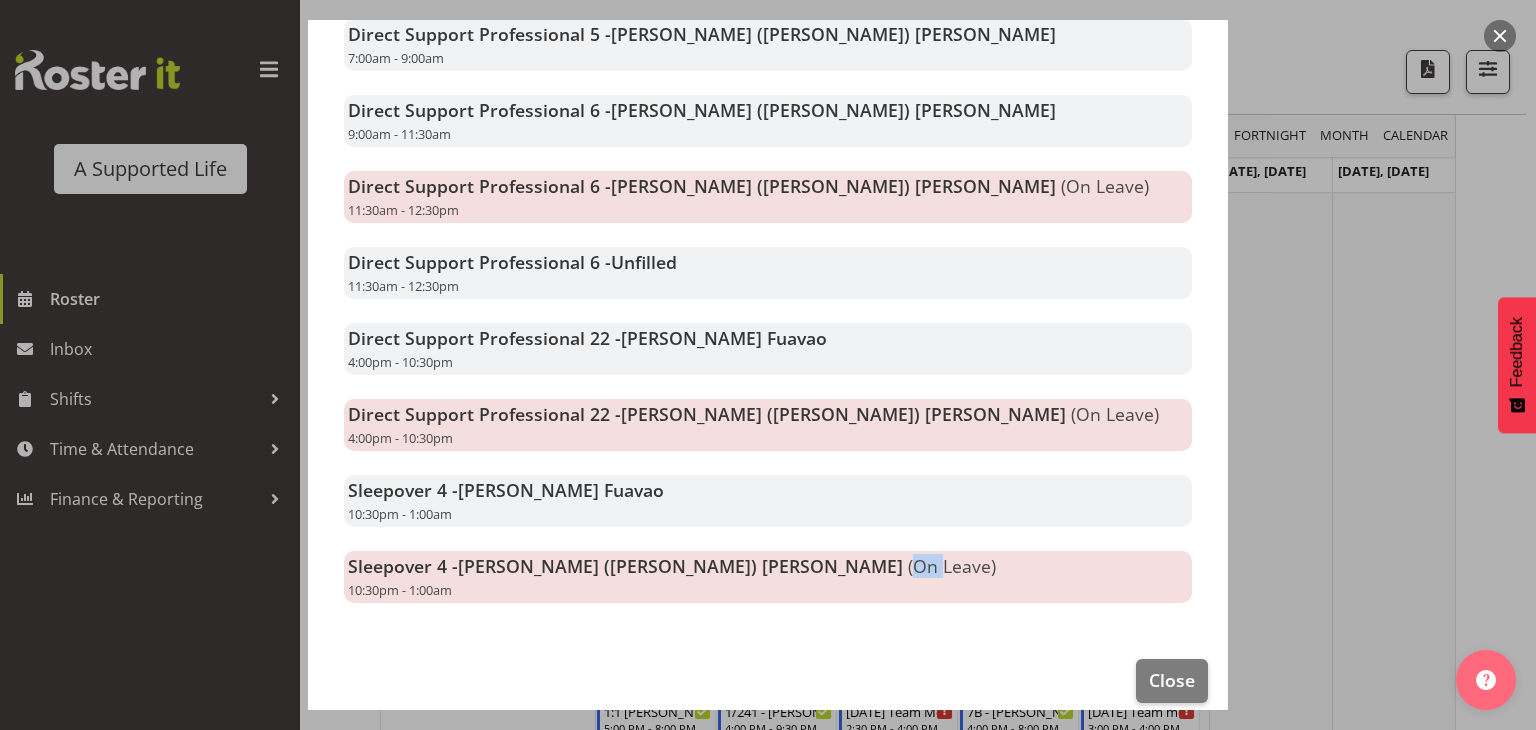 click on "(On Leave)" at bounding box center [952, 566] 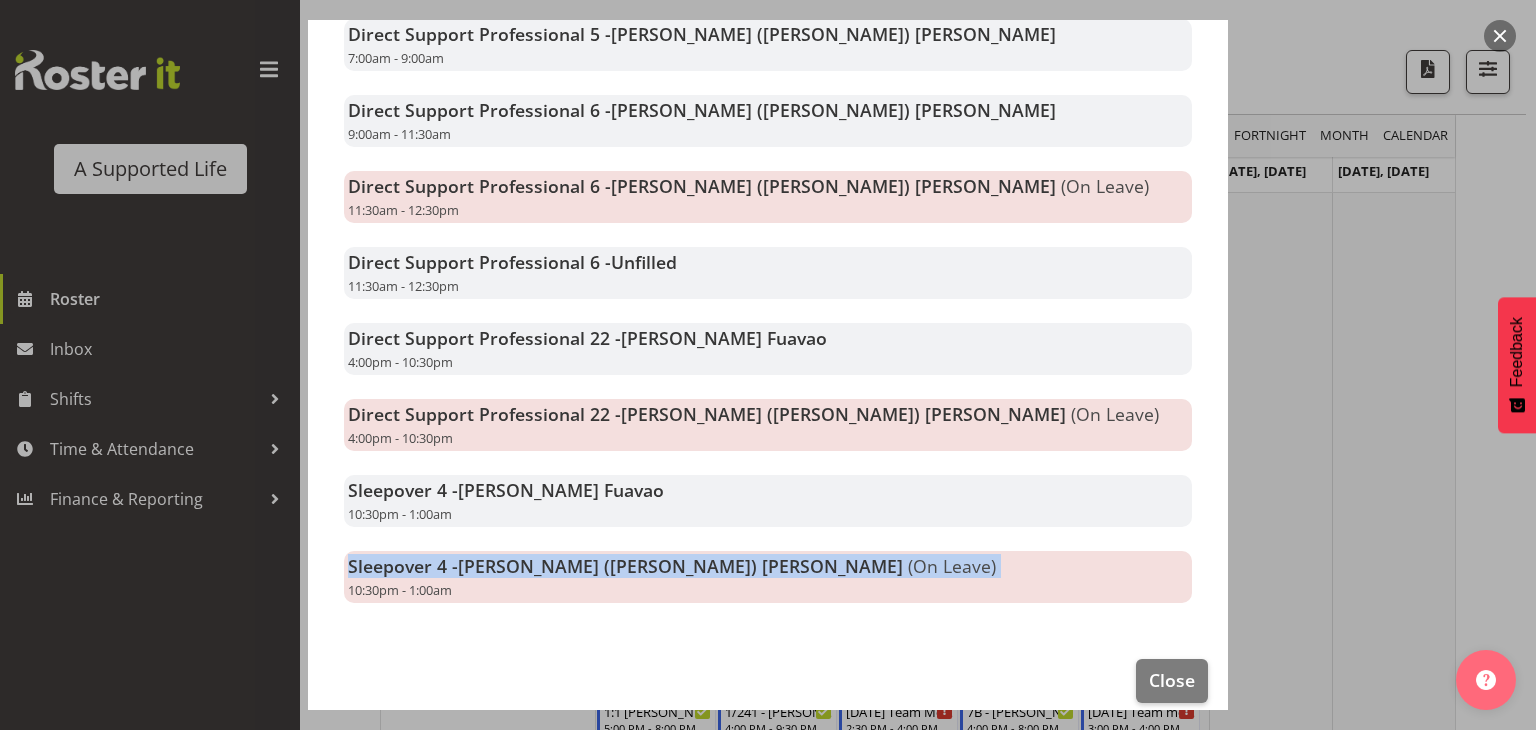 click on "(On Leave)" at bounding box center (952, 566) 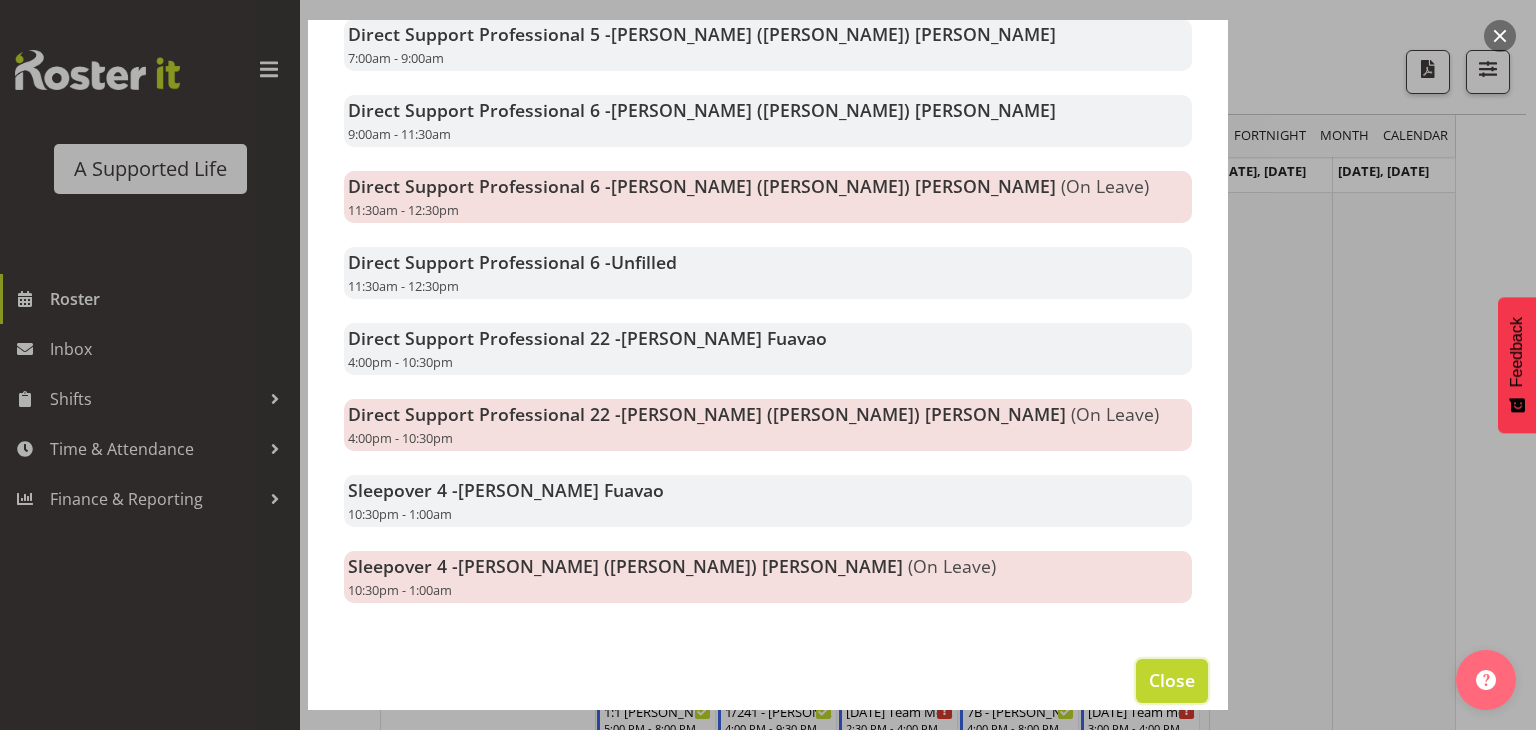 click on "Close" at bounding box center (1172, 681) 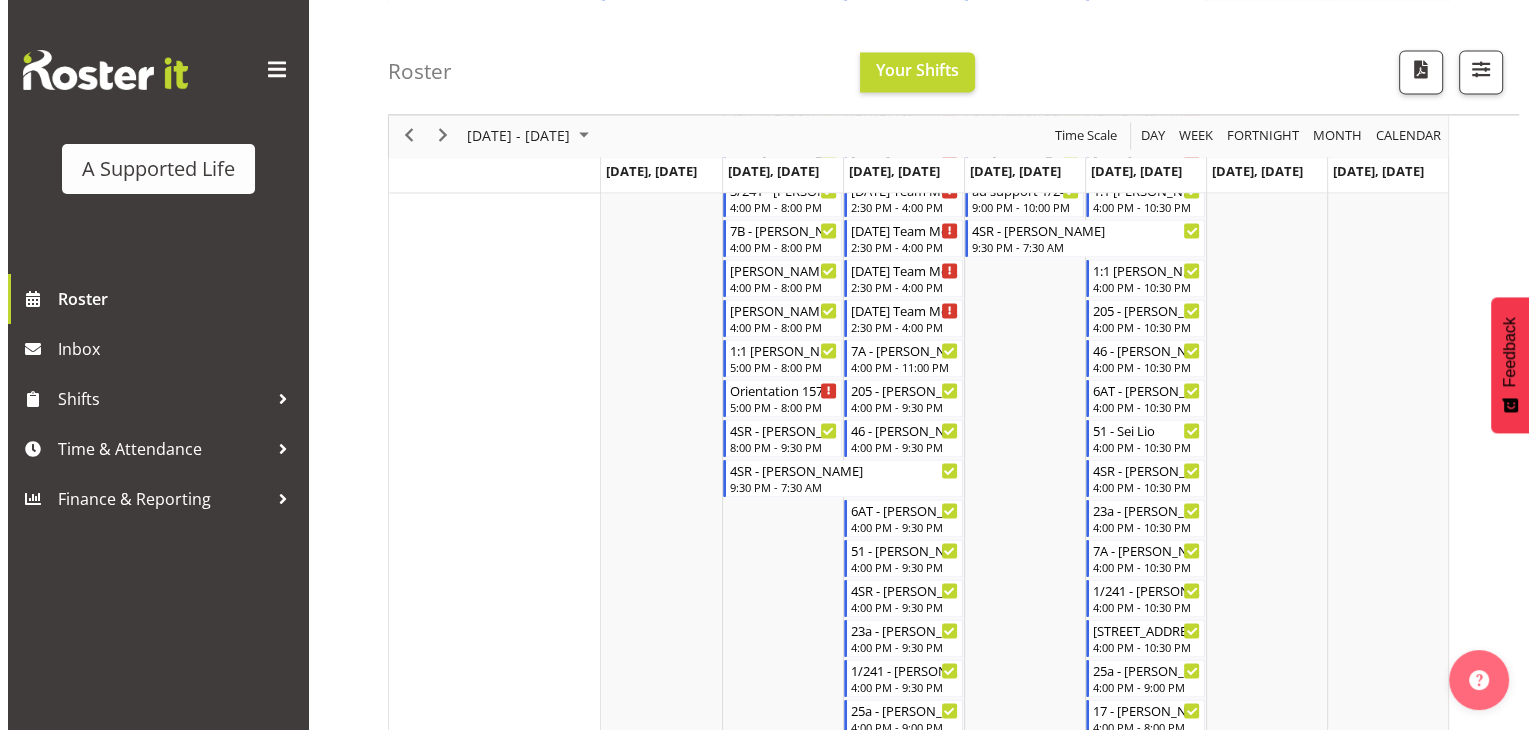 scroll, scrollTop: 2813, scrollLeft: 0, axis: vertical 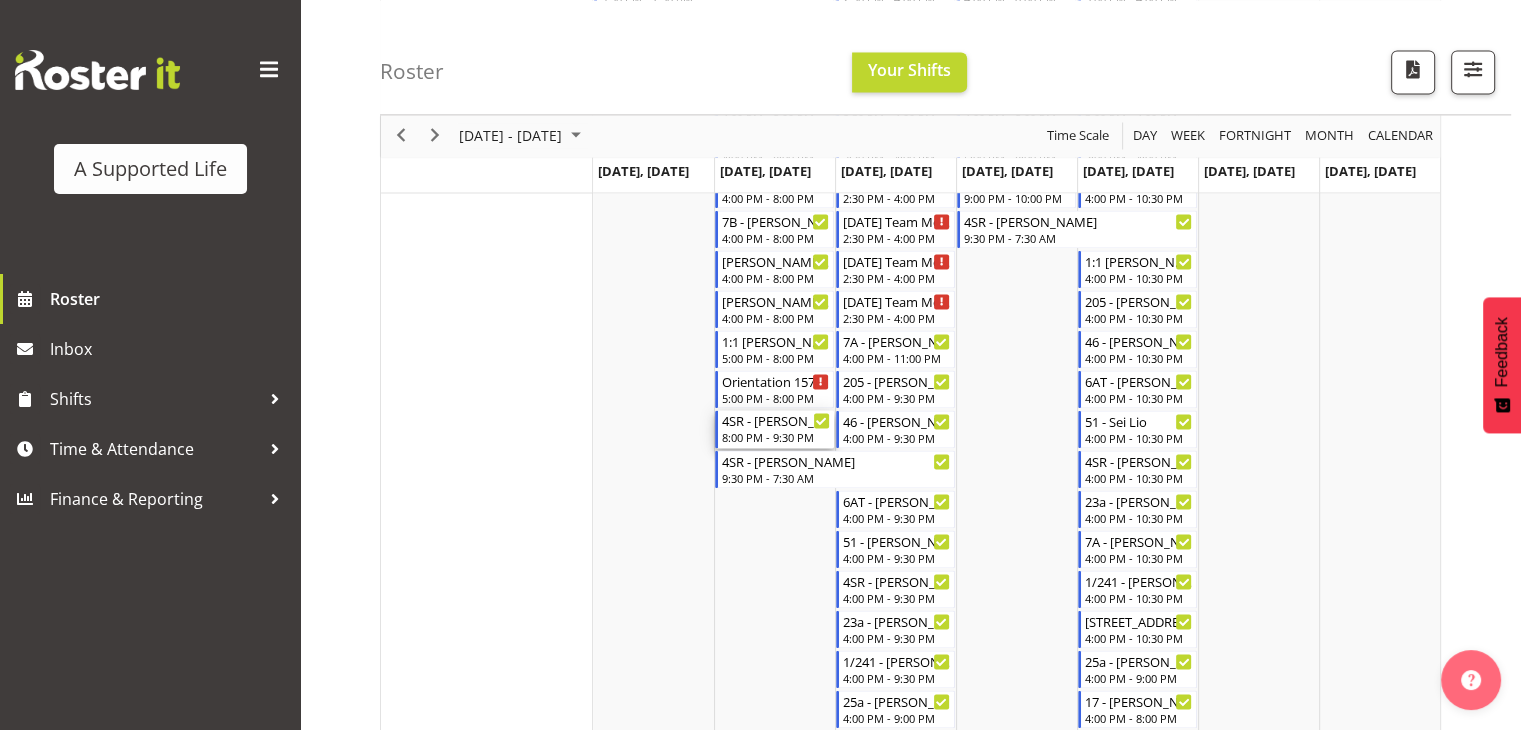 click on "4SR - [PERSON_NAME]" at bounding box center (776, 420) 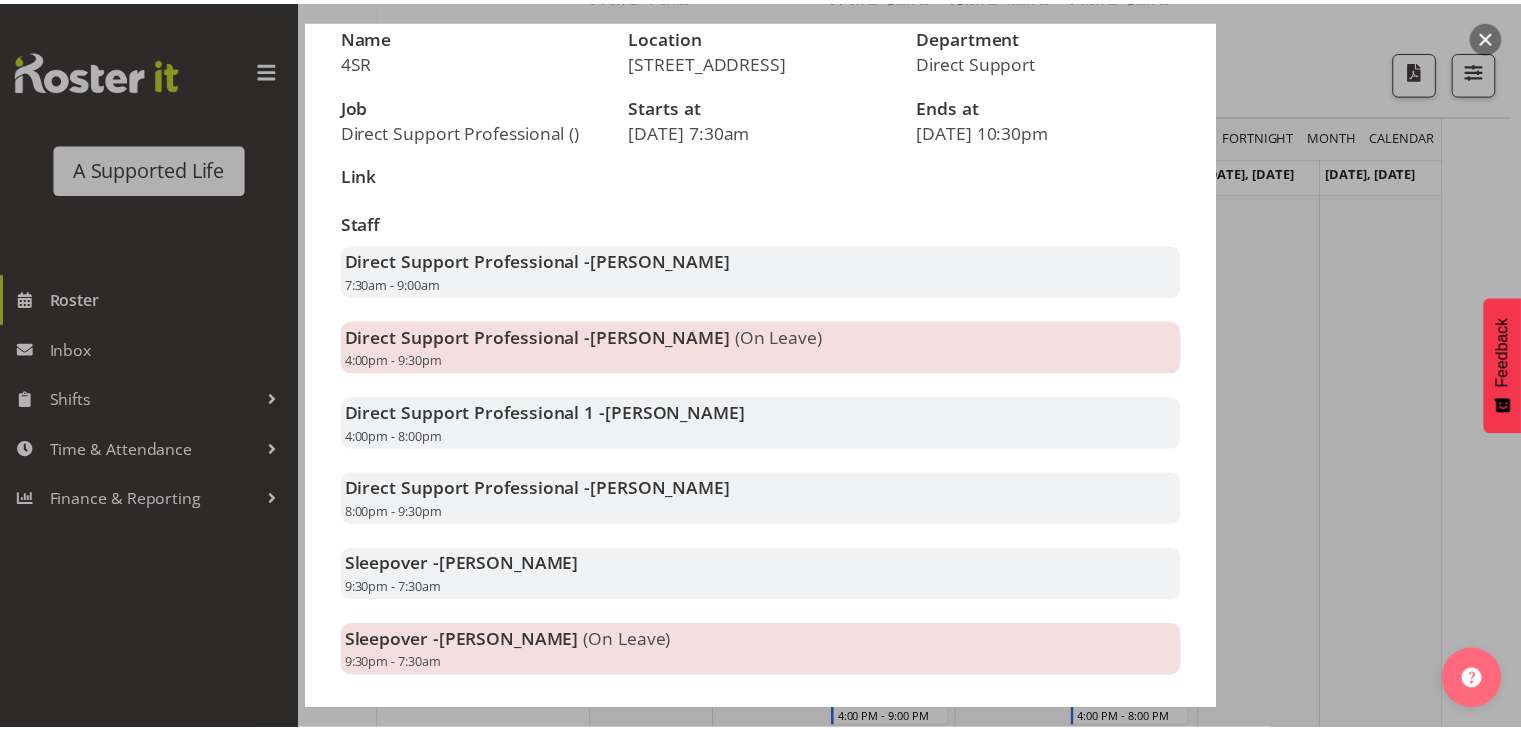 scroll, scrollTop: 288, scrollLeft: 0, axis: vertical 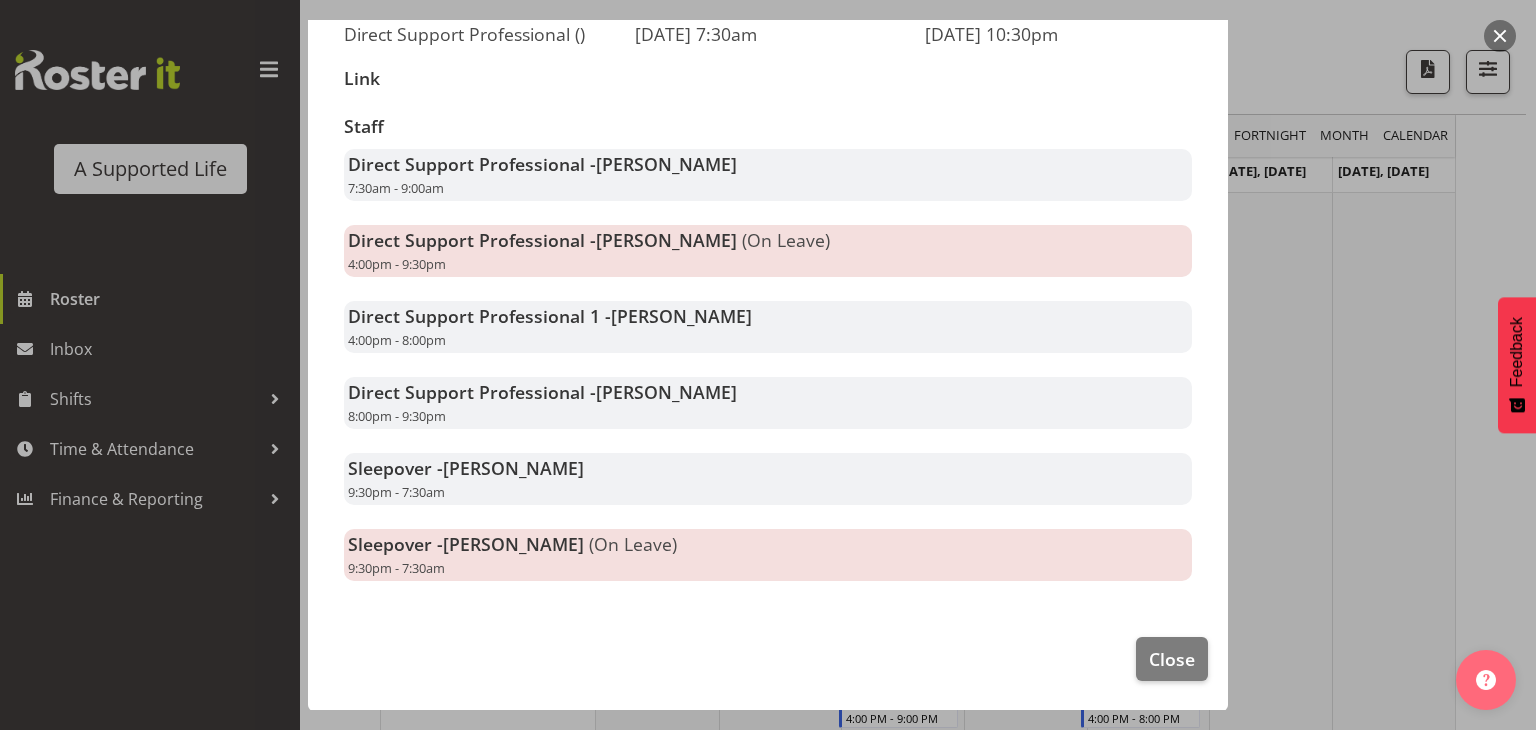 click on "Sleepover -  [PERSON_NAME]   (On Leave)
9:30pm - 7:30am" at bounding box center [768, 555] 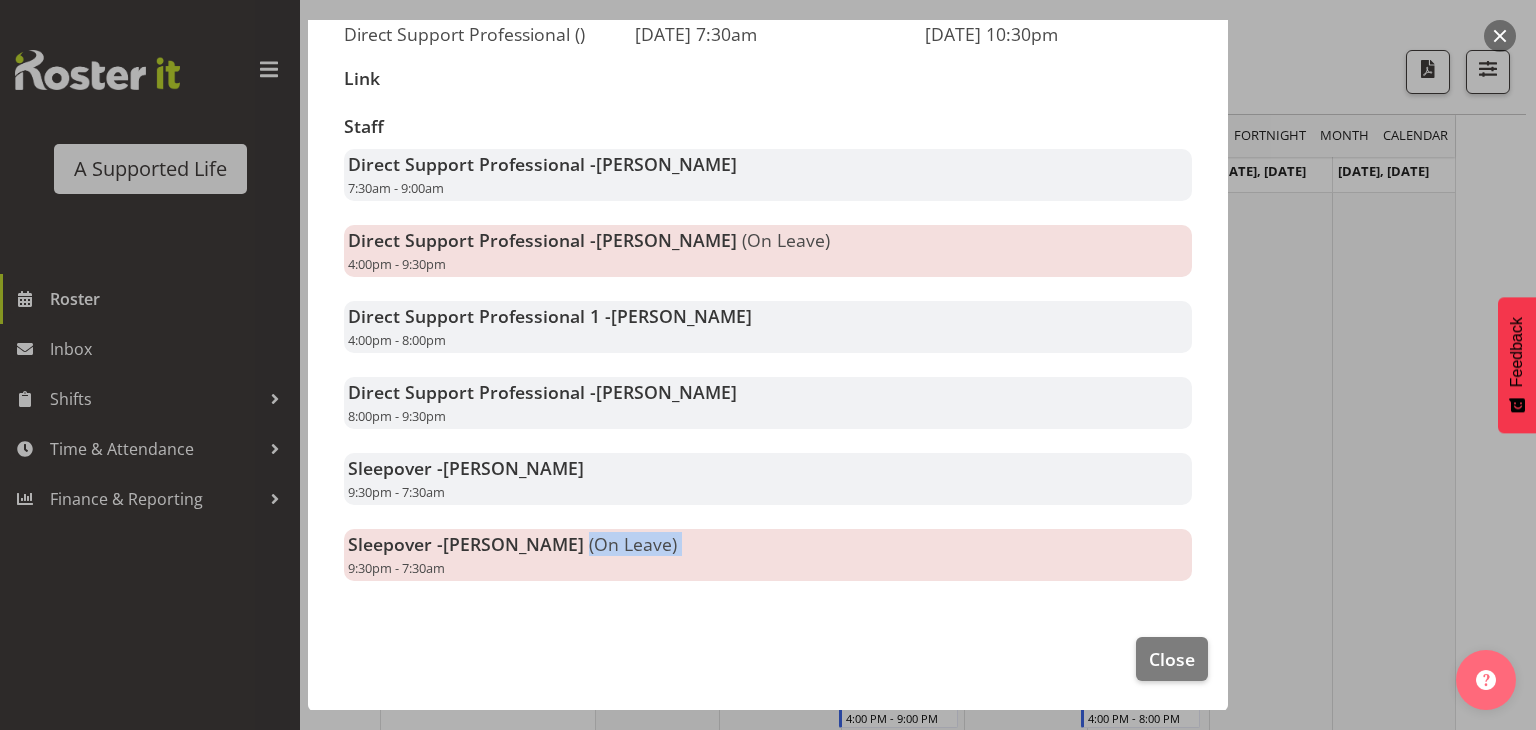 click on "Sleepover -  [PERSON_NAME]   (On Leave)
9:30pm - 7:30am" at bounding box center (768, 555) 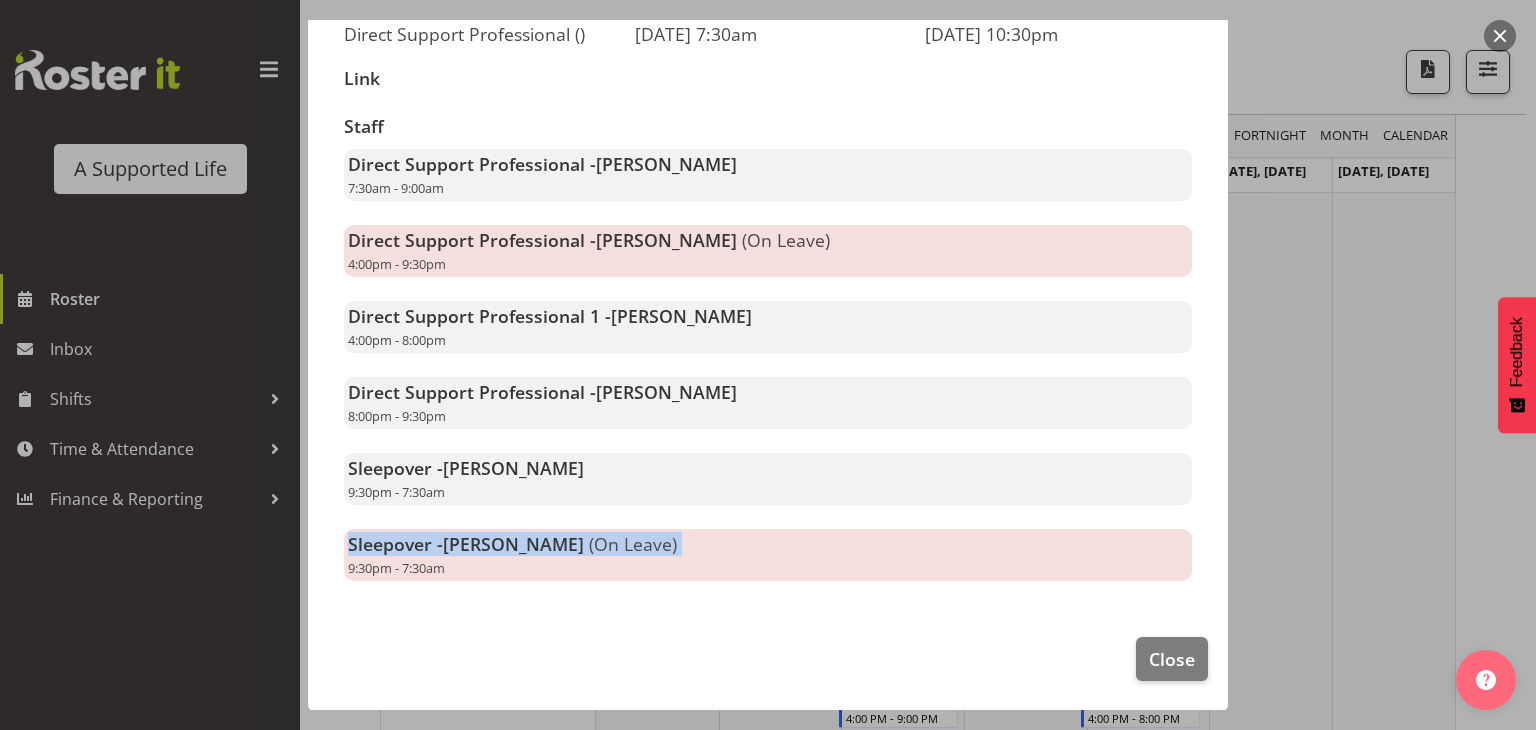 click on "Sleepover -  [PERSON_NAME]   (On Leave)
9:30pm - 7:30am" at bounding box center [768, 555] 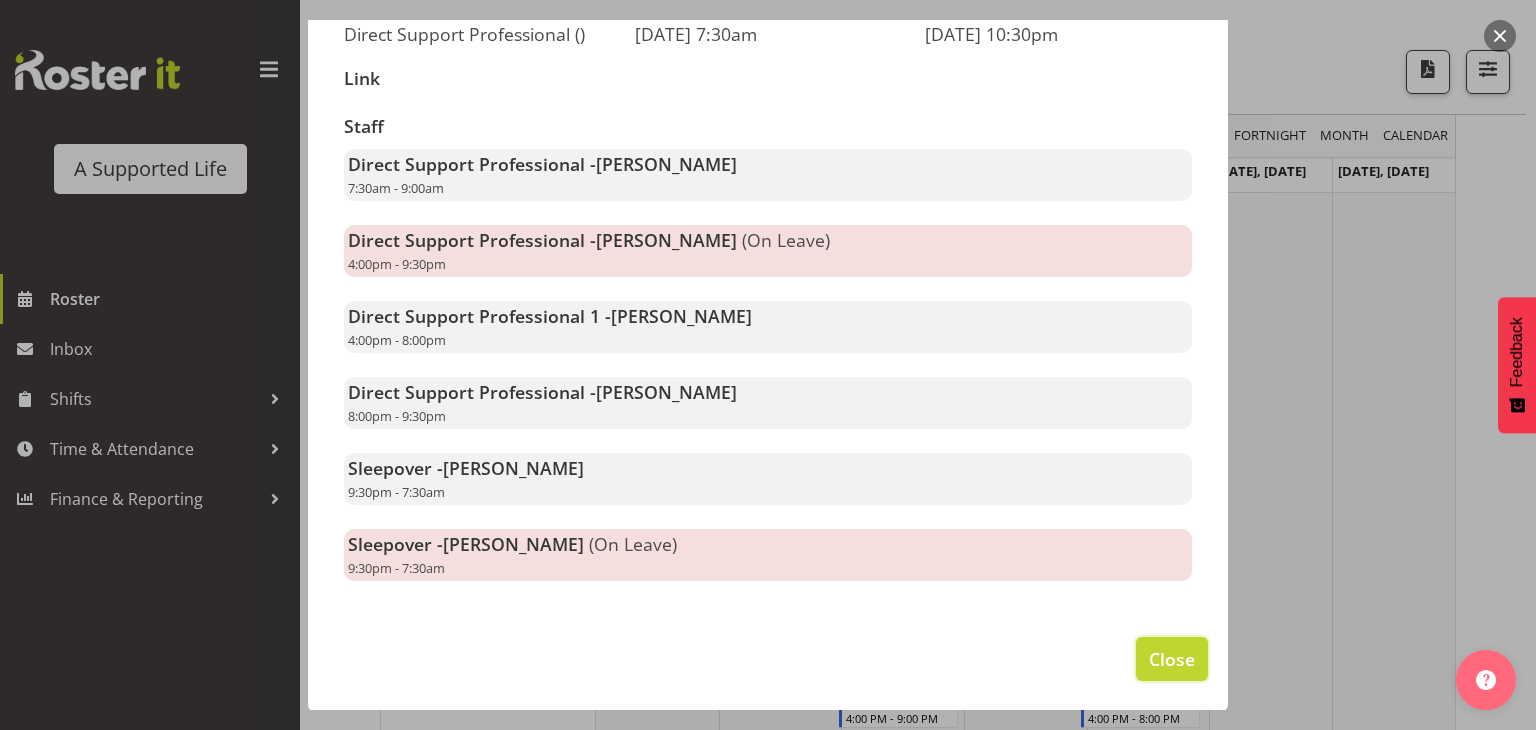 click on "Close" at bounding box center [1172, 659] 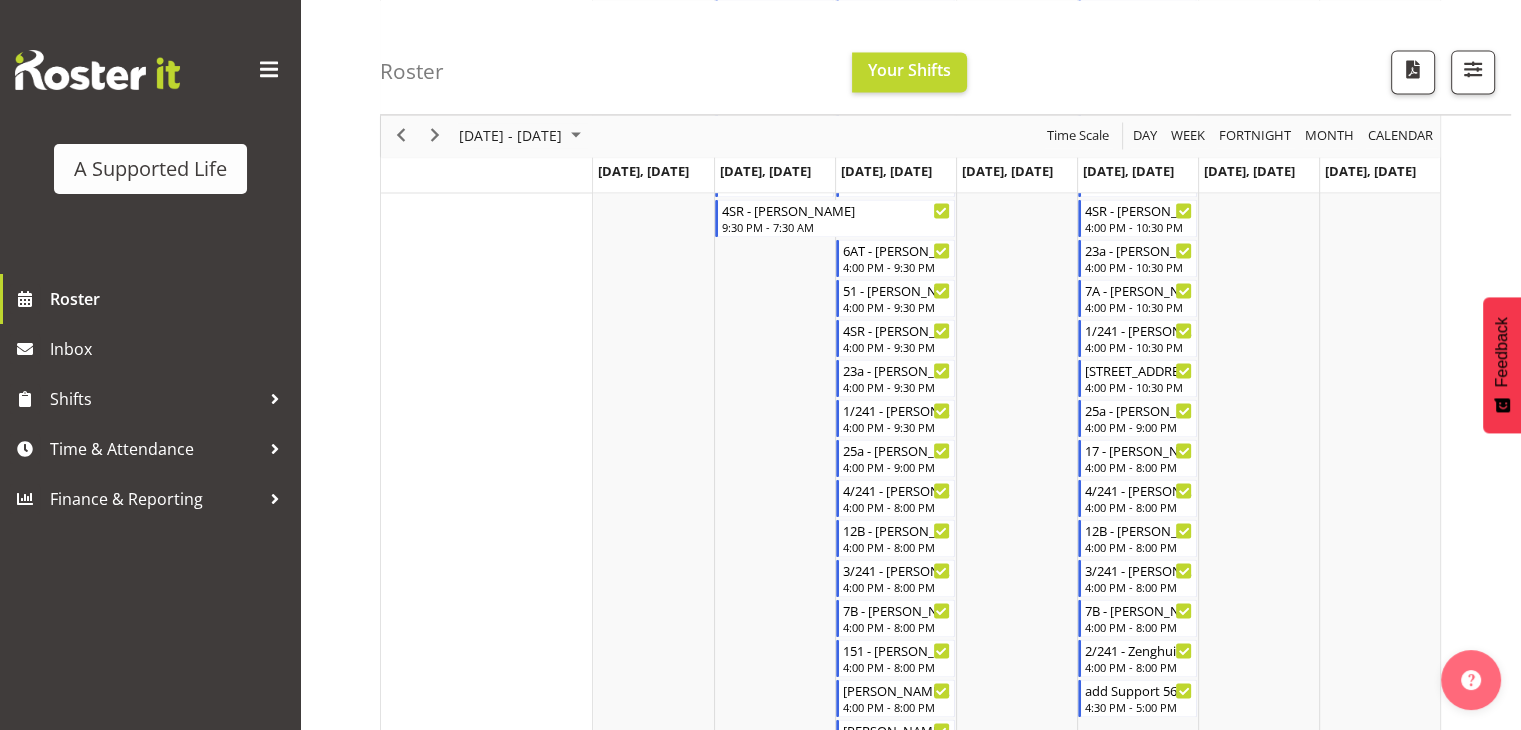 scroll, scrollTop: 3065, scrollLeft: 0, axis: vertical 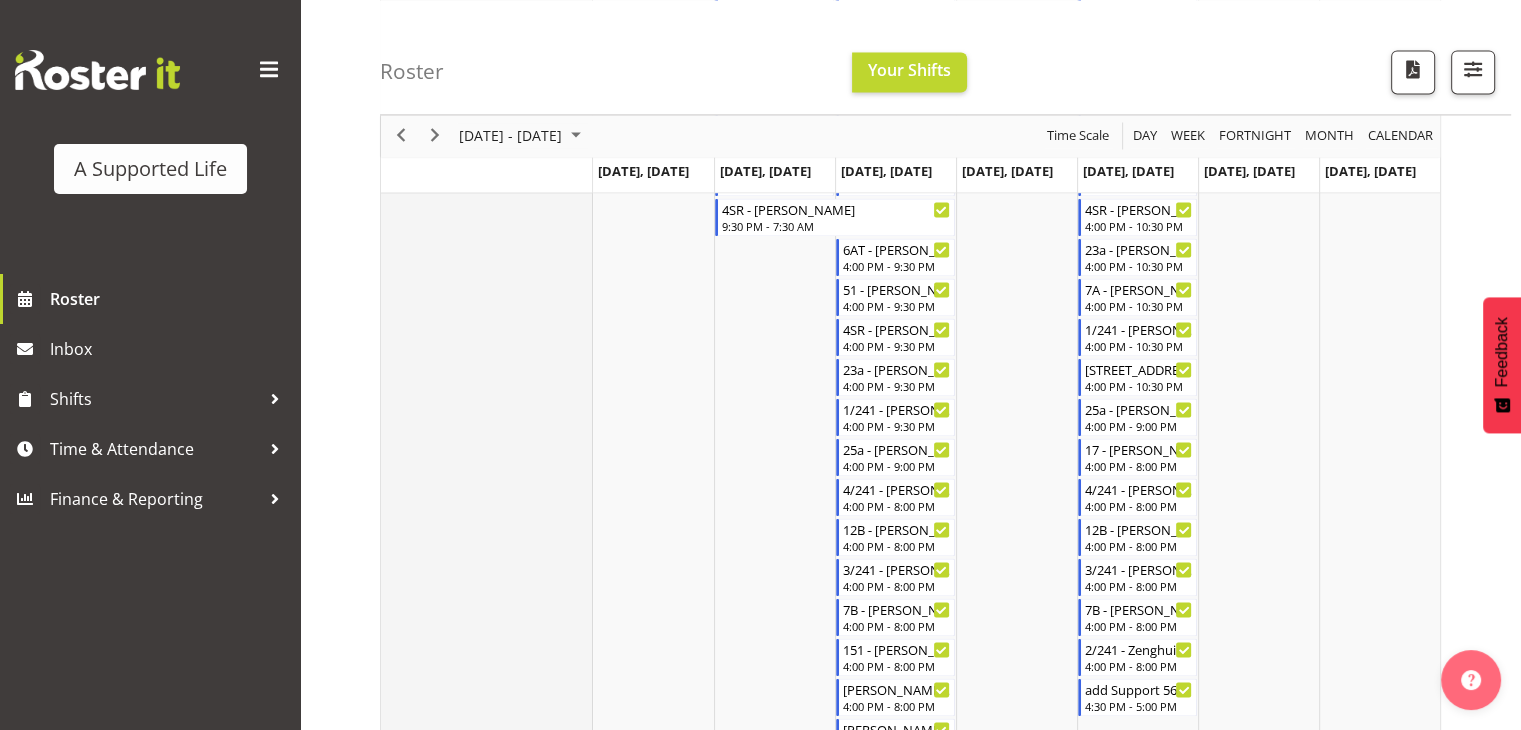 click on "Direct Support Professional" at bounding box center [487, -675] 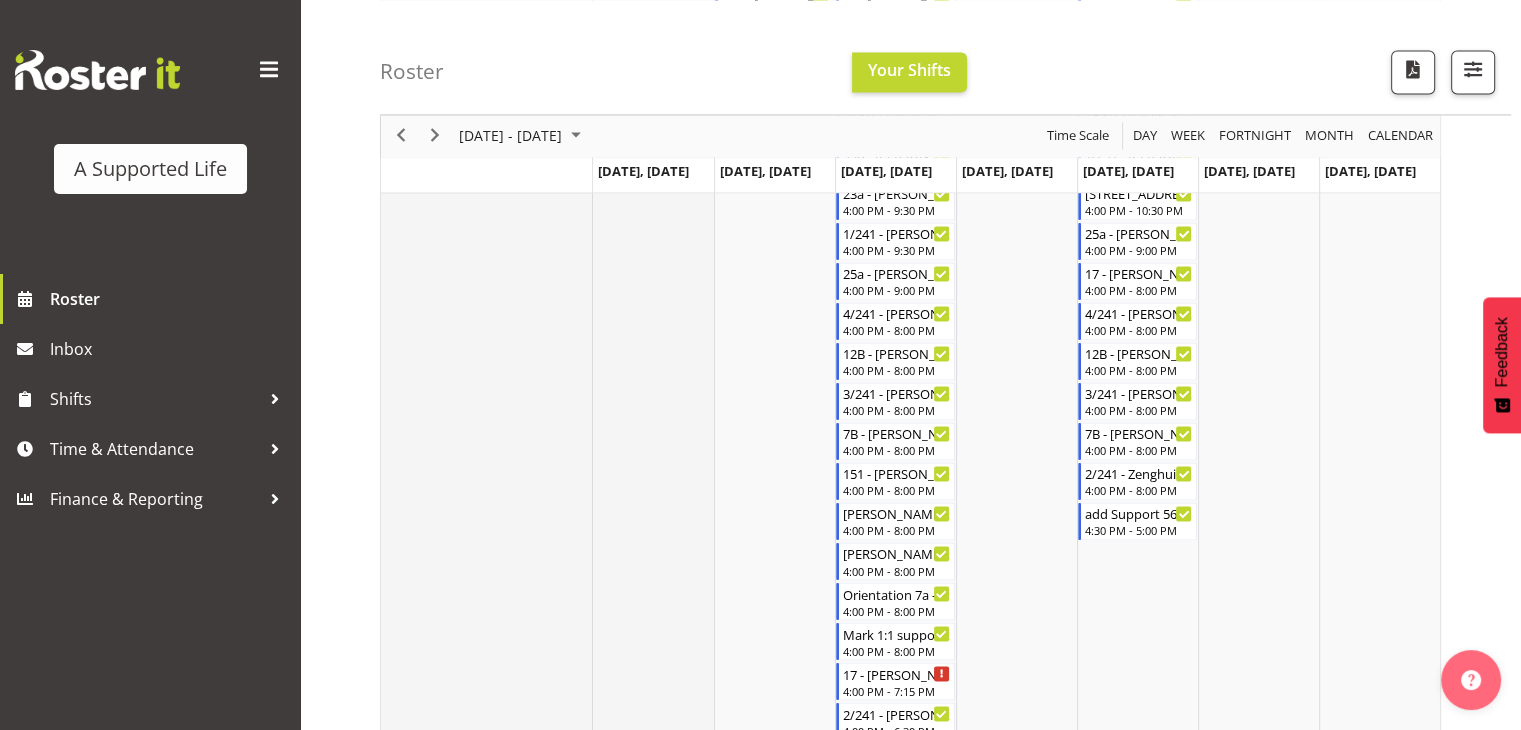 scroll, scrollTop: 3248, scrollLeft: 0, axis: vertical 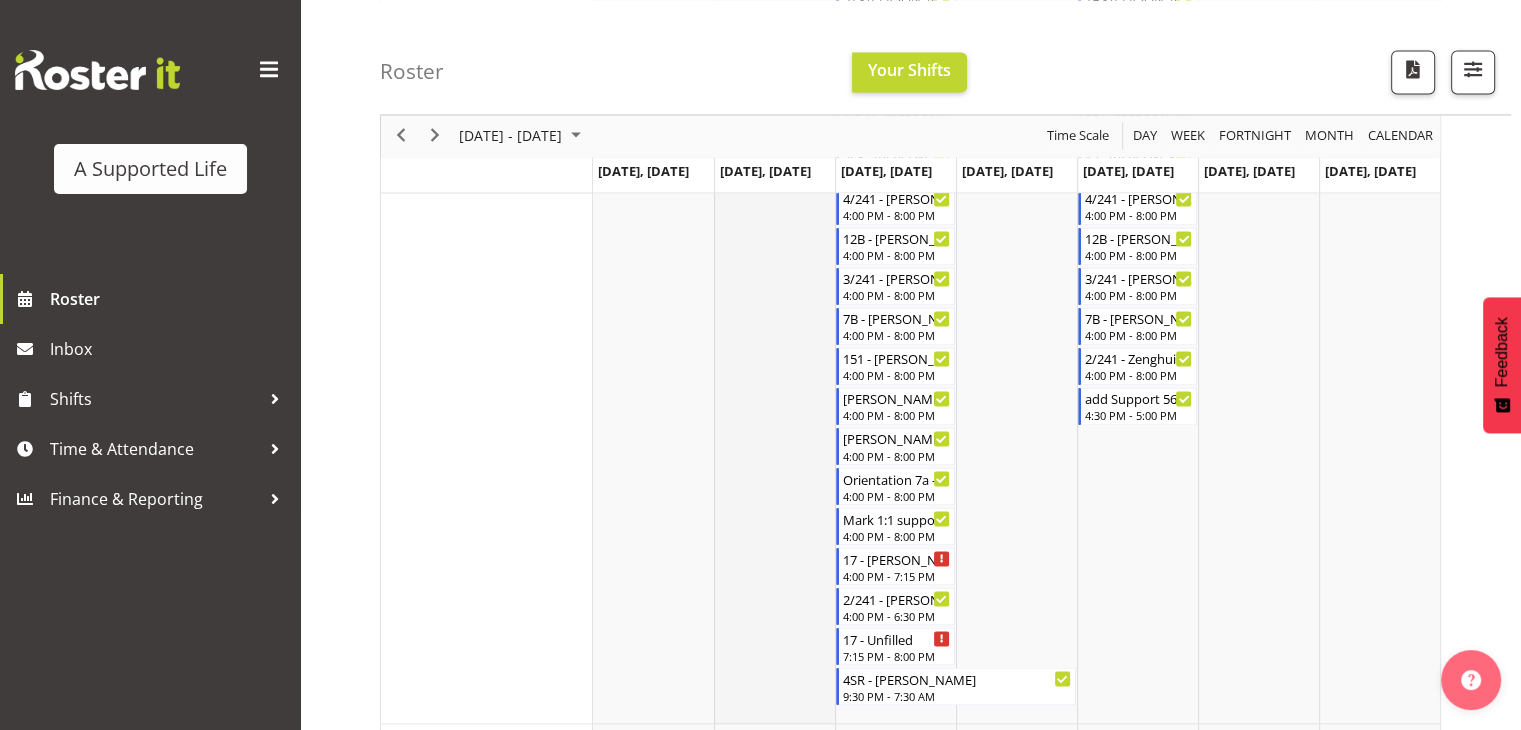 click at bounding box center (774, -966) 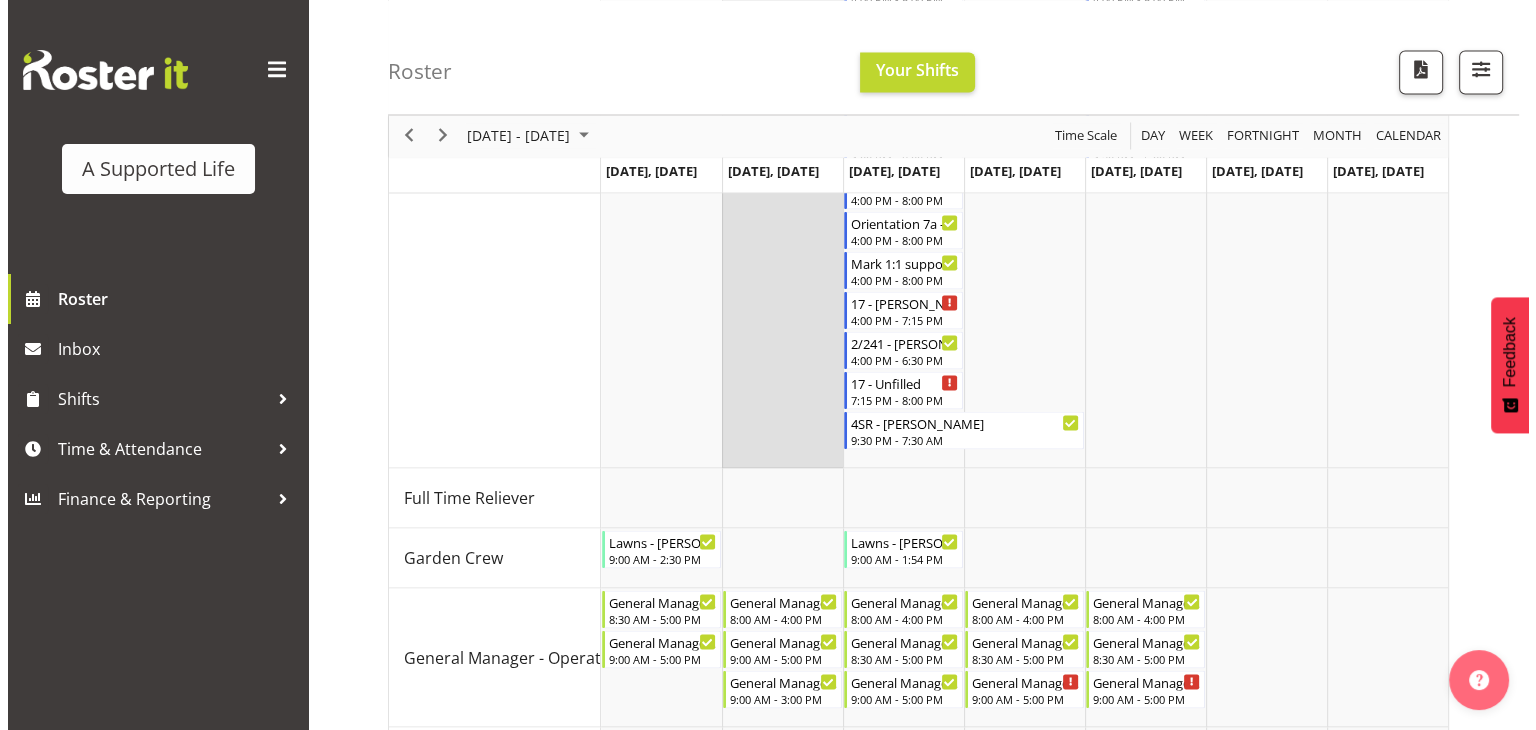 scroll, scrollTop: 3624, scrollLeft: 0, axis: vertical 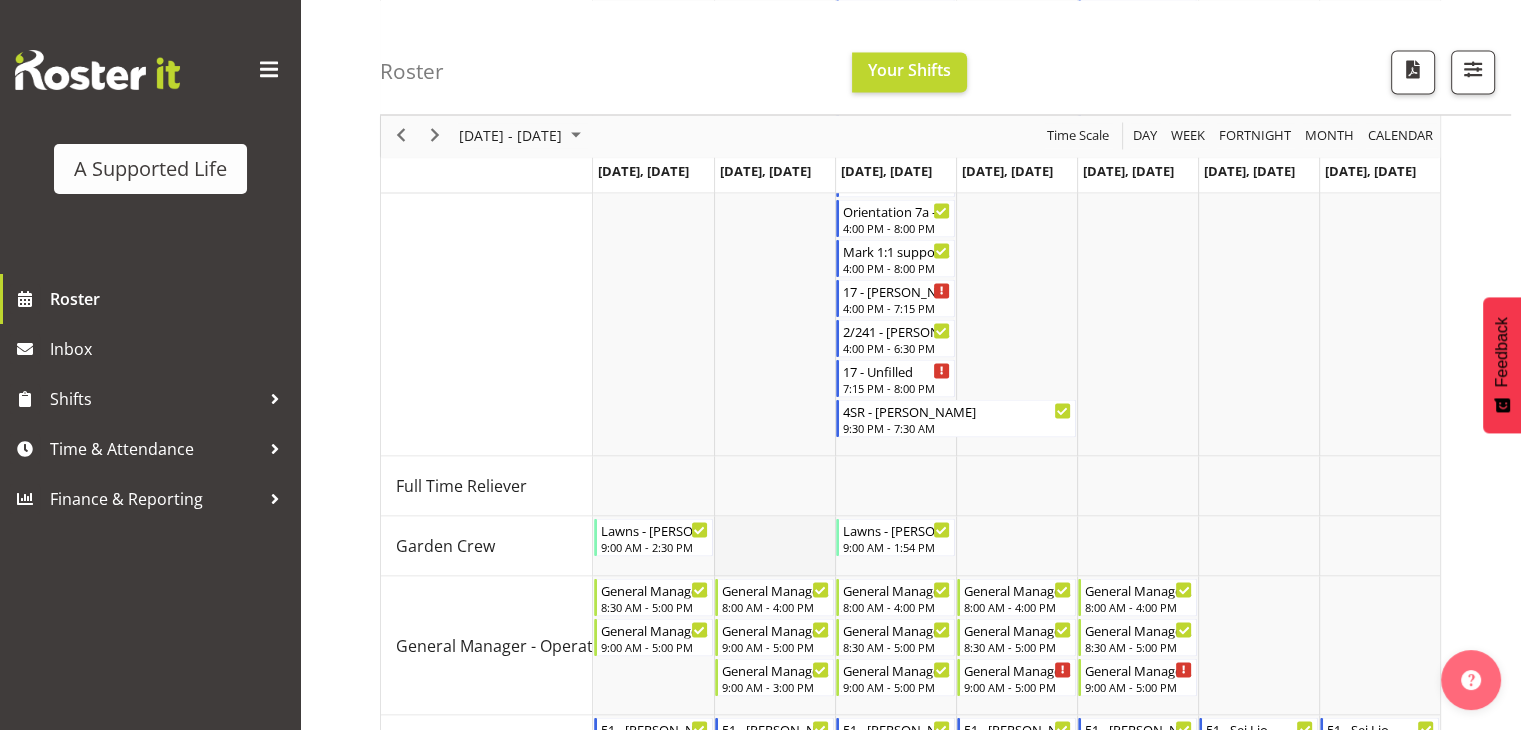 click at bounding box center (774, 546) 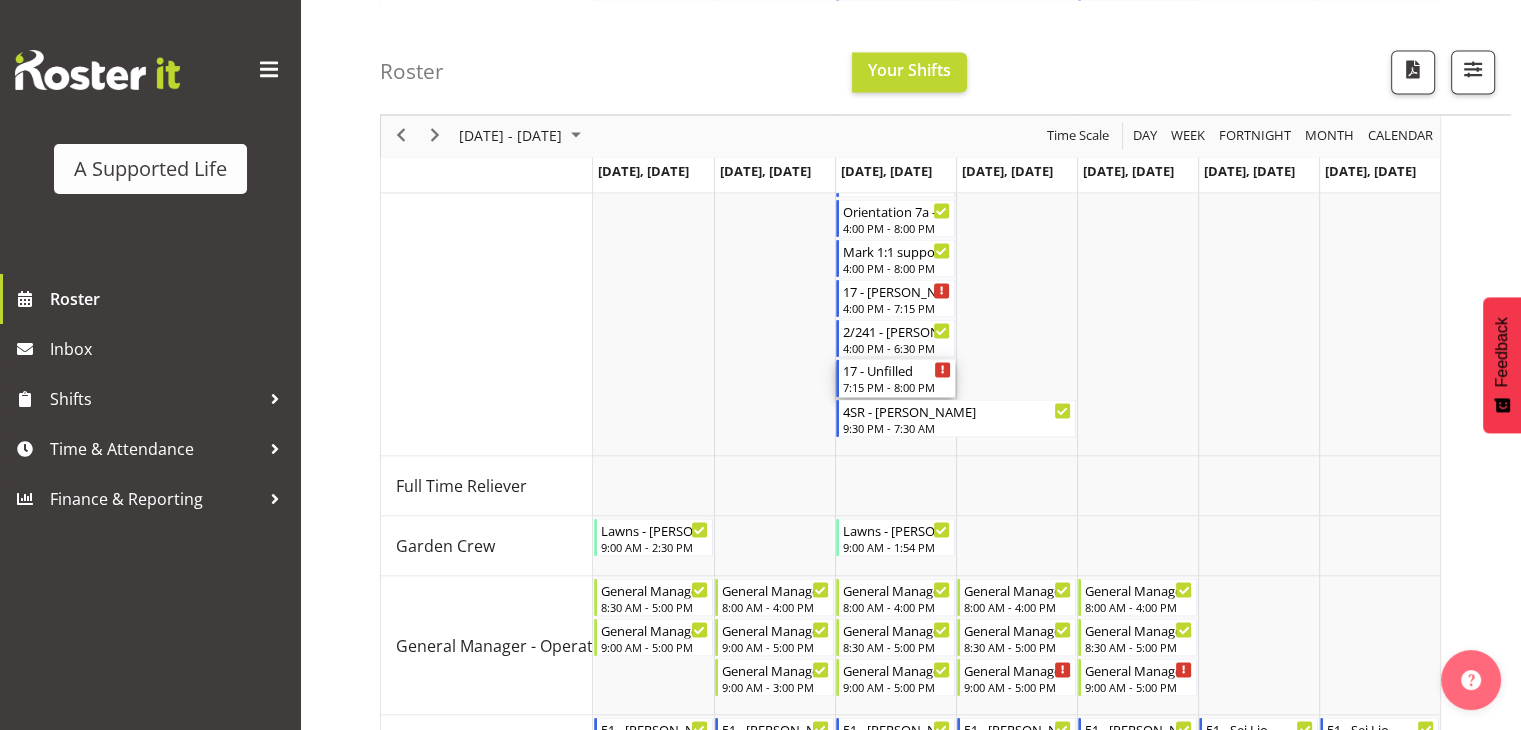 click on "17 - Unfilled" at bounding box center [897, 369] 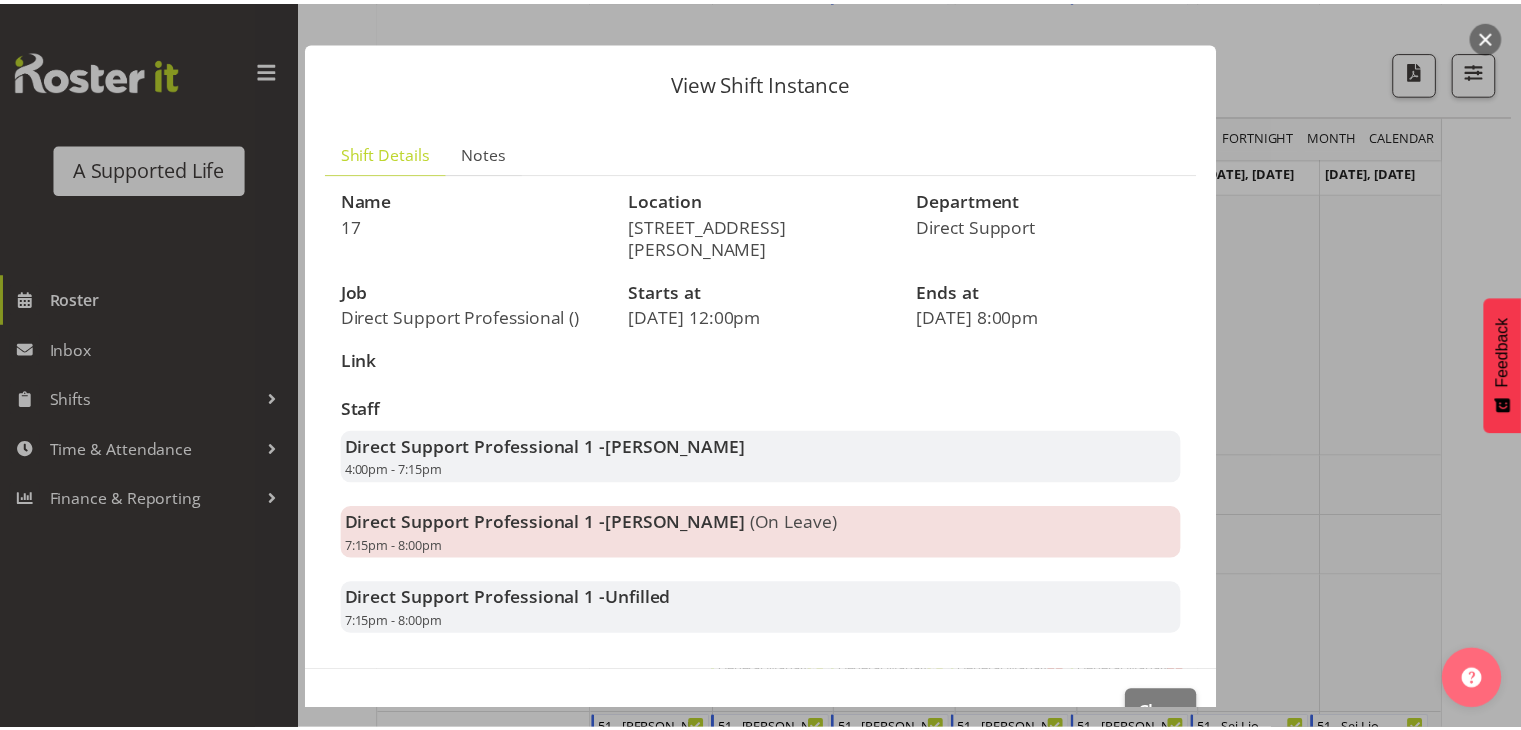 scroll, scrollTop: 60, scrollLeft: 0, axis: vertical 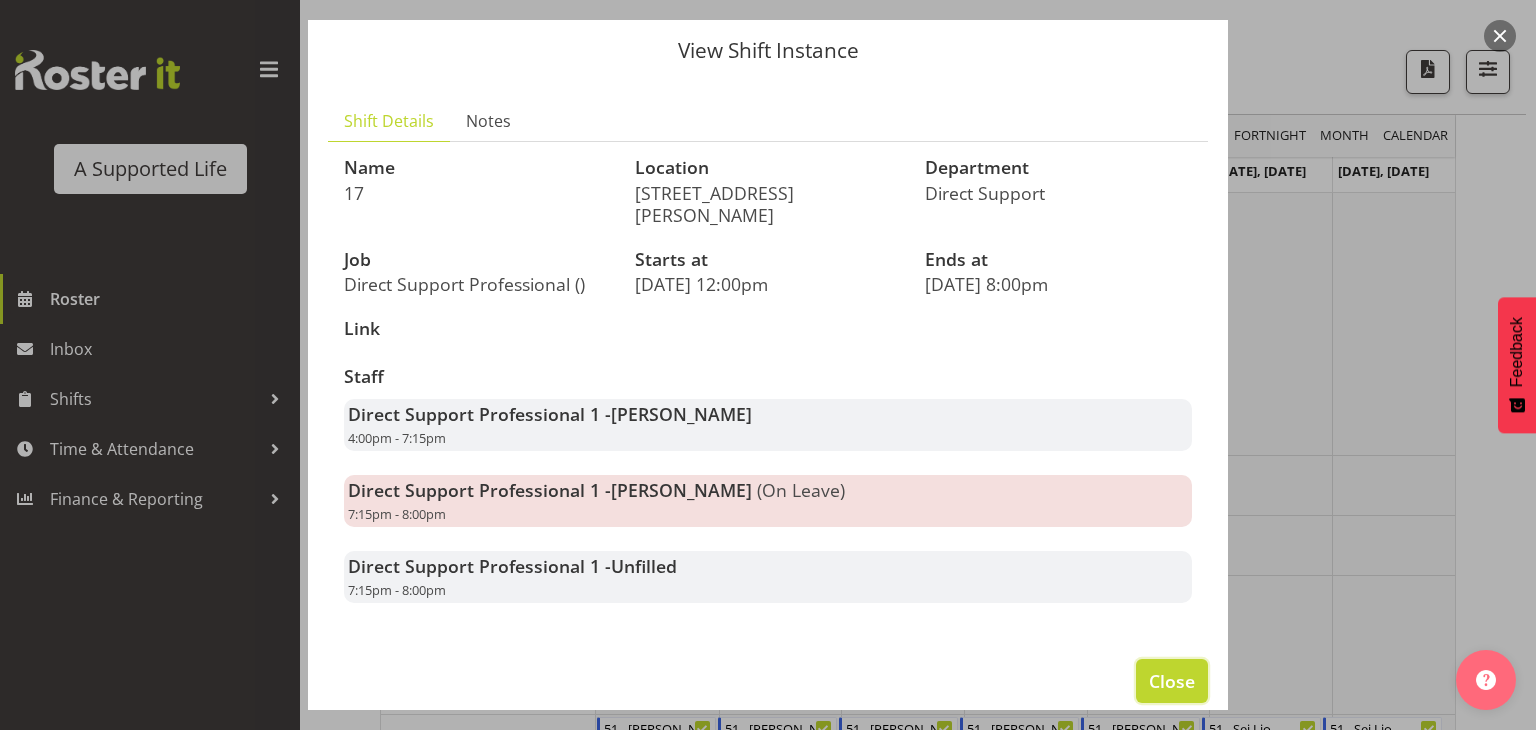 click on "Close" at bounding box center (1172, 681) 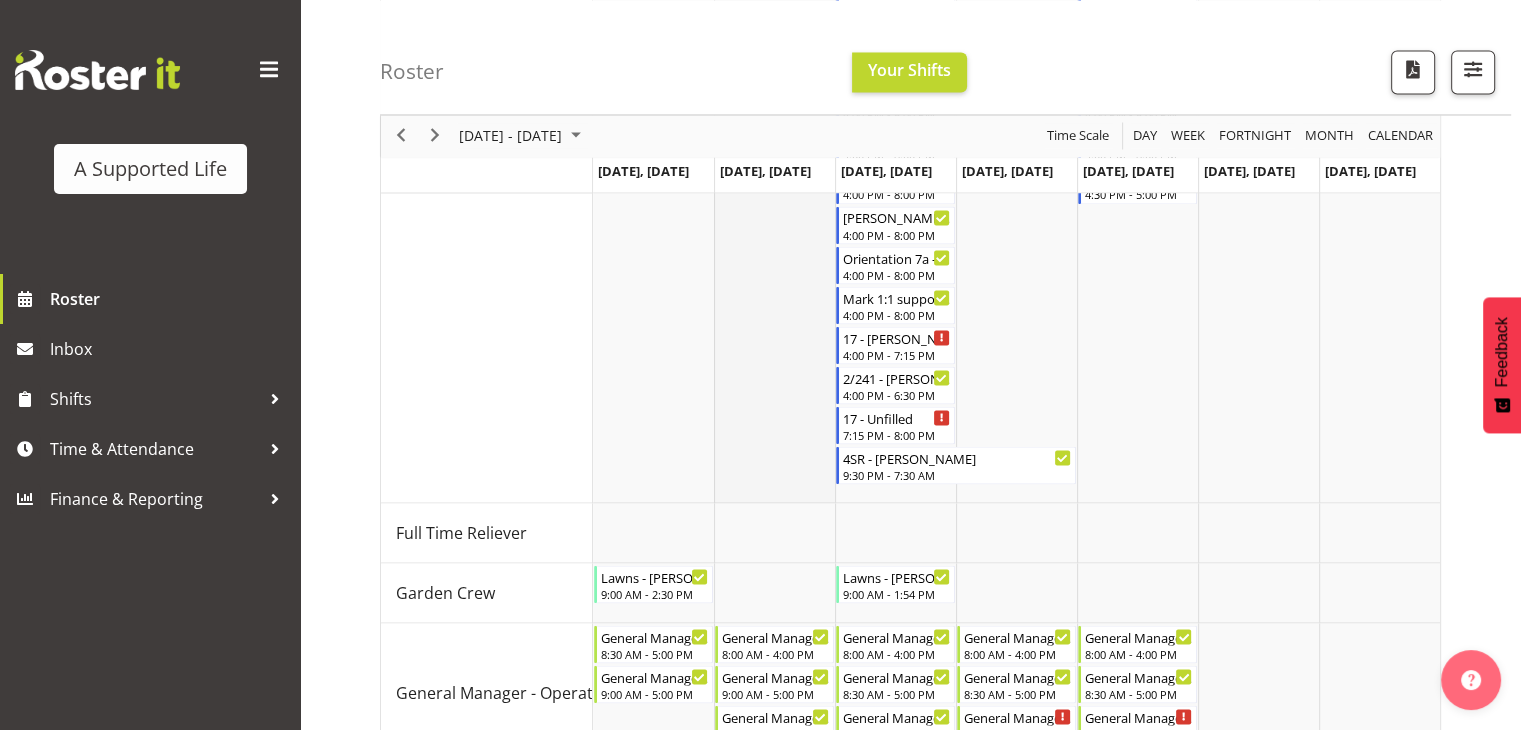 scroll, scrollTop: 3576, scrollLeft: 0, axis: vertical 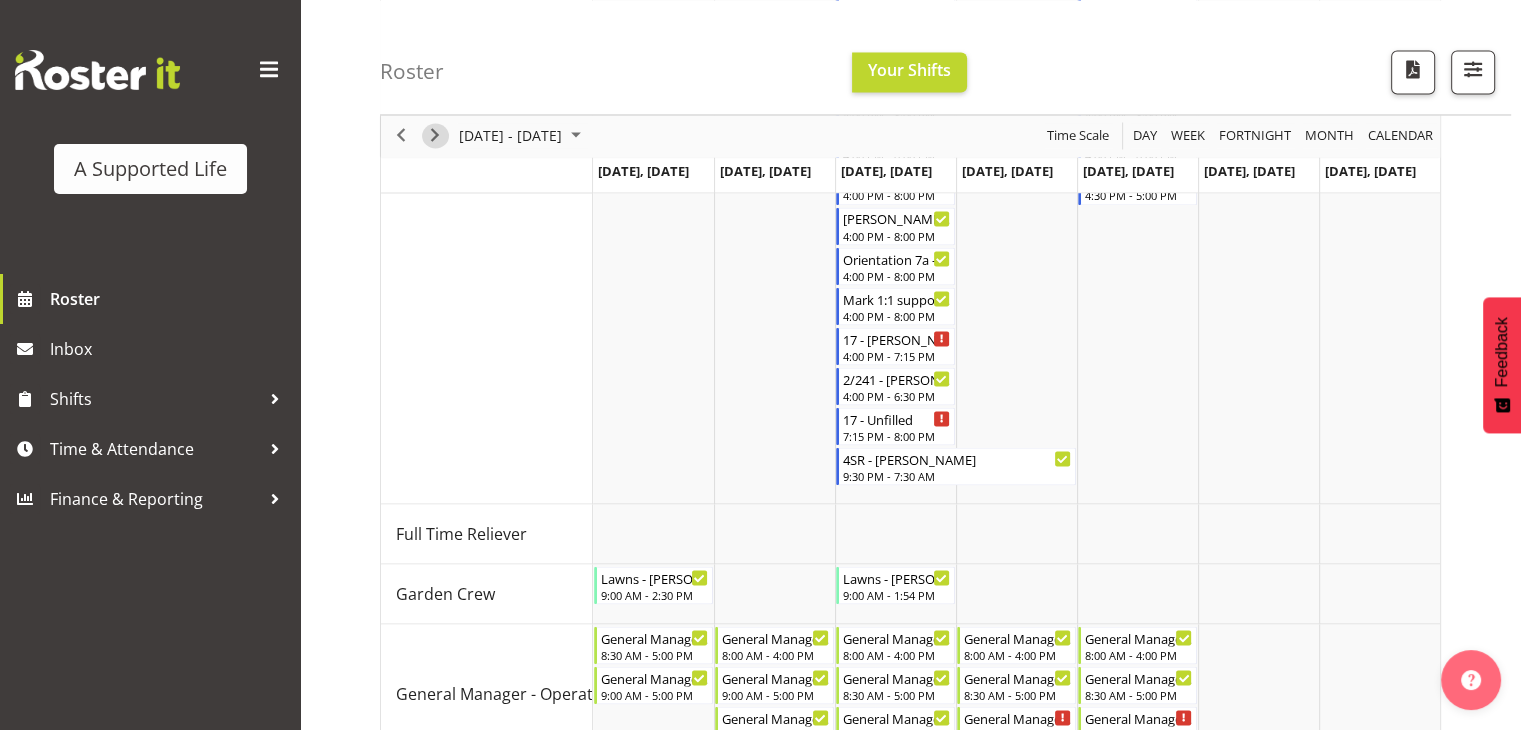 click at bounding box center [435, 136] 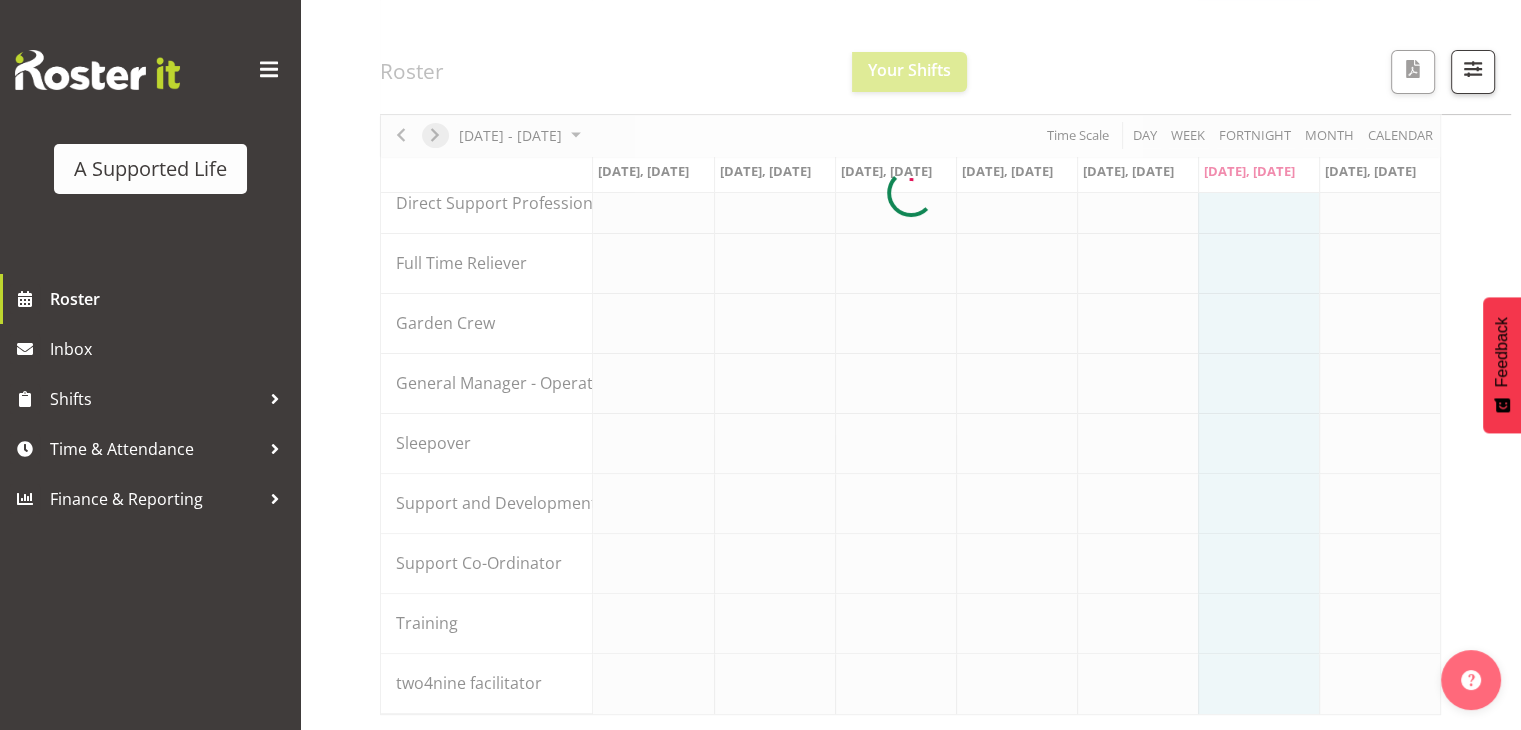 scroll, scrollTop: 526, scrollLeft: 0, axis: vertical 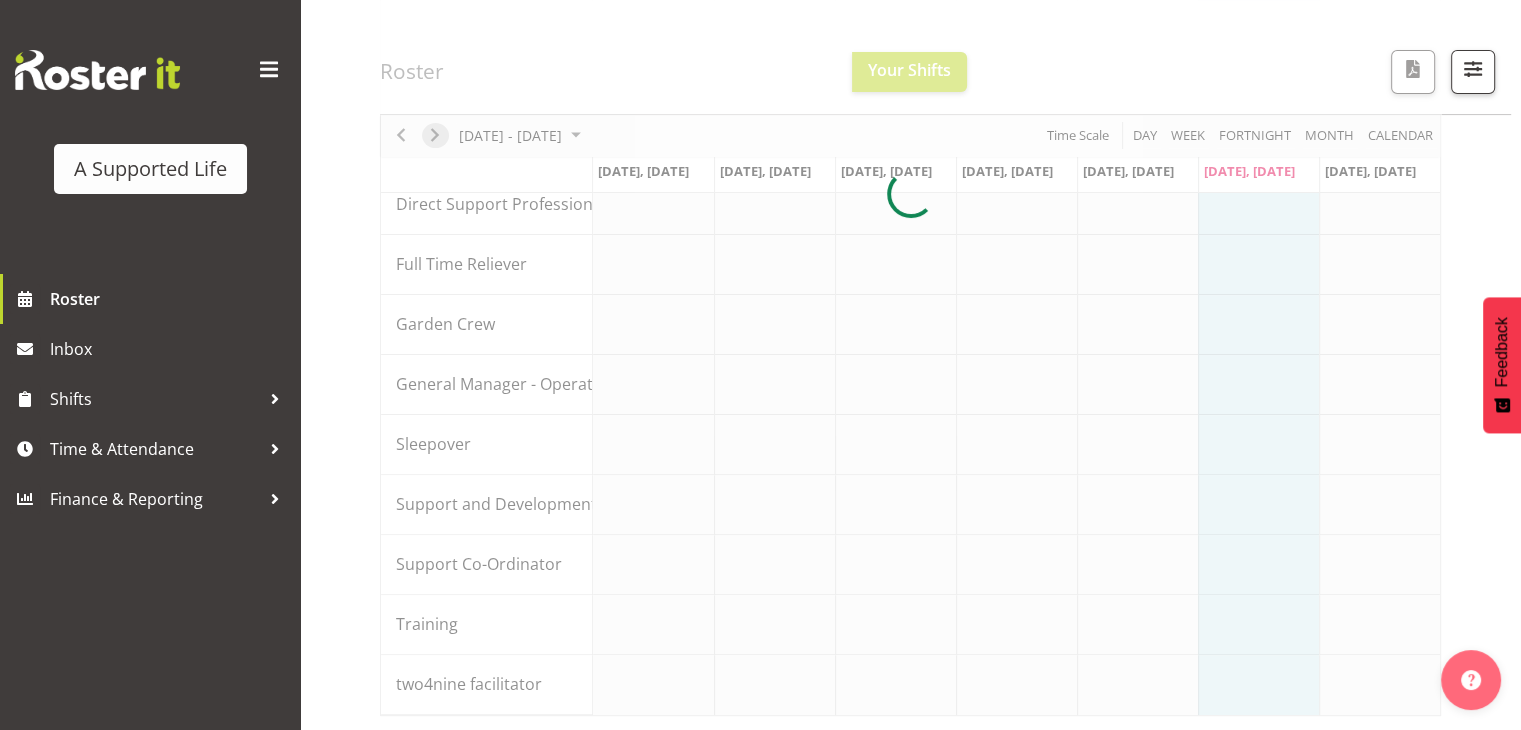 type 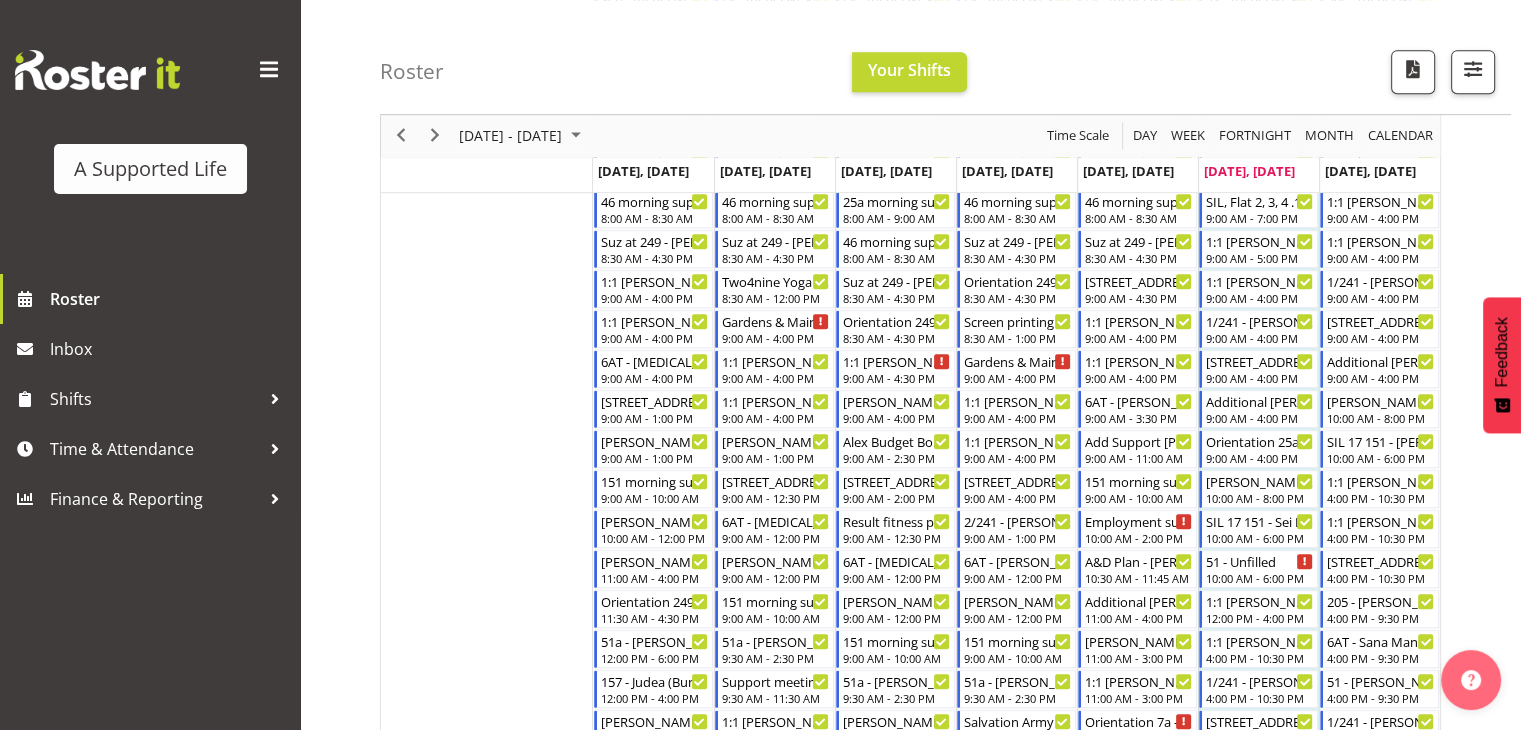 scroll, scrollTop: 1469, scrollLeft: 0, axis: vertical 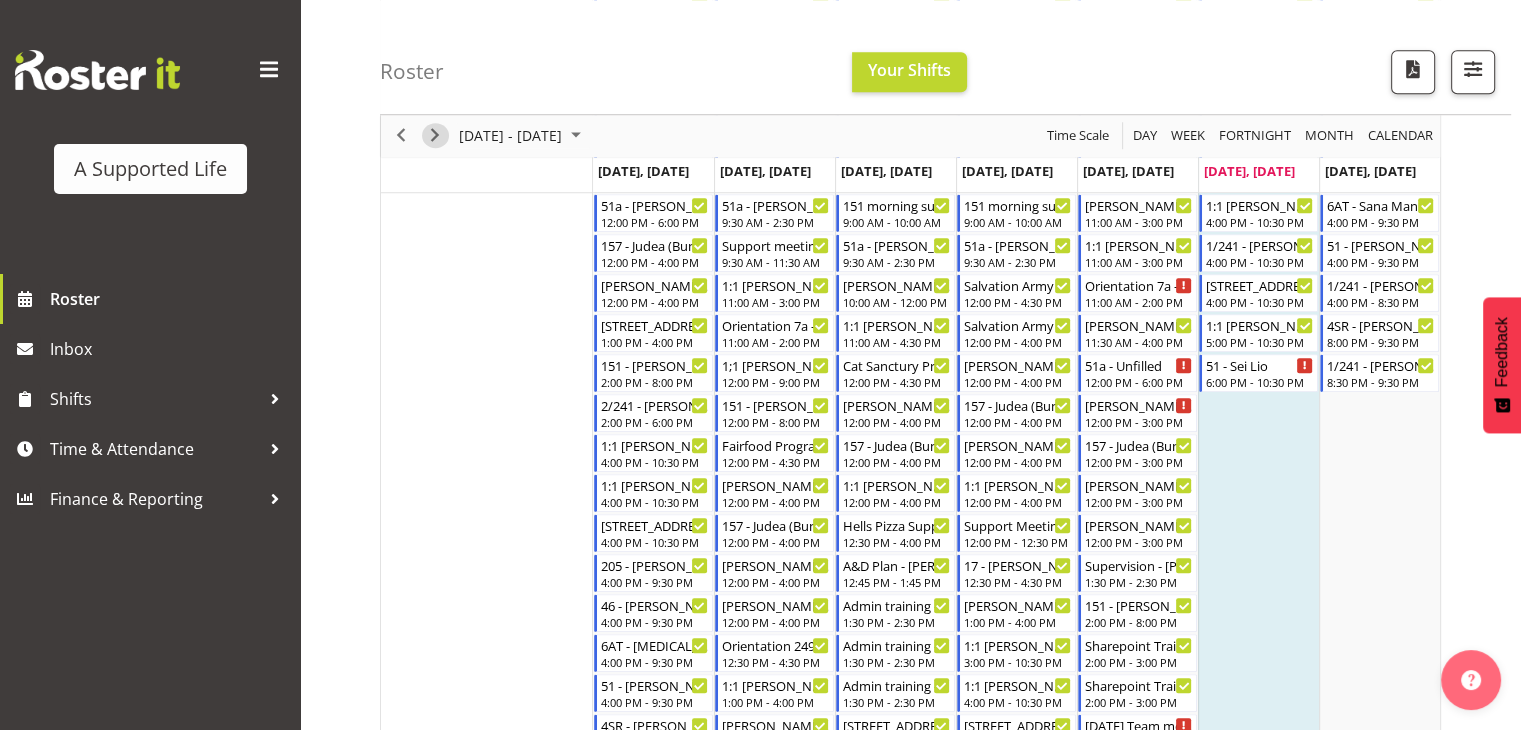 click at bounding box center [435, 136] 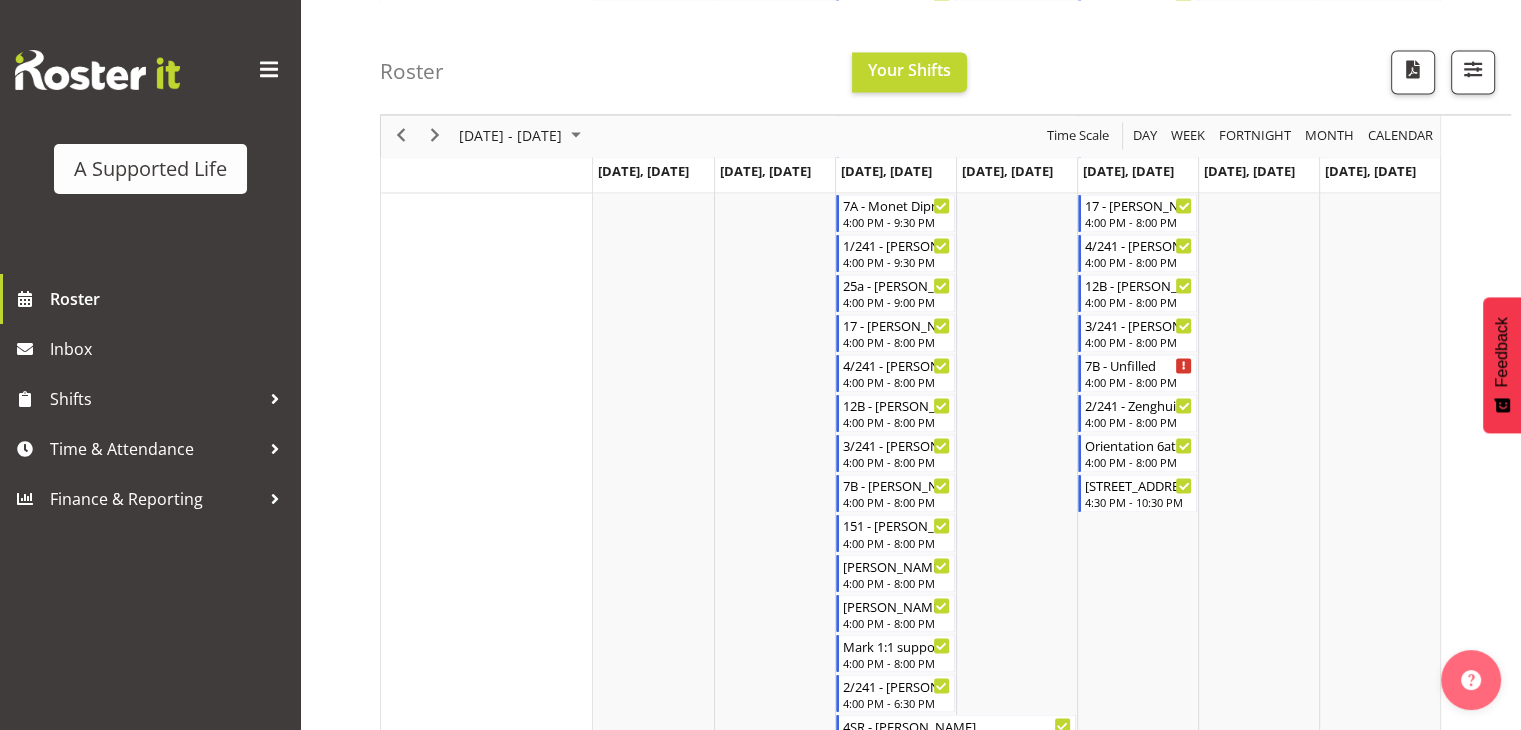 scroll, scrollTop: 1028, scrollLeft: 0, axis: vertical 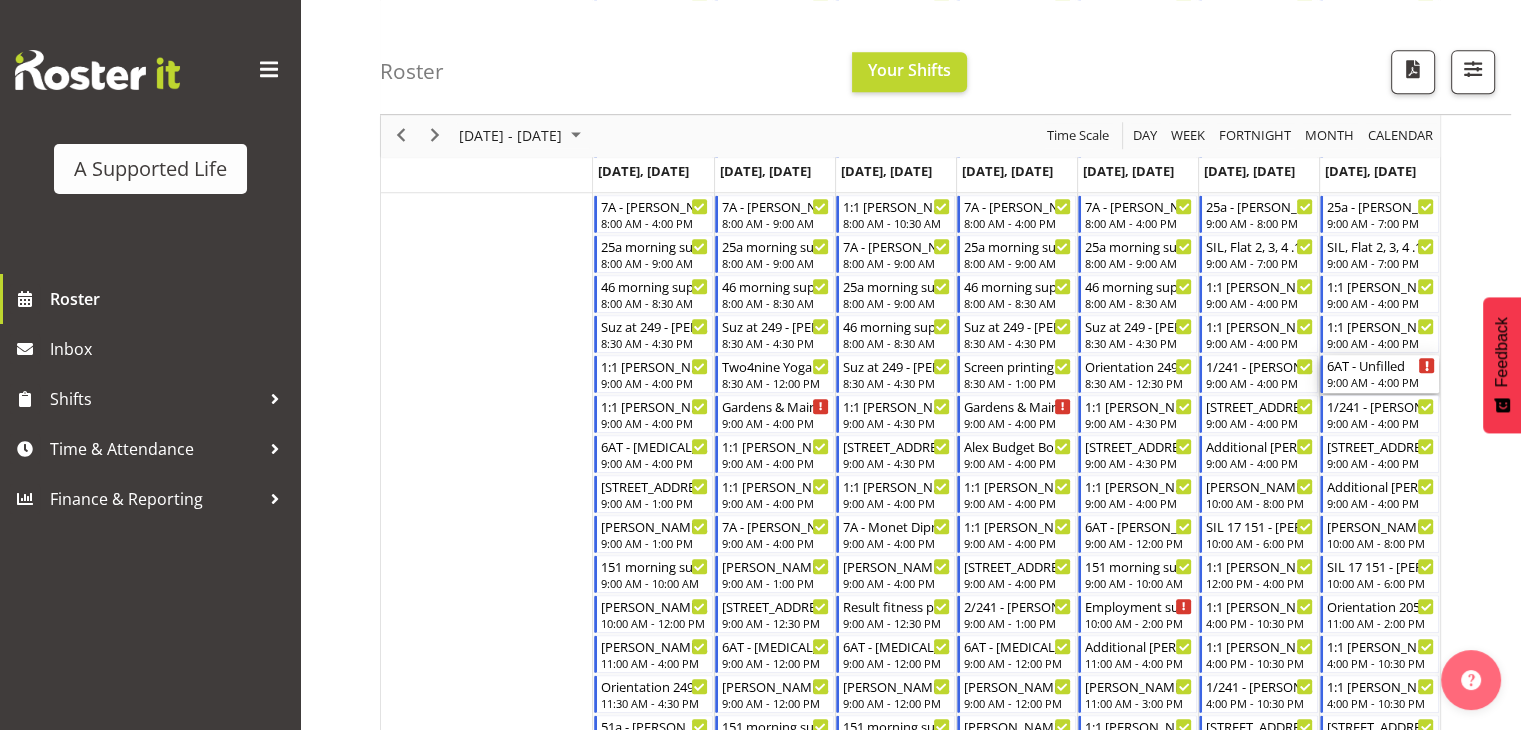 click on "9:00 AM - 4:00 PM" at bounding box center (1381, 382) 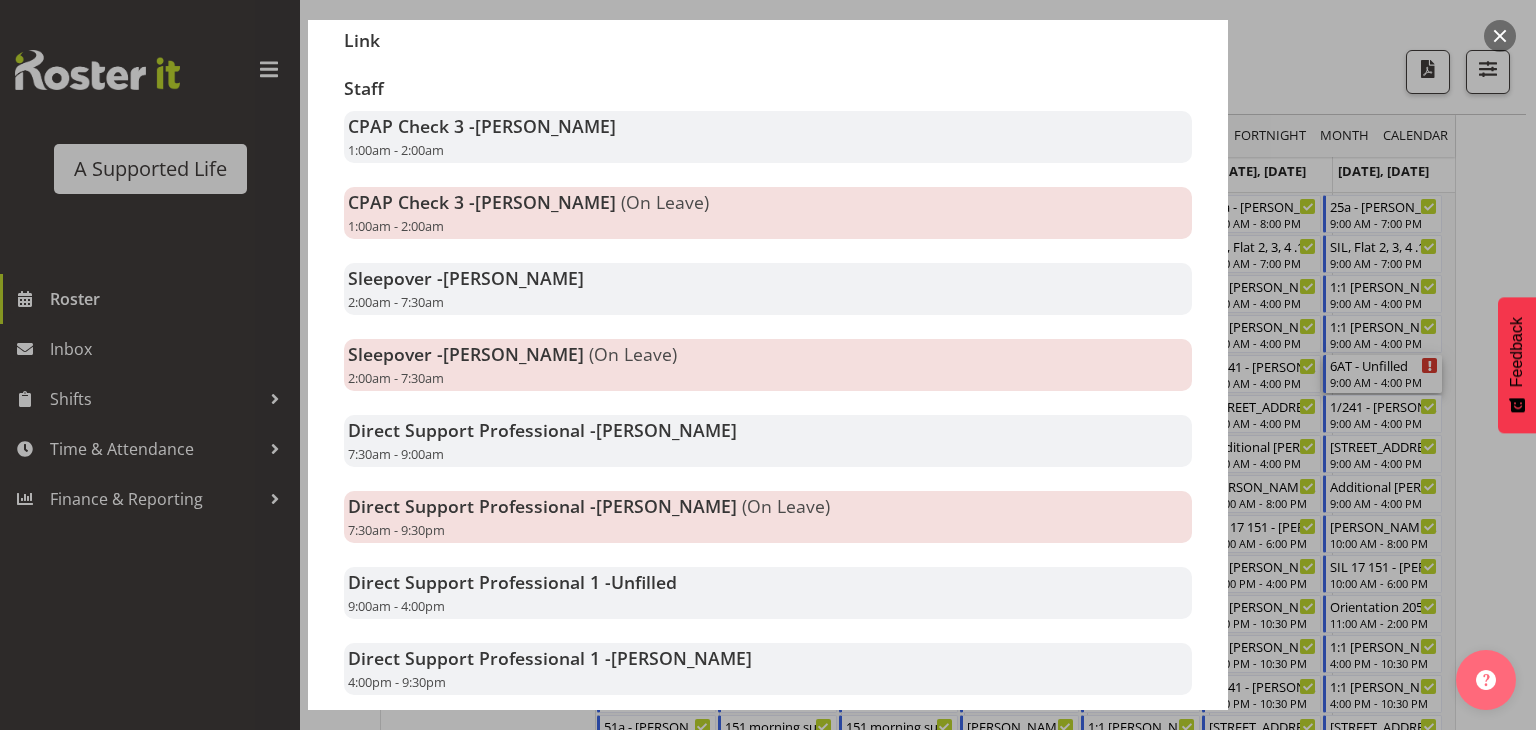 scroll, scrollTop: 345, scrollLeft: 0, axis: vertical 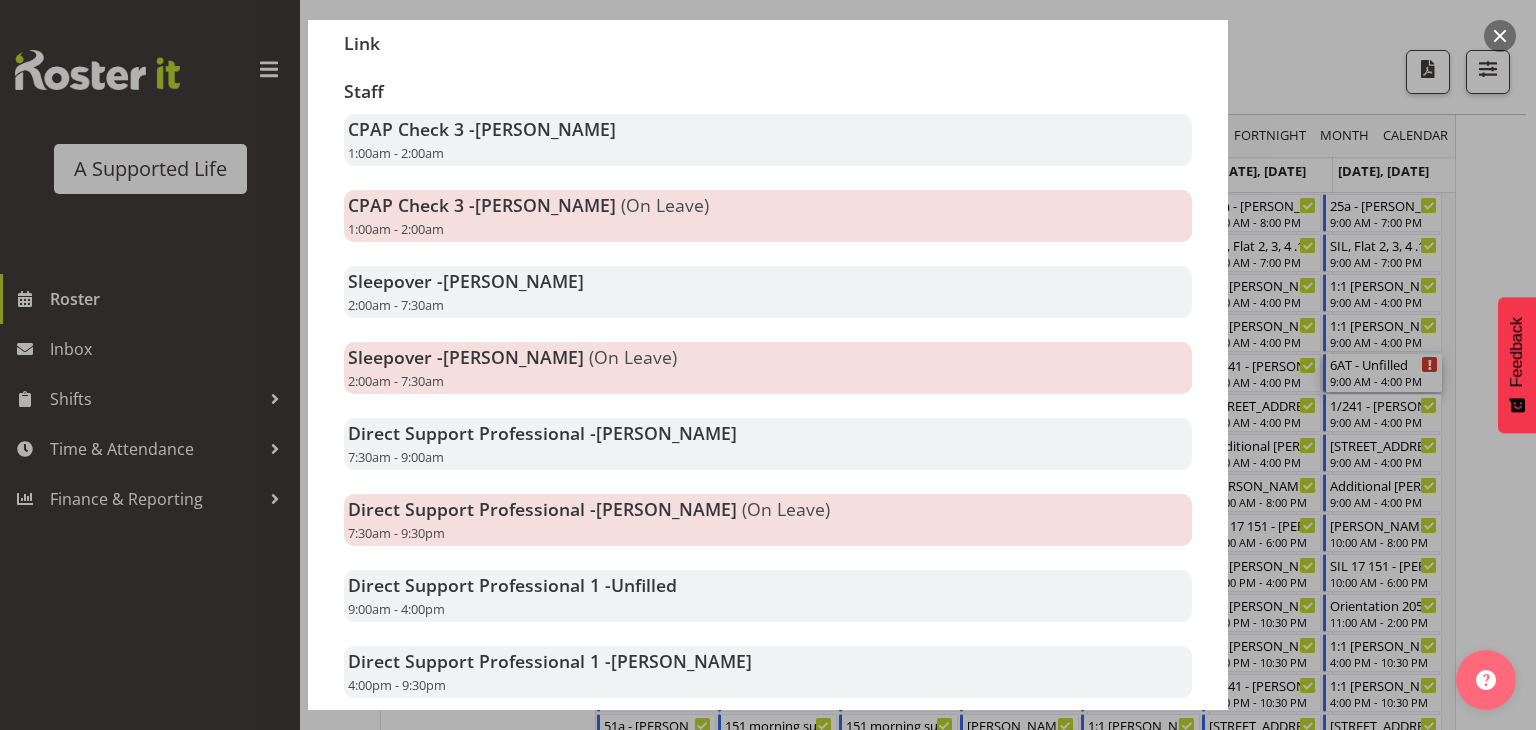 click on "Direct Support Professional -  [PERSON_NAME]
7:30am - 9:00am" at bounding box center (768, 444) 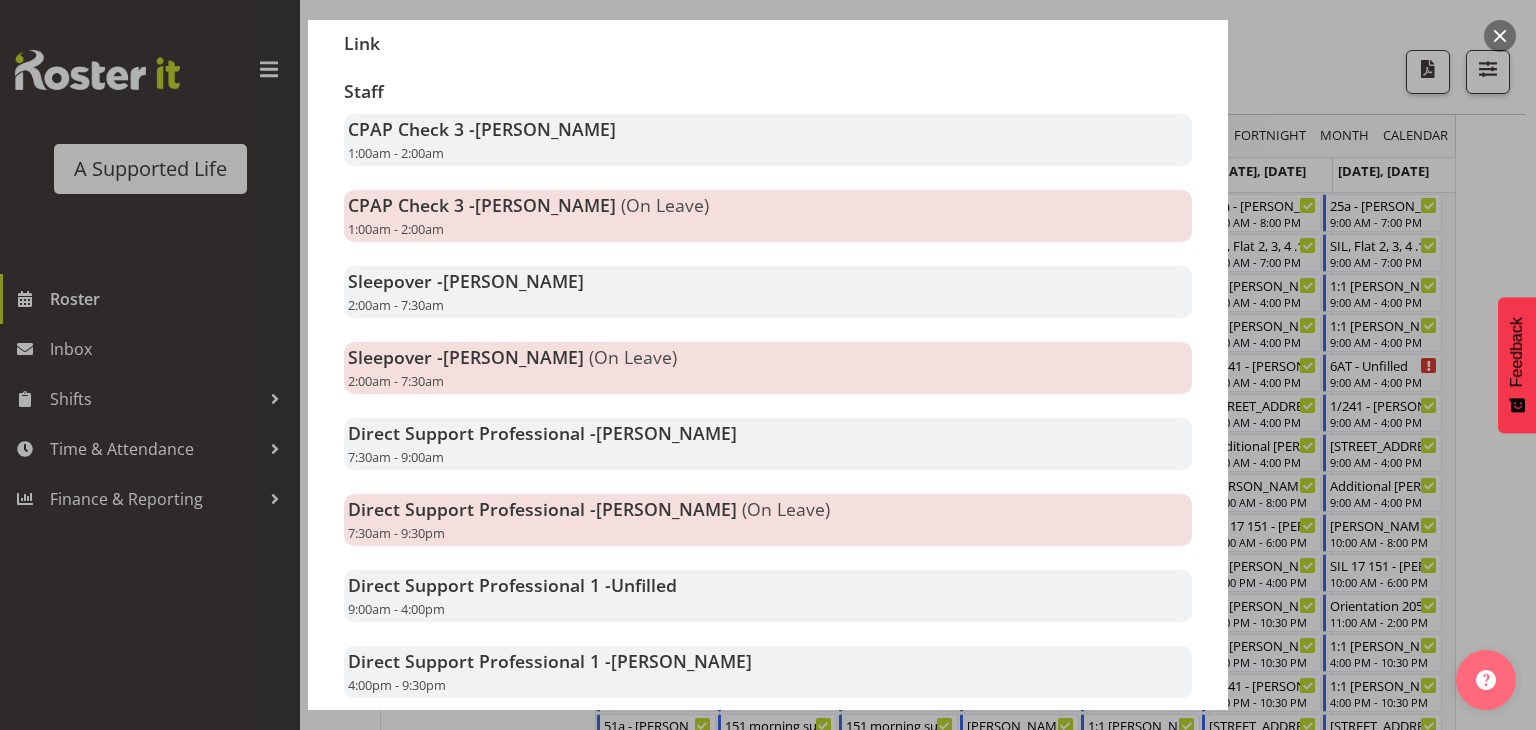 click on "Direct Support Professional -  [PERSON_NAME]
7:30am - 9:00am" at bounding box center [768, 444] 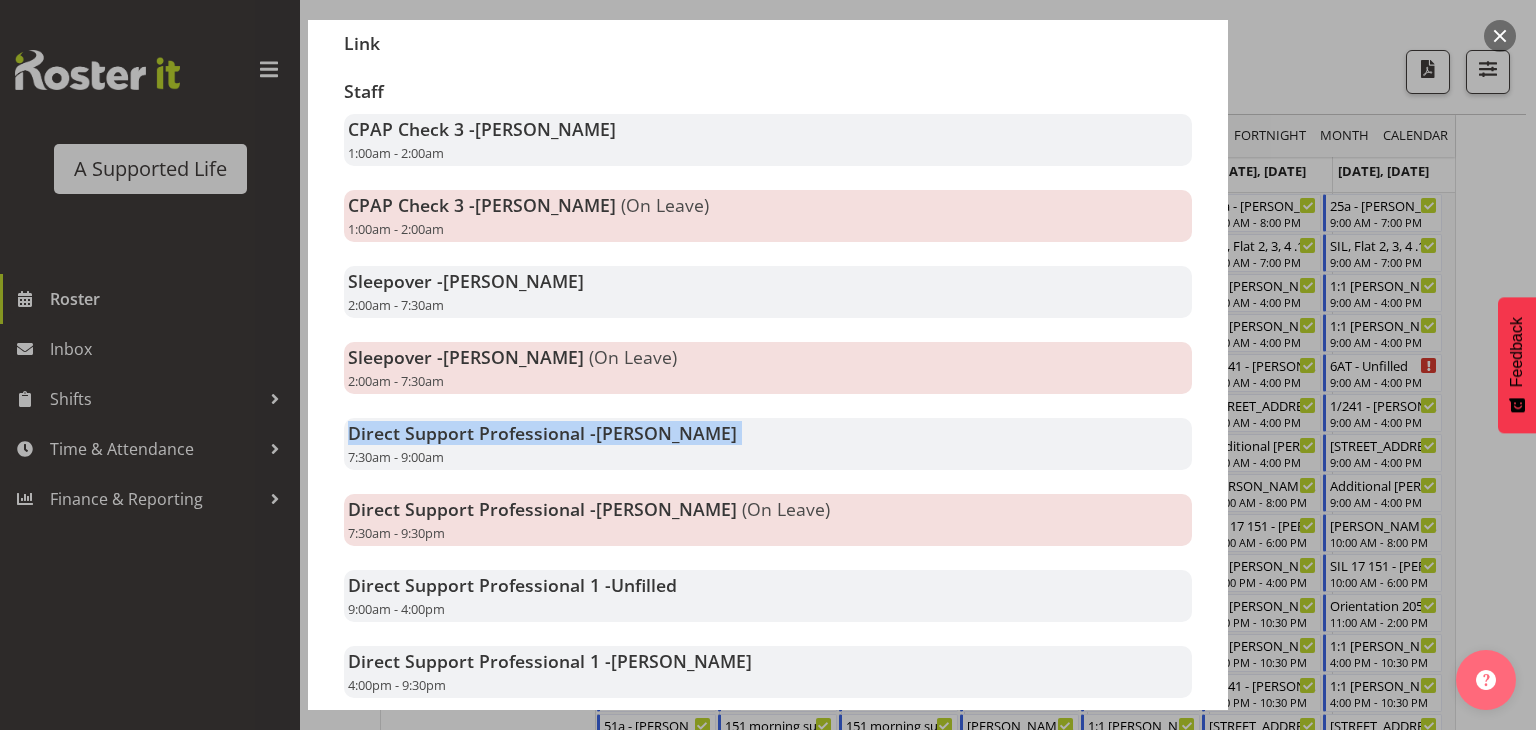 click on "Direct Support Professional -  [PERSON_NAME]
7:30am - 9:00am" at bounding box center (768, 444) 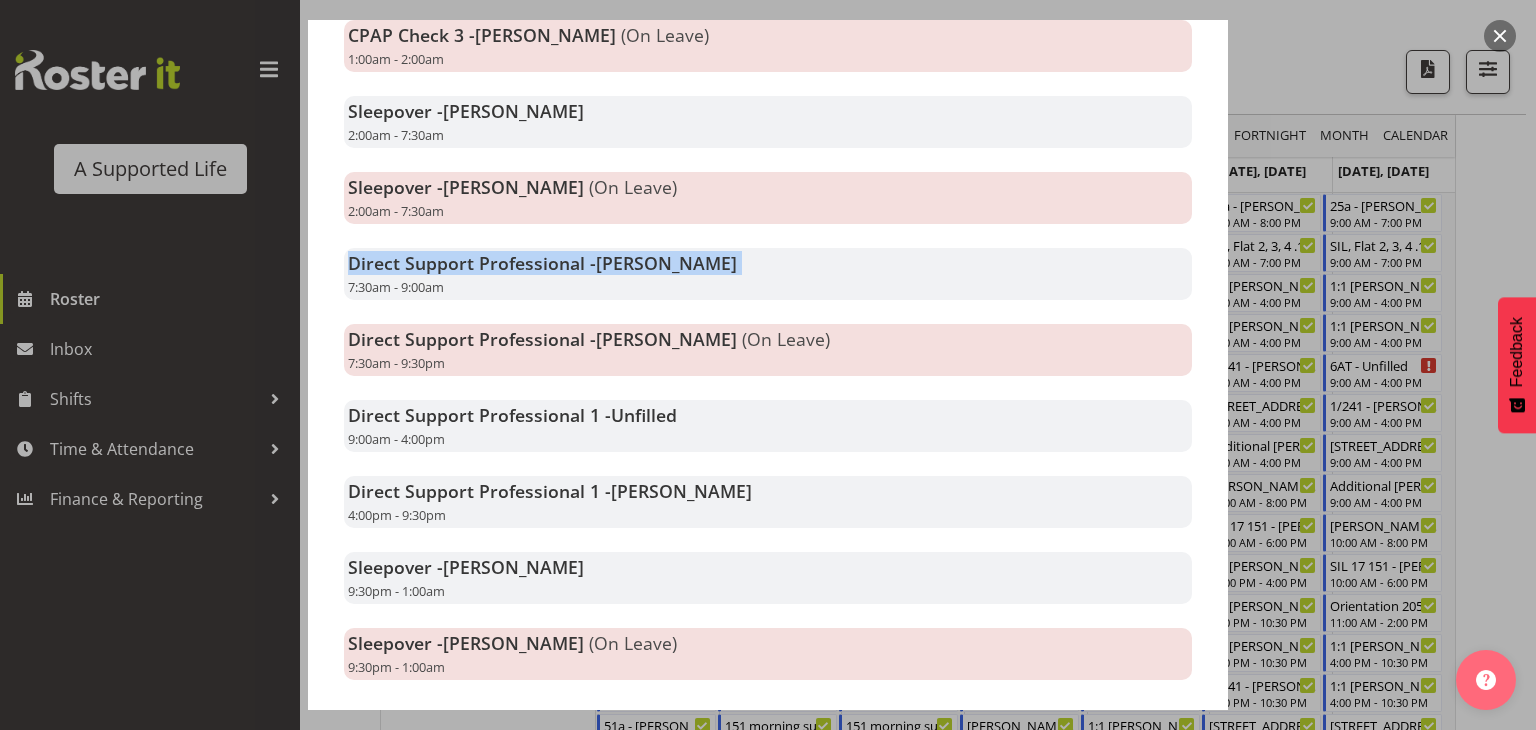 scroll, scrollTop: 516, scrollLeft: 0, axis: vertical 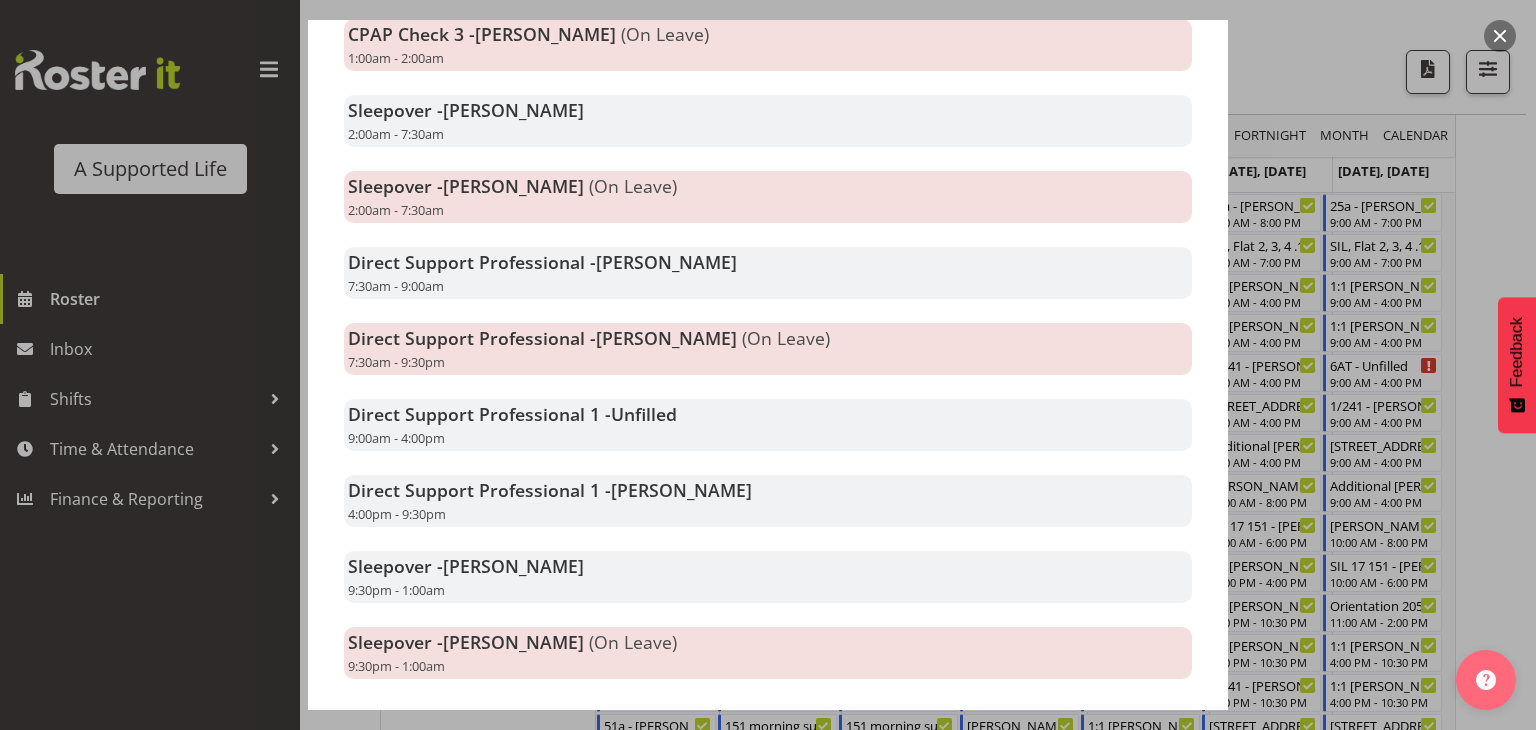 click on "Direct Support Professional 1 -  Unfilled
9:00am - 4:00pm" at bounding box center [768, 425] 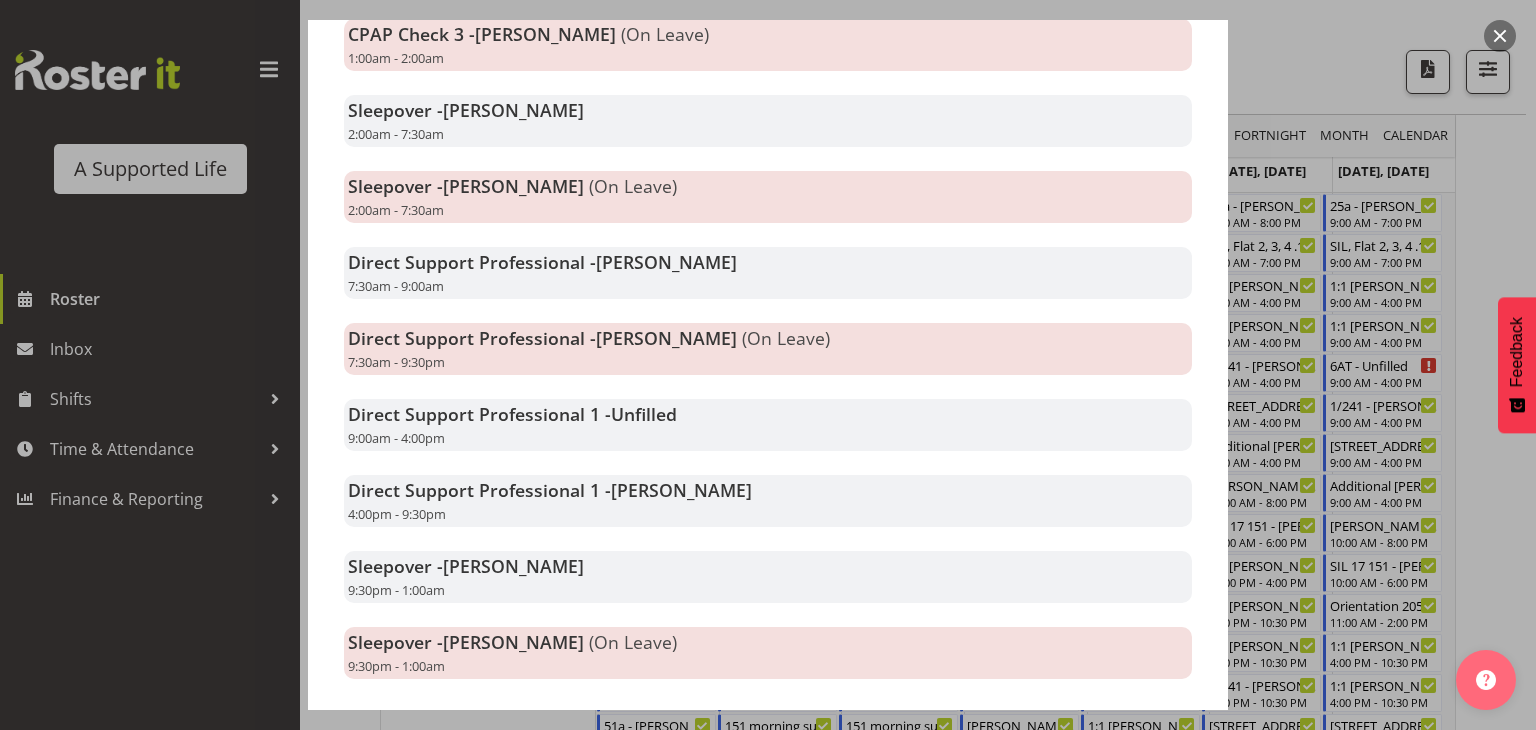 click on "Direct Support Professional 1 -  Unfilled
9:00am - 4:00pm" at bounding box center [768, 425] 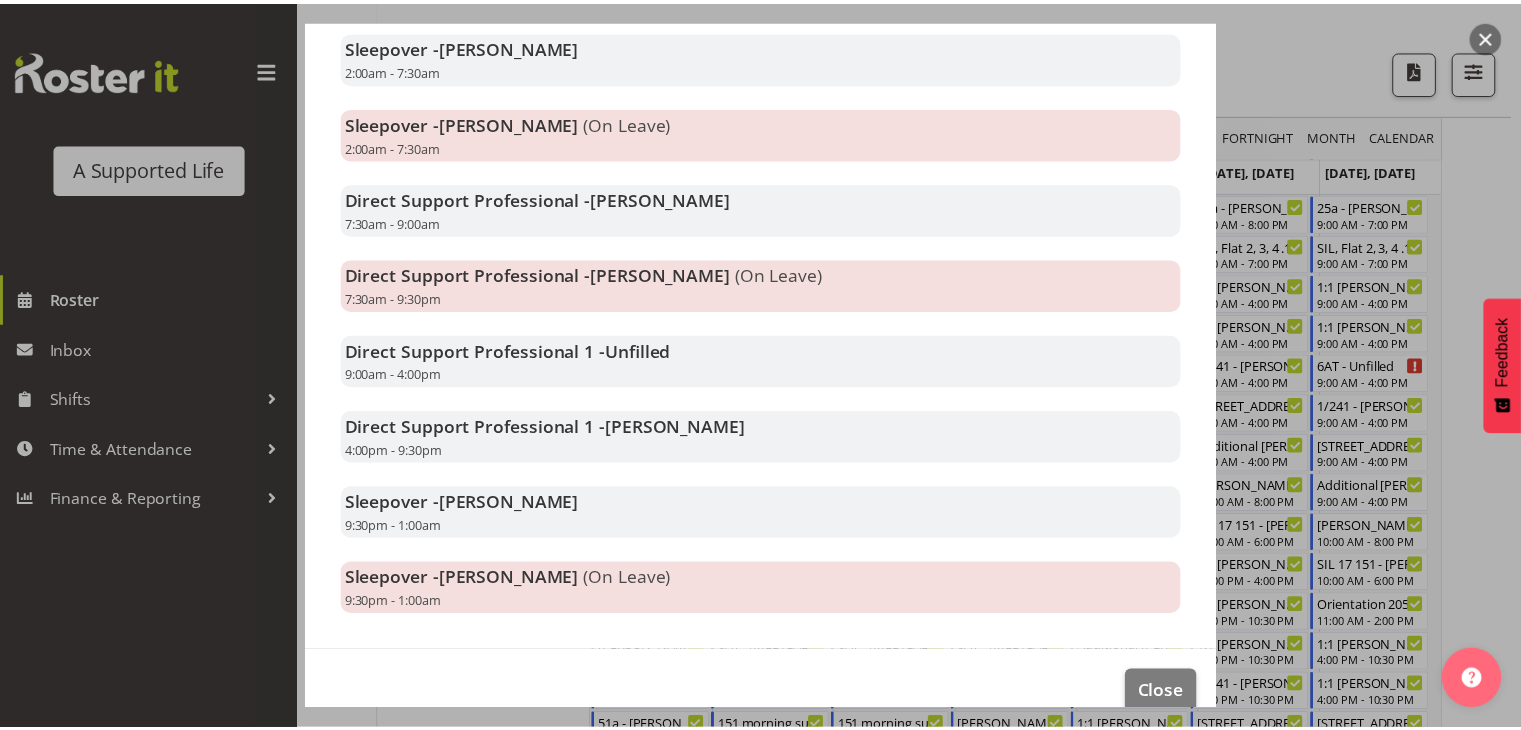 scroll, scrollTop: 592, scrollLeft: 0, axis: vertical 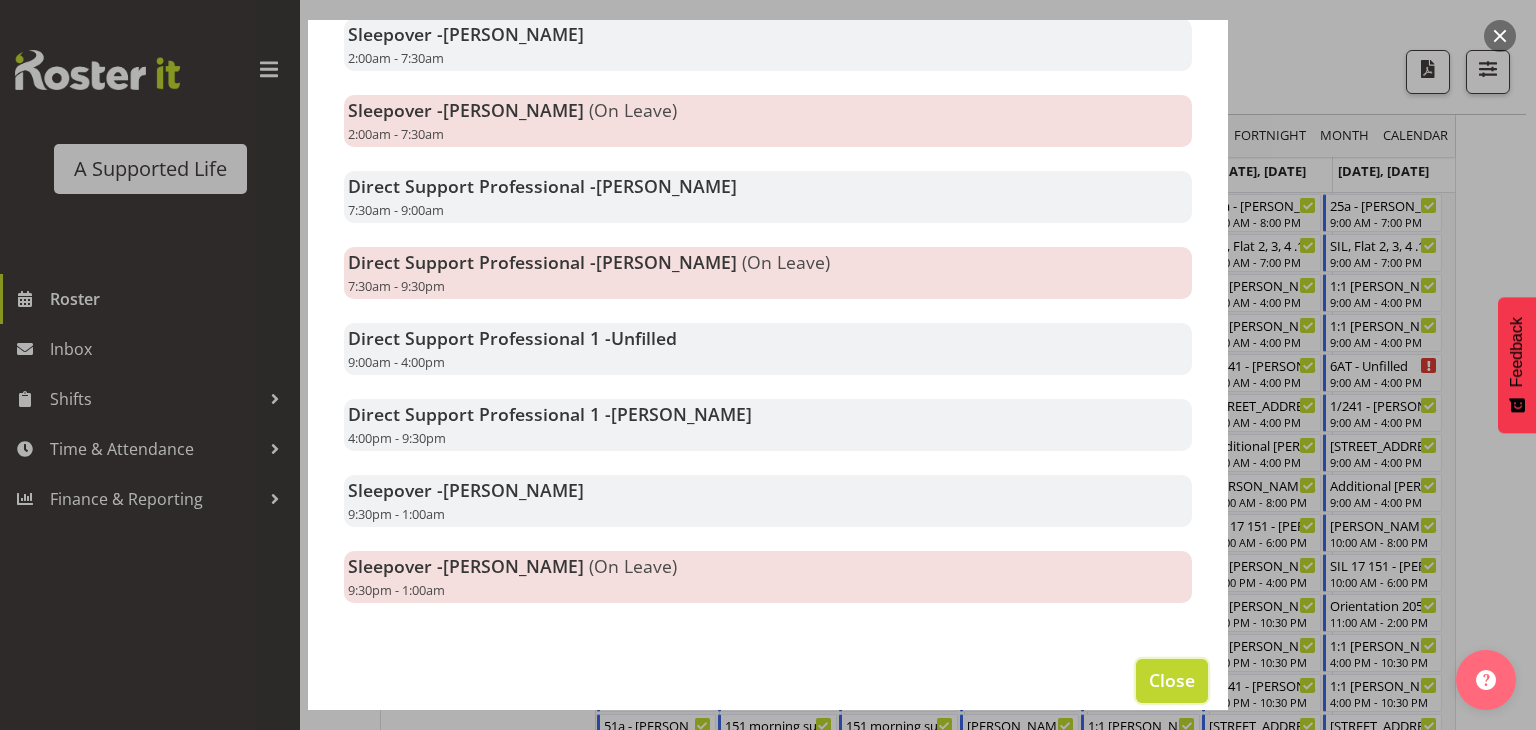 click on "Close" at bounding box center (1172, 681) 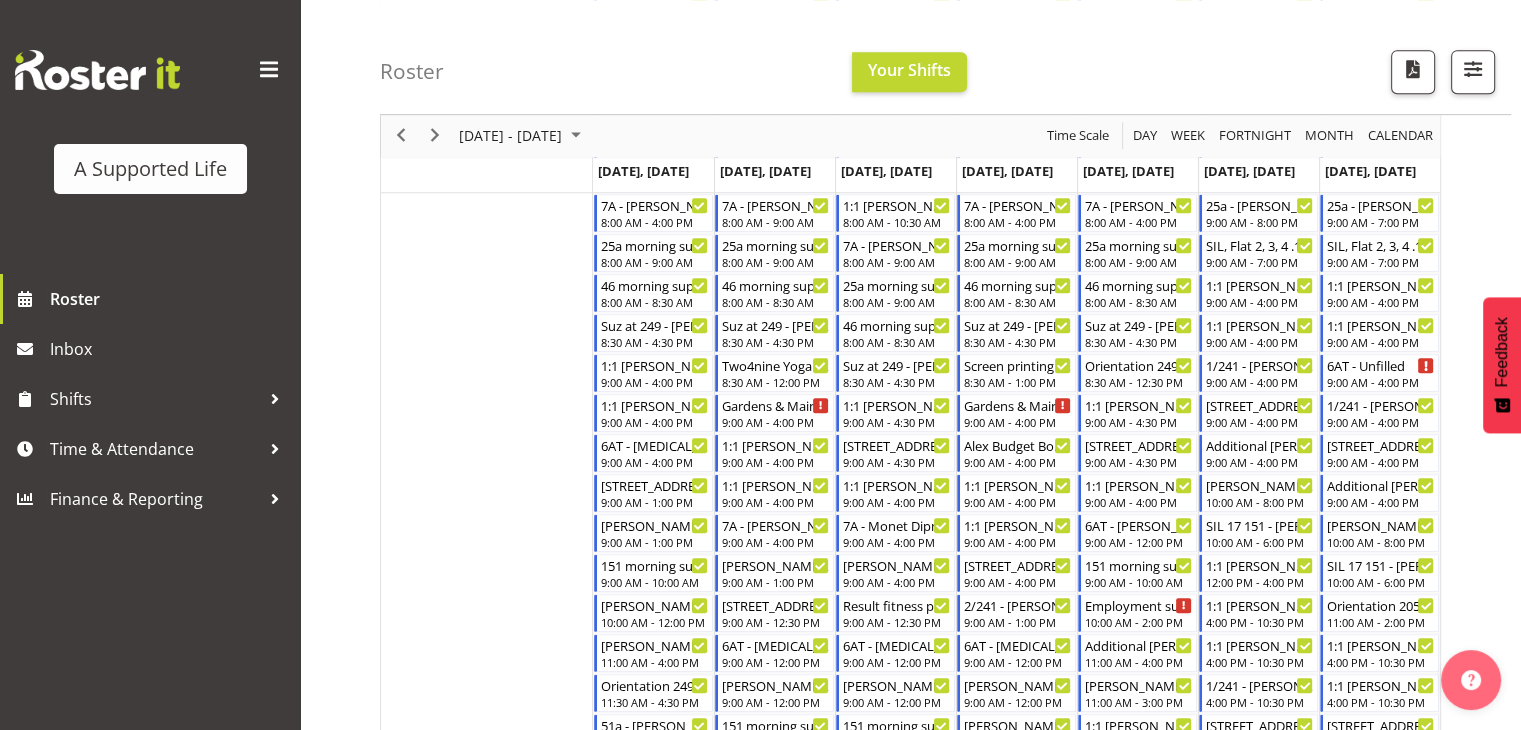 scroll, scrollTop: 1016, scrollLeft: 0, axis: vertical 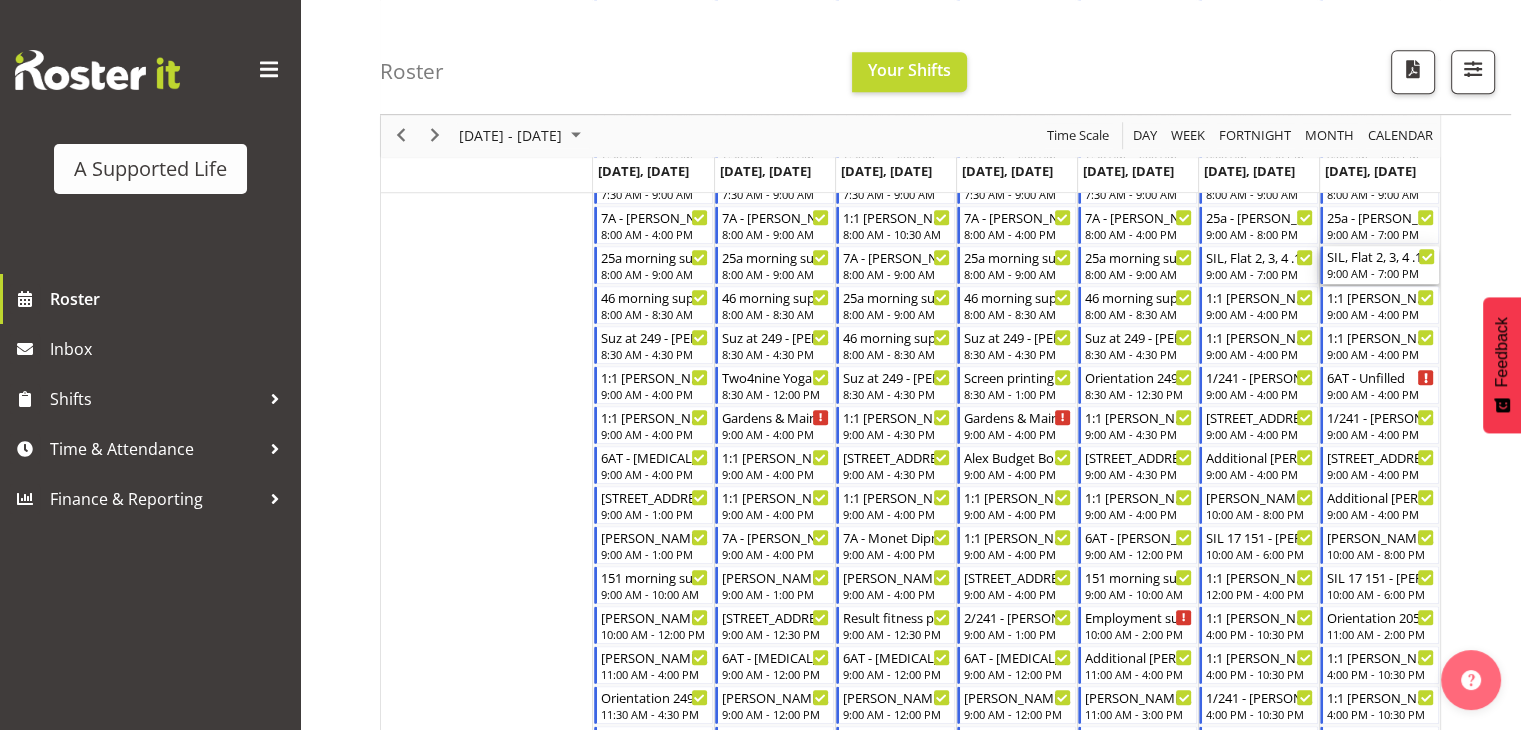 click on "SIL, Flat 2, 3, 4 .157,157a, [PERSON_NAME] ([PERSON_NAME]" at bounding box center [1381, 256] 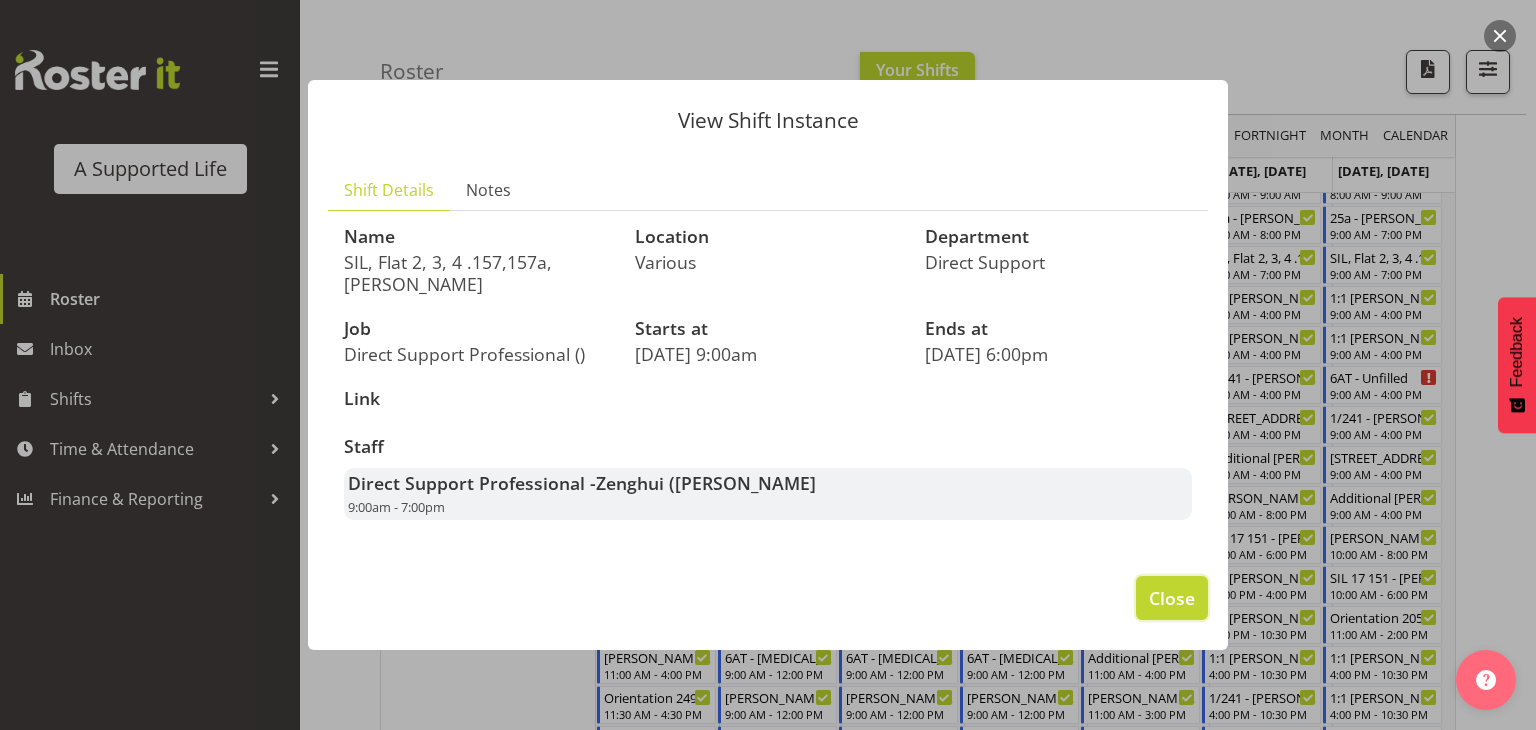 click on "Close" at bounding box center (1172, 598) 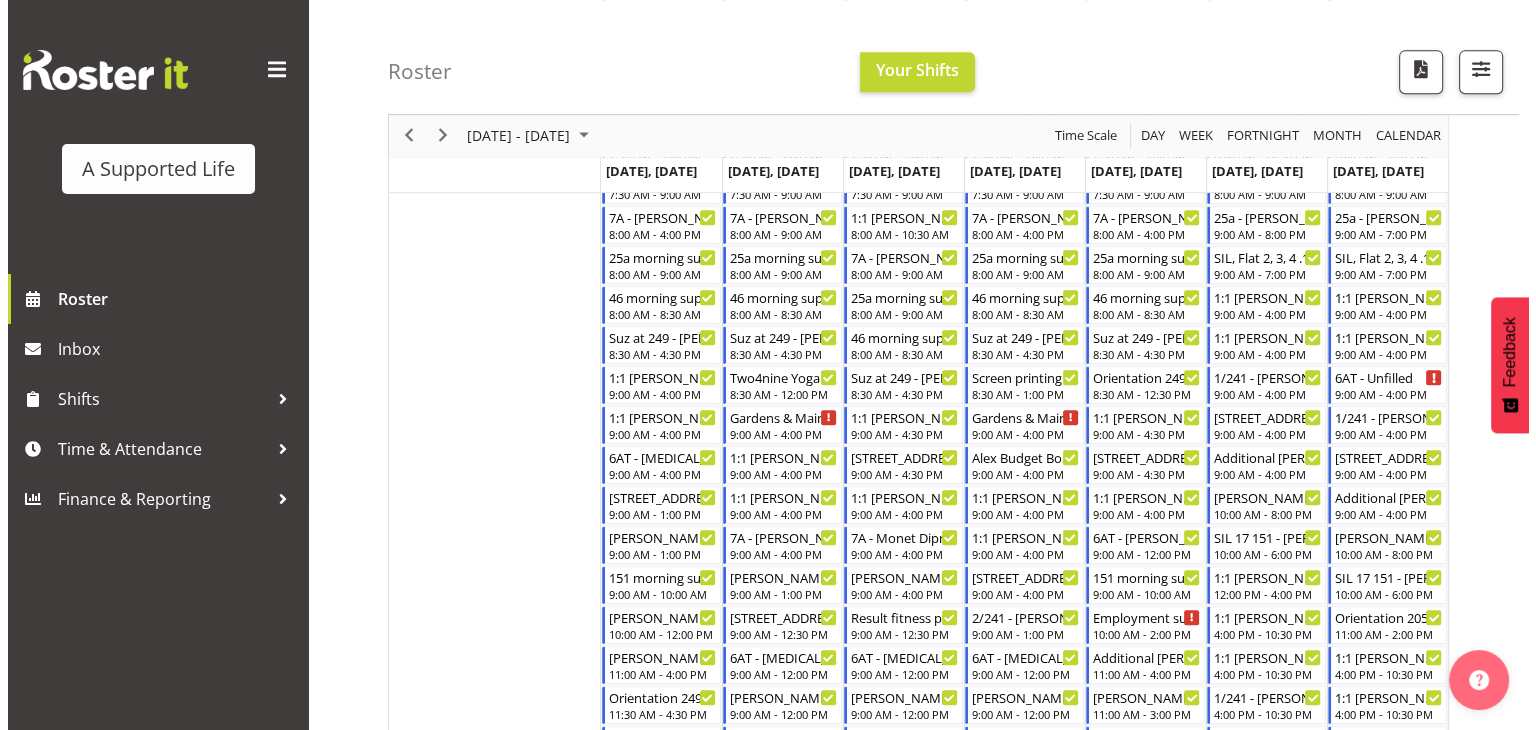 scroll, scrollTop: 5266, scrollLeft: 0, axis: vertical 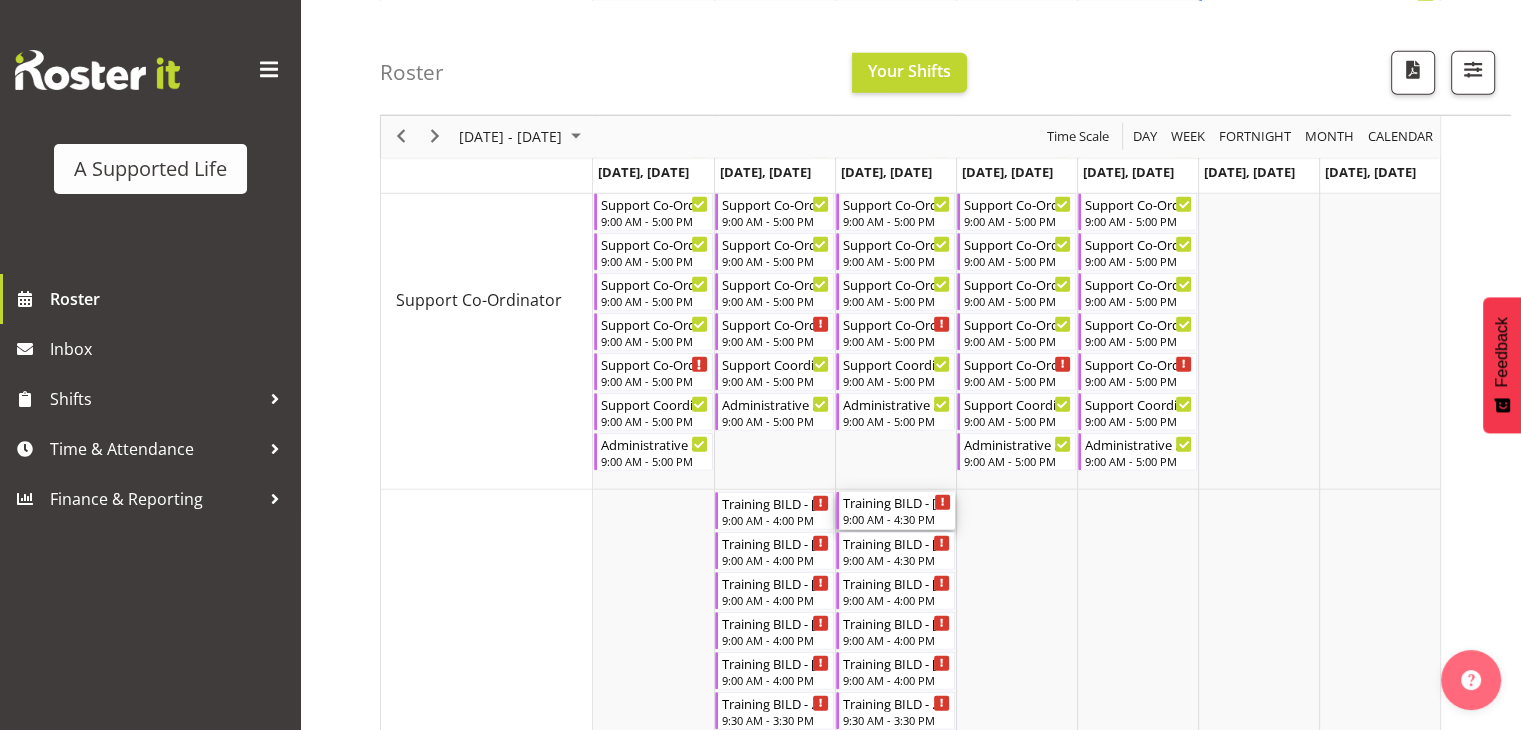 click on "Training  BILD - [PERSON_NAME]" at bounding box center [897, 502] 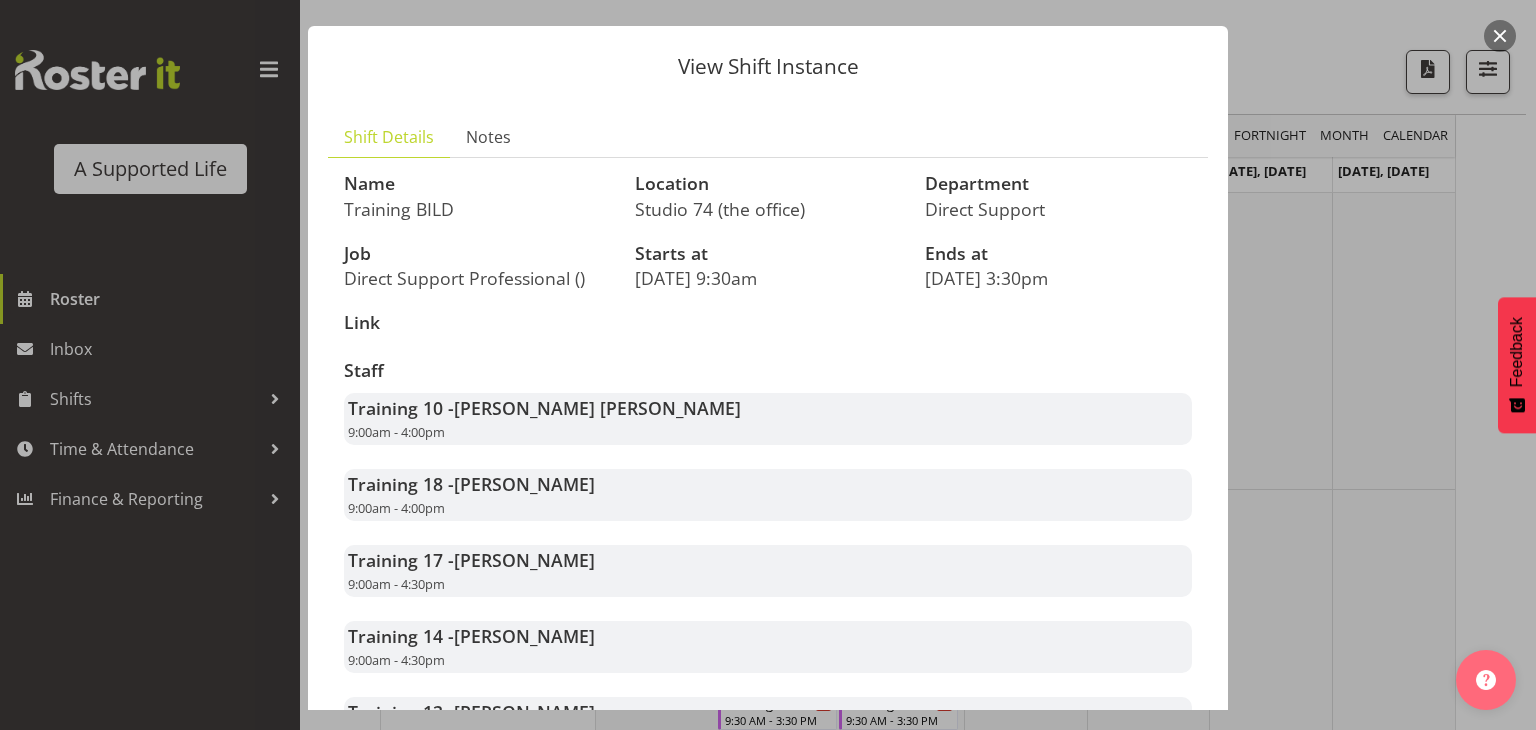 scroll, scrollTop: 44, scrollLeft: 0, axis: vertical 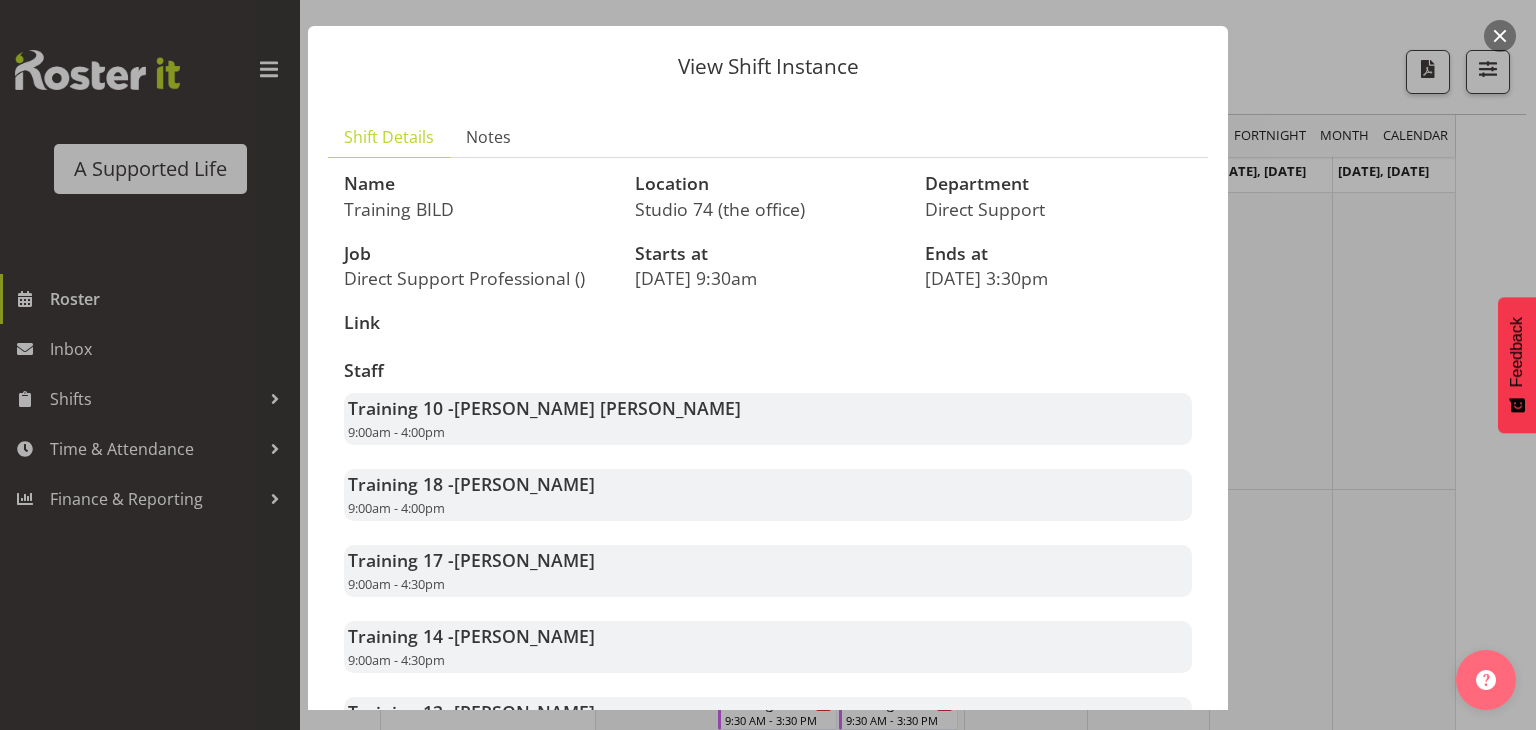 drag, startPoint x: 764, startPoint y: 435, endPoint x: 759, endPoint y: 353, distance: 82.1523 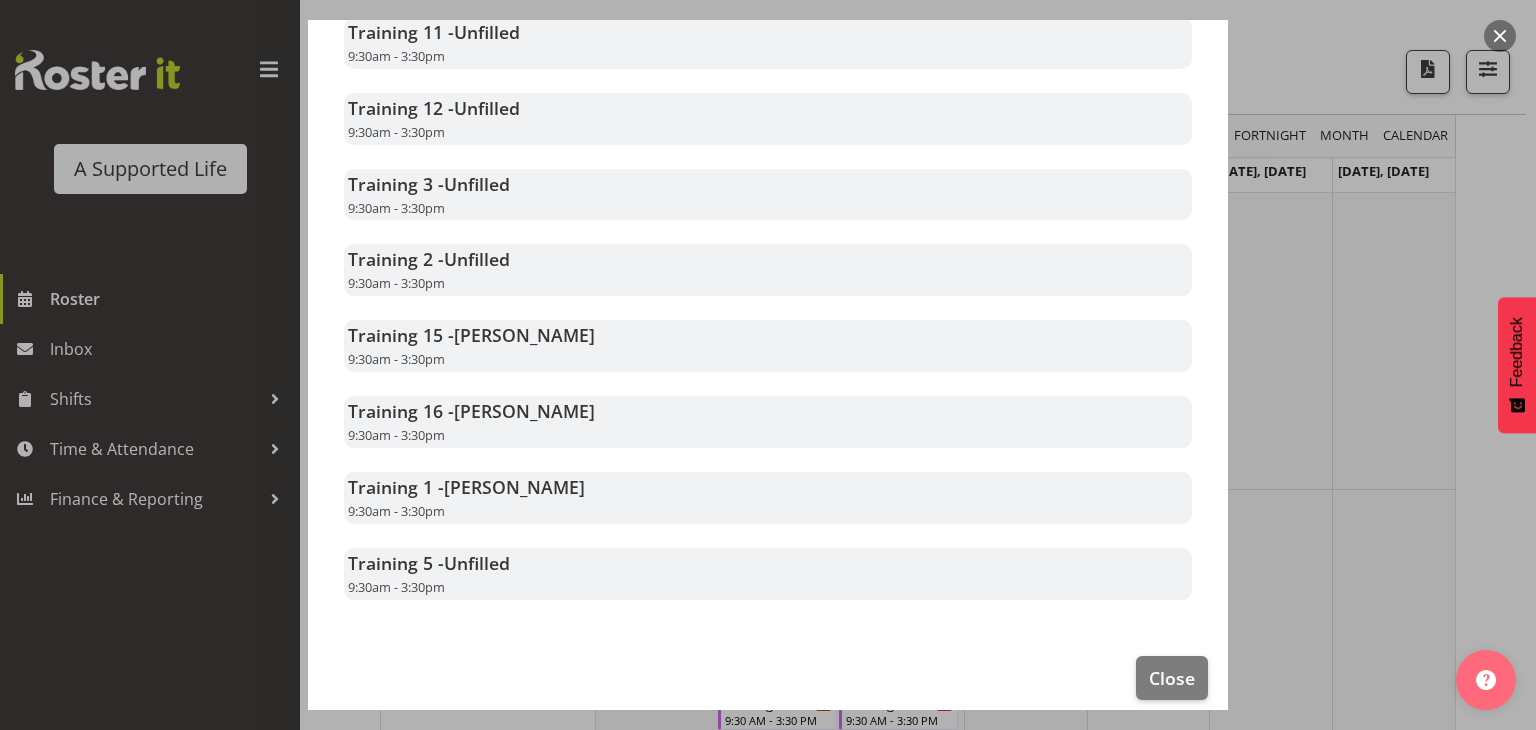 scroll, scrollTop: 1200, scrollLeft: 0, axis: vertical 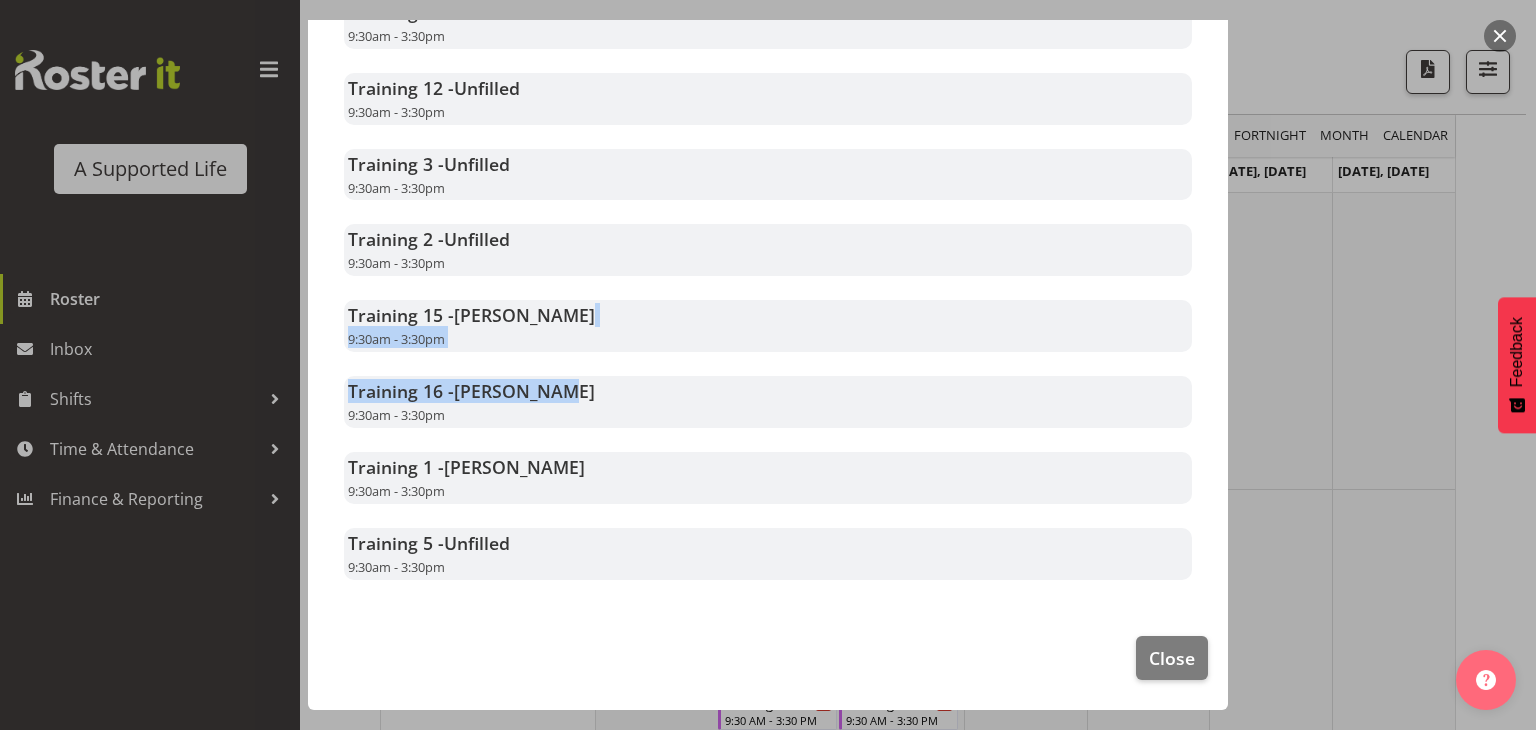 drag, startPoint x: 681, startPoint y: 284, endPoint x: 673, endPoint y: 380, distance: 96.332756 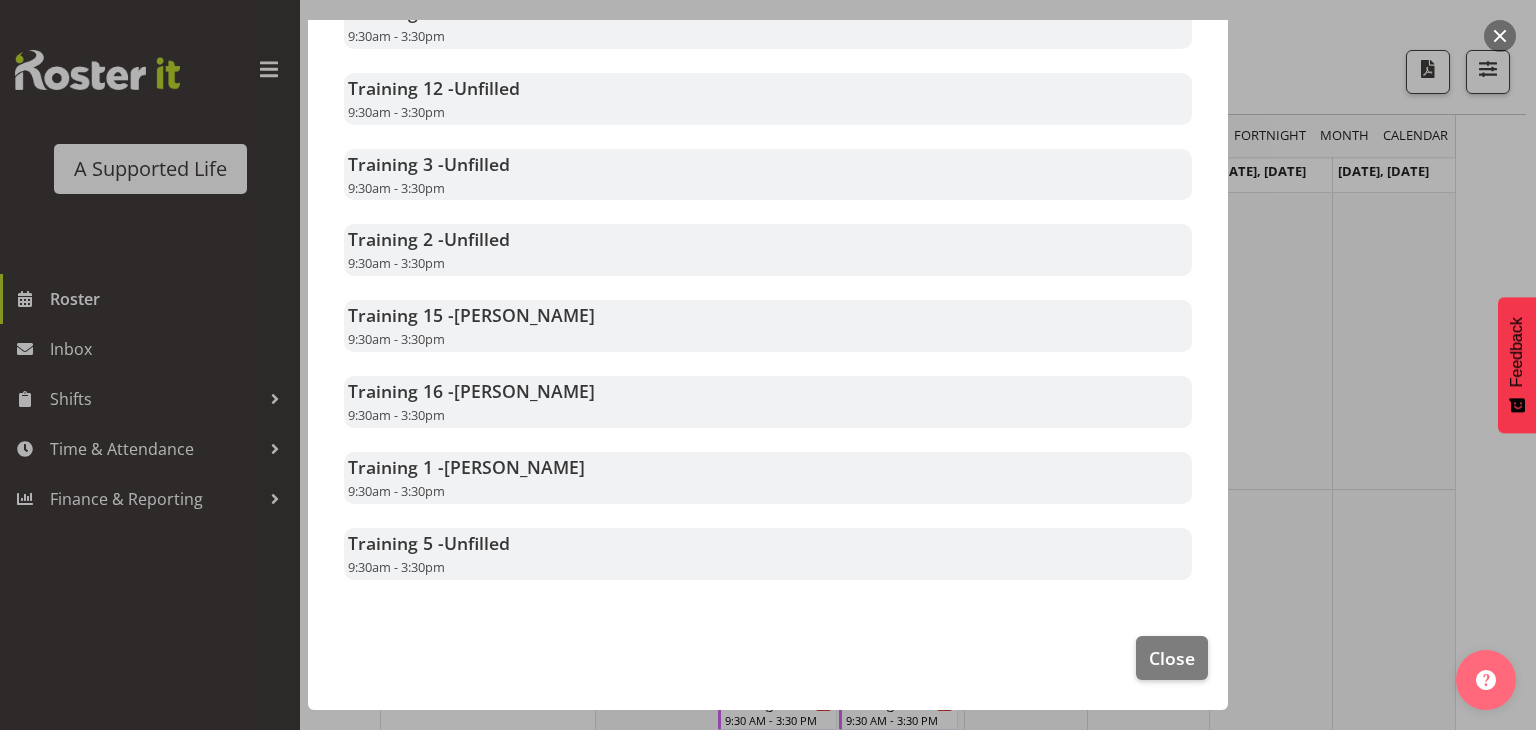 click on "Staff   Training 10 -  [PERSON_NAME] [PERSON_NAME]
9:00am - 4:00pm
Training 18 -  [PERSON_NAME]
9:00am - 4:00pm
Training 17 -  [PERSON_NAME]
9:00am - 4:30pm
Training 14 -  [PERSON_NAME][GEOGRAPHIC_DATA]
9:00am - 4:30pm
Training 13 -  [PERSON_NAME]
9:00am - 4:00pm
Training 4 -  Unfilled
9:30am - 3:30pm
Training 6 -  Unfilled
9:30am - 3:30pm
Training 8 -  Unfilled
9:30am - 3:30pm
Training 9 -  Unfilled
9:30am - 3:30pm
Training 7 -" at bounding box center (768, -108) 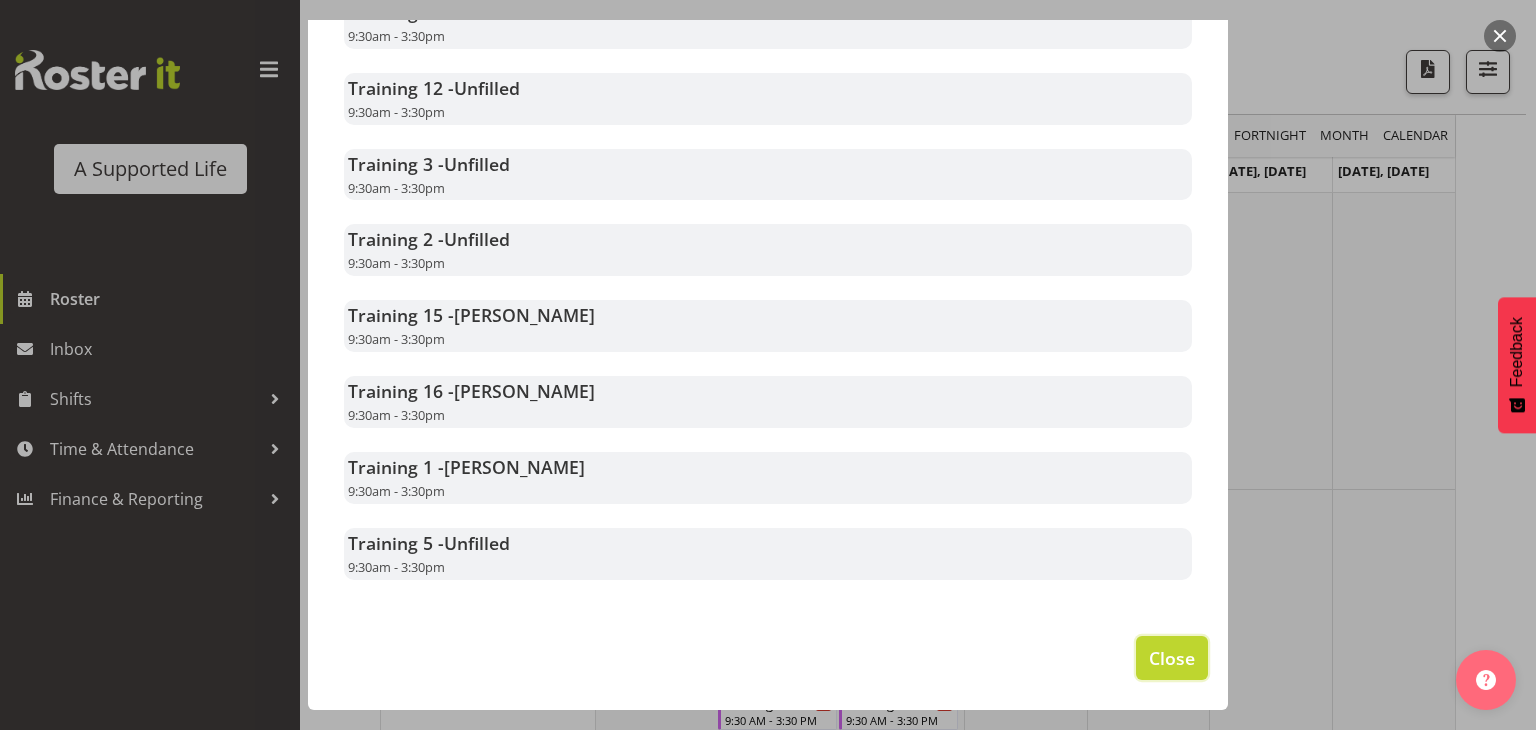 click on "Close" at bounding box center (1172, 658) 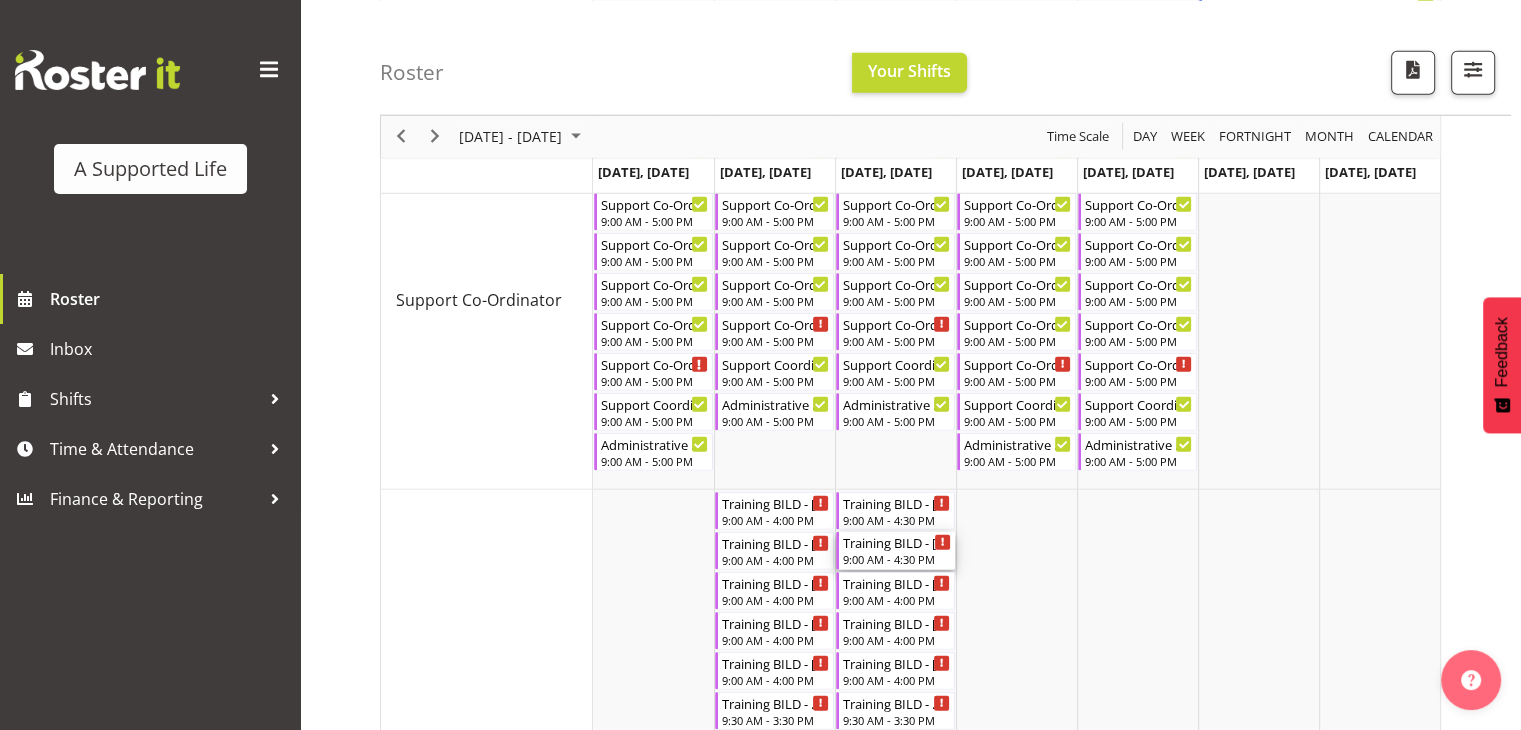 click on "9:00 AM - 4:30 PM" at bounding box center (897, 559) 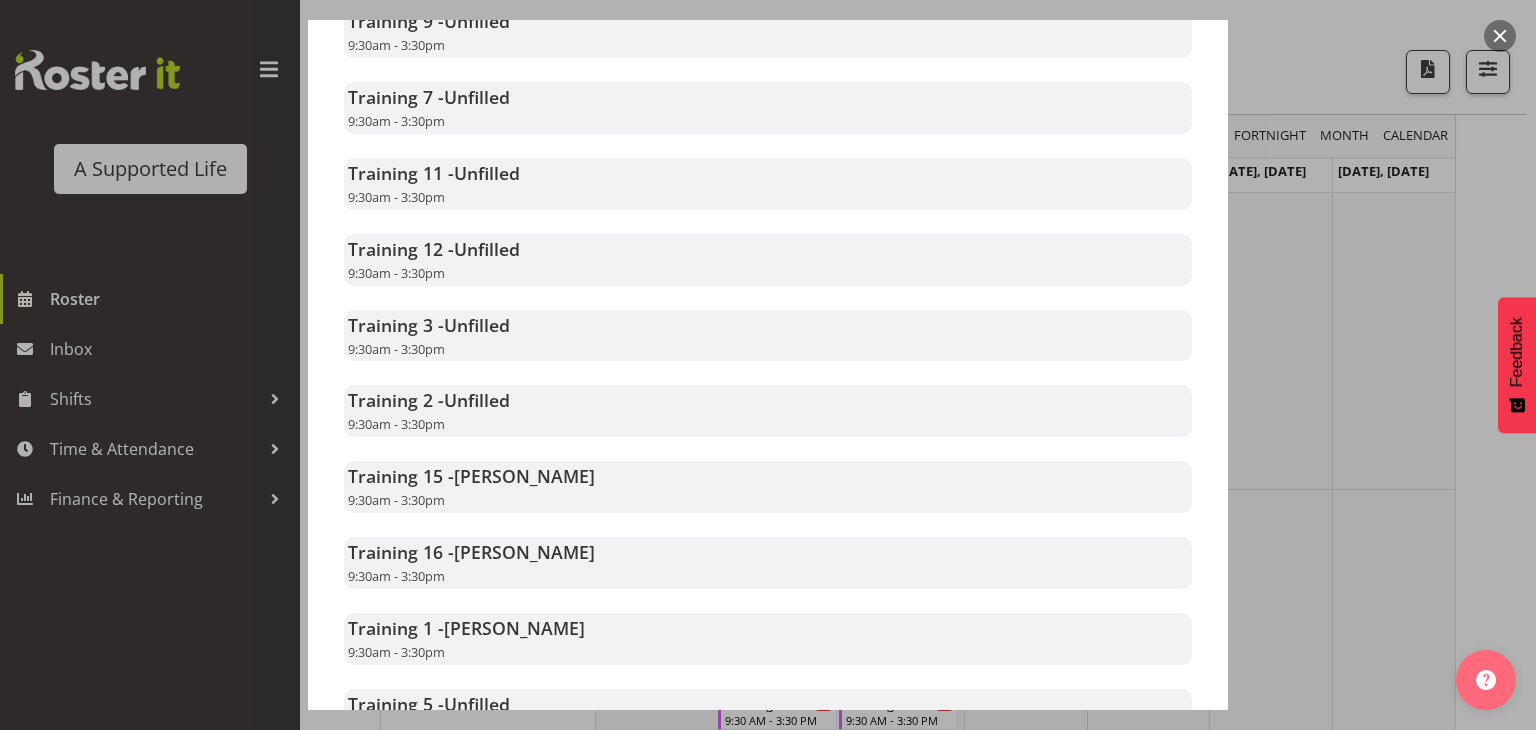 scroll, scrollTop: 1200, scrollLeft: 0, axis: vertical 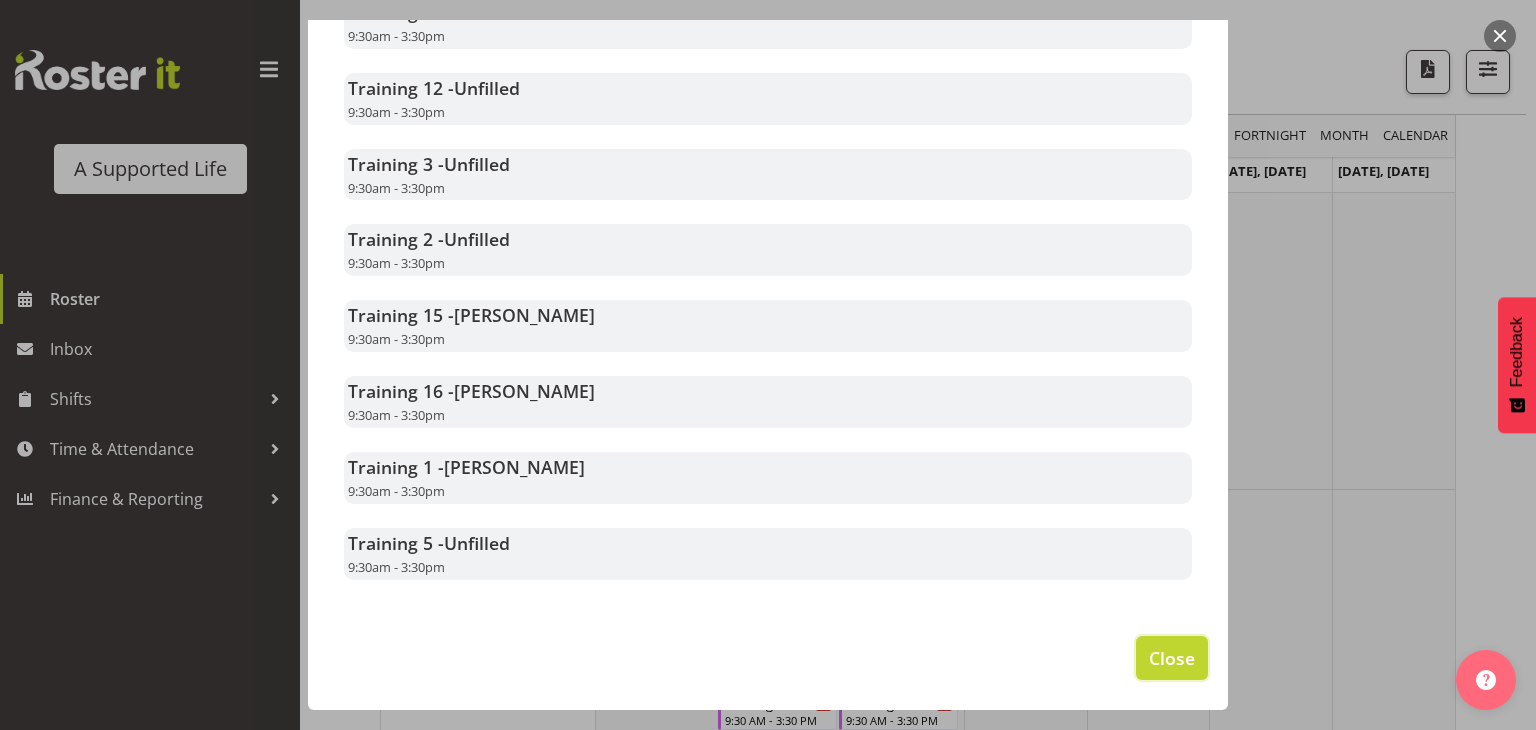 click on "Close" at bounding box center [1172, 658] 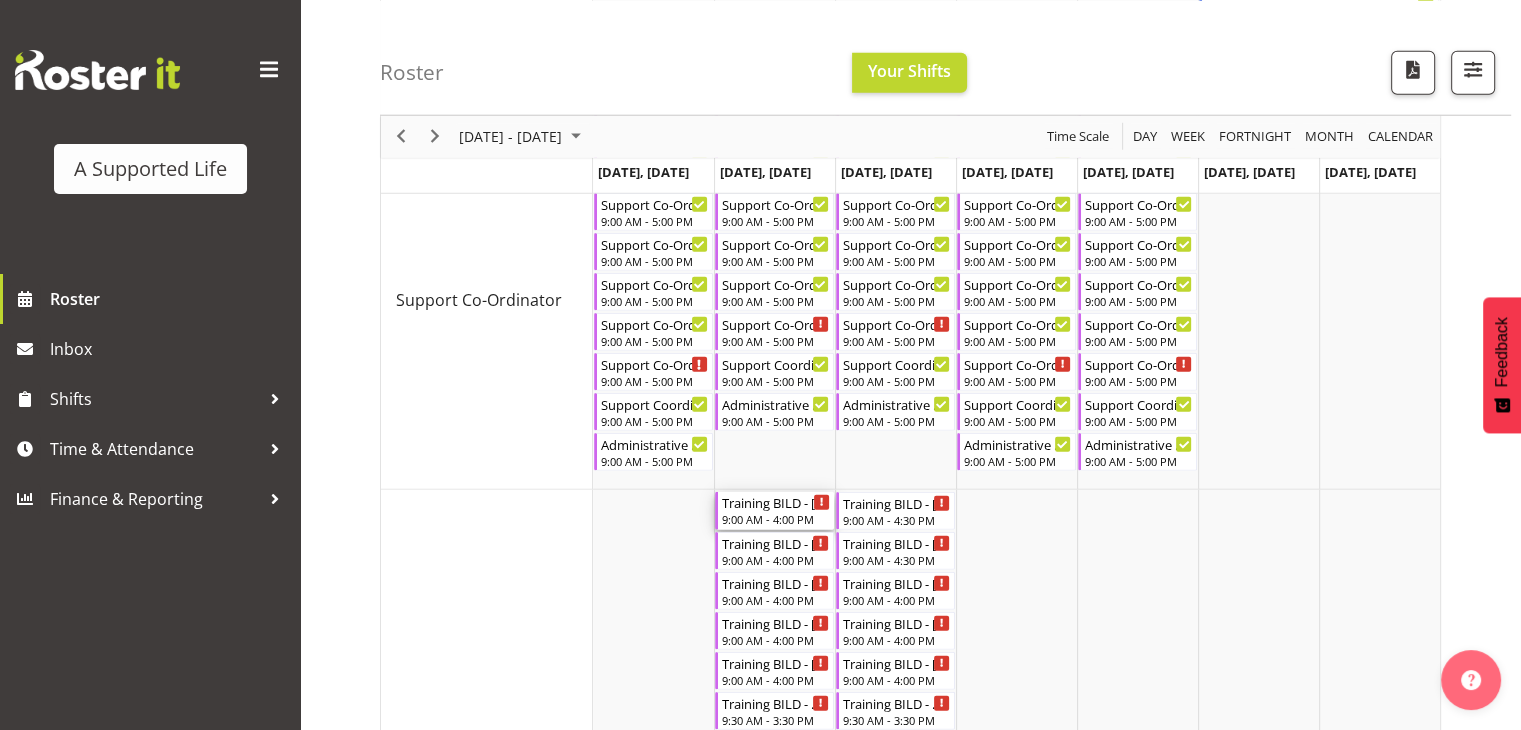 click on "9:00 AM - 4:00 PM" at bounding box center (776, 519) 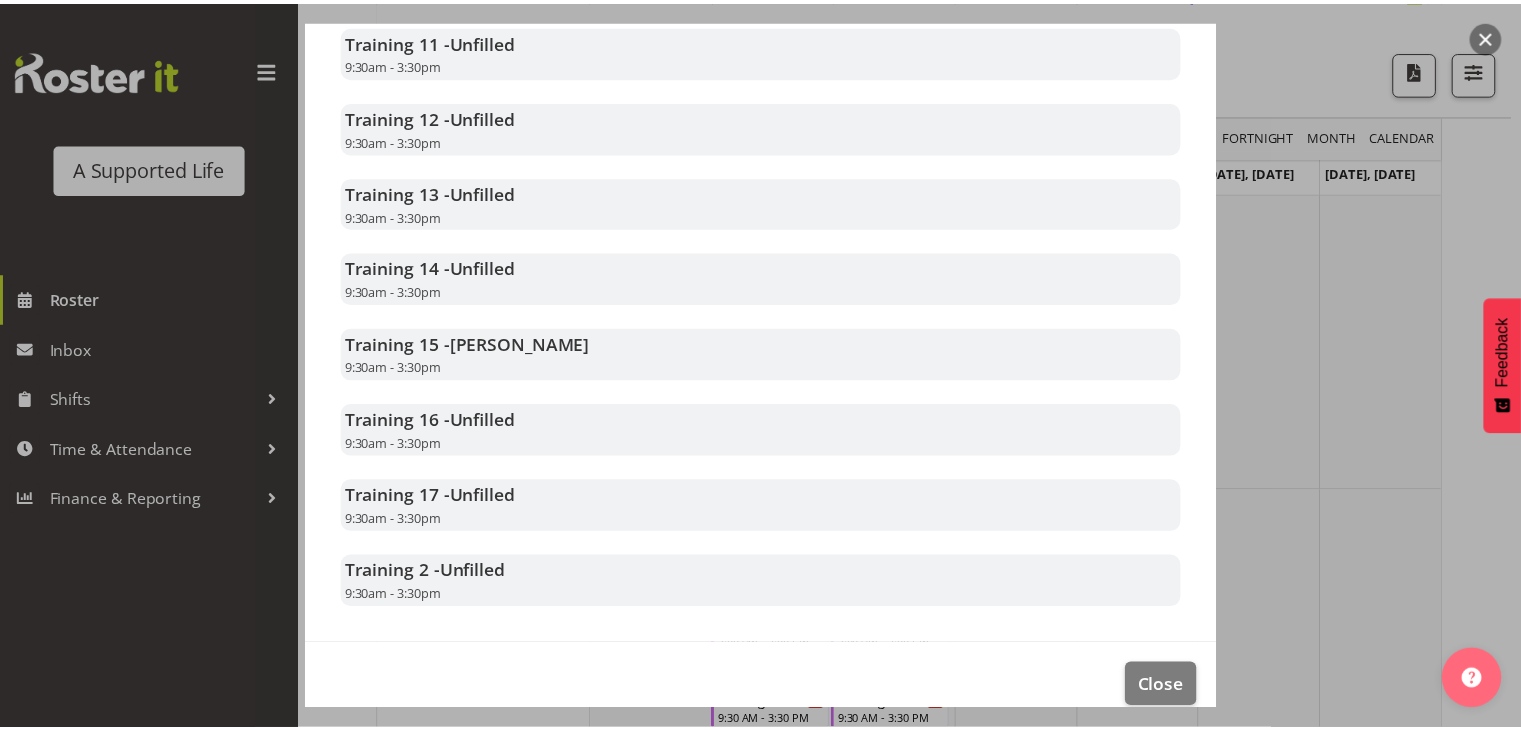 scroll, scrollTop: 1200, scrollLeft: 0, axis: vertical 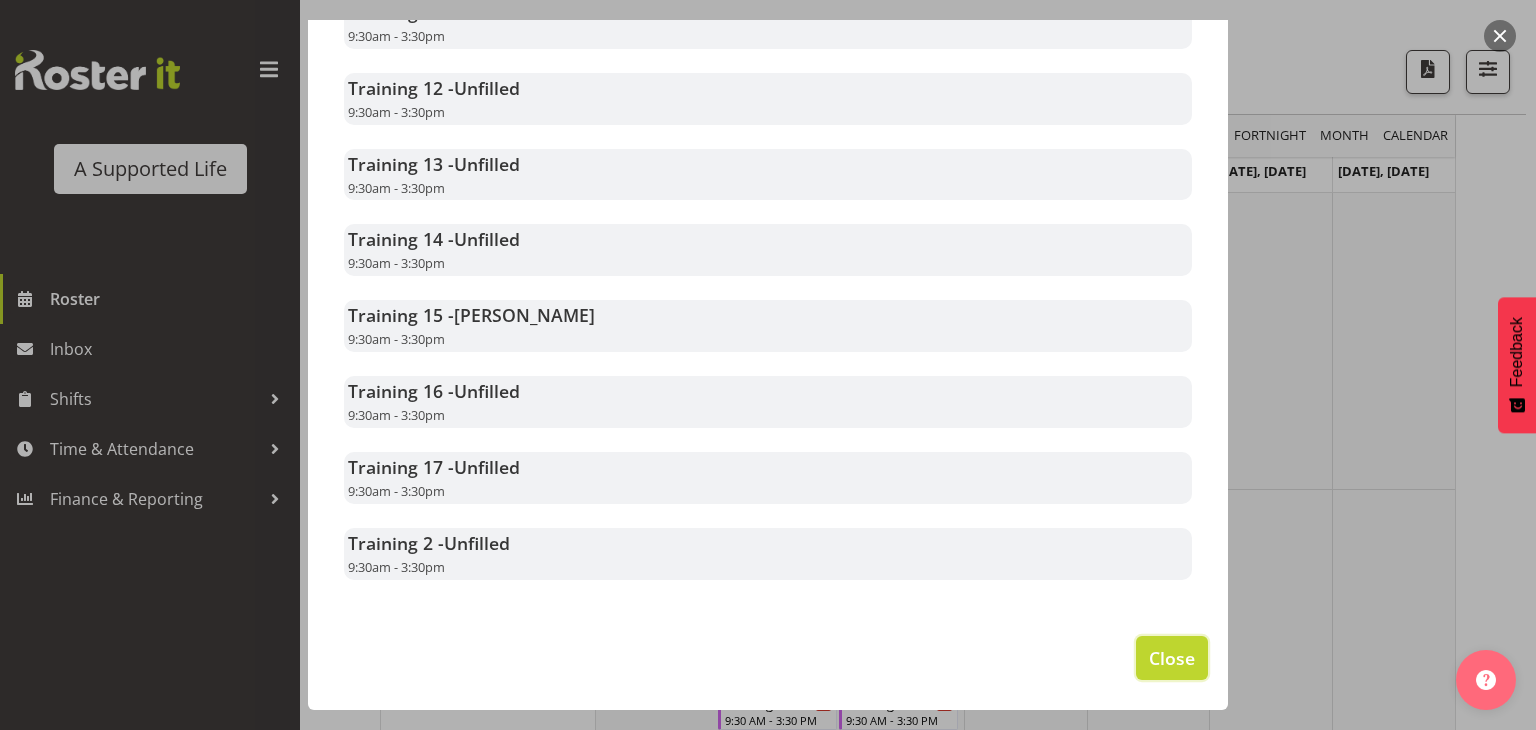 click on "Close" at bounding box center [1172, 658] 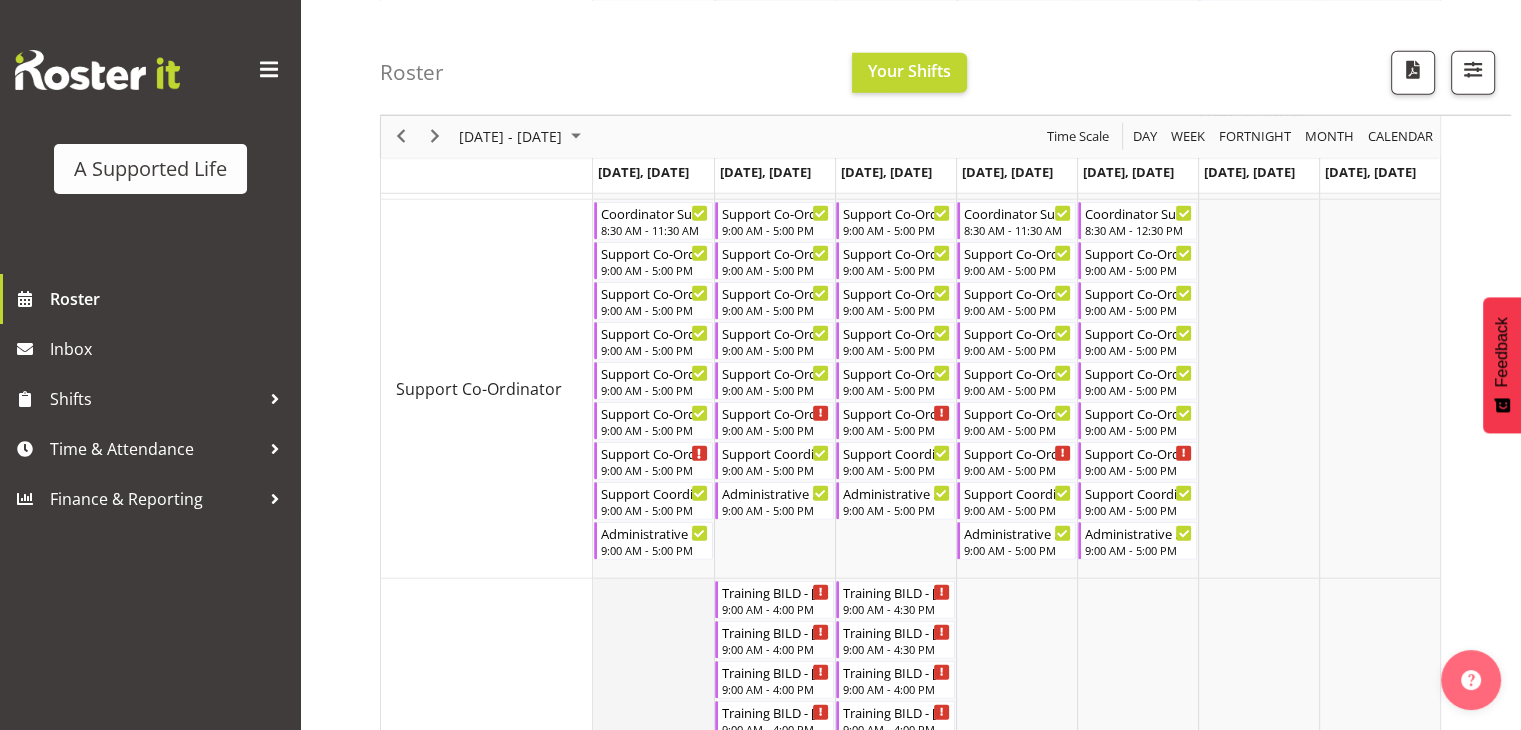scroll, scrollTop: 5176, scrollLeft: 0, axis: vertical 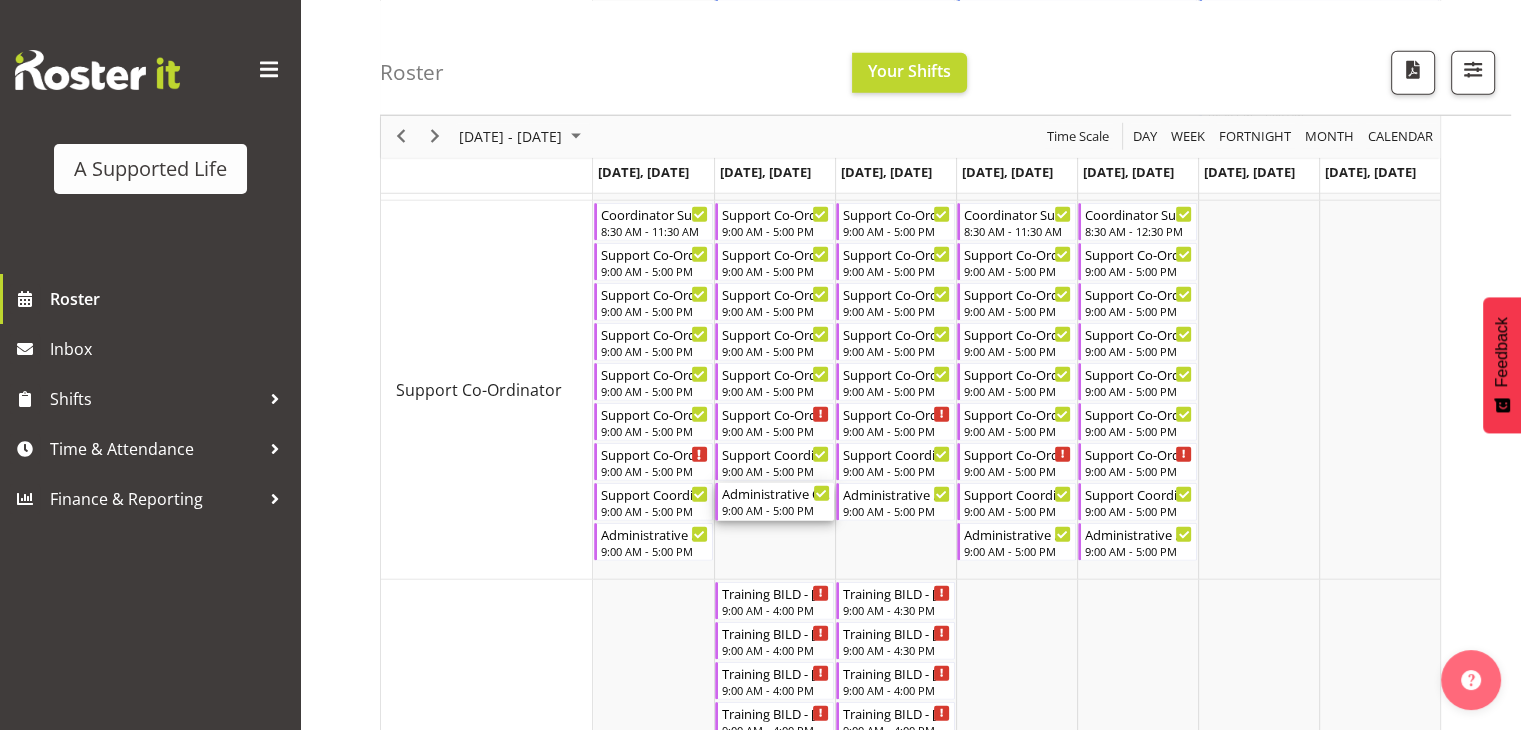 click on "9:00 AM - 5:00 PM" at bounding box center [776, 510] 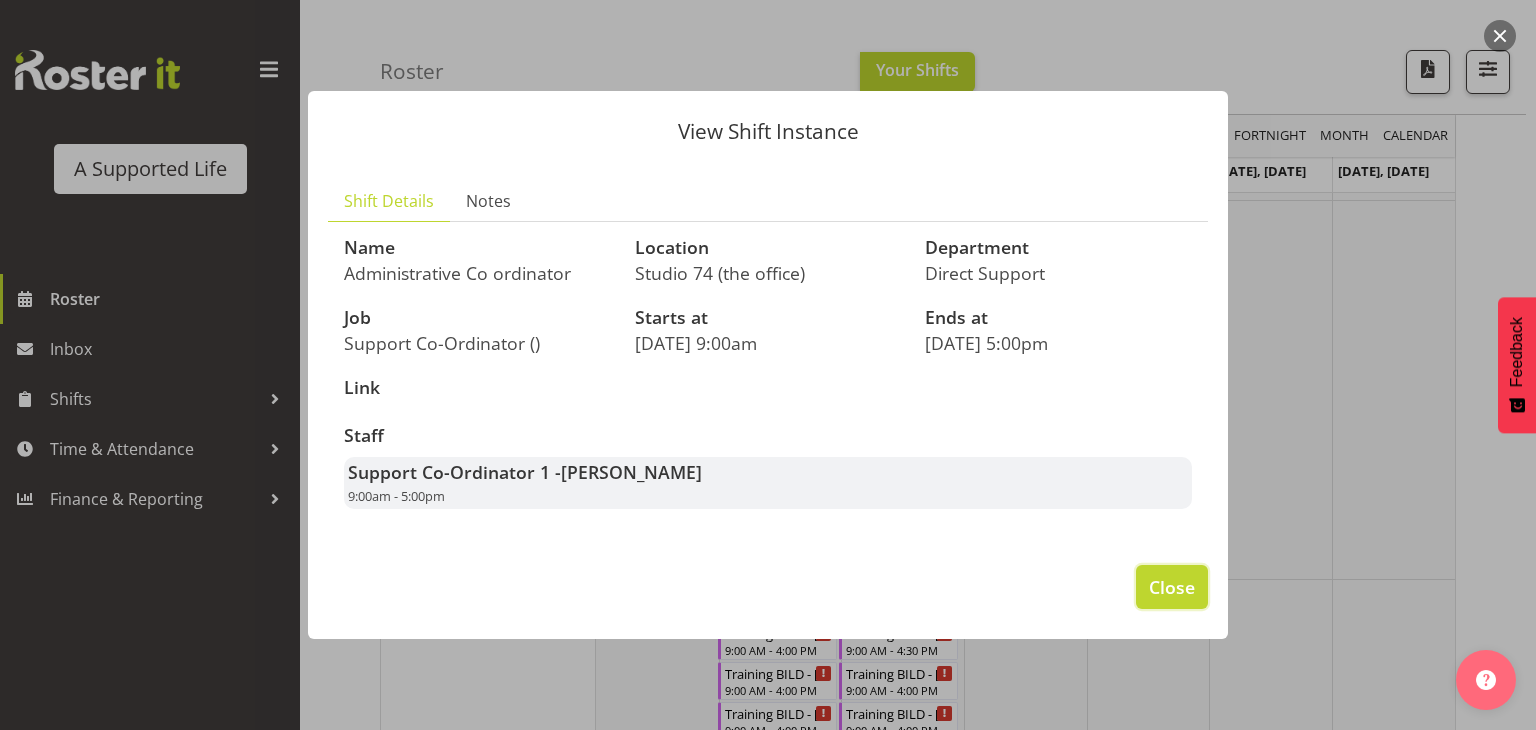 click on "Close" at bounding box center [1172, 587] 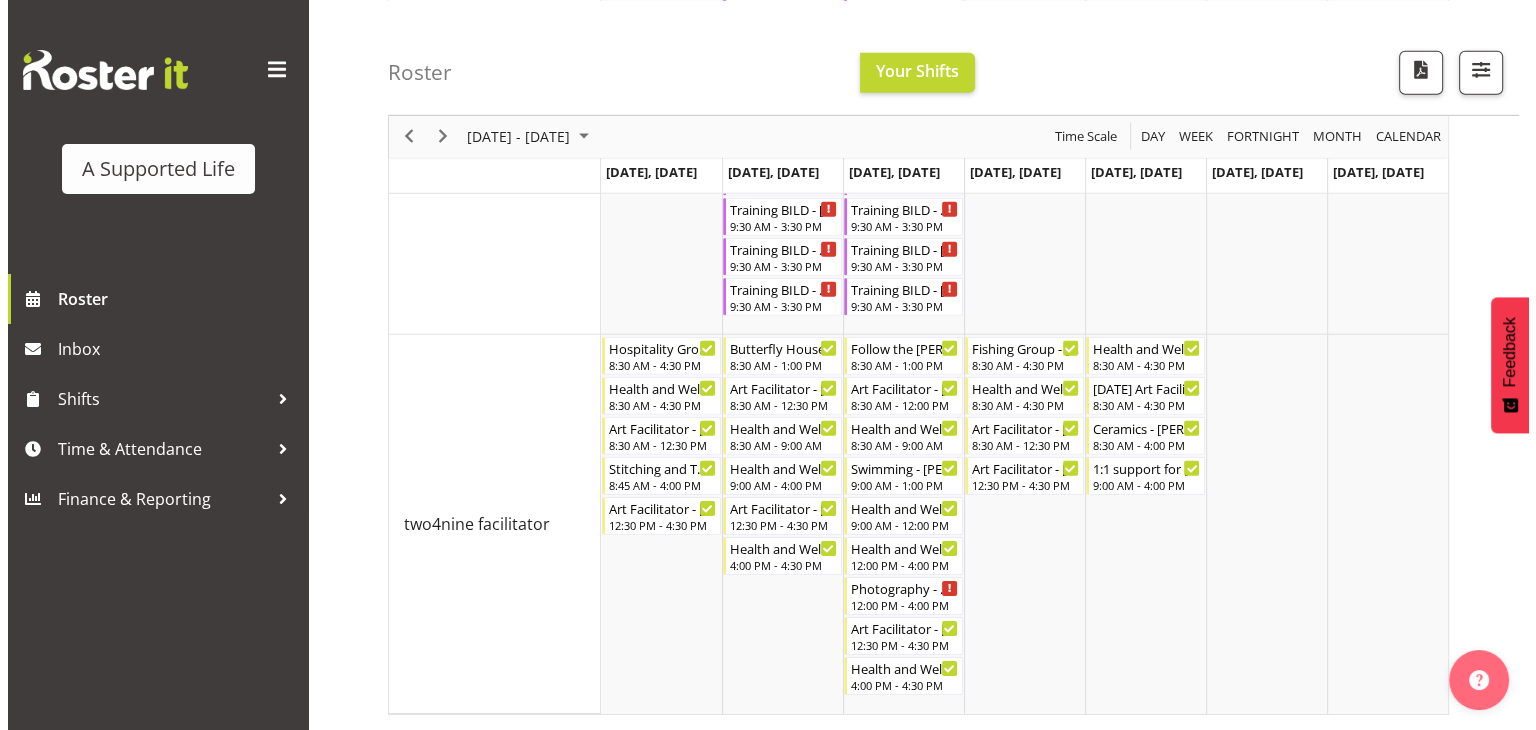 scroll, scrollTop: 6159, scrollLeft: 0, axis: vertical 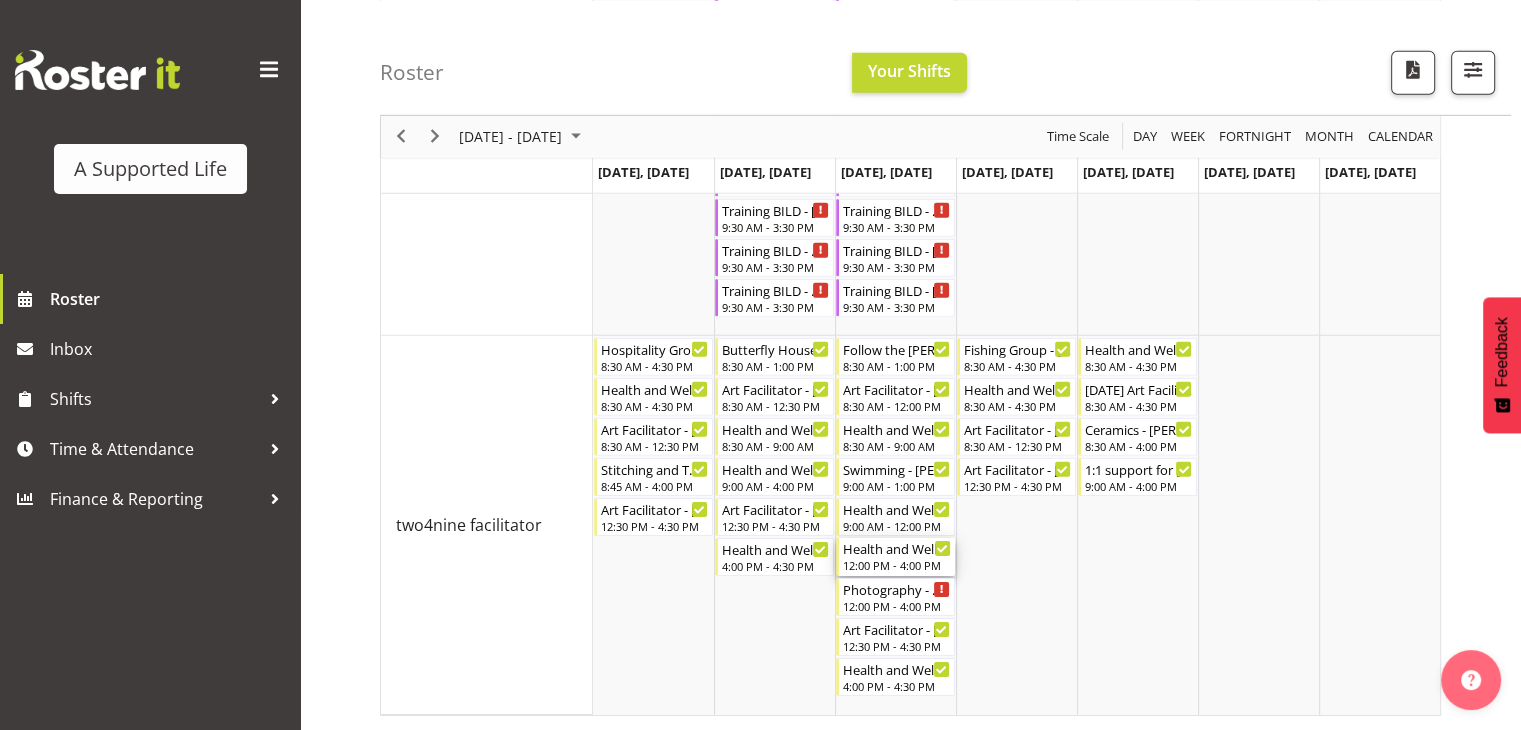 click on "12:00 PM - 4:00 PM" at bounding box center (897, 565) 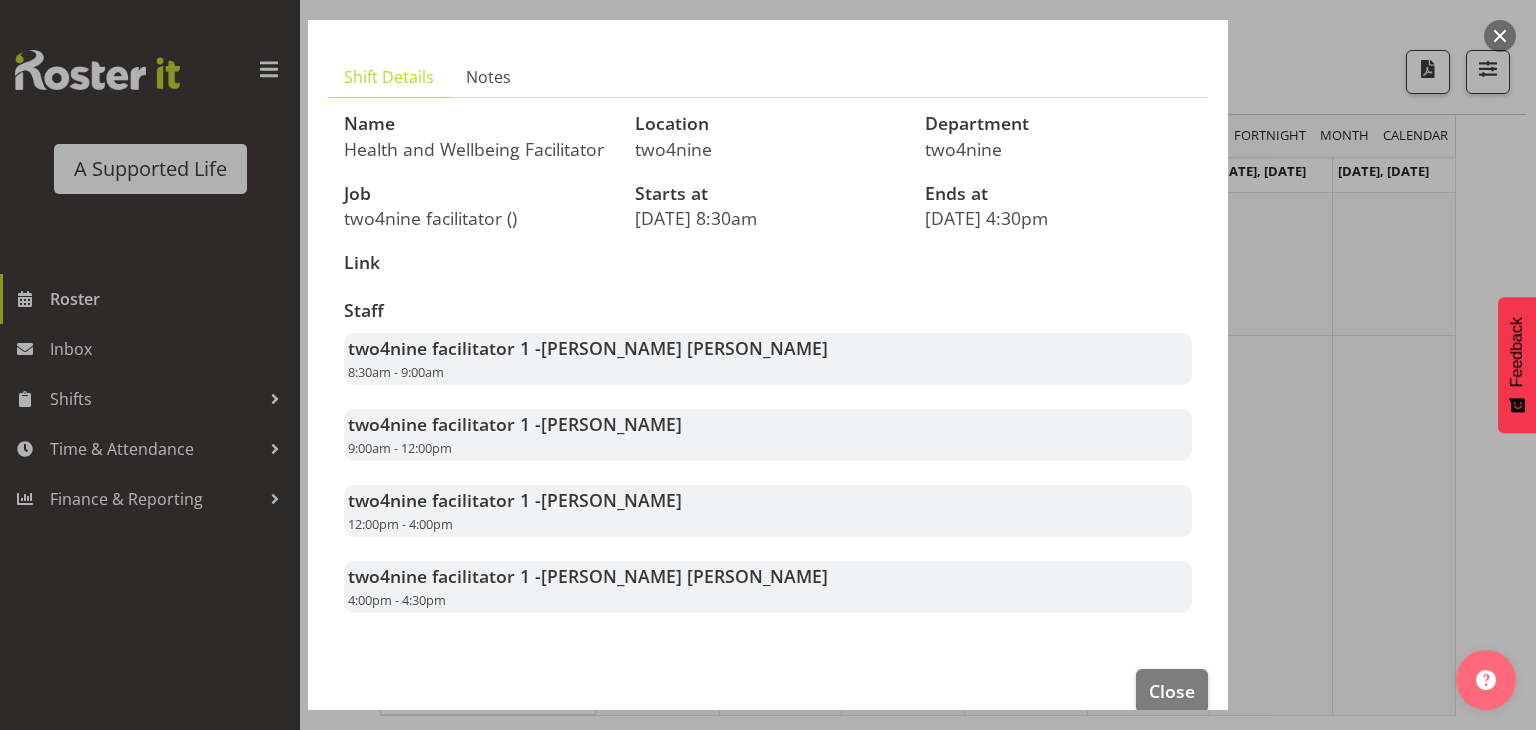 scroll, scrollTop: 136, scrollLeft: 0, axis: vertical 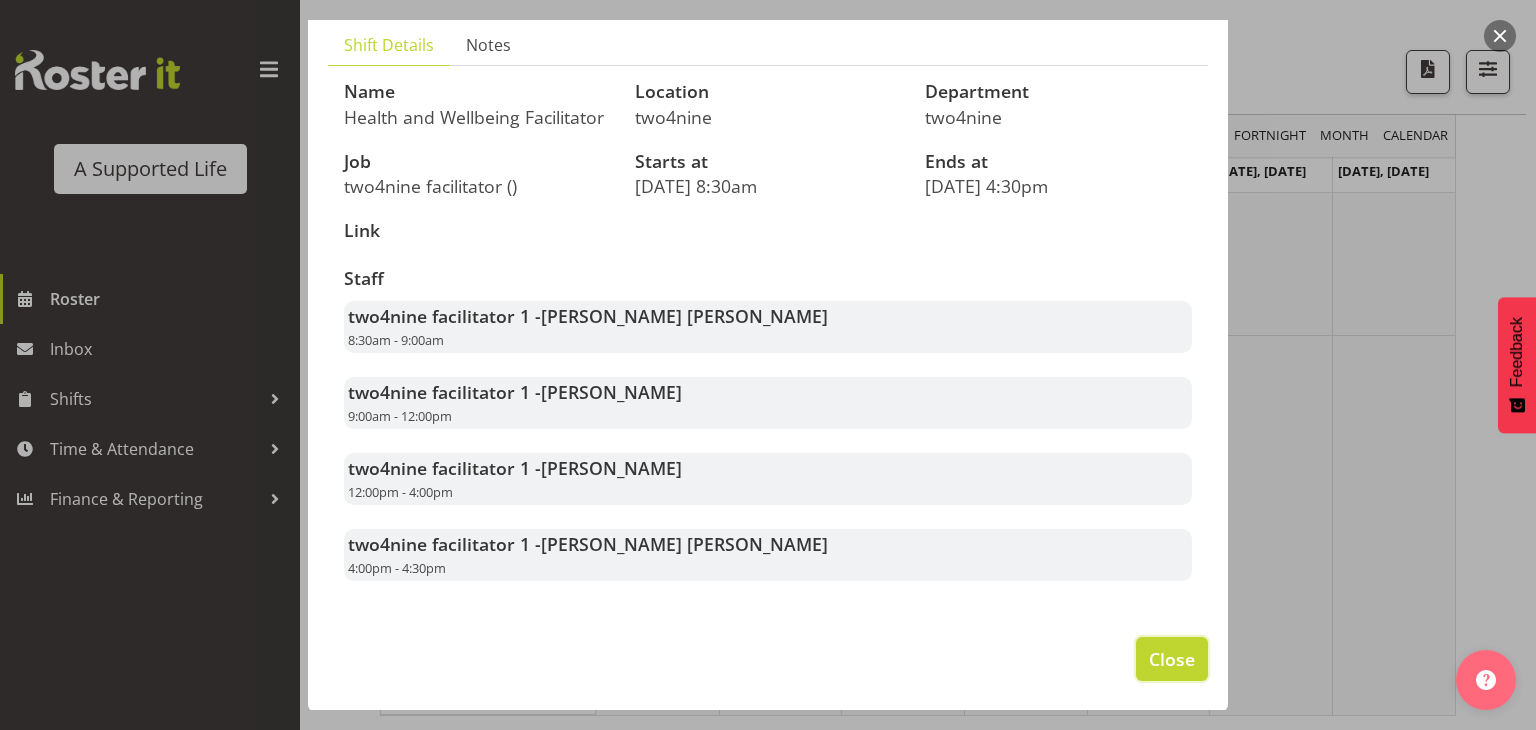 click on "Close" at bounding box center (1172, 659) 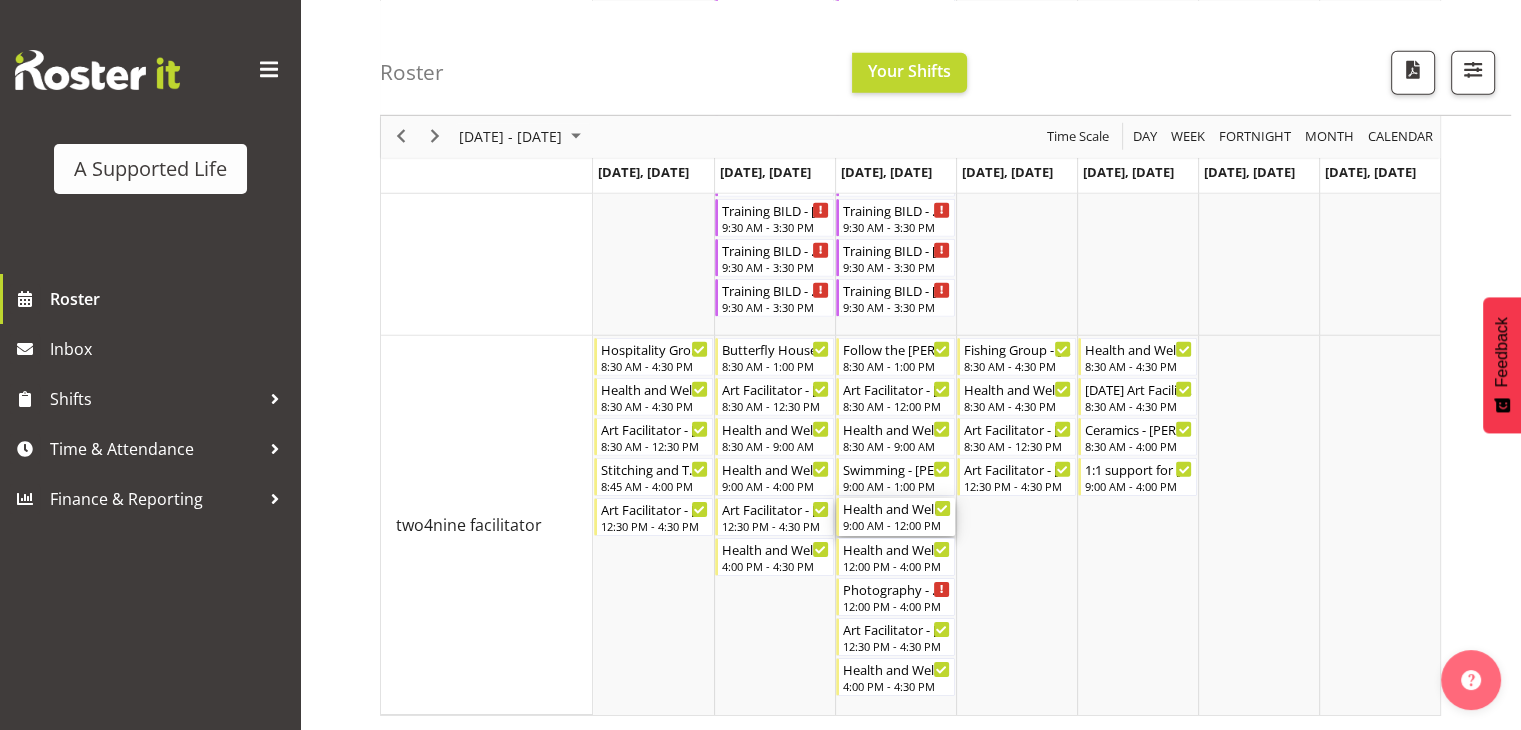 click on "9:00 AM - 12:00 PM" at bounding box center (897, 525) 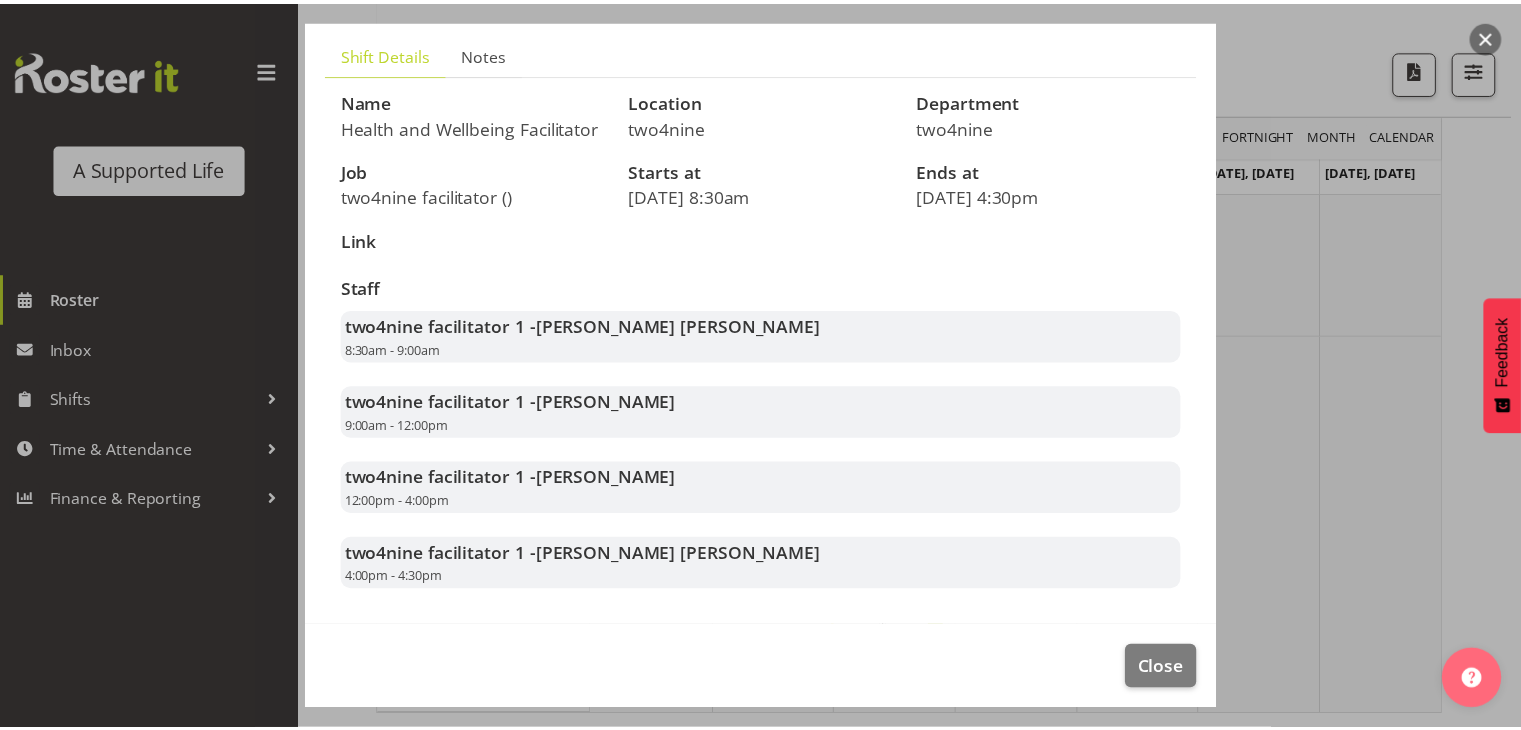 scroll, scrollTop: 136, scrollLeft: 0, axis: vertical 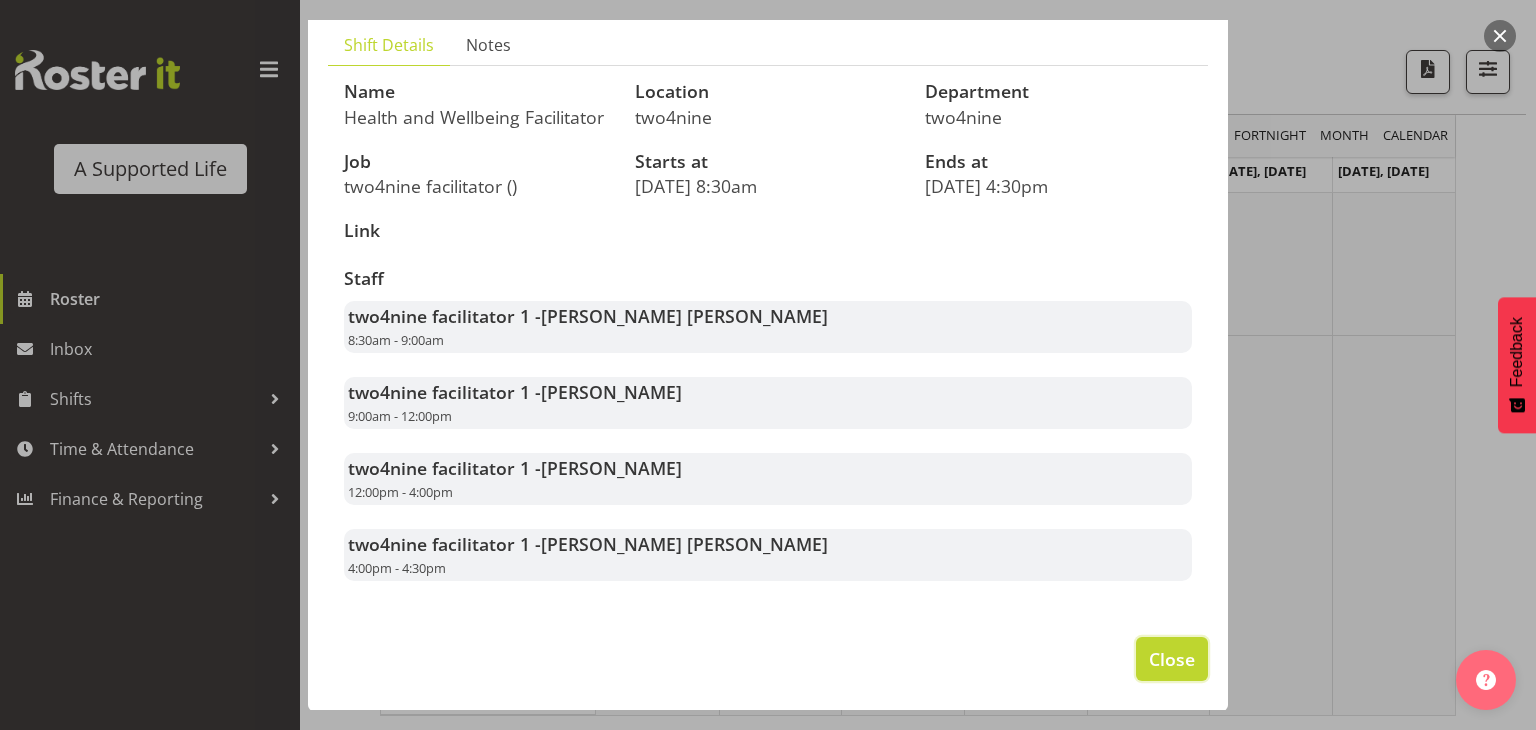 click on "Close" at bounding box center (1172, 659) 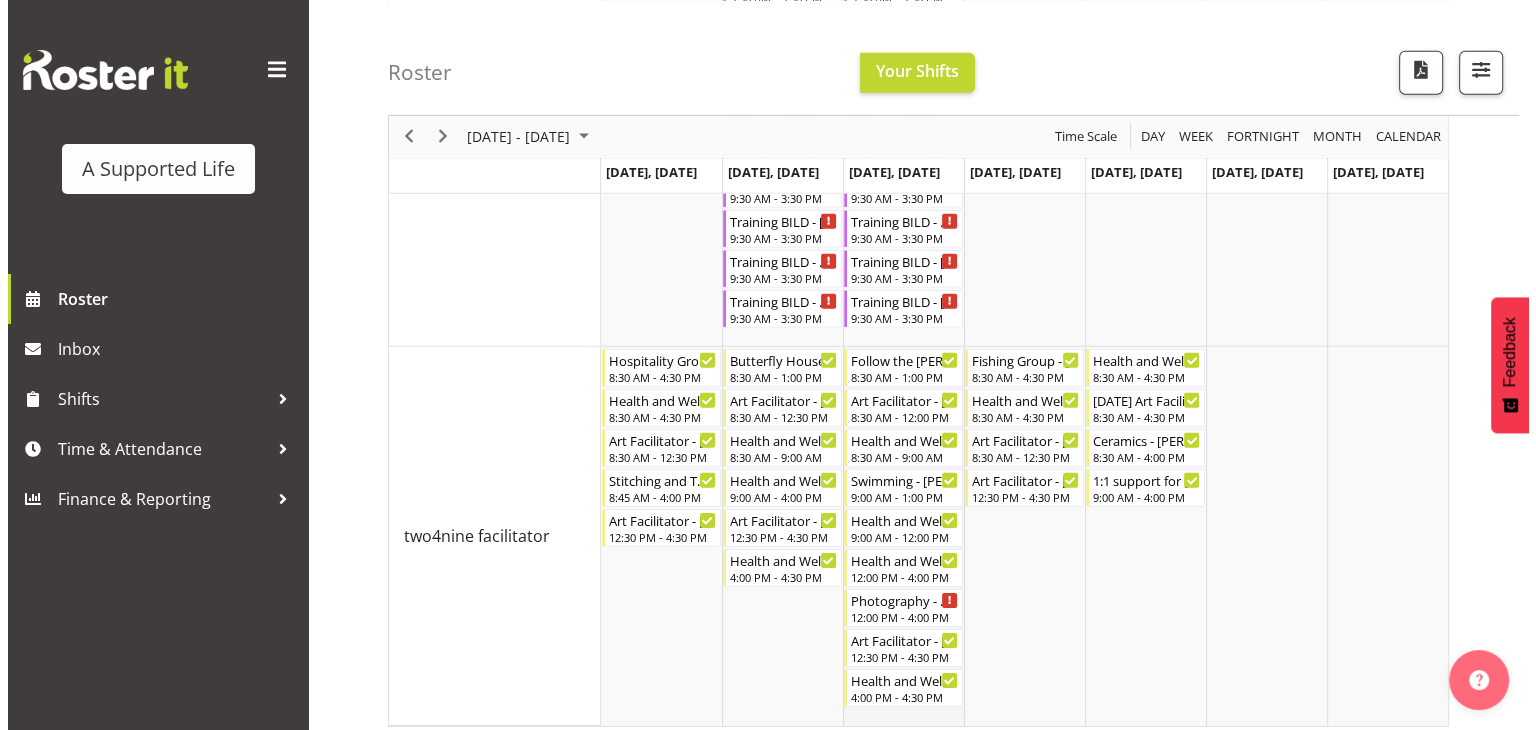 scroll, scrollTop: 6160, scrollLeft: 0, axis: vertical 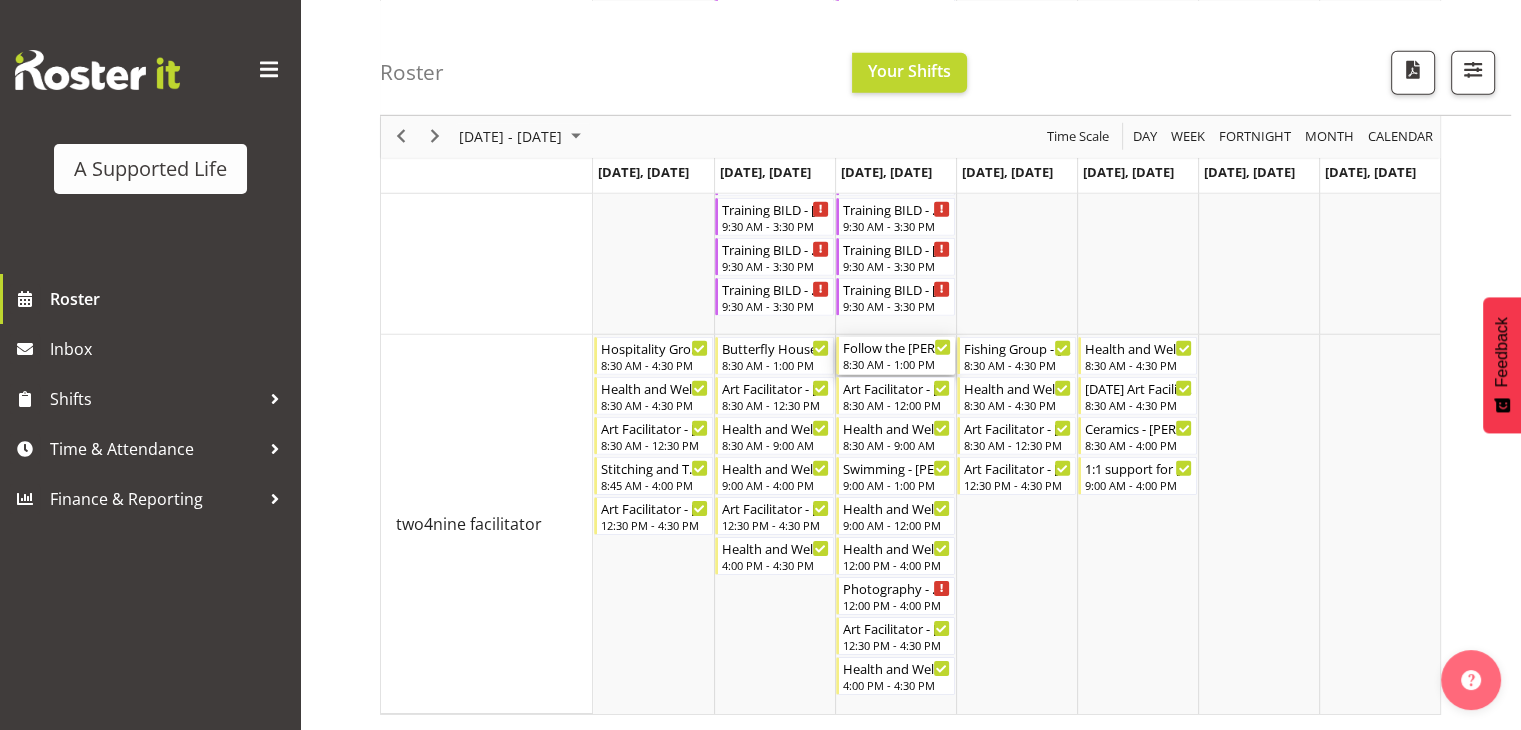 click on "8:30 AM - 1:00 PM" at bounding box center [897, 364] 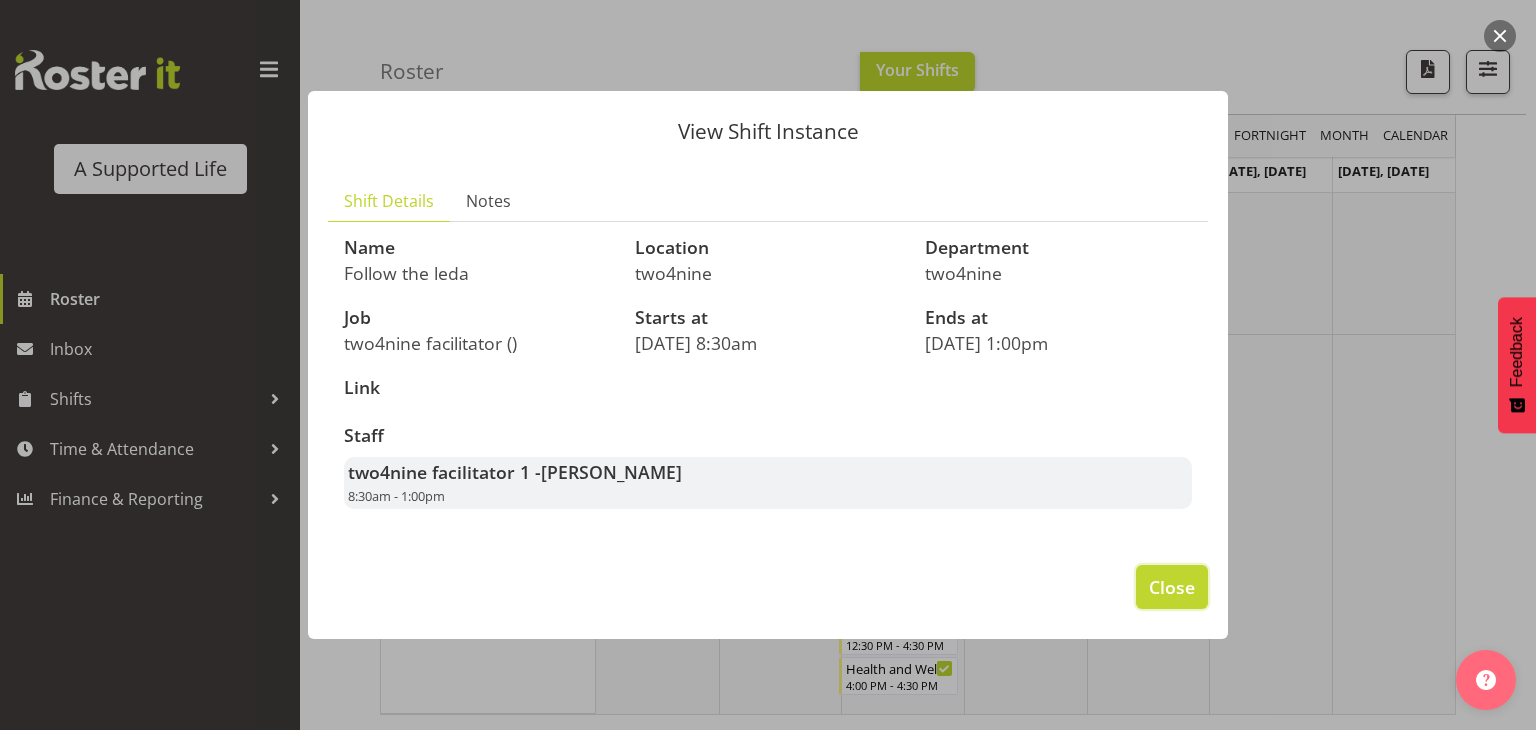 click on "Close" at bounding box center [1172, 587] 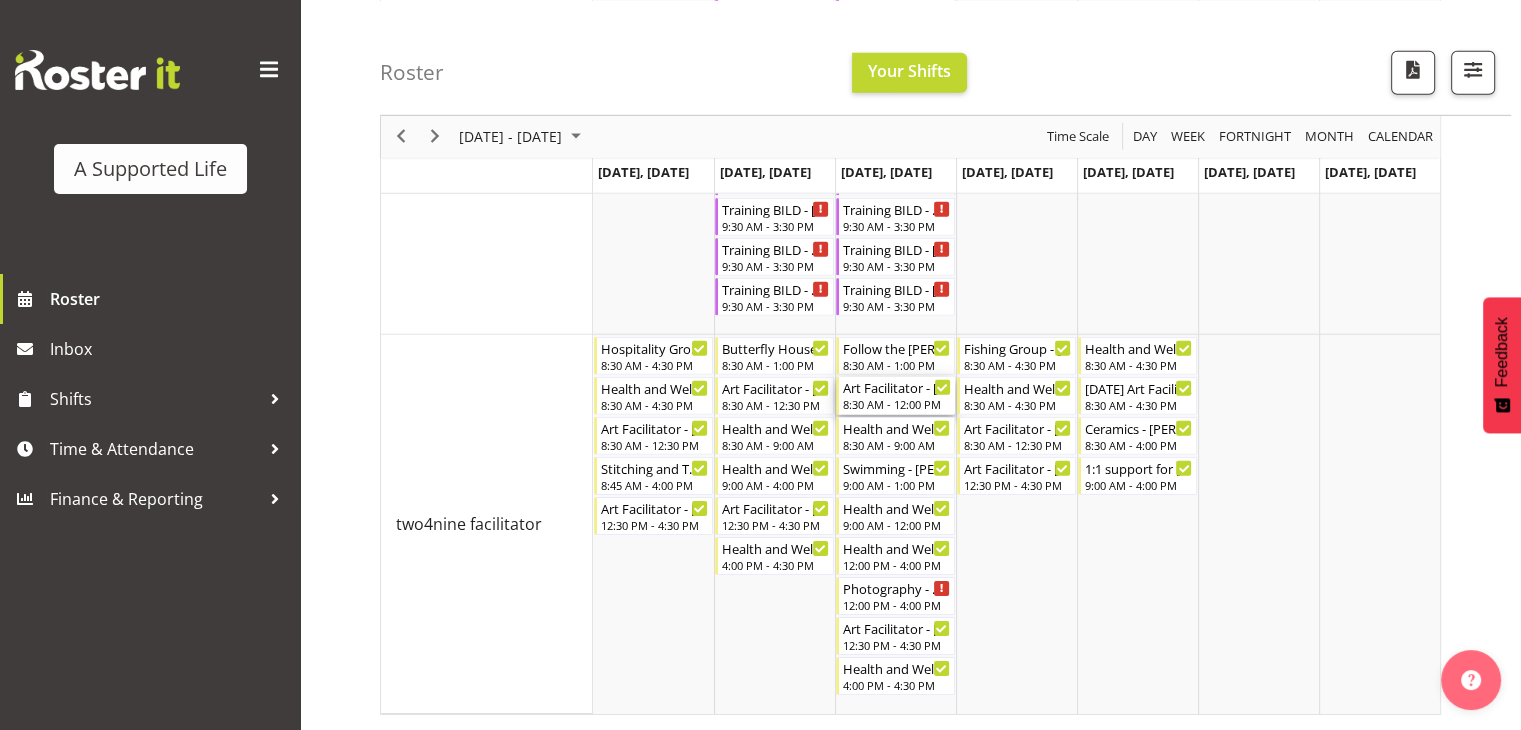 click on "8:30 AM - 12:00 PM" at bounding box center (897, 404) 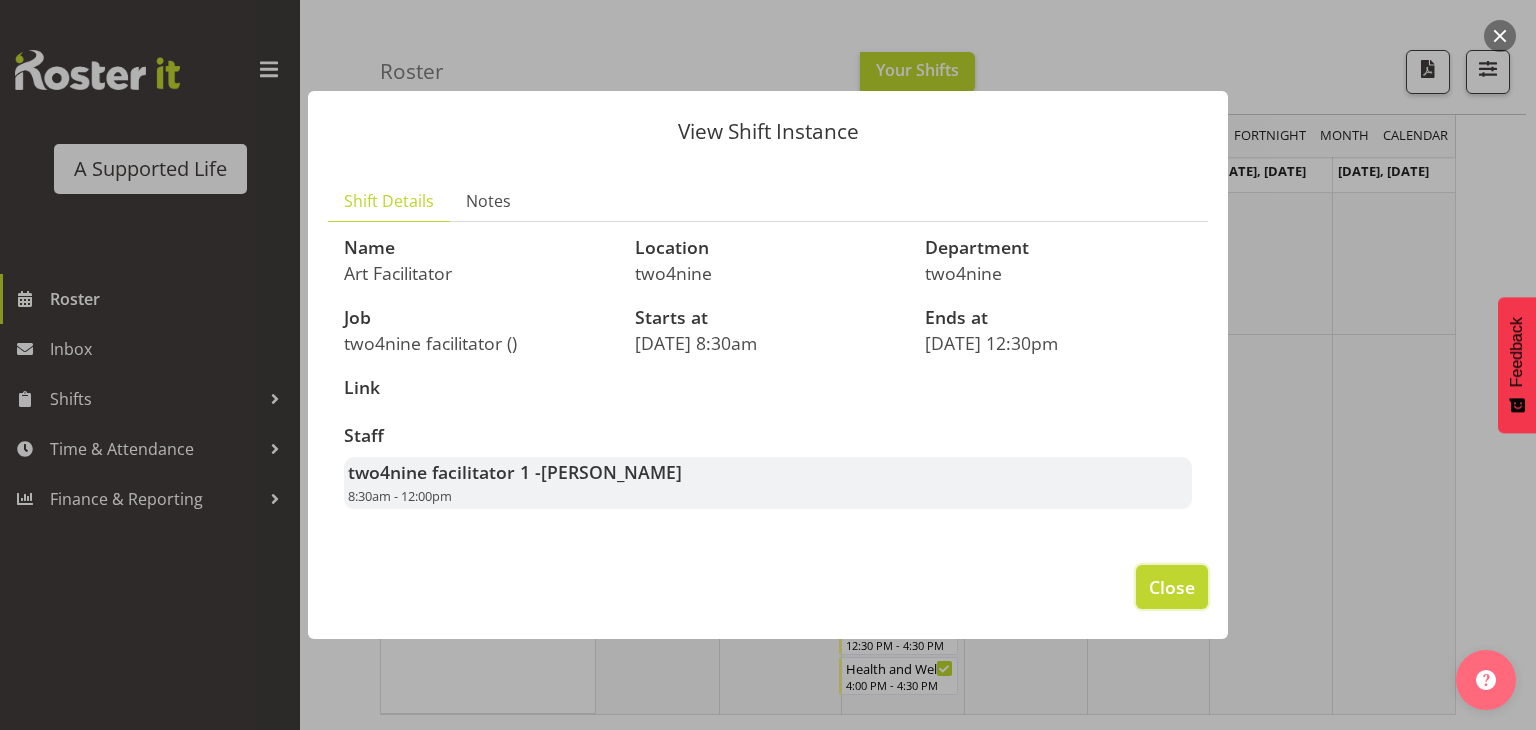 click on "Close" at bounding box center [1172, 587] 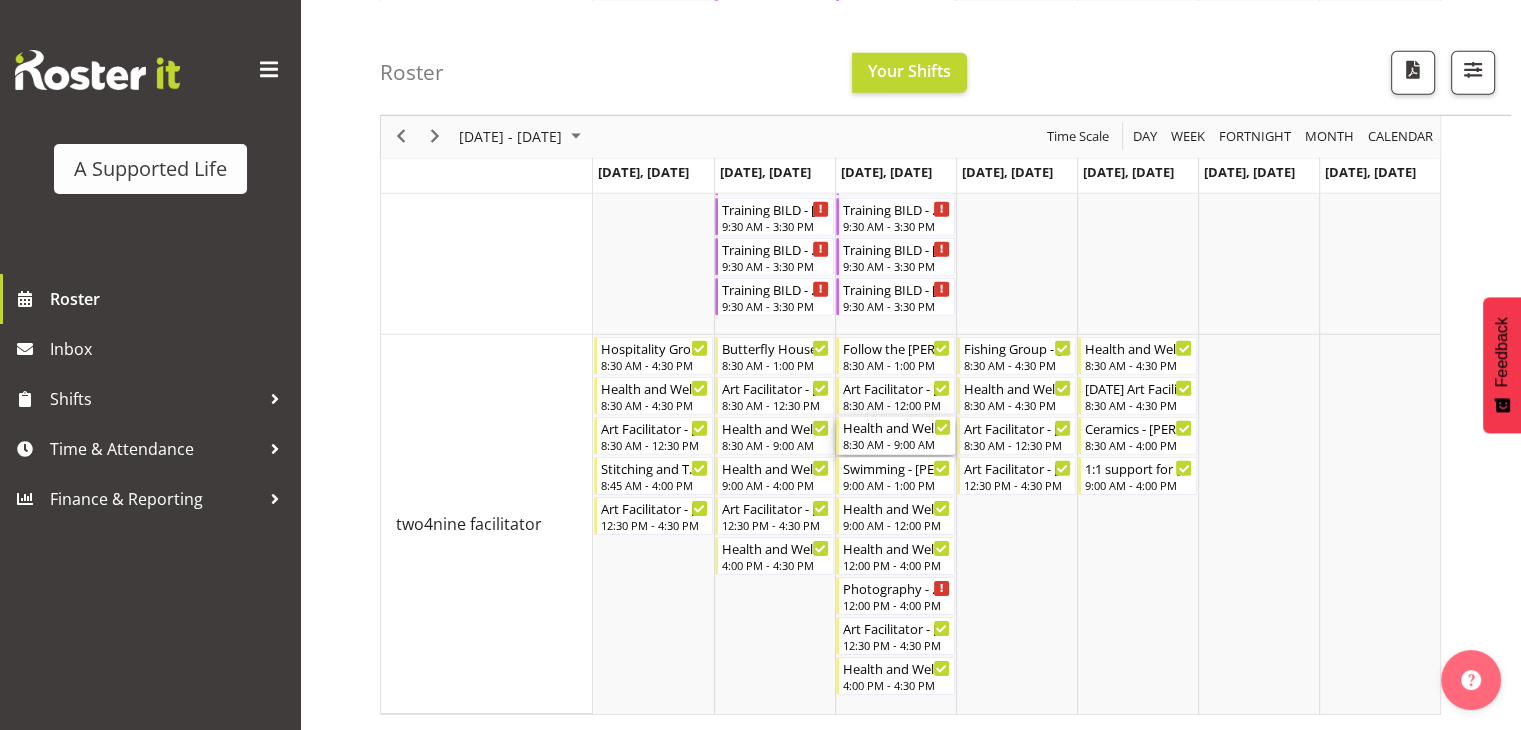 click on "8:30 AM - 9:00 AM" at bounding box center (897, 444) 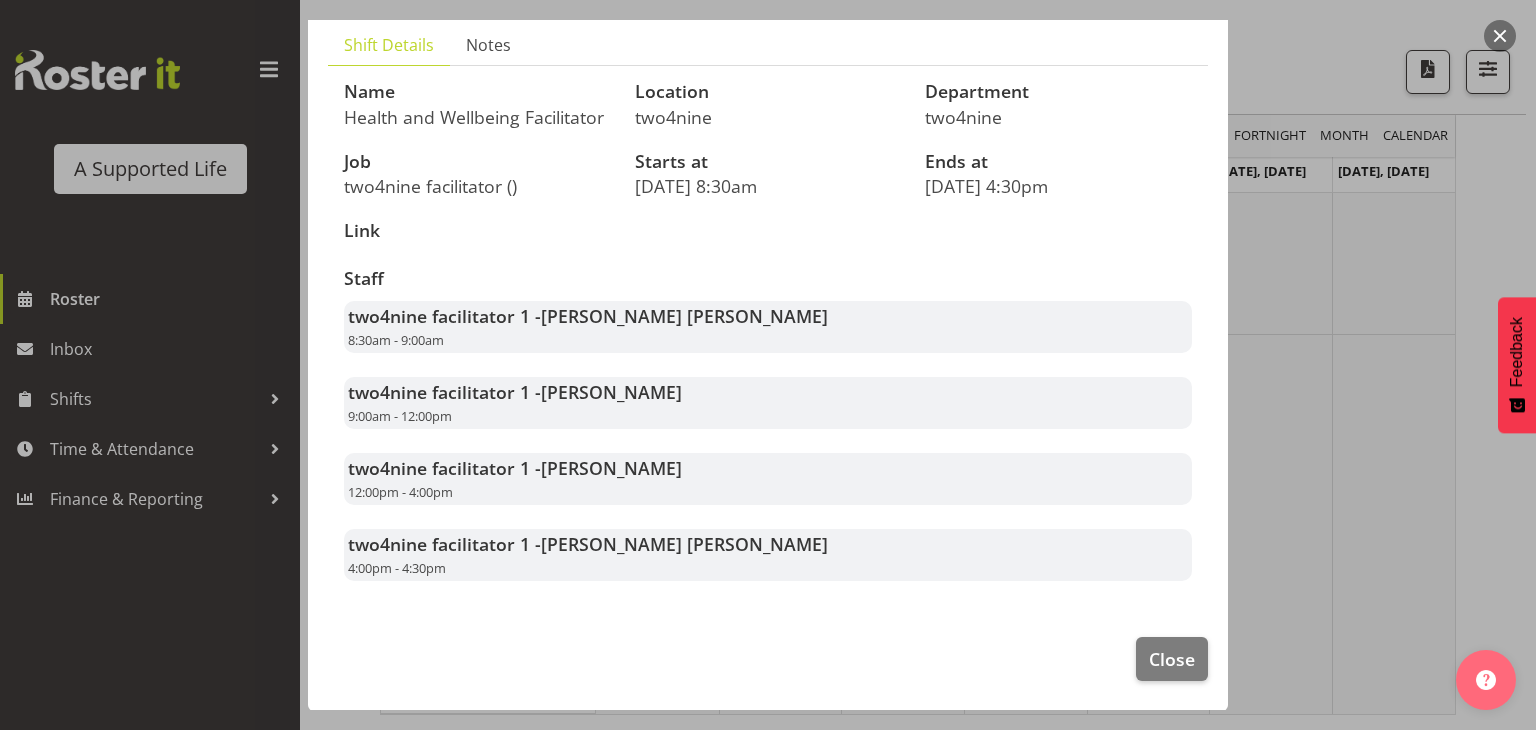 scroll, scrollTop: 136, scrollLeft: 0, axis: vertical 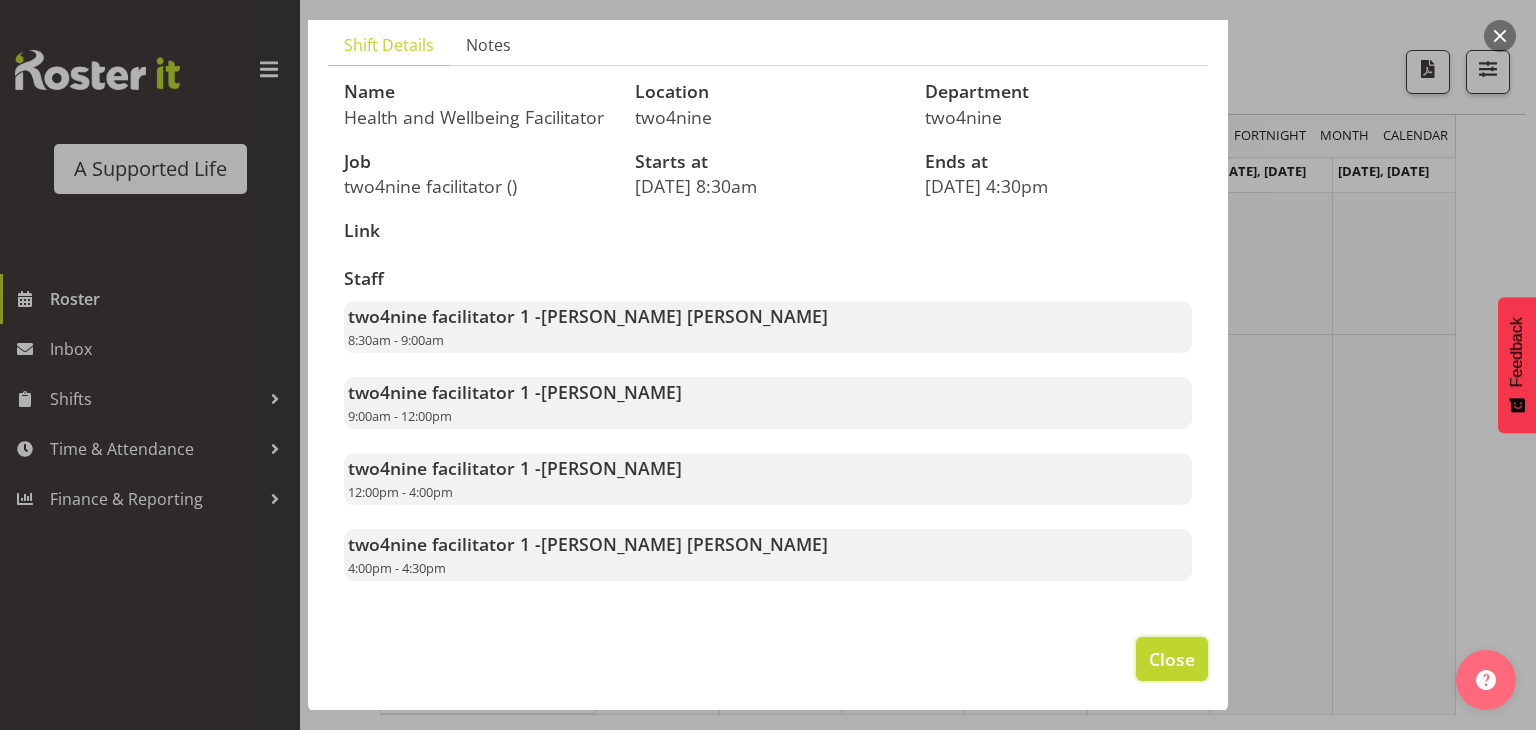 click on "Close" at bounding box center [1172, 659] 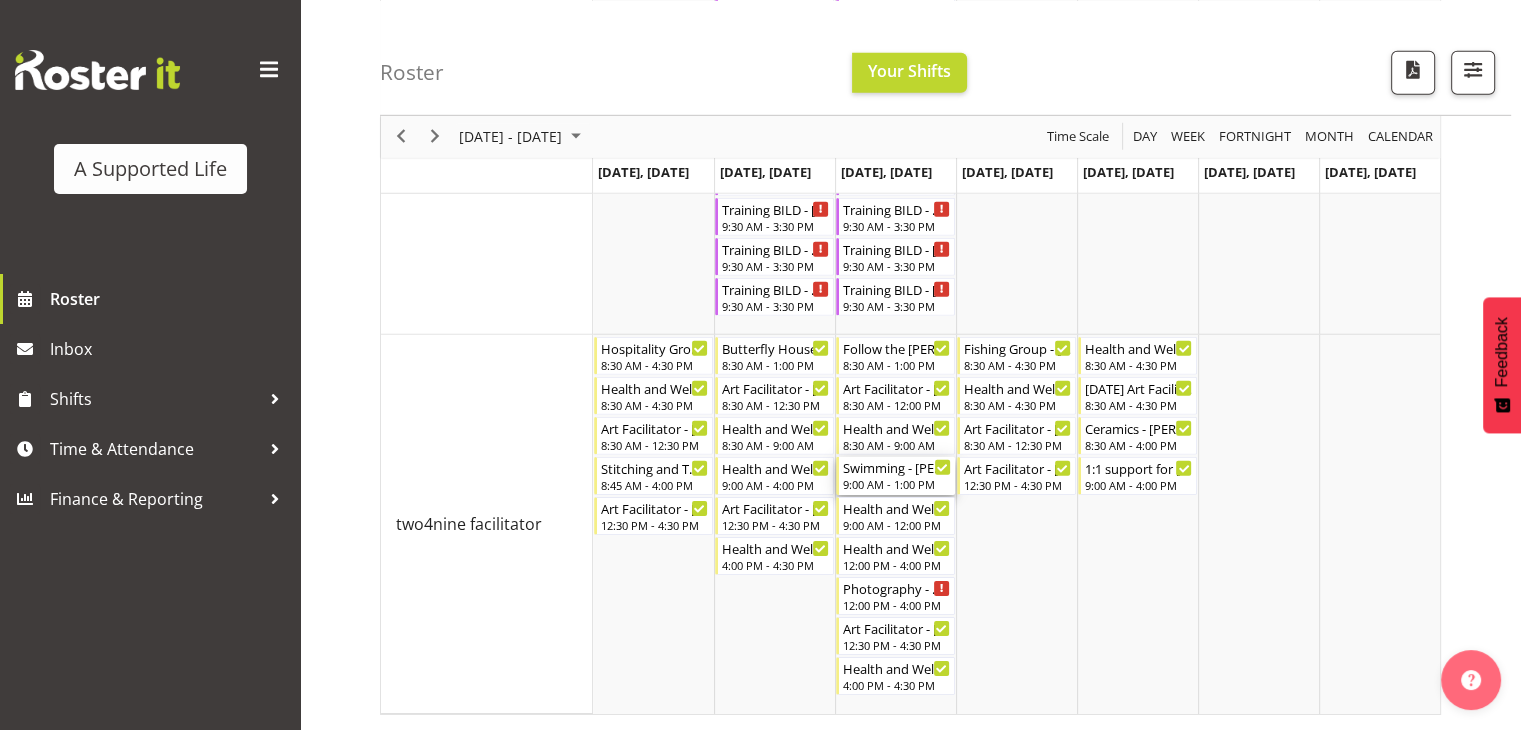 click on "9:00 AM - 1:00 PM" at bounding box center (897, 484) 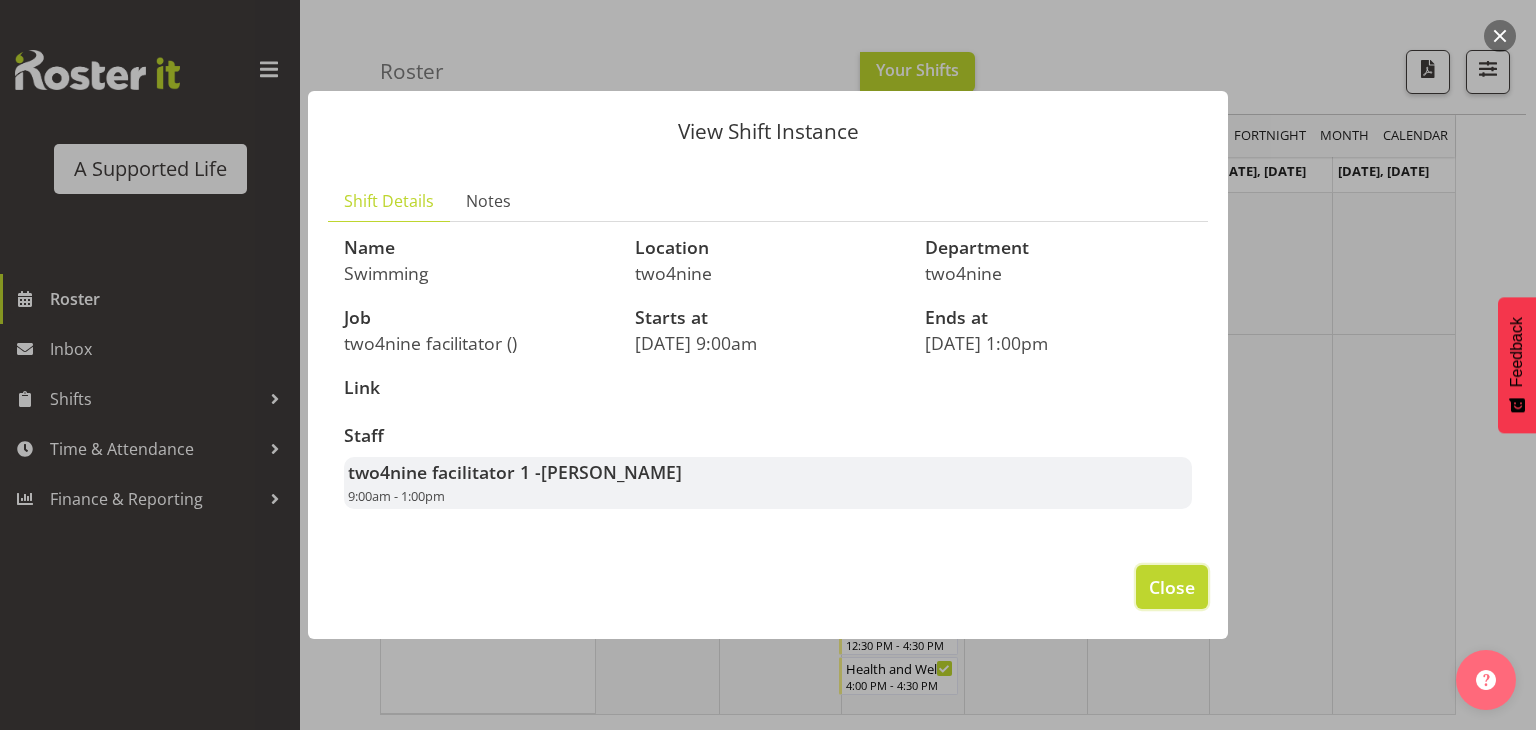 click on "Close" at bounding box center [1172, 587] 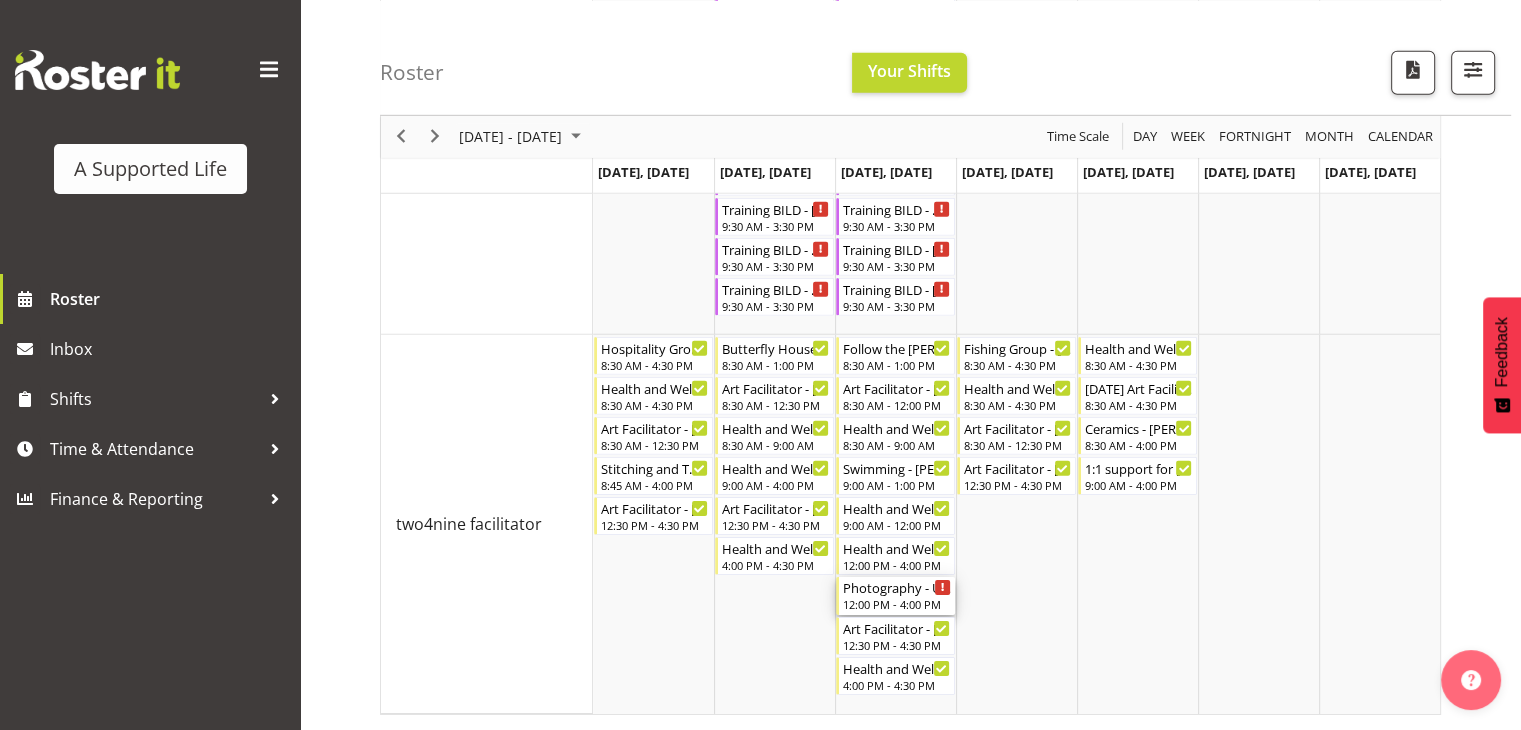 click on "Photography - Unfilled 12:00 PM - 4:00 PM" at bounding box center (897, 596) 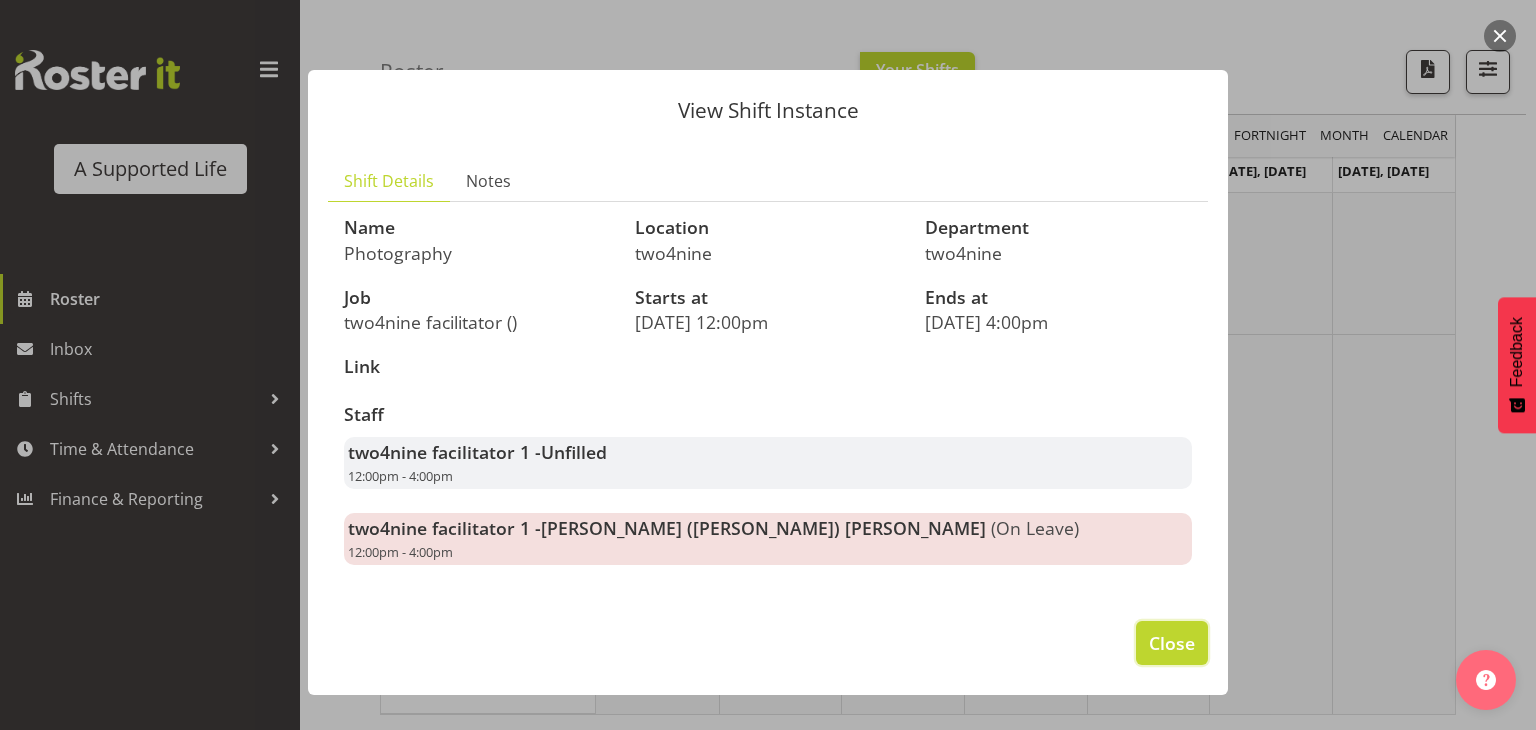 click on "Close" at bounding box center (1172, 643) 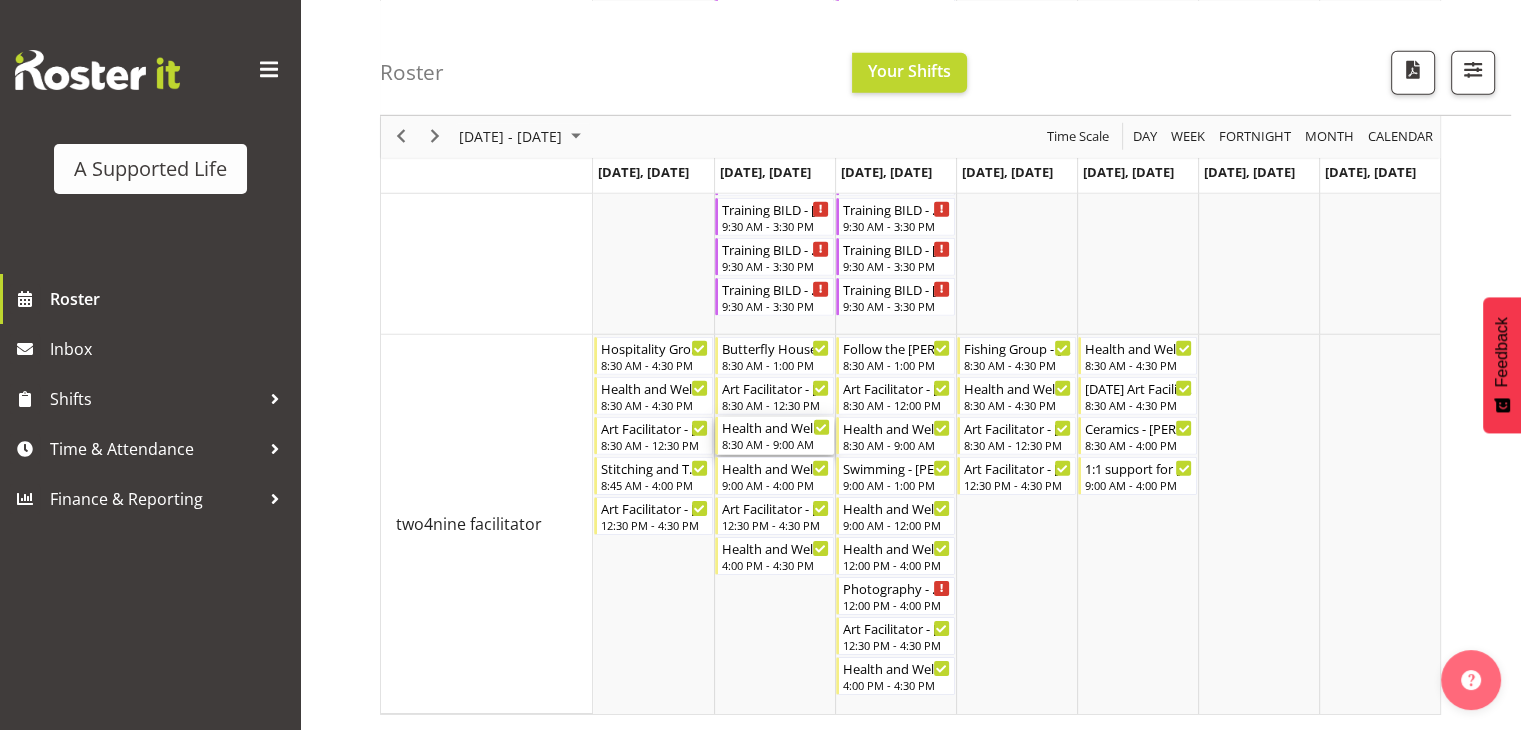 click on "8:30 AM - 9:00 AM" at bounding box center [776, 444] 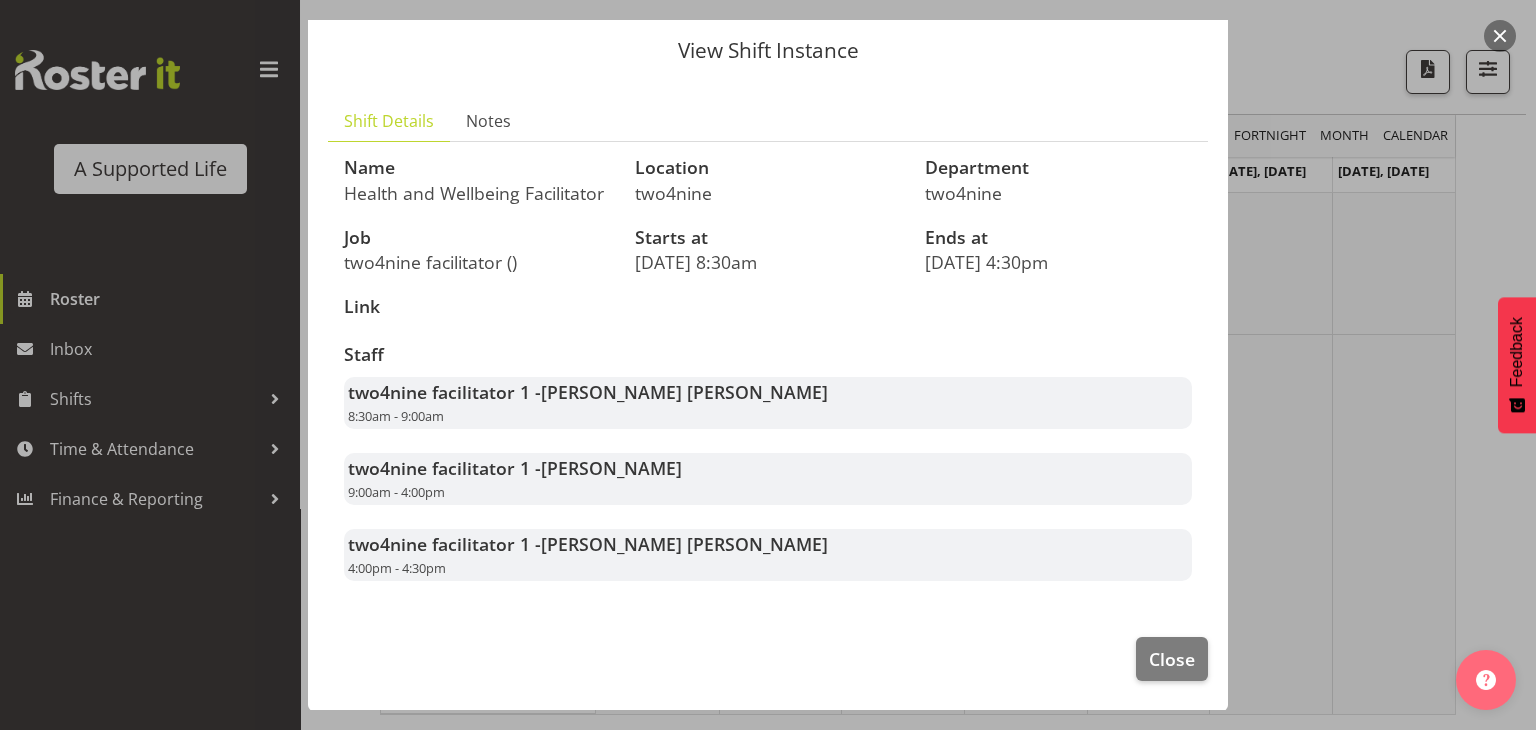 scroll, scrollTop: 59, scrollLeft: 0, axis: vertical 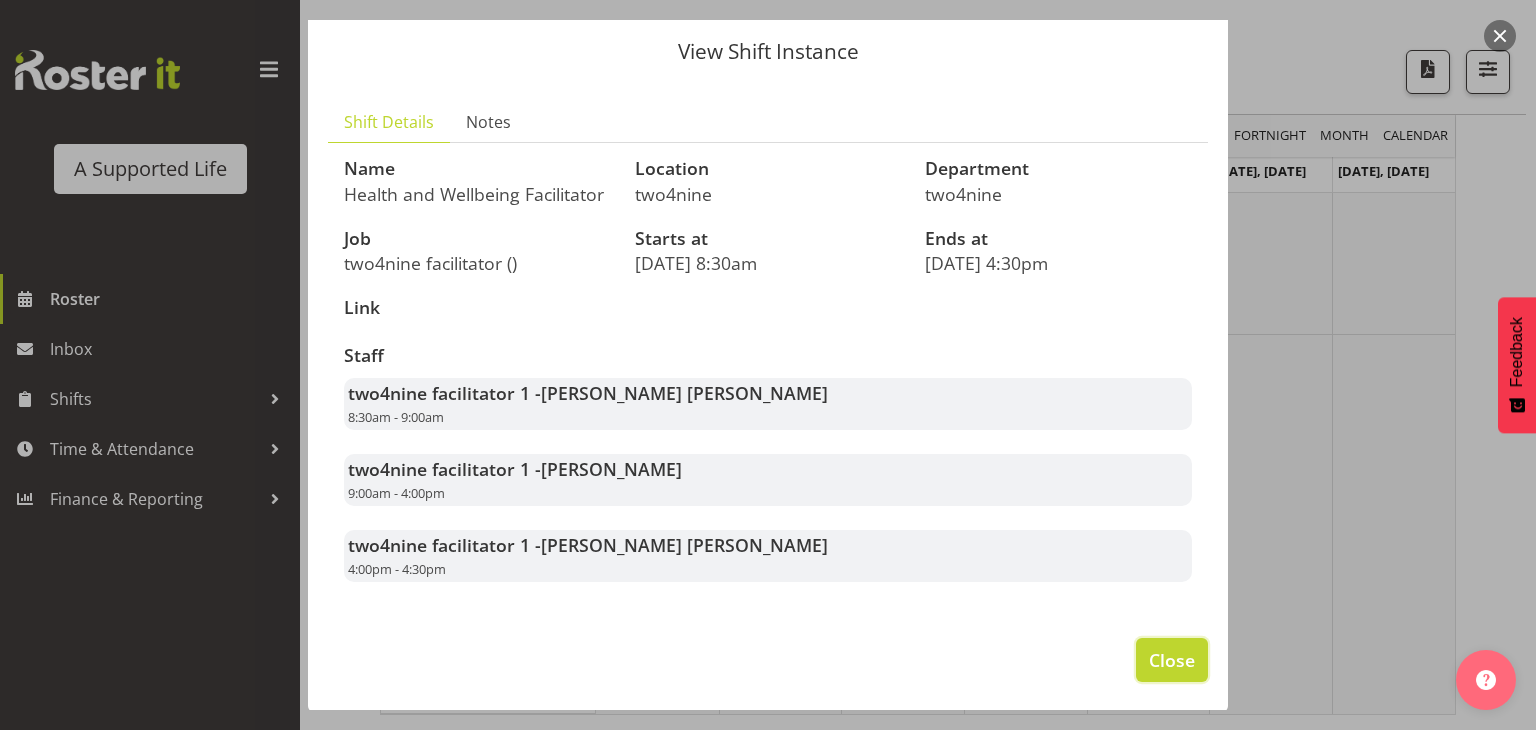 click on "Close" at bounding box center [1172, 660] 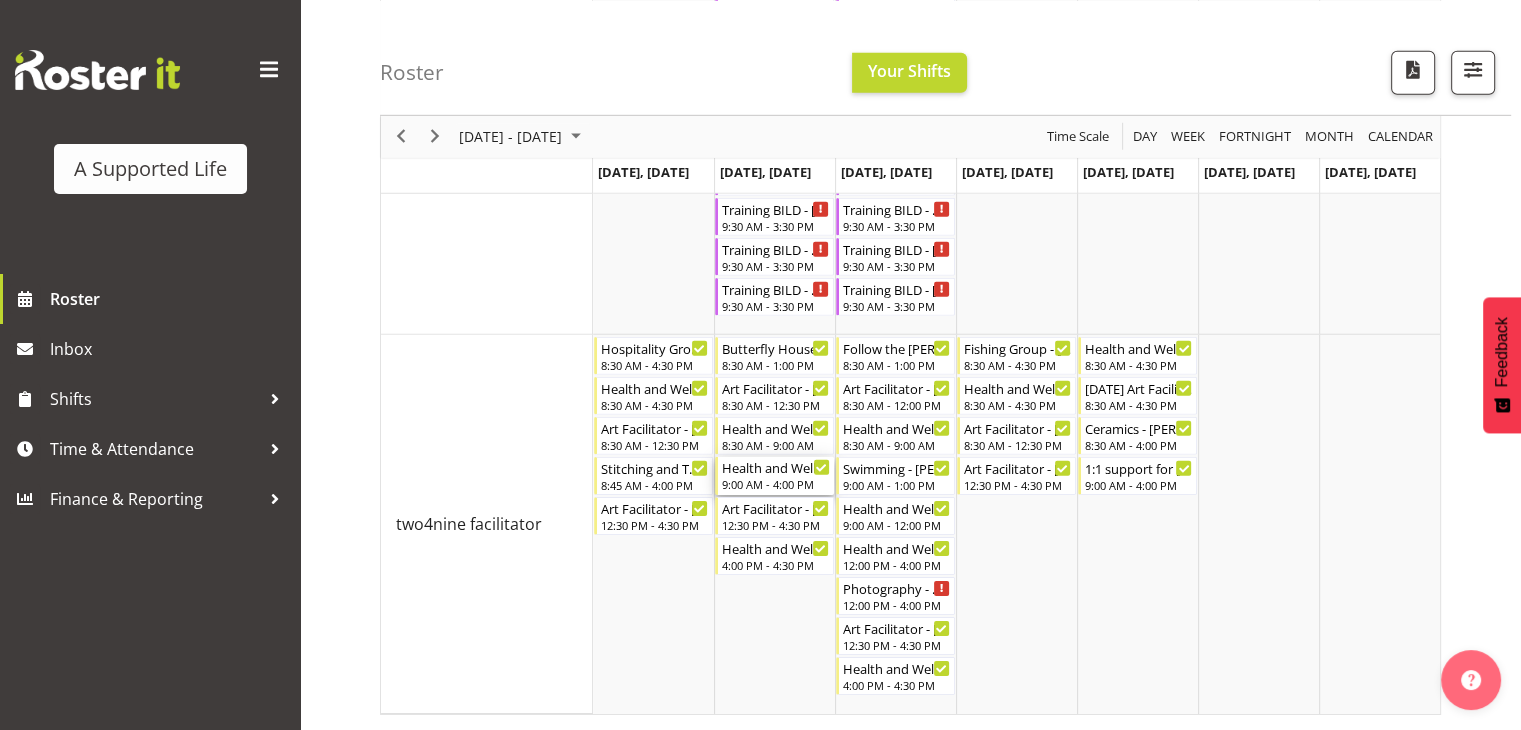 click on "Health and Wellbeing Facilitator - [PERSON_NAME]" at bounding box center [776, 467] 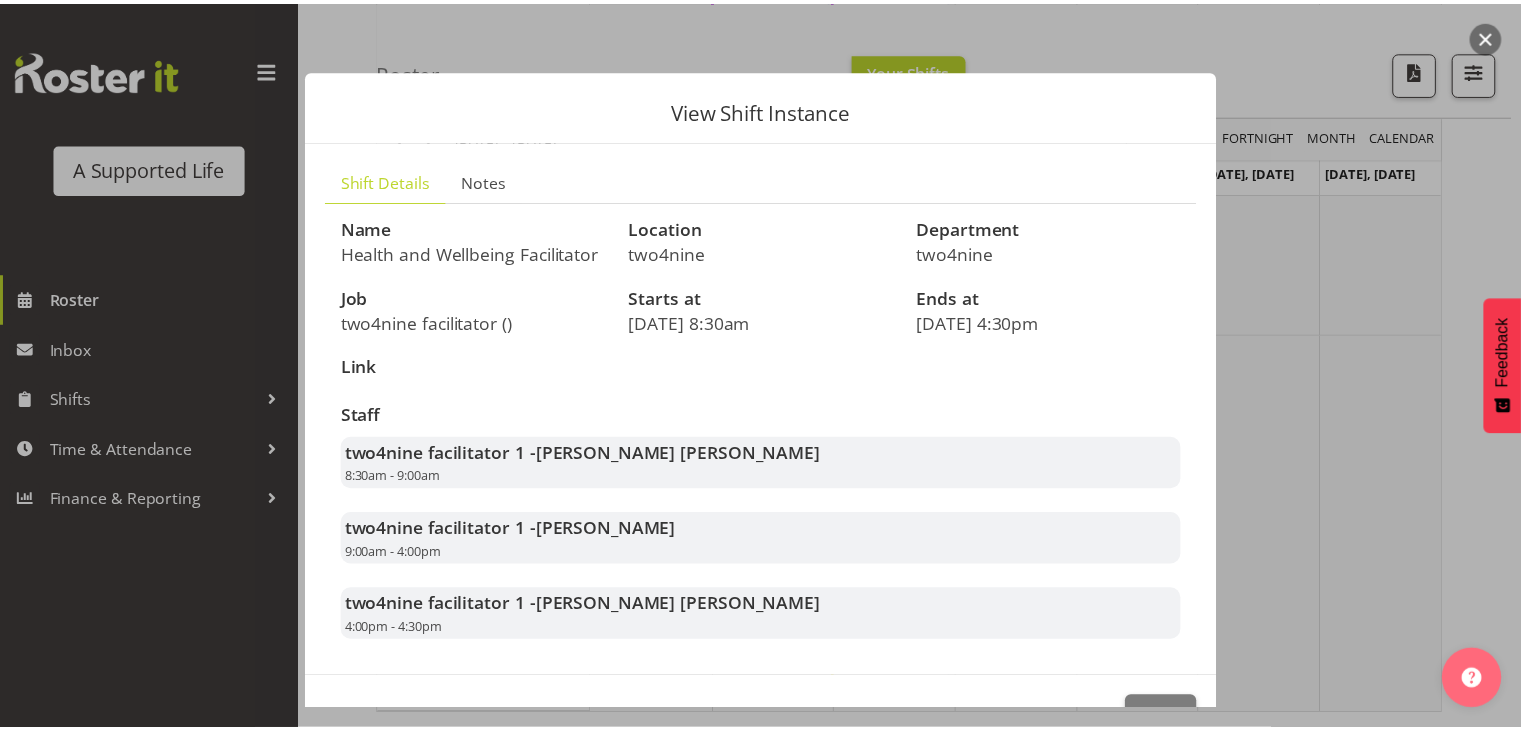 scroll, scrollTop: 60, scrollLeft: 0, axis: vertical 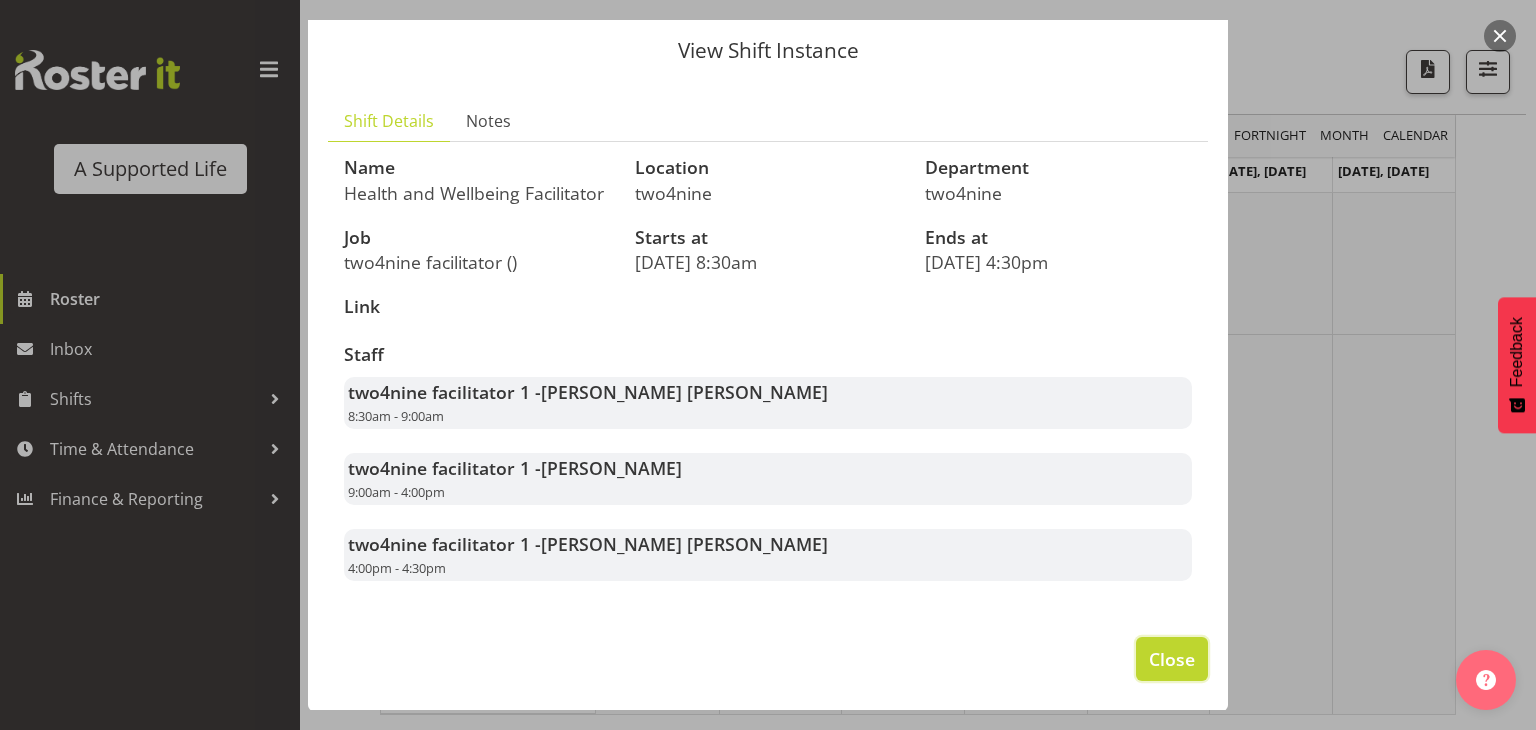 click on "Close" at bounding box center (1172, 659) 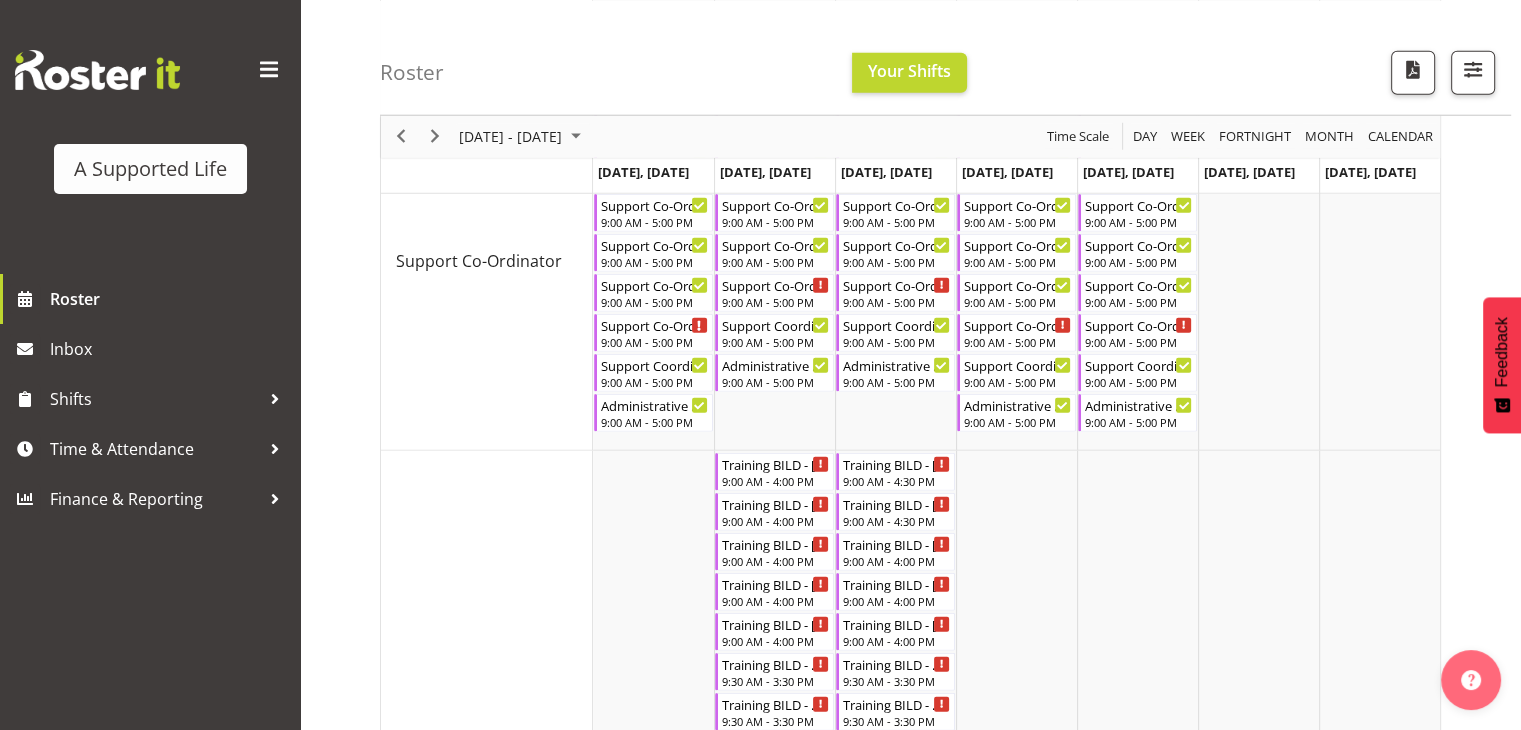 scroll, scrollTop: 2388, scrollLeft: 0, axis: vertical 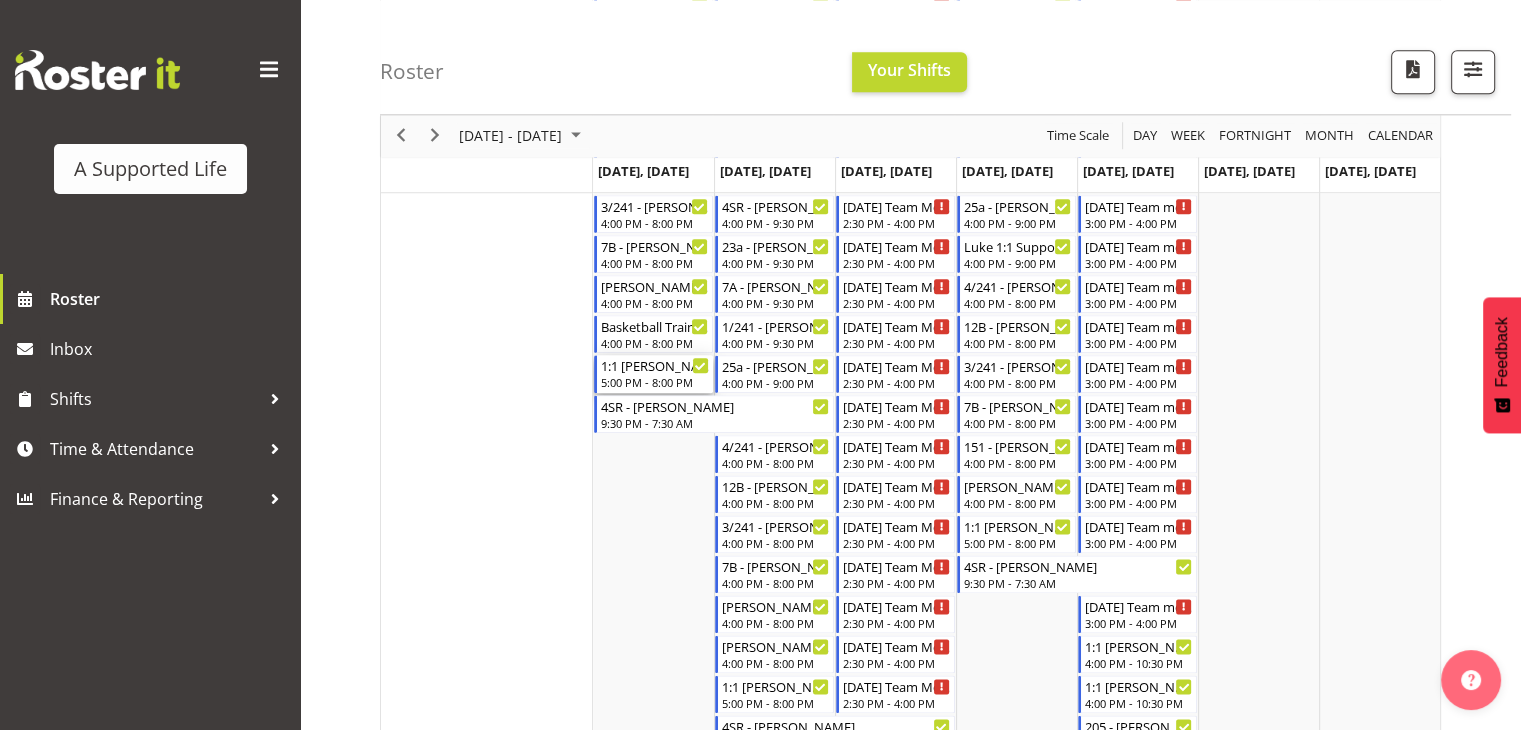 click on "1:1 [PERSON_NAME]" at bounding box center [655, 365] 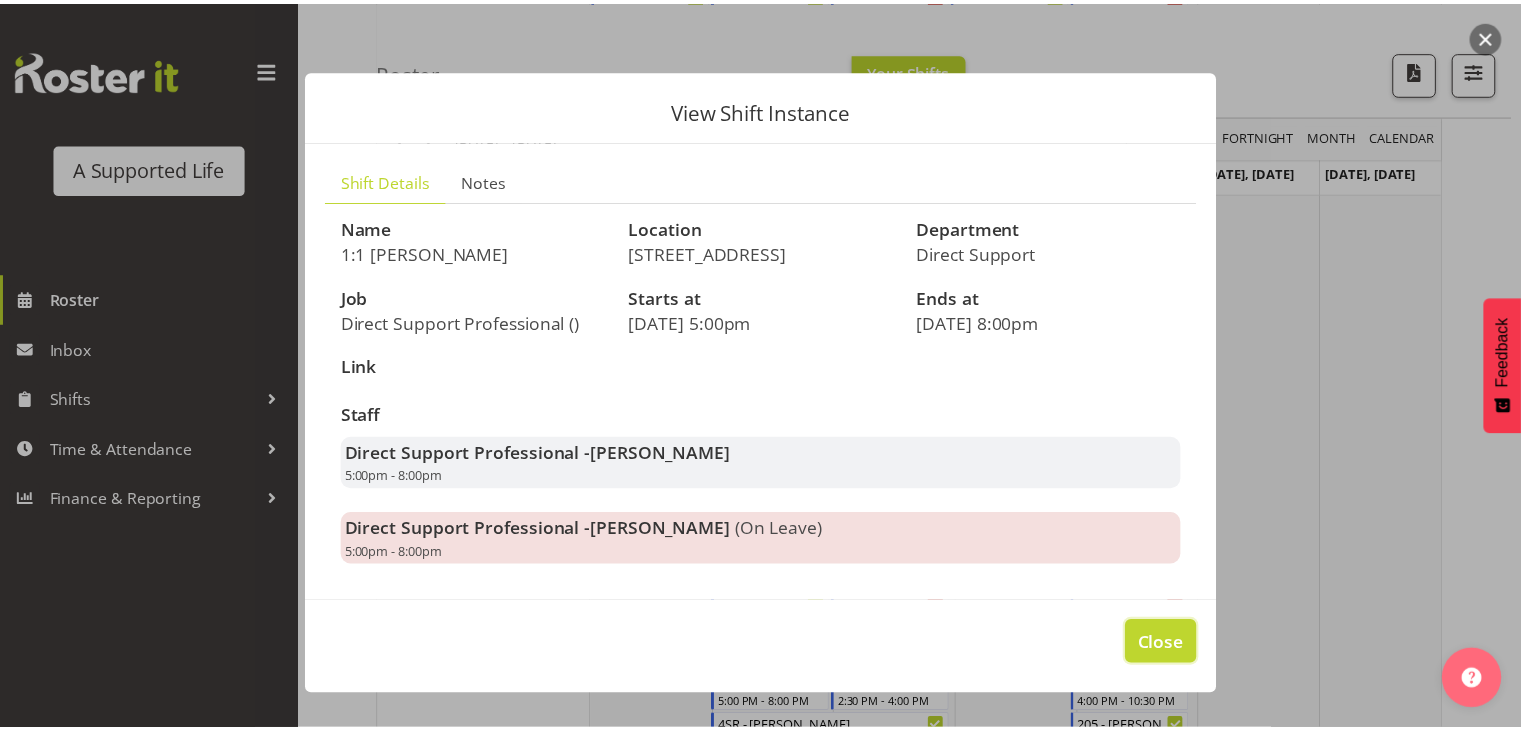 scroll, scrollTop: 2388, scrollLeft: 0, axis: vertical 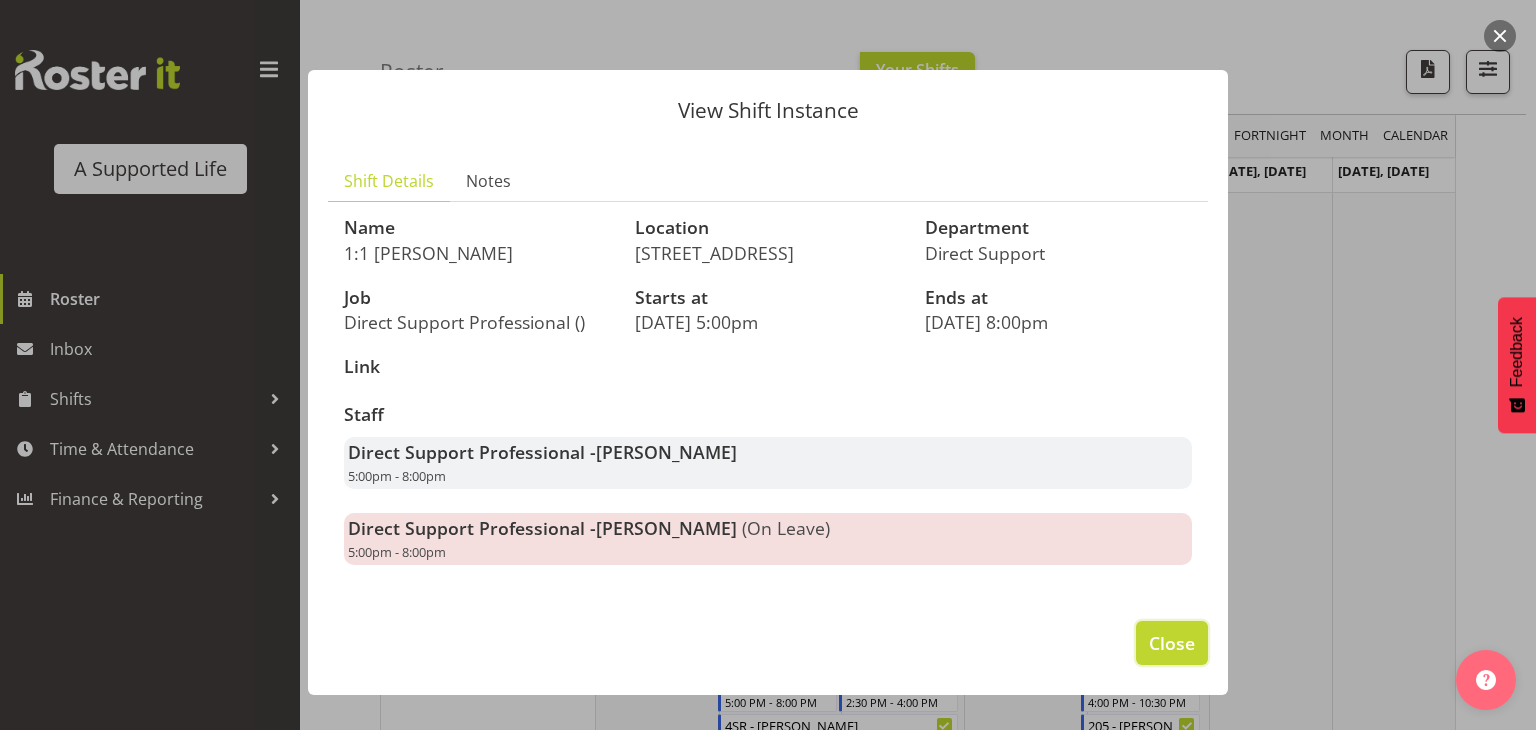 click on "Close" at bounding box center [1172, 643] 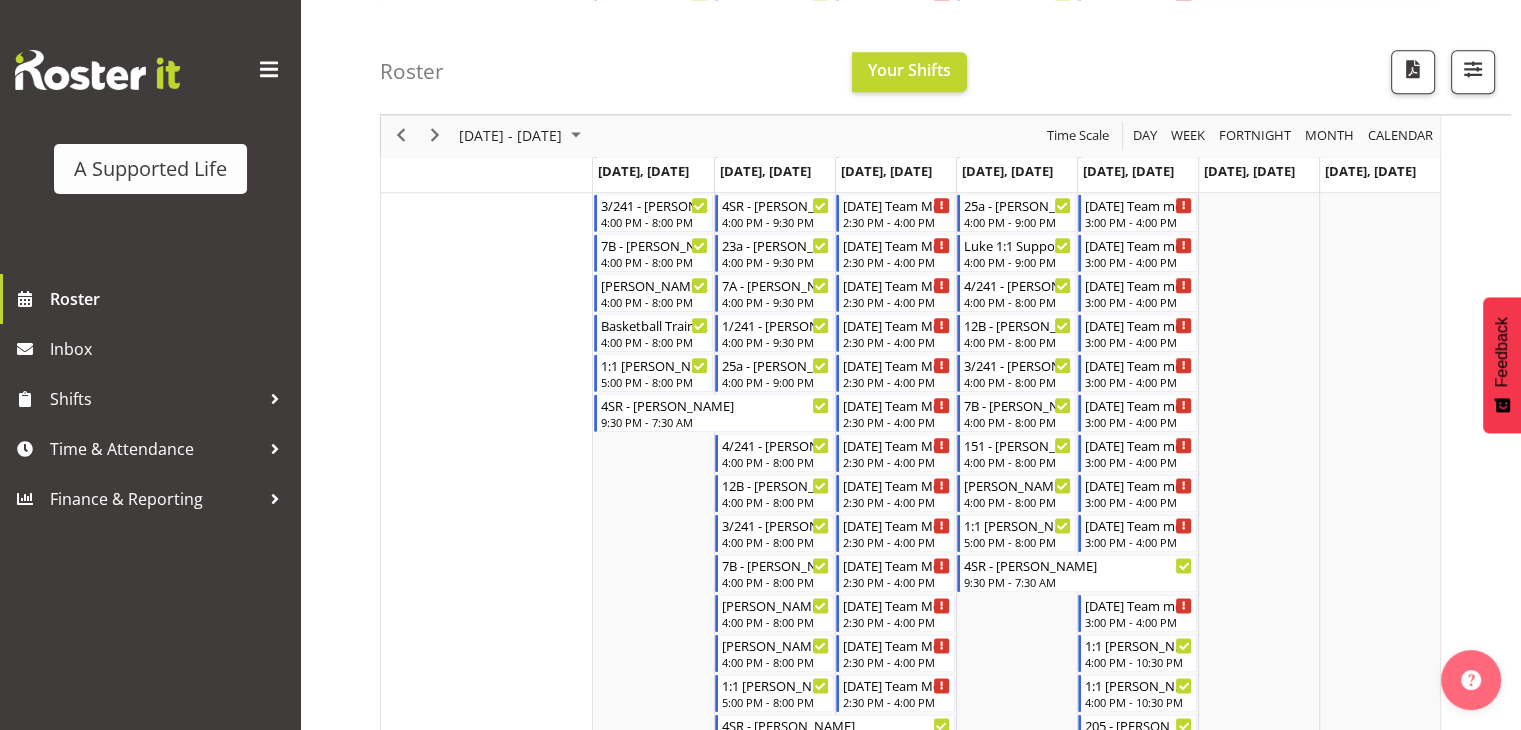 scroll, scrollTop: 1108, scrollLeft: 0, axis: vertical 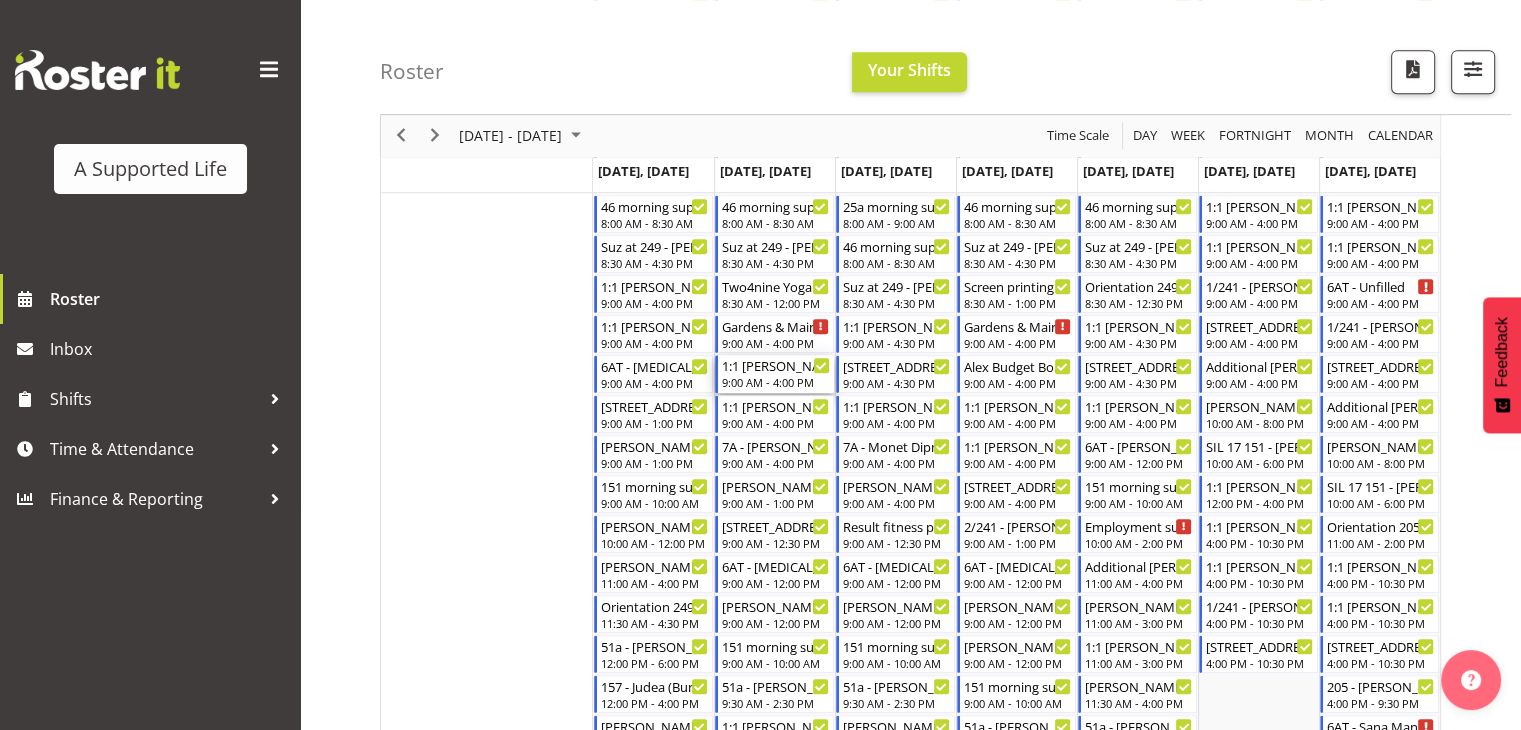 click on "9:00 AM - 4:00 PM" at bounding box center [776, 382] 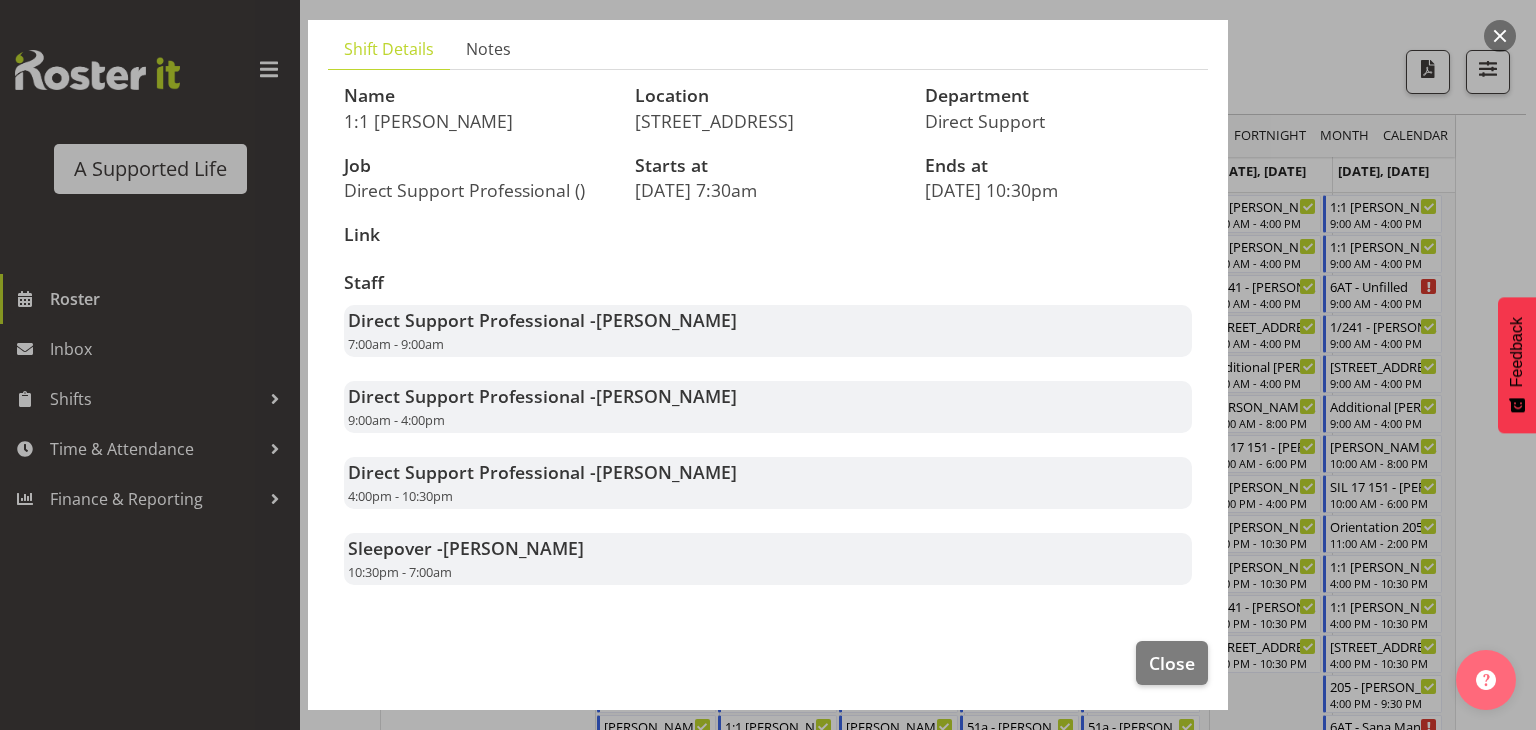 scroll, scrollTop: 136, scrollLeft: 0, axis: vertical 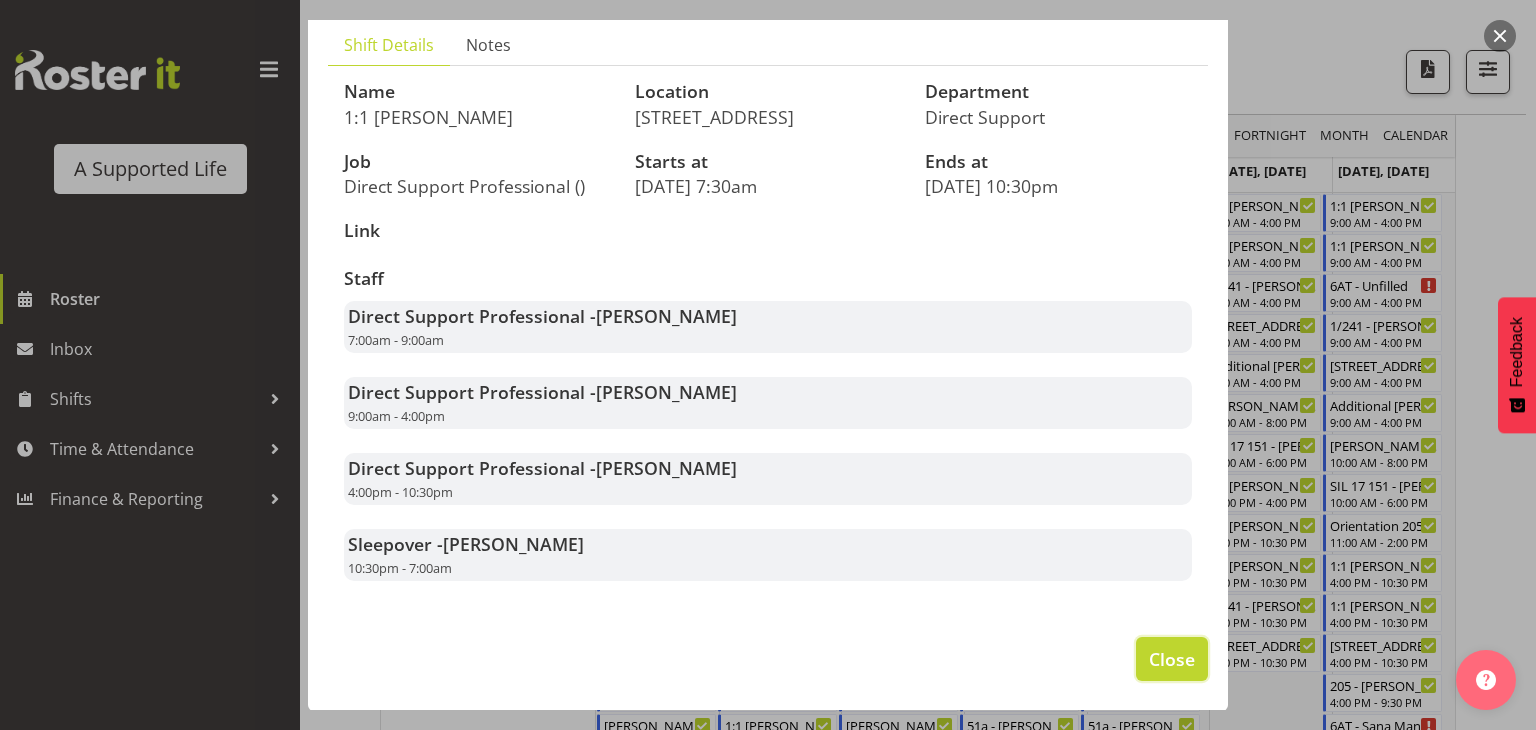click on "Close" at bounding box center (1172, 659) 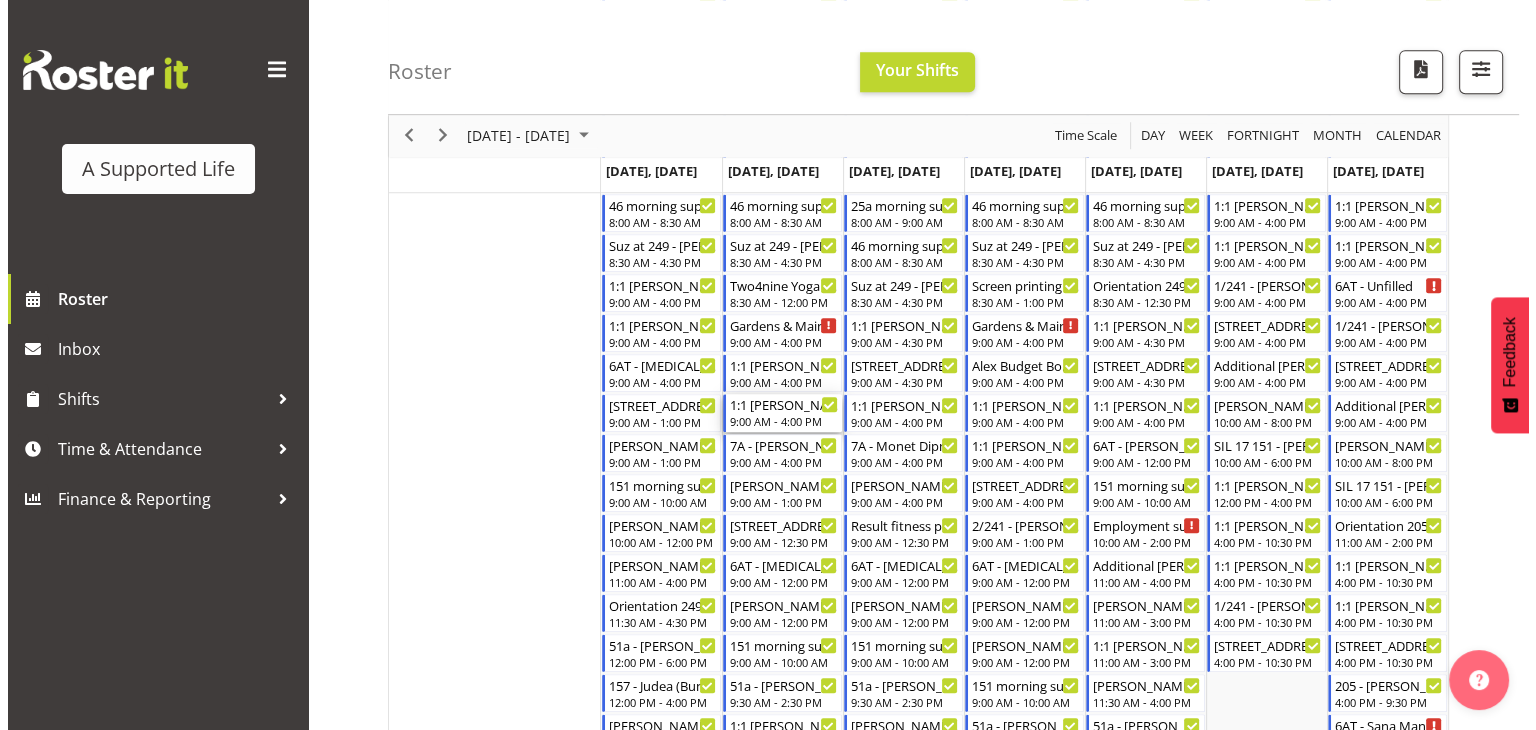 scroll, scrollTop: 1107, scrollLeft: 0, axis: vertical 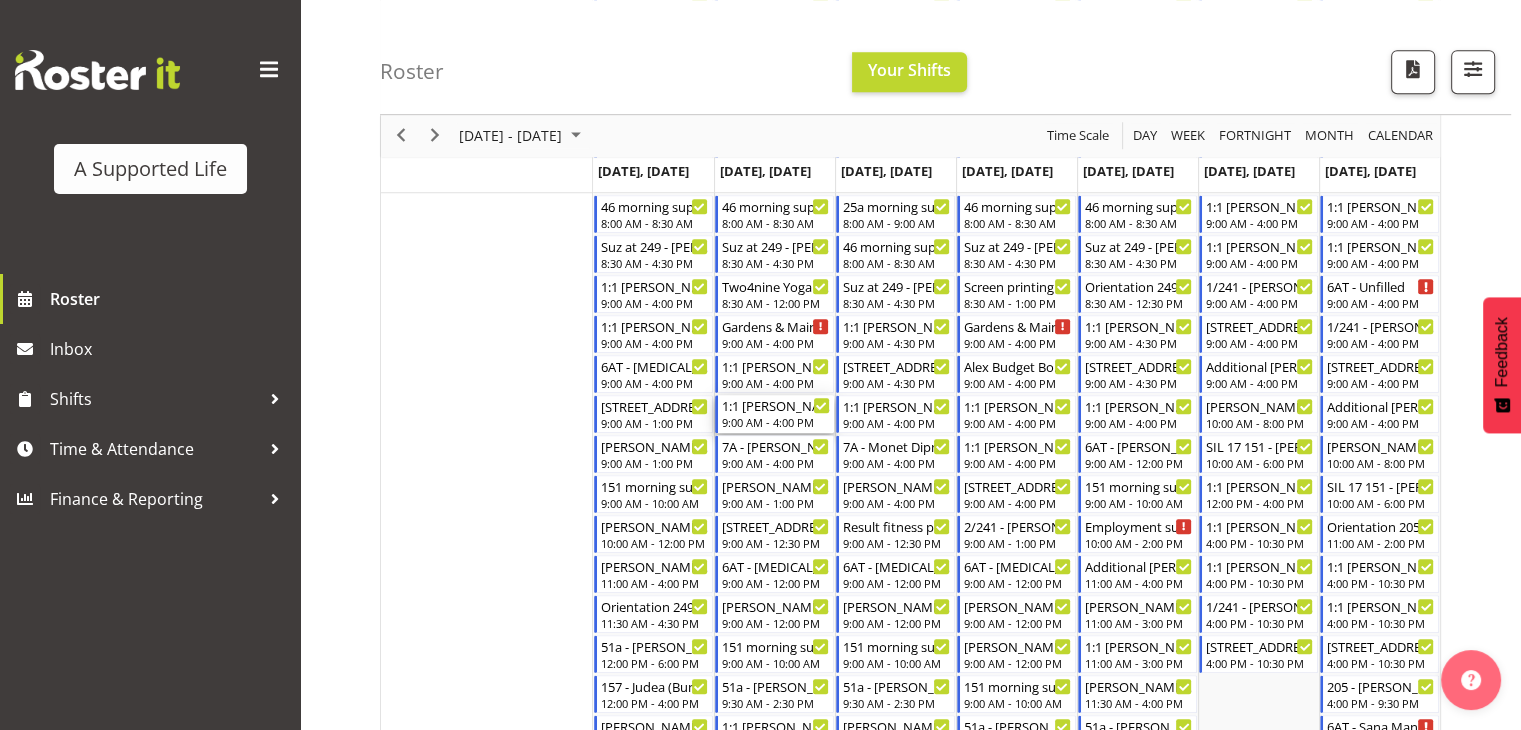 click on "9:00 AM - 4:00 PM" at bounding box center [776, 422] 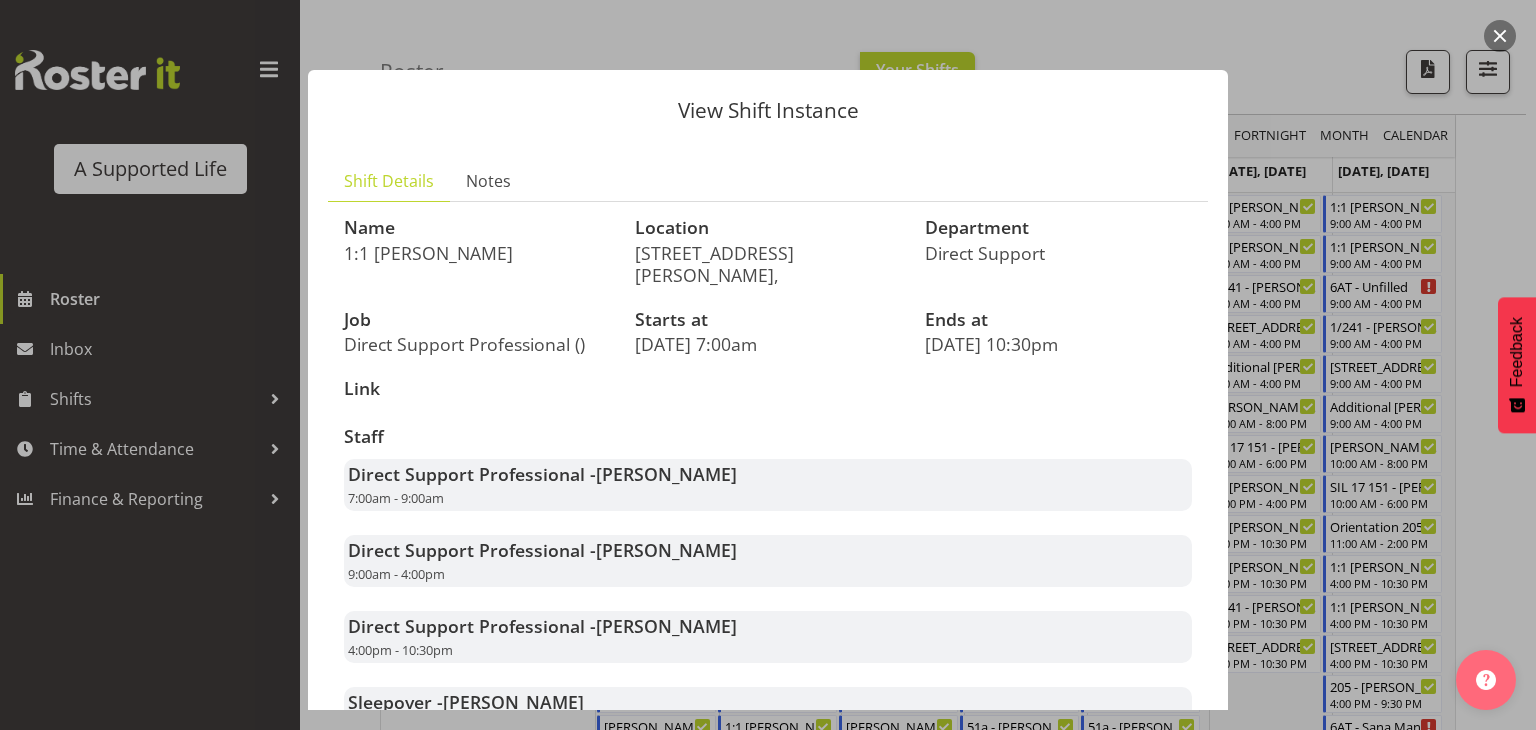 scroll, scrollTop: 136, scrollLeft: 0, axis: vertical 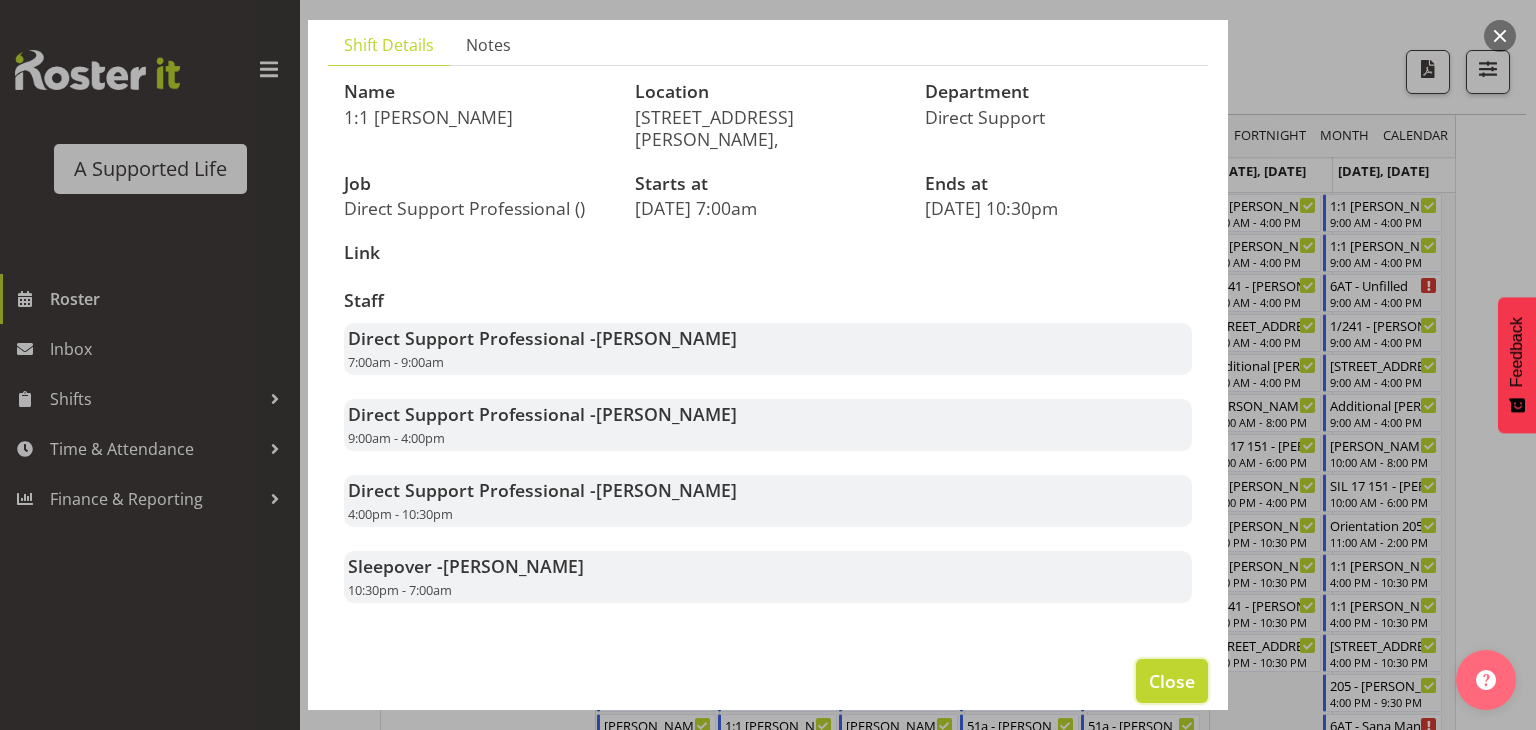 click on "Close" at bounding box center [1172, 681] 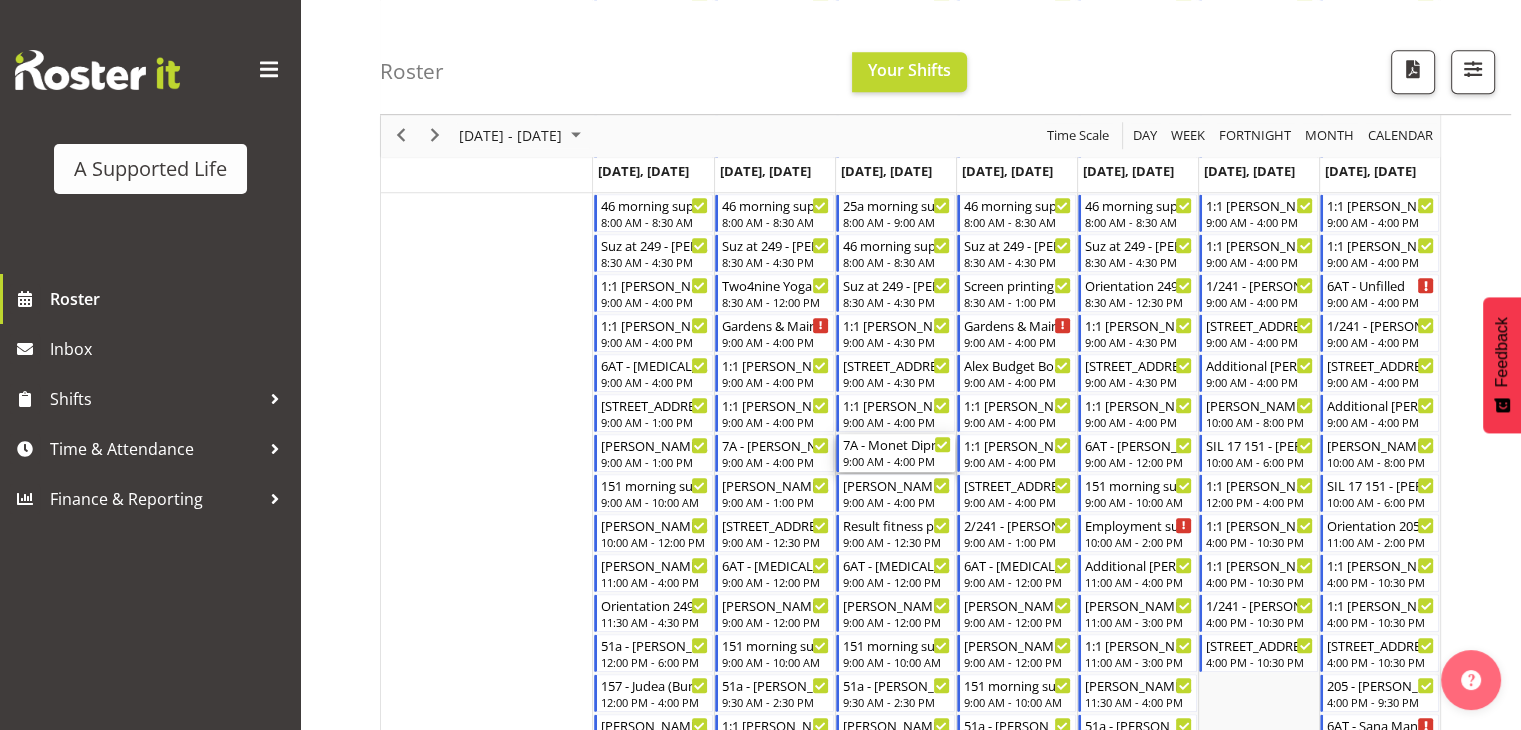 click on "7A - Monet Diprose" at bounding box center [897, 444] 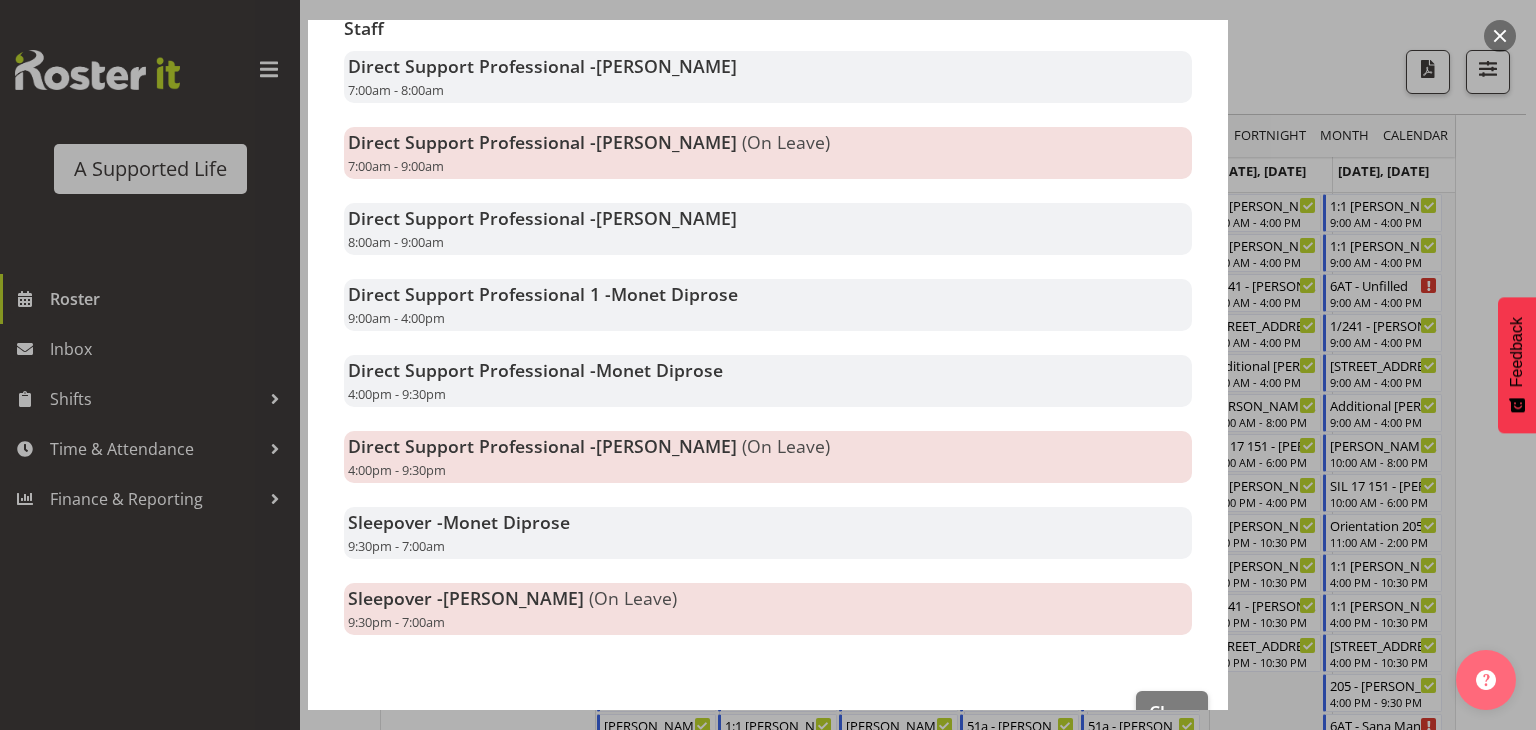 scroll, scrollTop: 419, scrollLeft: 0, axis: vertical 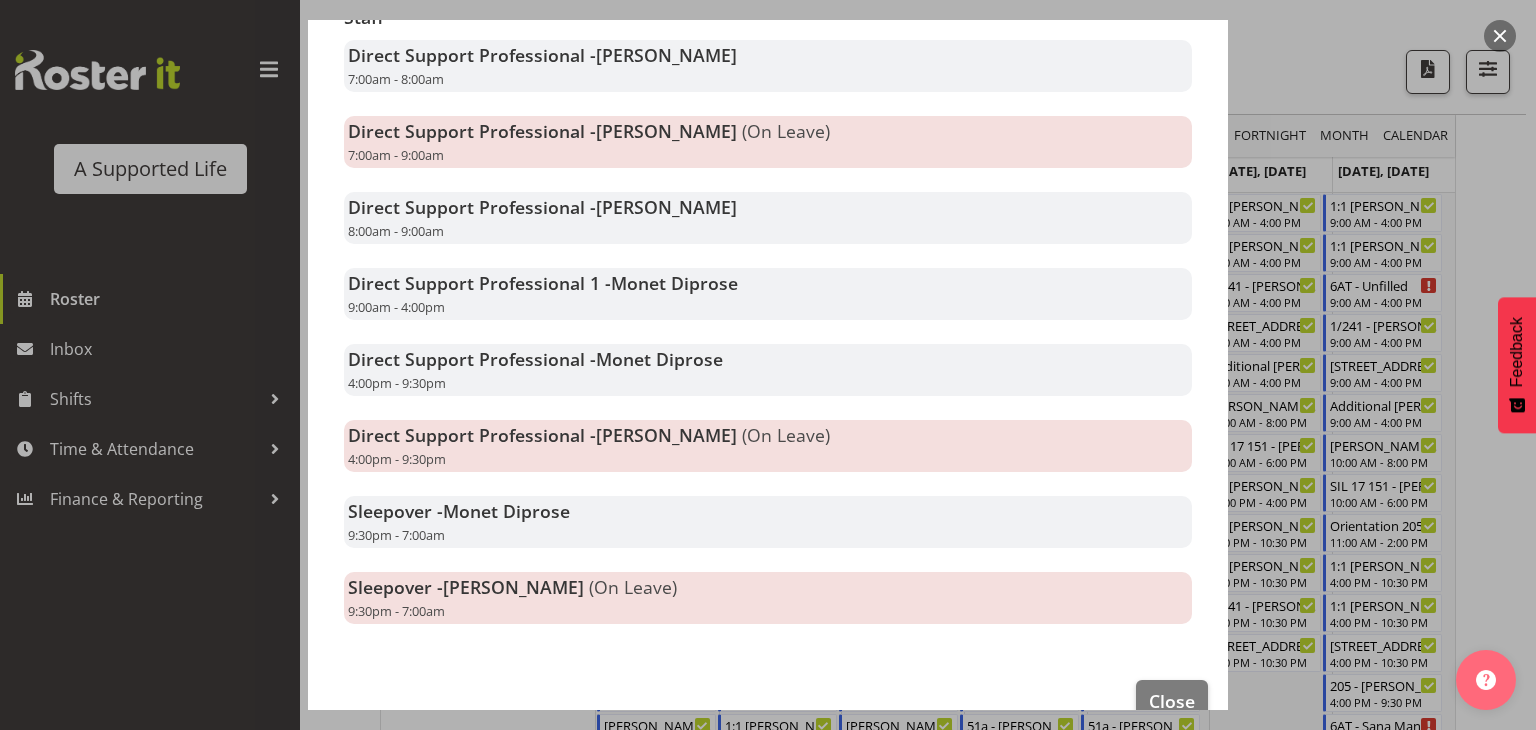 click on "Direct Support Professional -  [PERSON_NAME]   (On Leave)
4:00pm - 9:30pm" at bounding box center (768, 446) 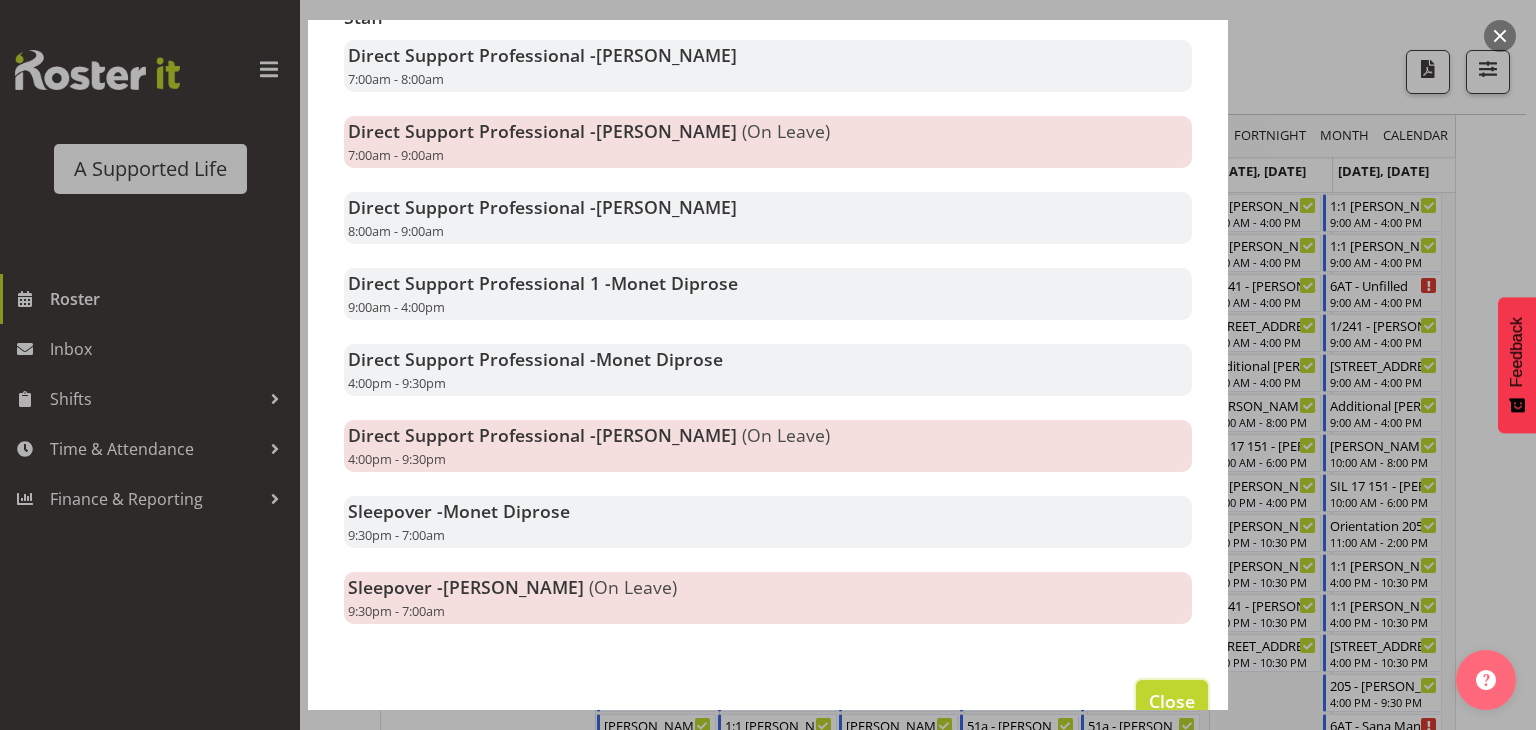 click on "Close" at bounding box center [1172, 701] 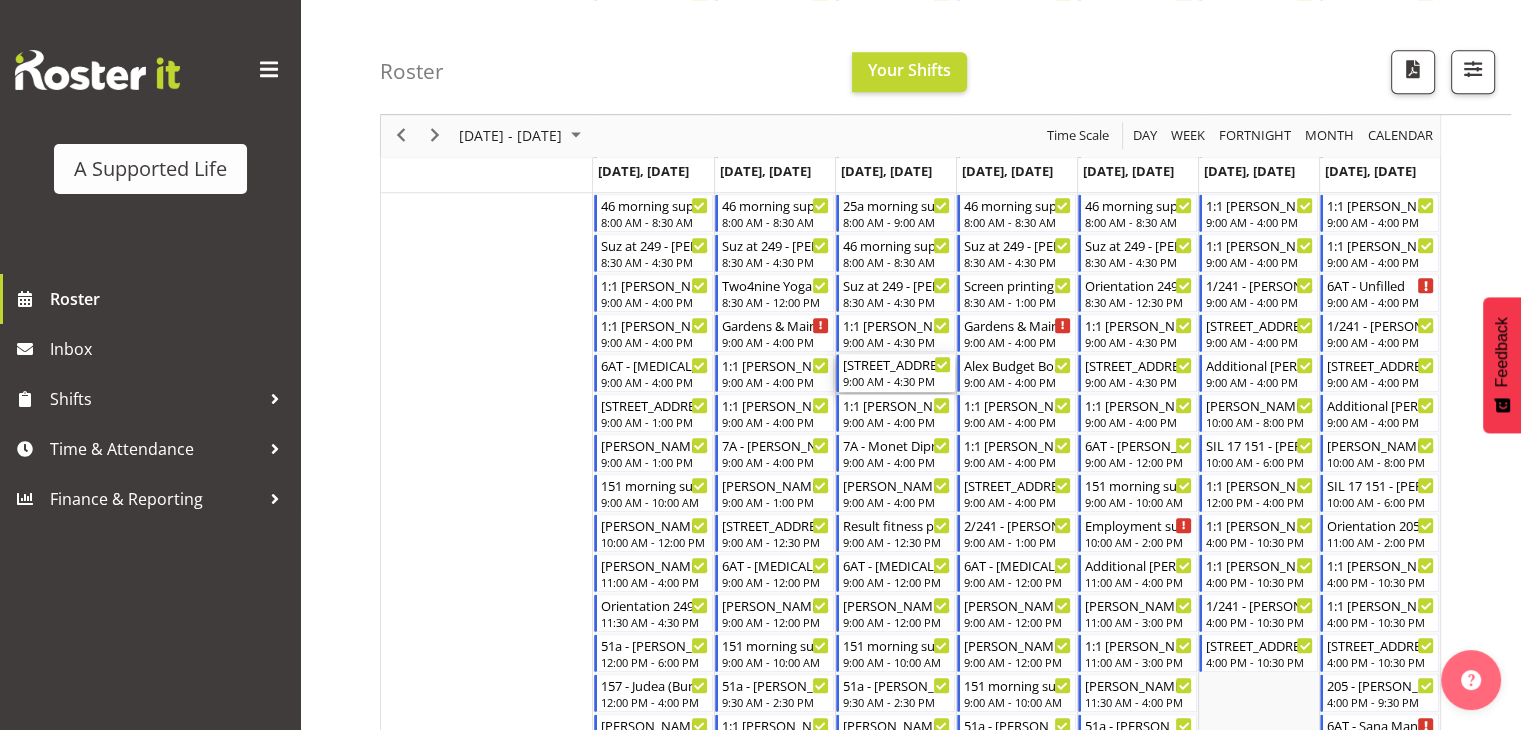 click on "9:00 AM - 4:30 PM" at bounding box center [897, 381] 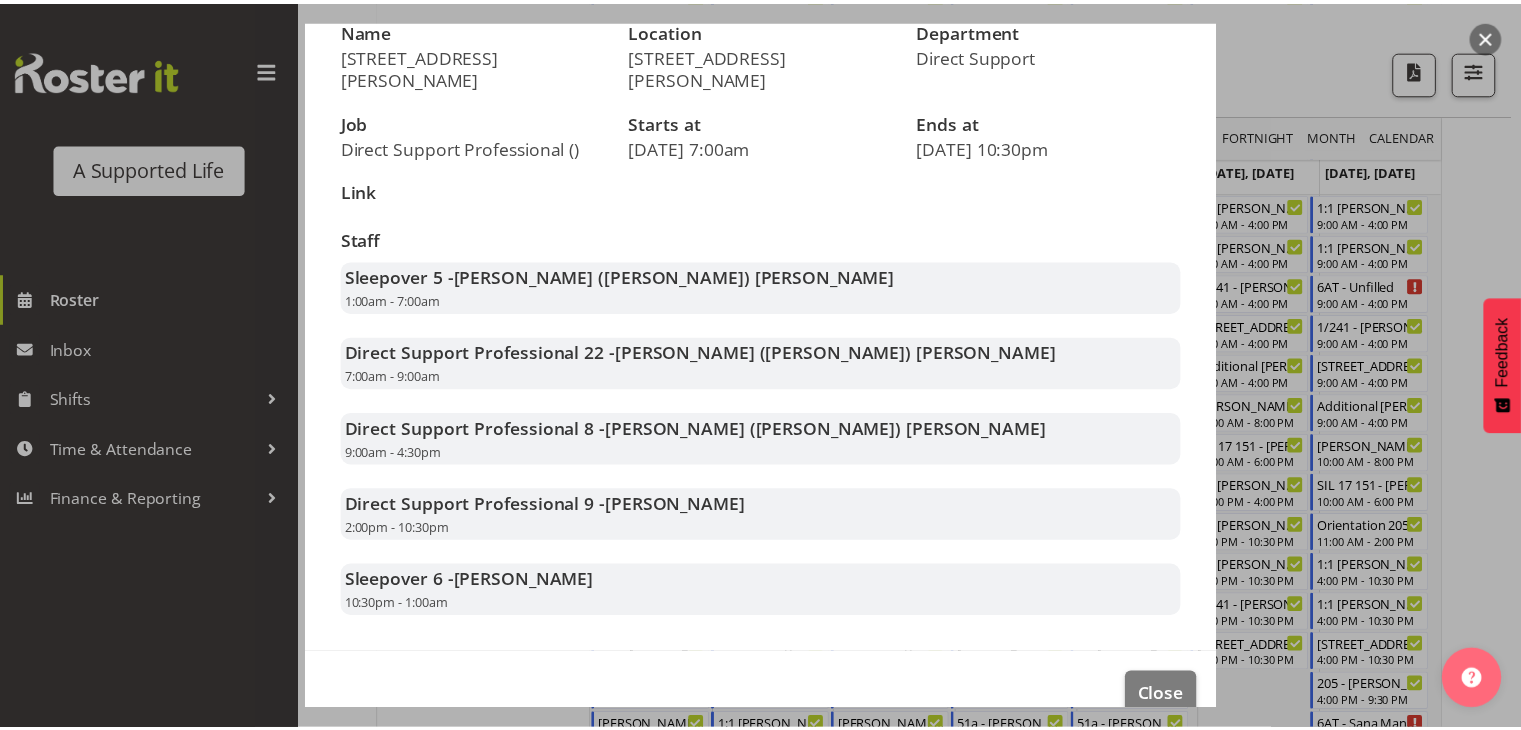 scroll, scrollTop: 212, scrollLeft: 0, axis: vertical 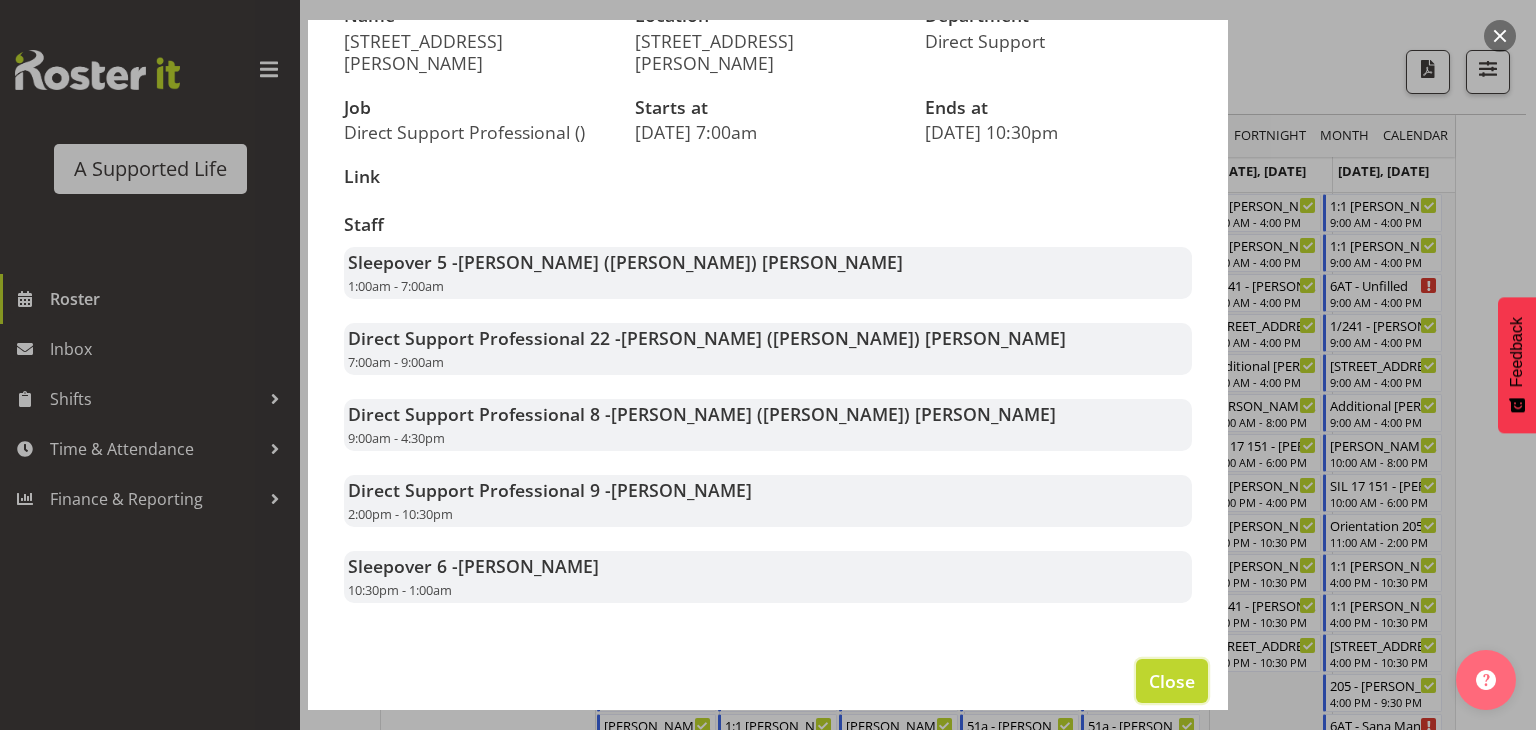 click on "Close" at bounding box center [1172, 681] 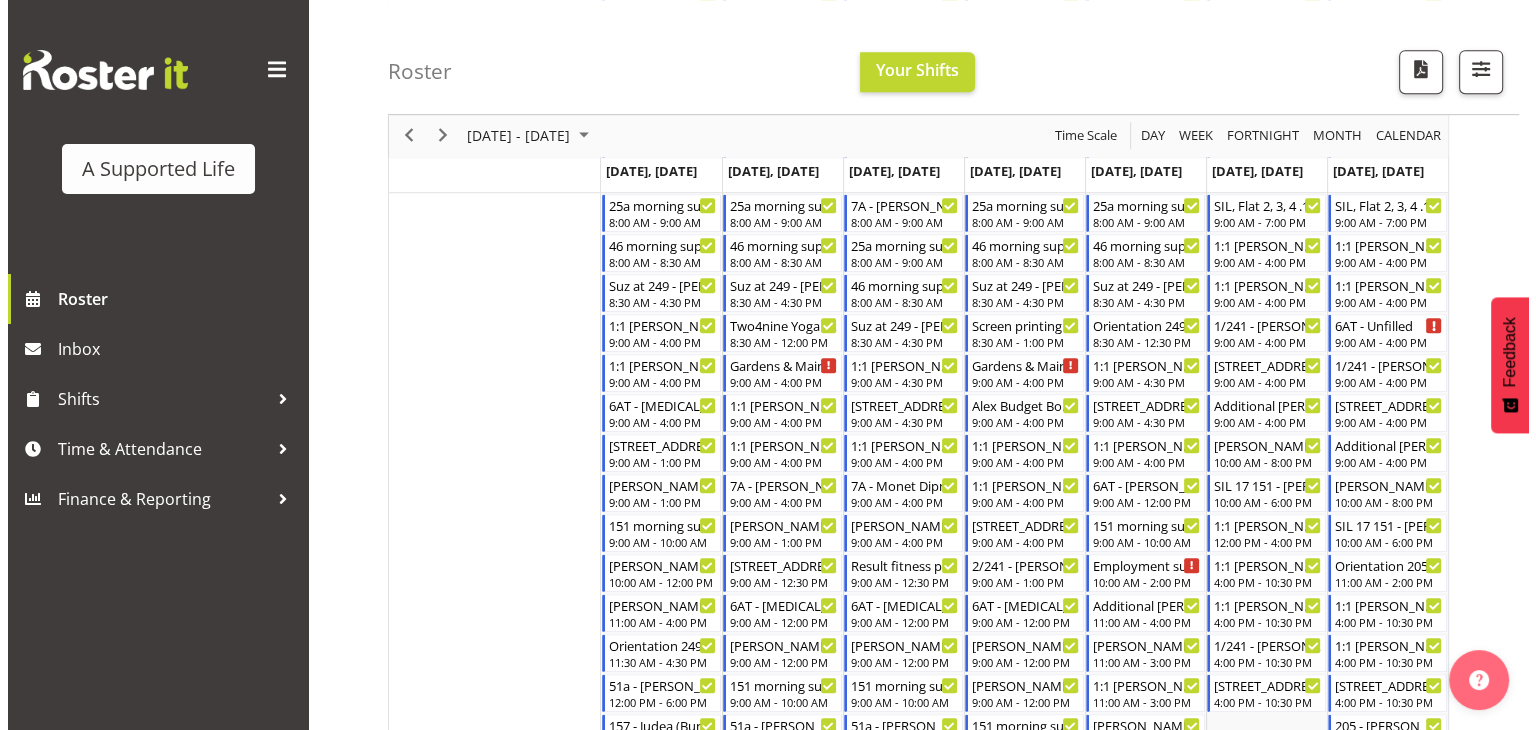 scroll, scrollTop: 1072, scrollLeft: 0, axis: vertical 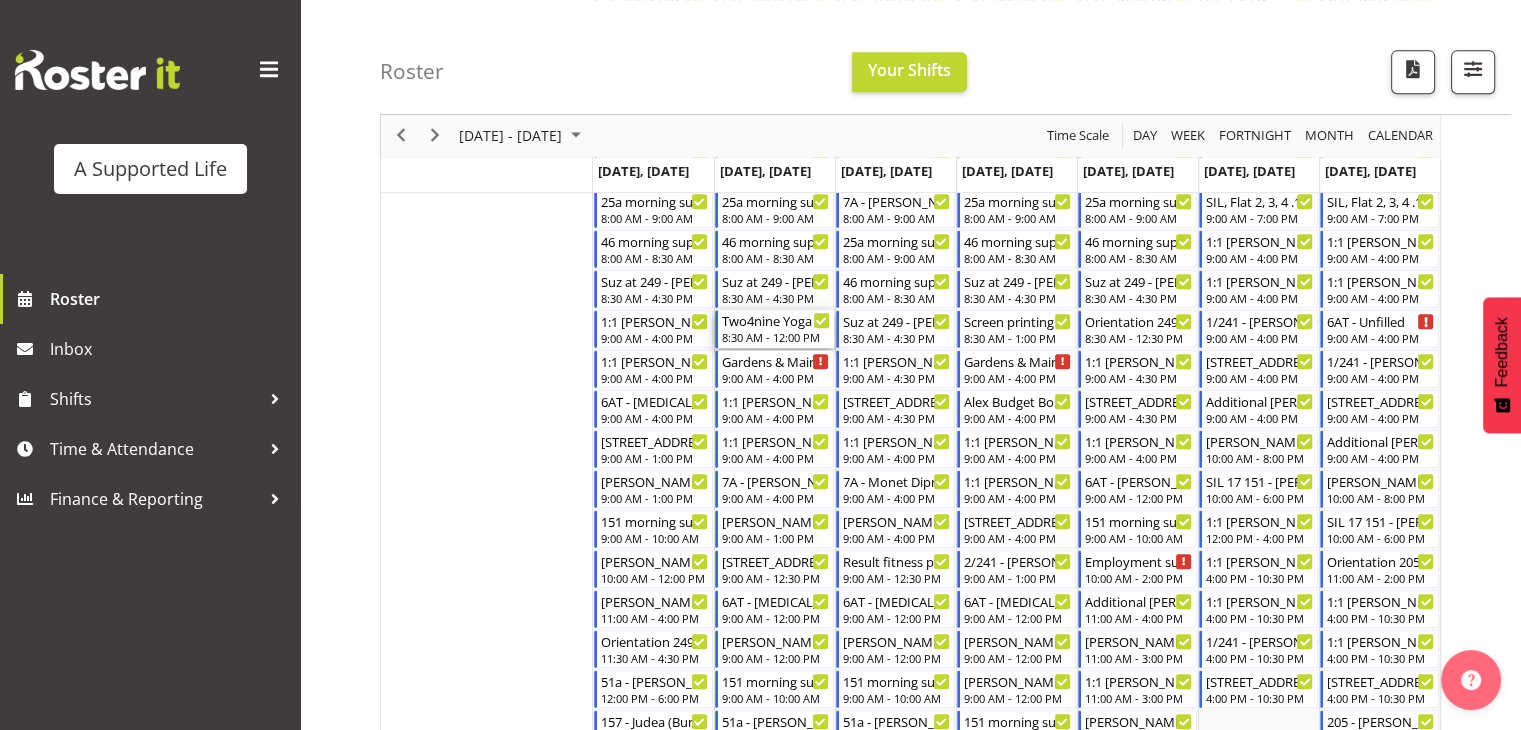 click on "8:30 AM - 12:00 PM" at bounding box center (776, 337) 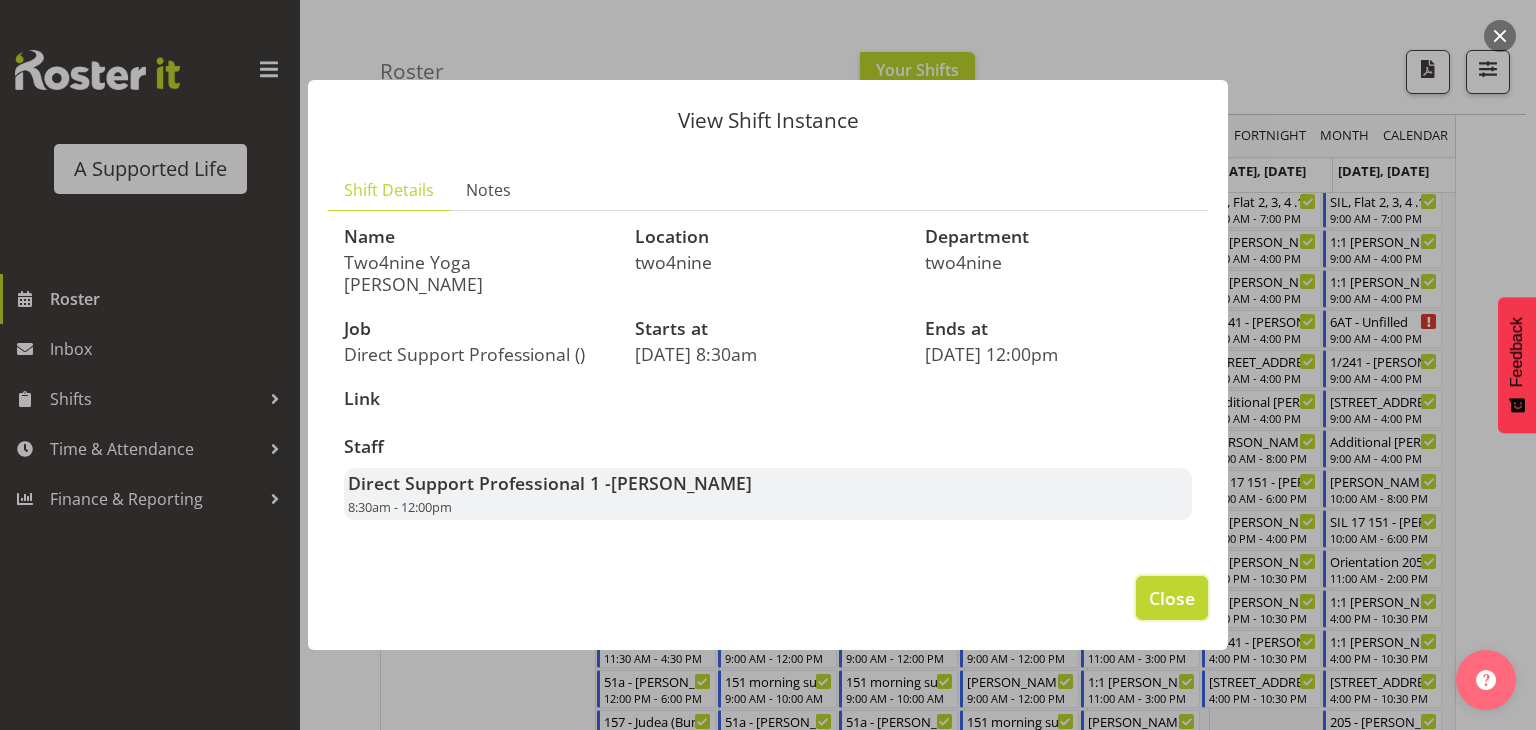 click on "Close" at bounding box center [1172, 598] 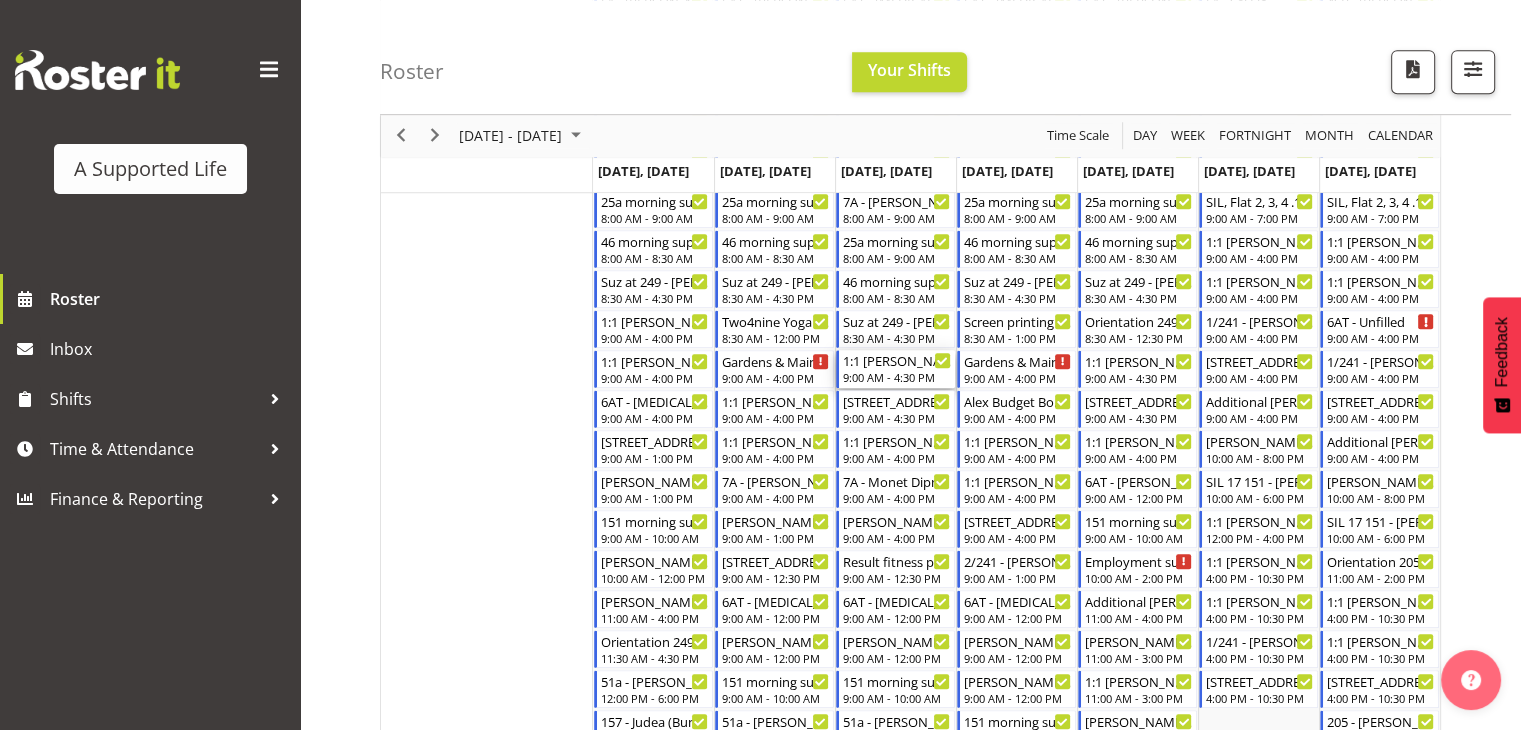 click on "9:00 AM - 4:30 PM" at bounding box center (897, 377) 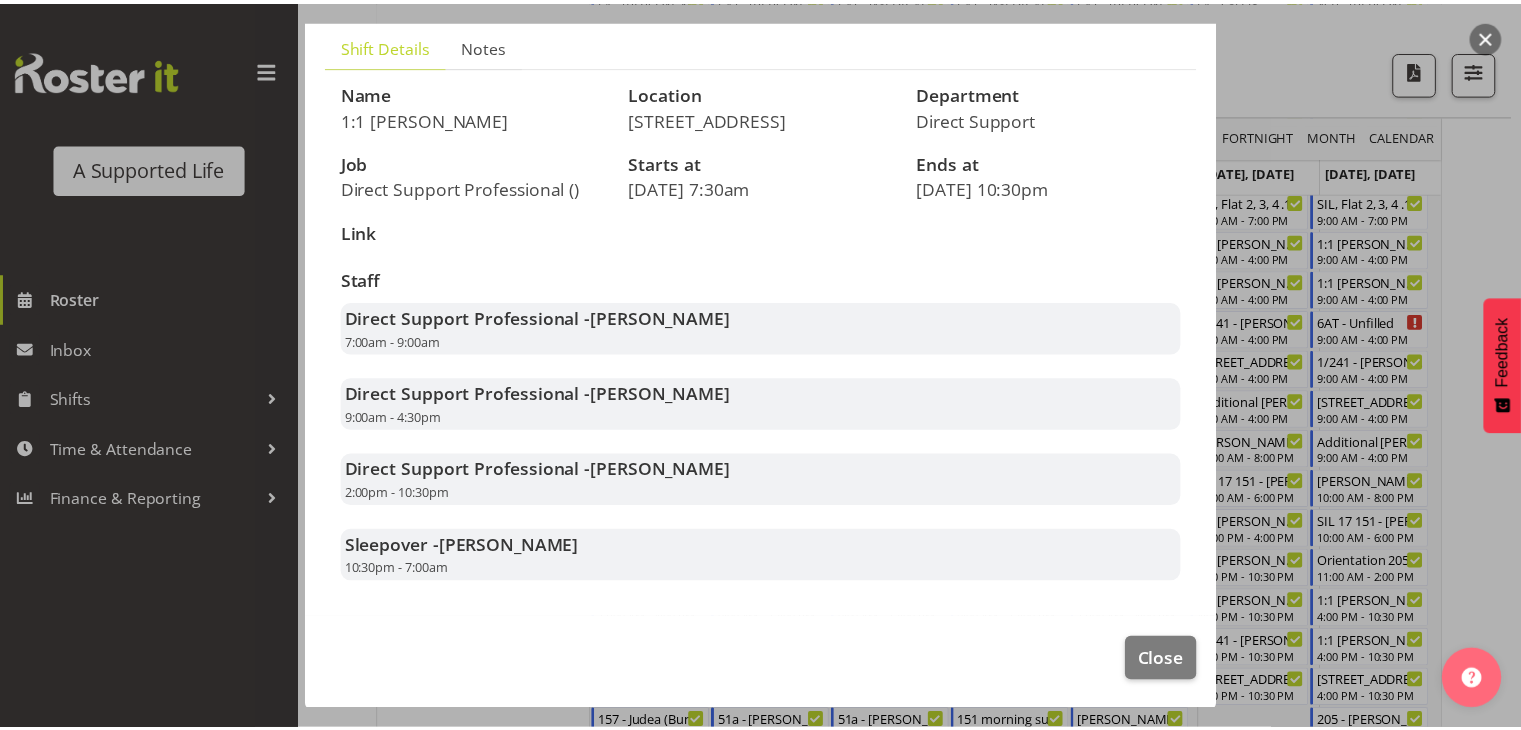 scroll, scrollTop: 136, scrollLeft: 0, axis: vertical 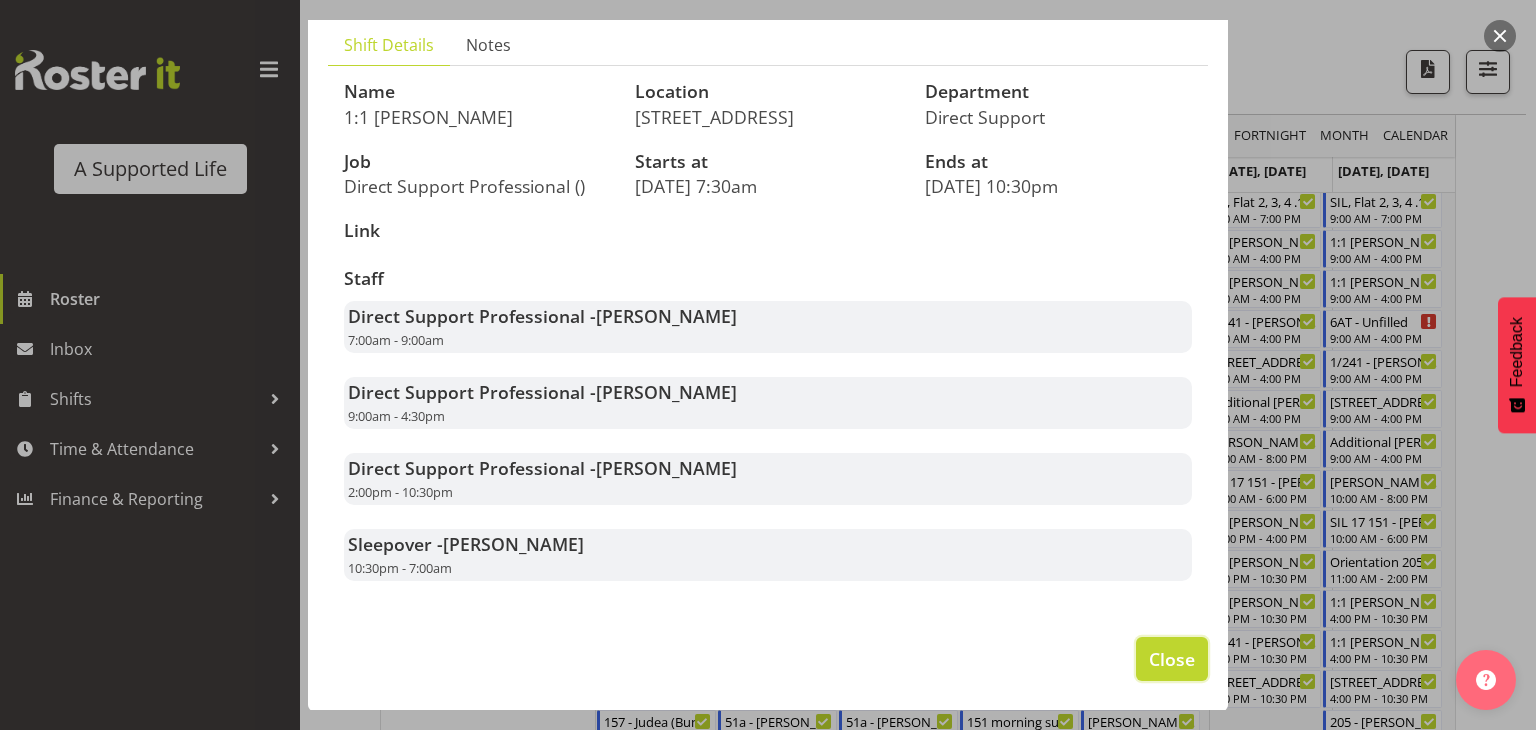 click on "Close" at bounding box center [1172, 659] 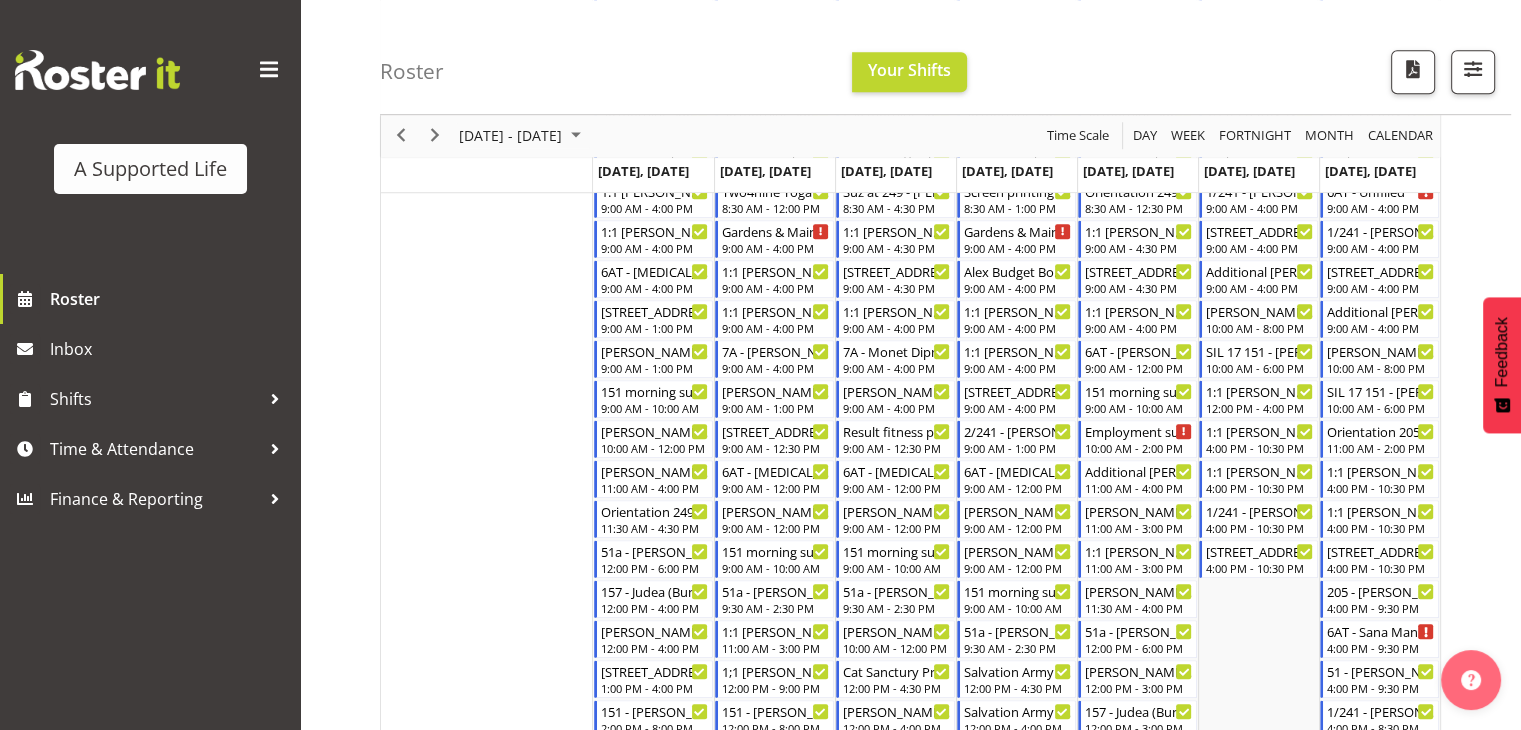 scroll, scrollTop: 1200, scrollLeft: 0, axis: vertical 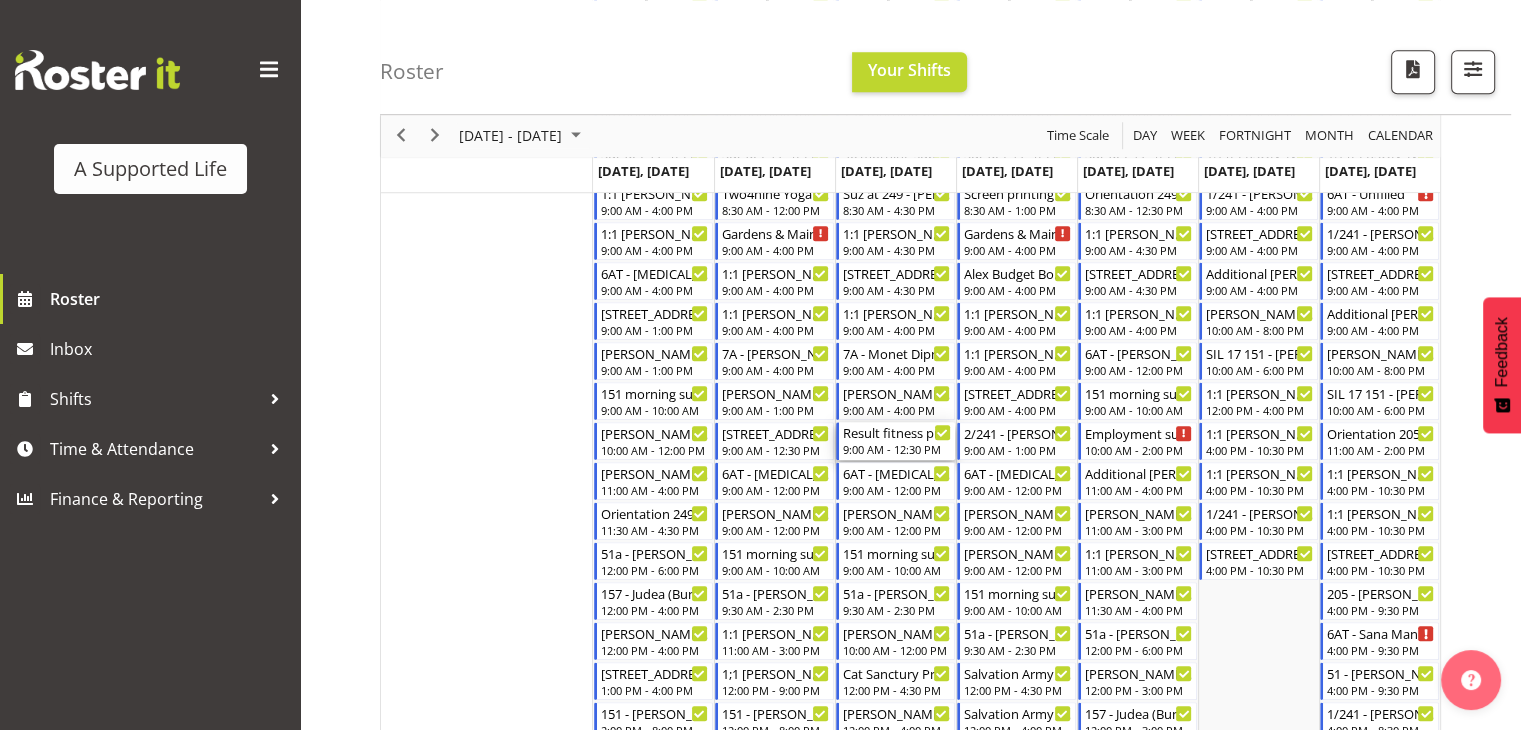 click on "Result fitness program - [PERSON_NAME]" at bounding box center (897, 432) 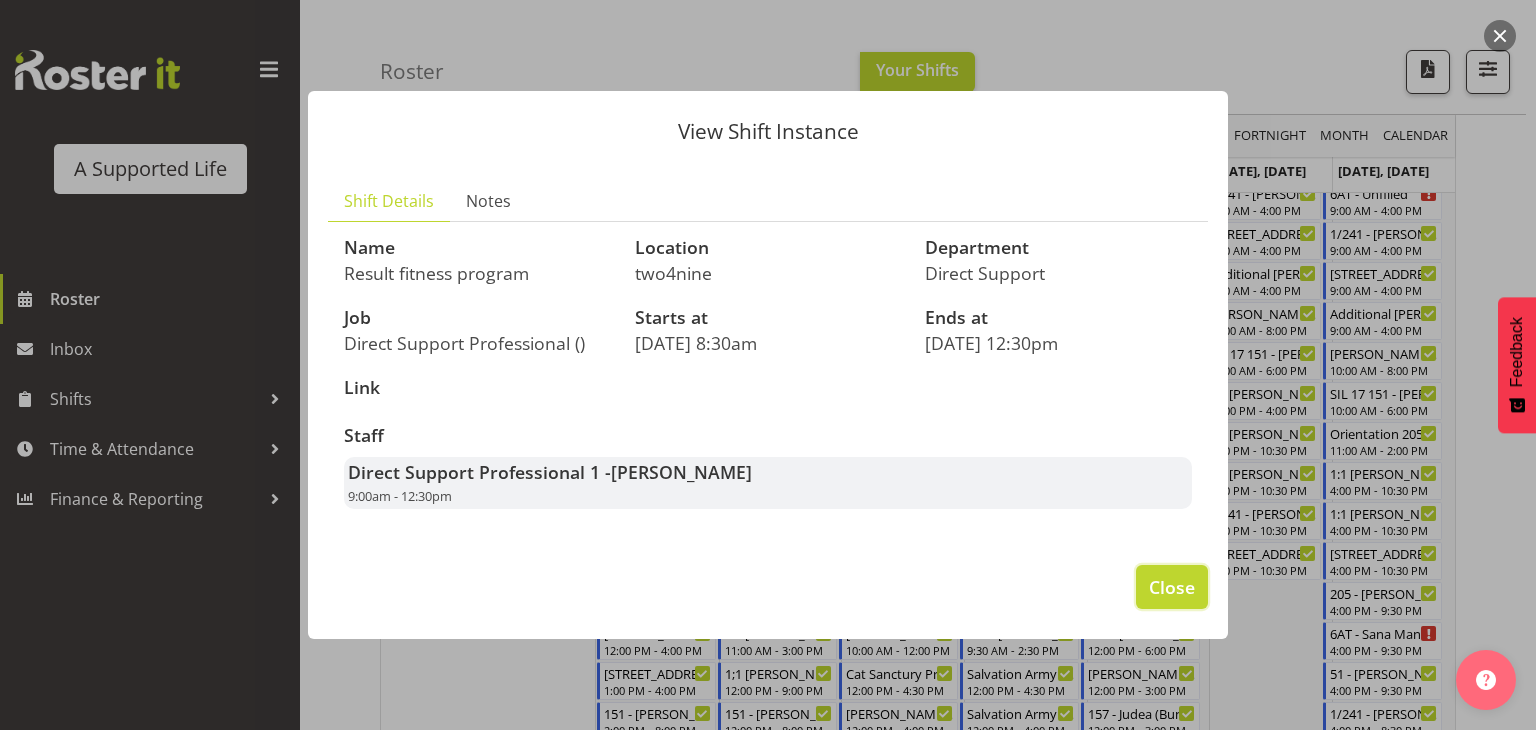 click on "Close" at bounding box center (1172, 587) 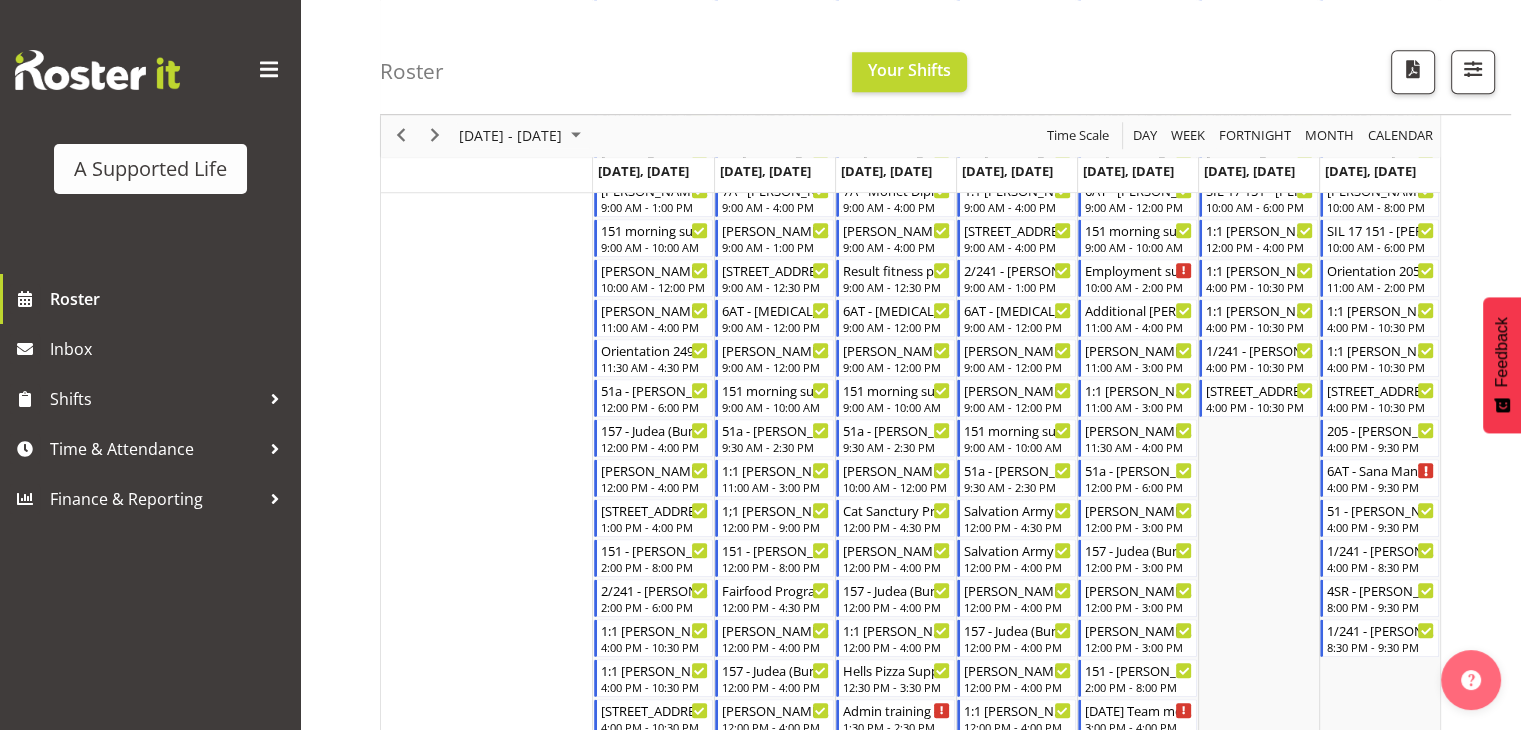 scroll, scrollTop: 1384, scrollLeft: 0, axis: vertical 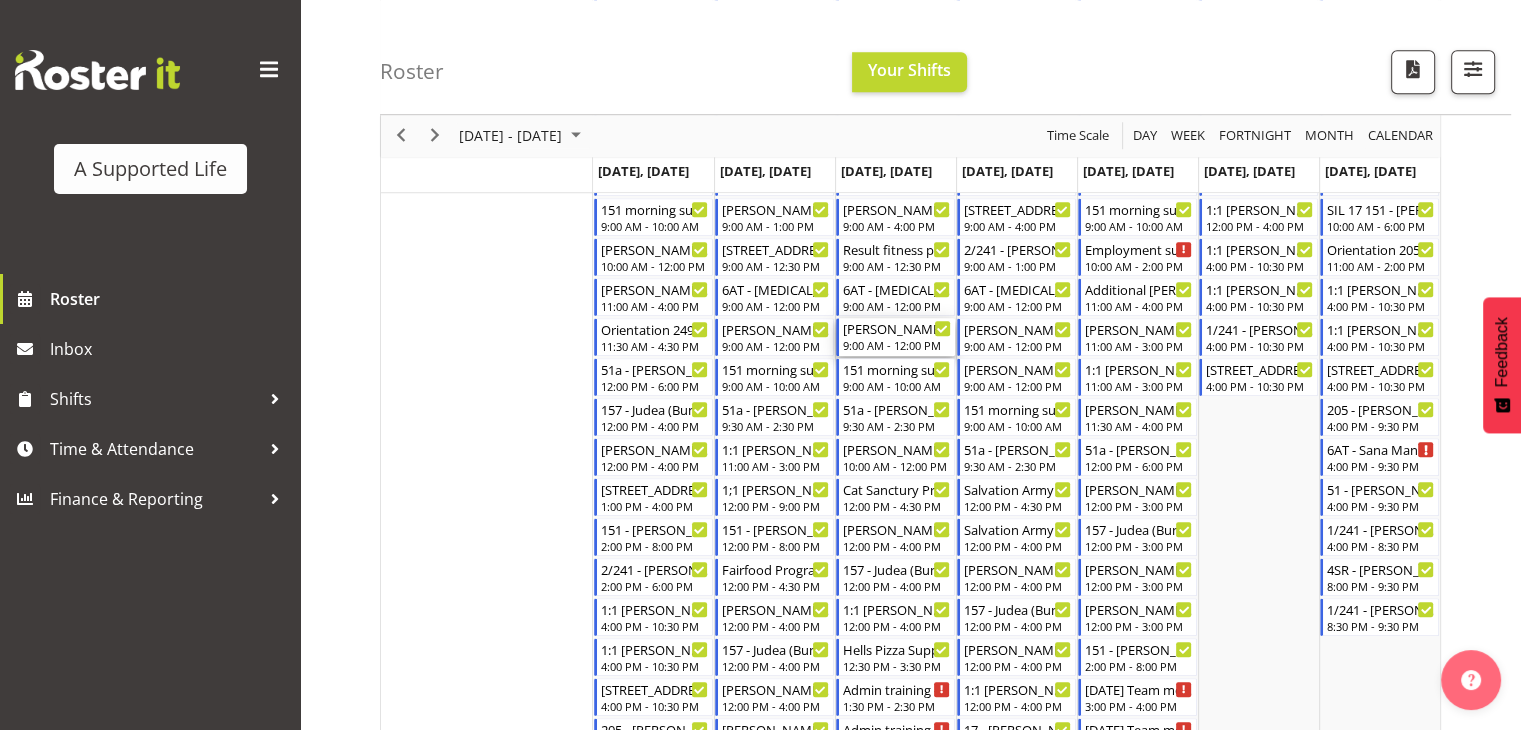 click on "[PERSON_NAME] 1:1 Support - [PERSON_NAME] Fuavao" at bounding box center [897, 328] 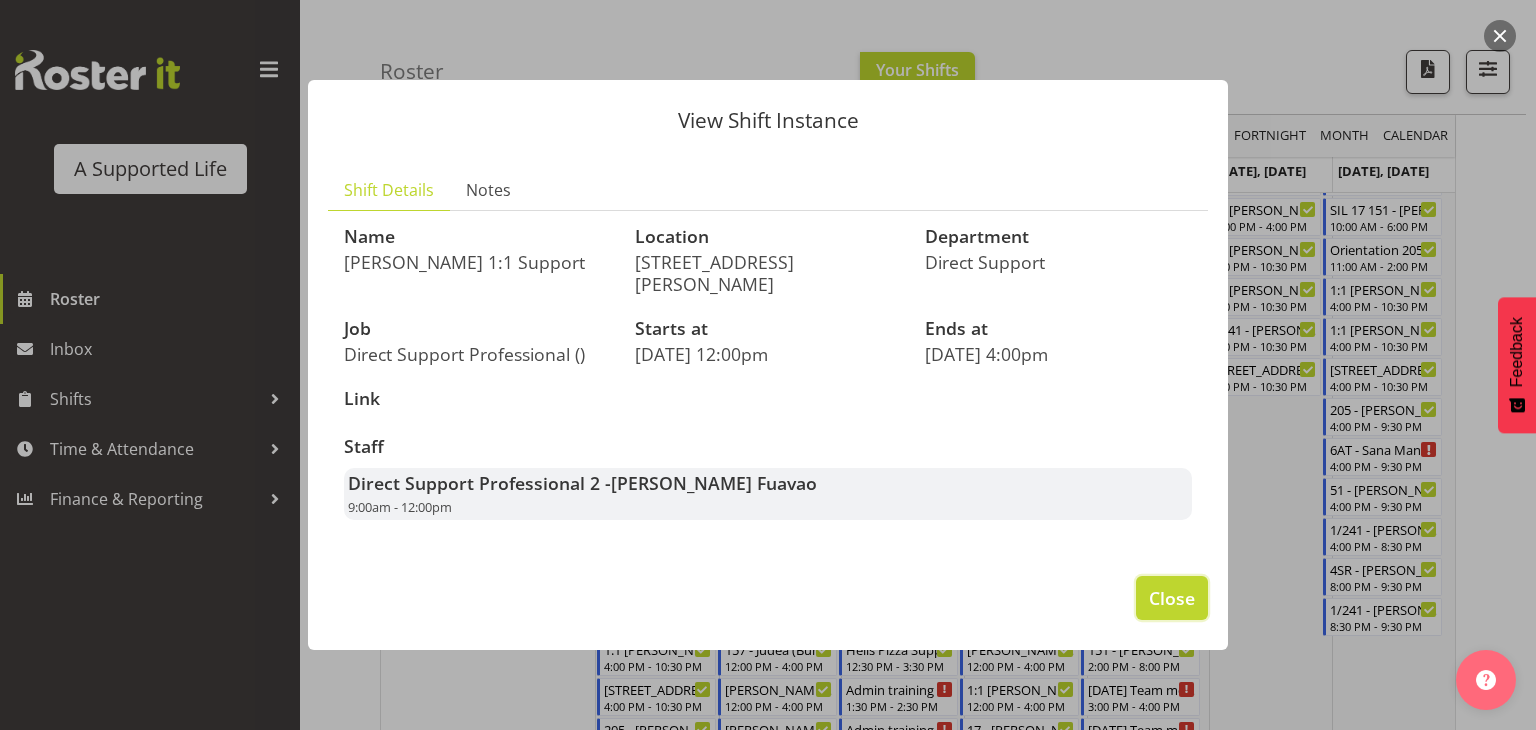 click on "Close" at bounding box center [1172, 598] 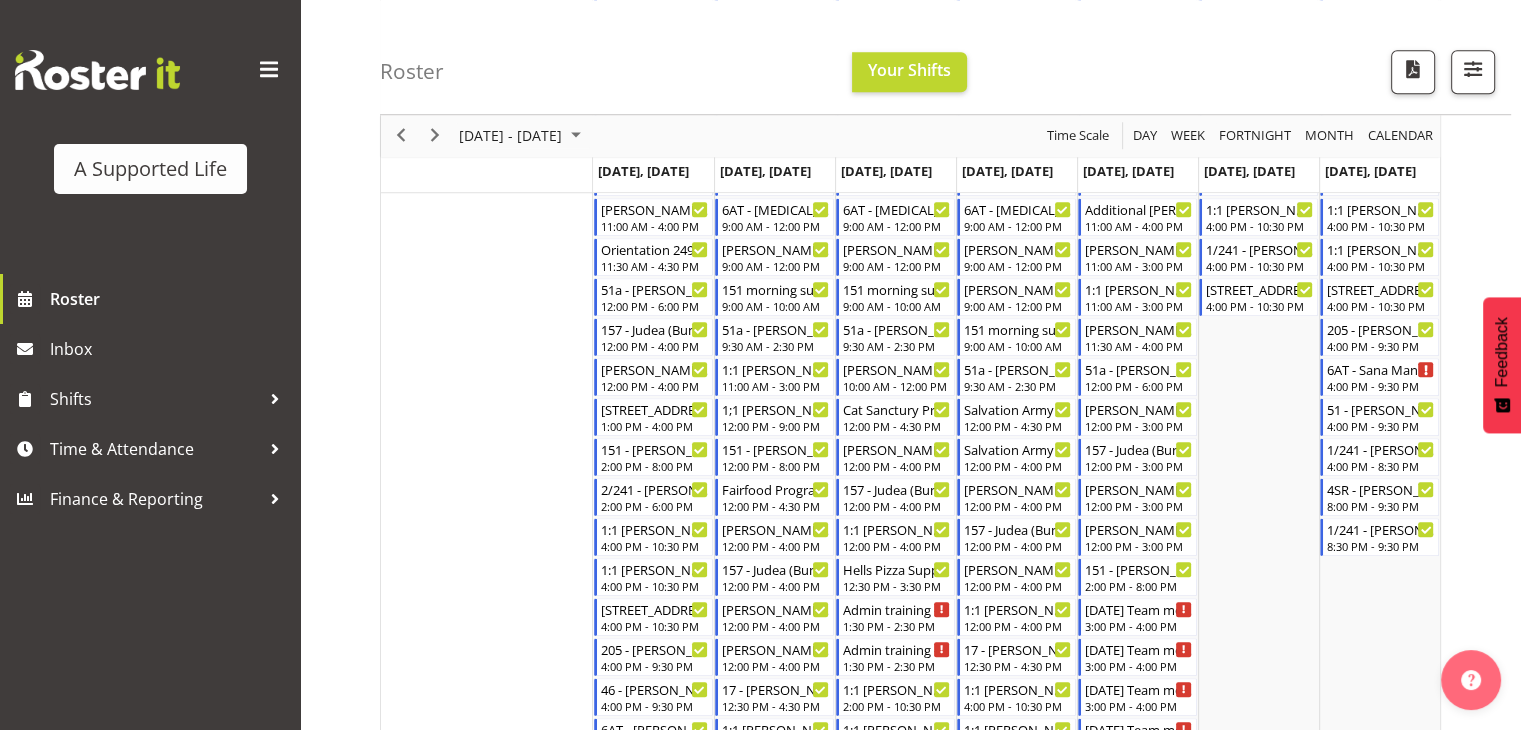 scroll, scrollTop: 1464, scrollLeft: 0, axis: vertical 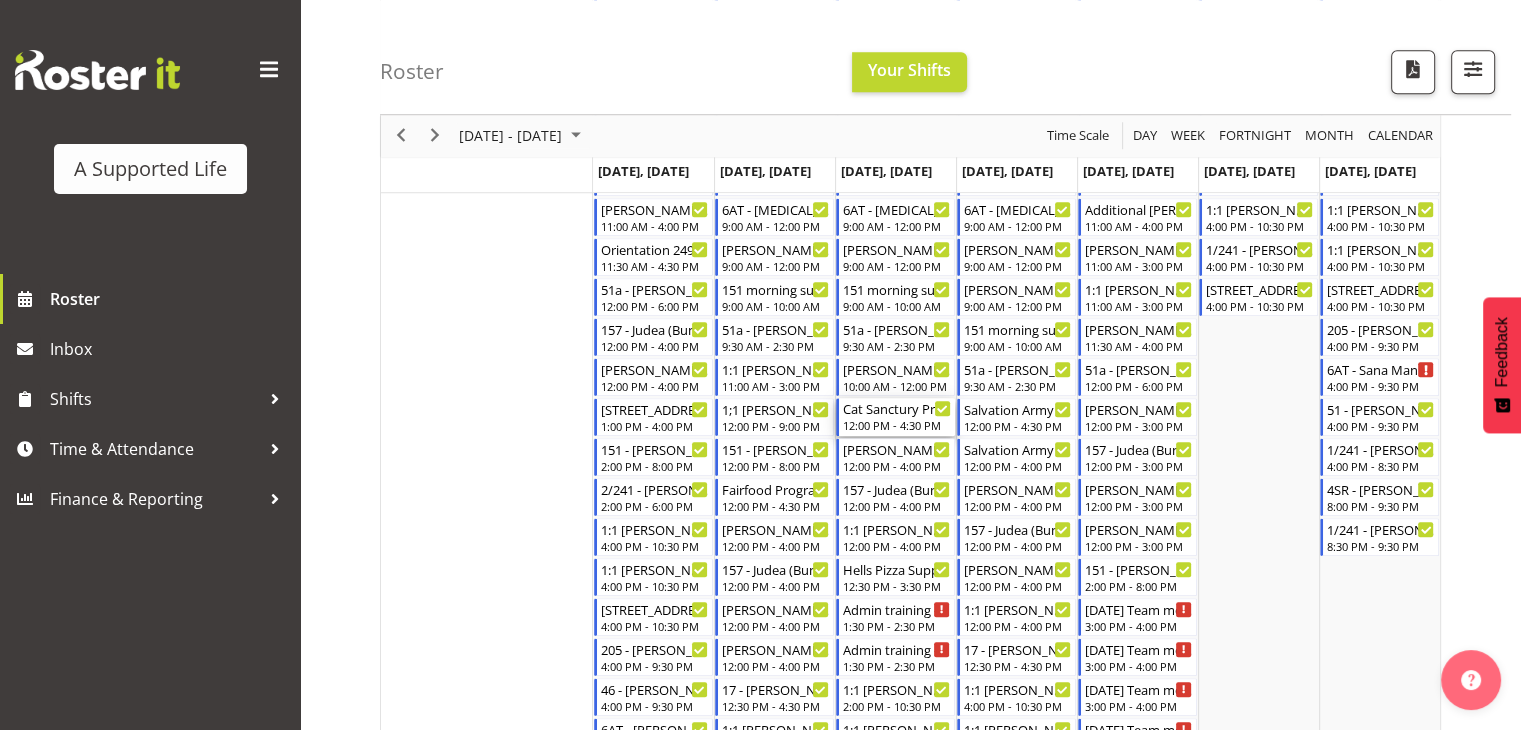 click on "12:00 PM - 4:30 PM" at bounding box center [897, 425] 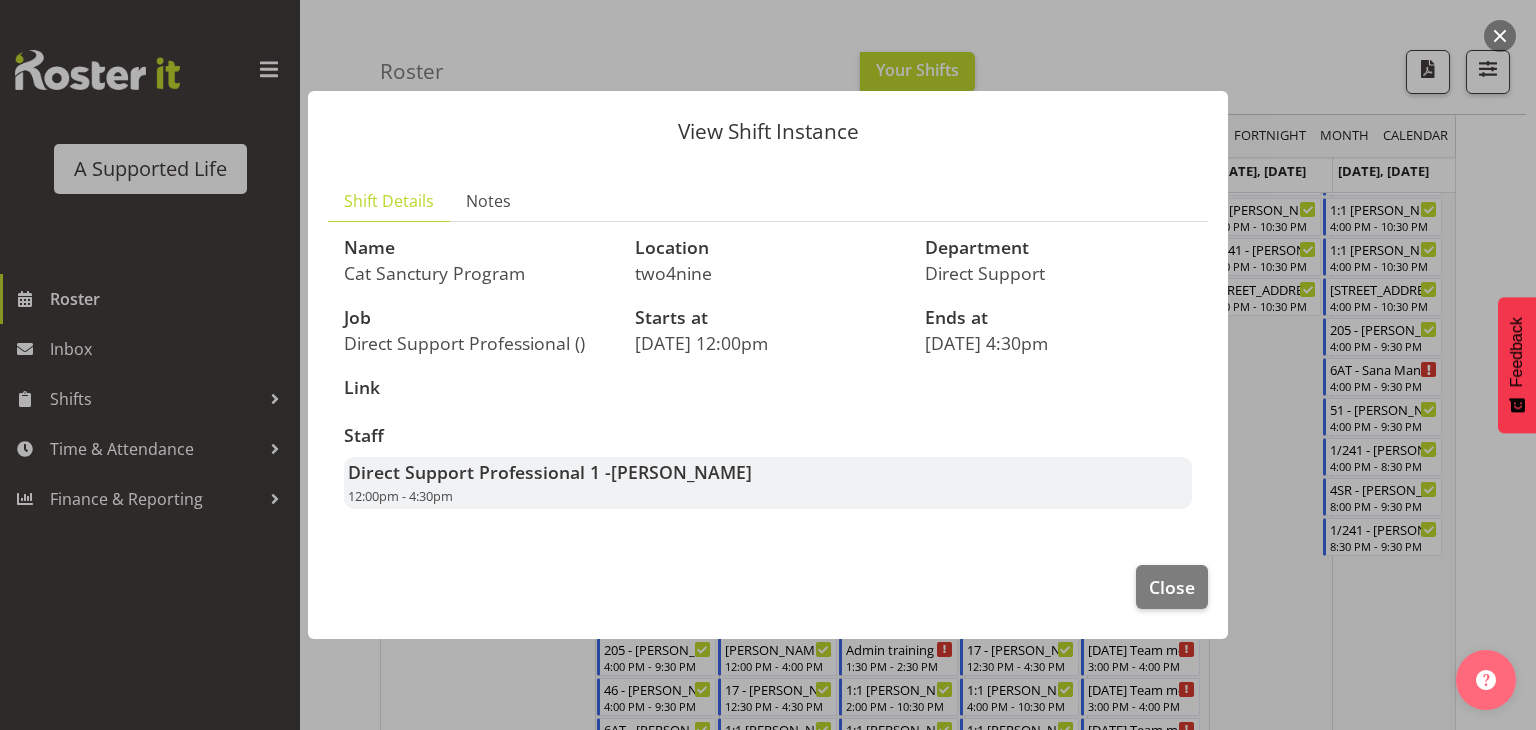 drag, startPoint x: 880, startPoint y: 422, endPoint x: 1066, endPoint y: 557, distance: 229.8282 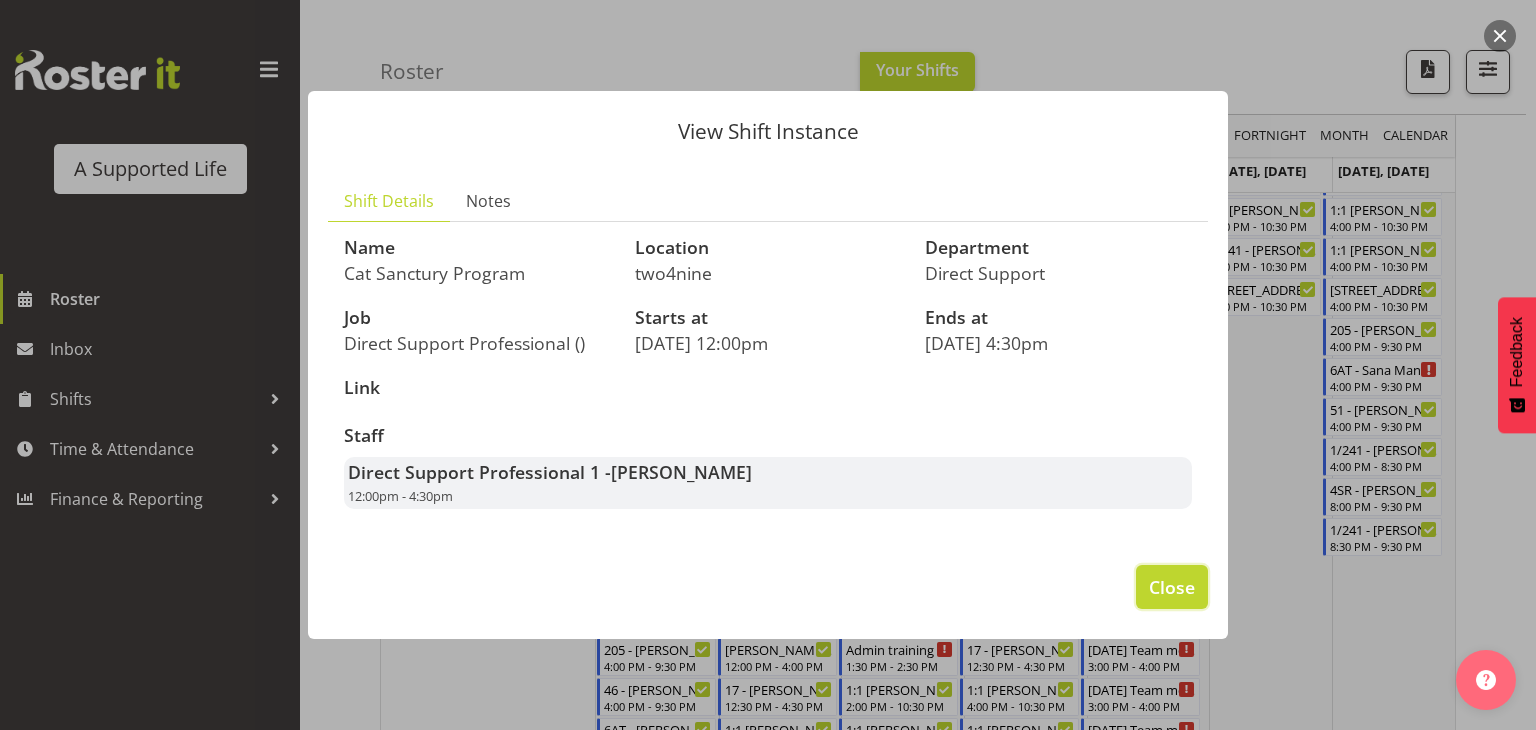 click on "Close" at bounding box center [1172, 587] 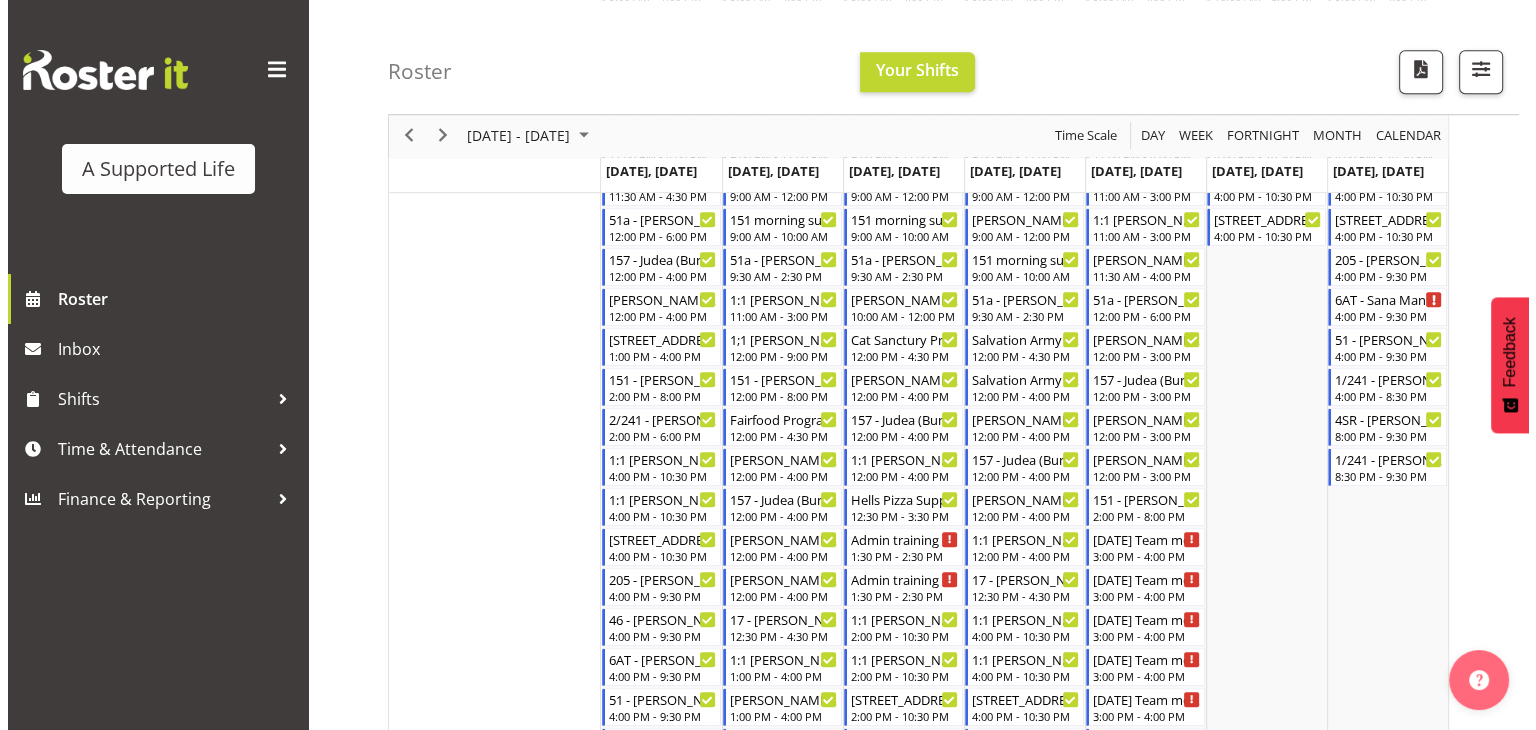 scroll, scrollTop: 1551, scrollLeft: 0, axis: vertical 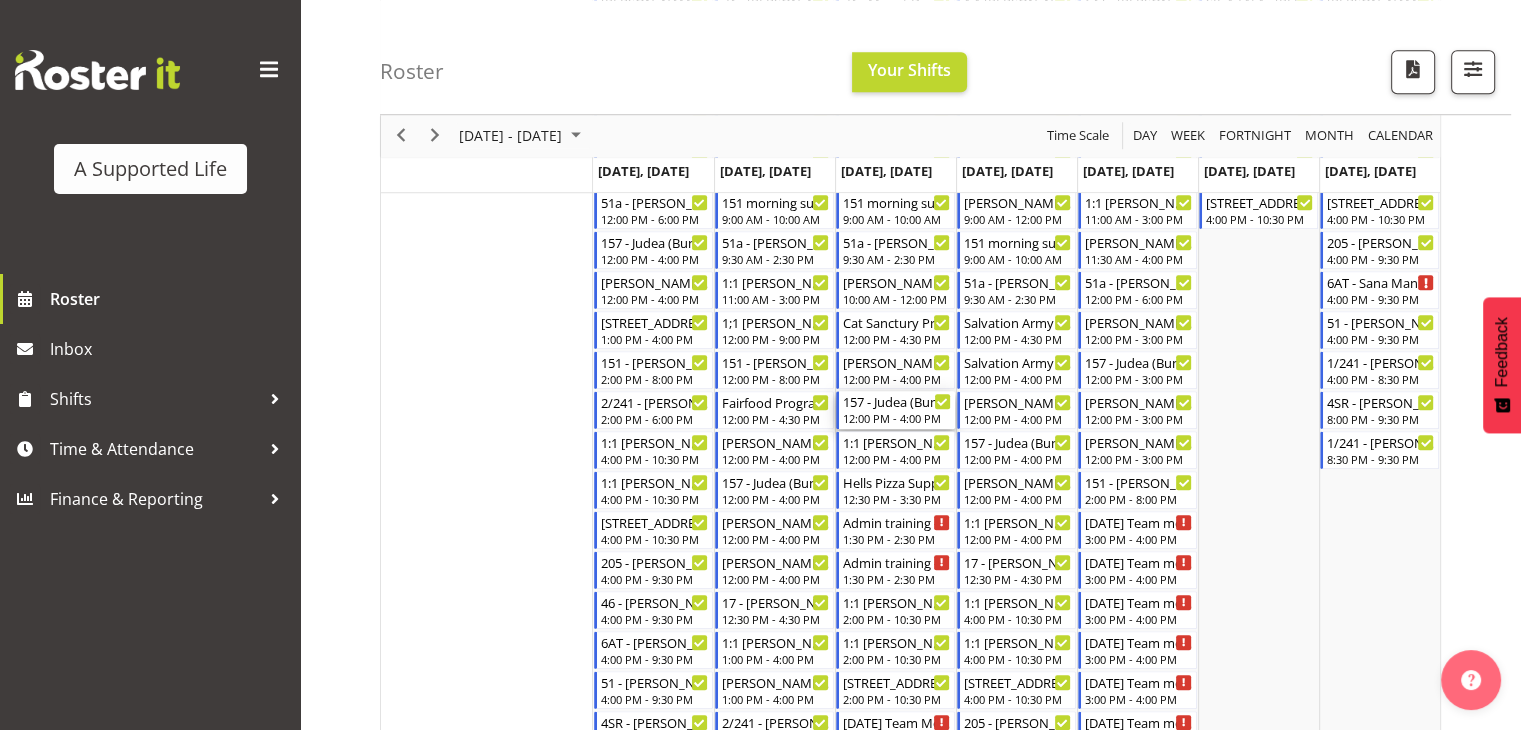 click on "157 - Judea (Bunny) [PERSON_NAME]" at bounding box center (897, 401) 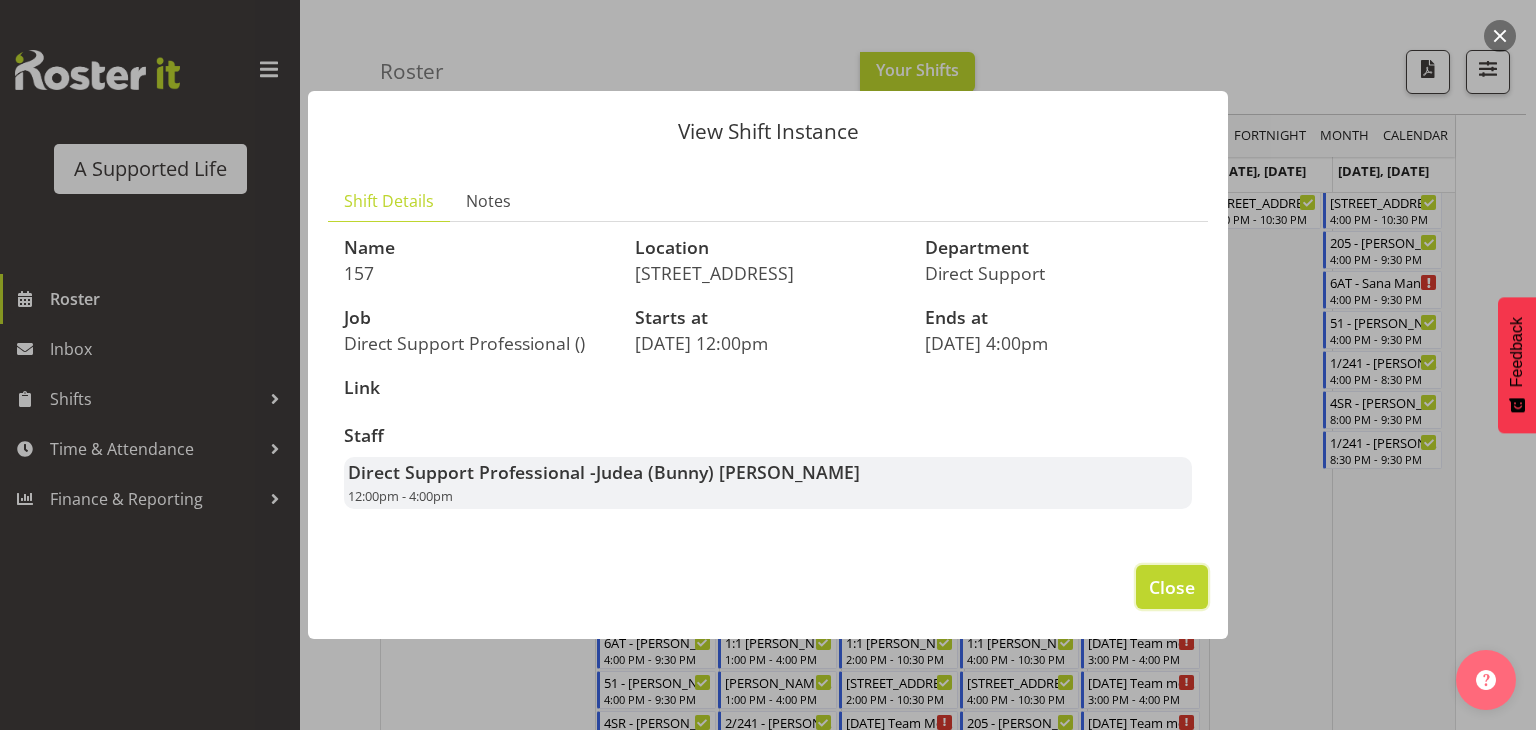 click on "Close" at bounding box center [1172, 587] 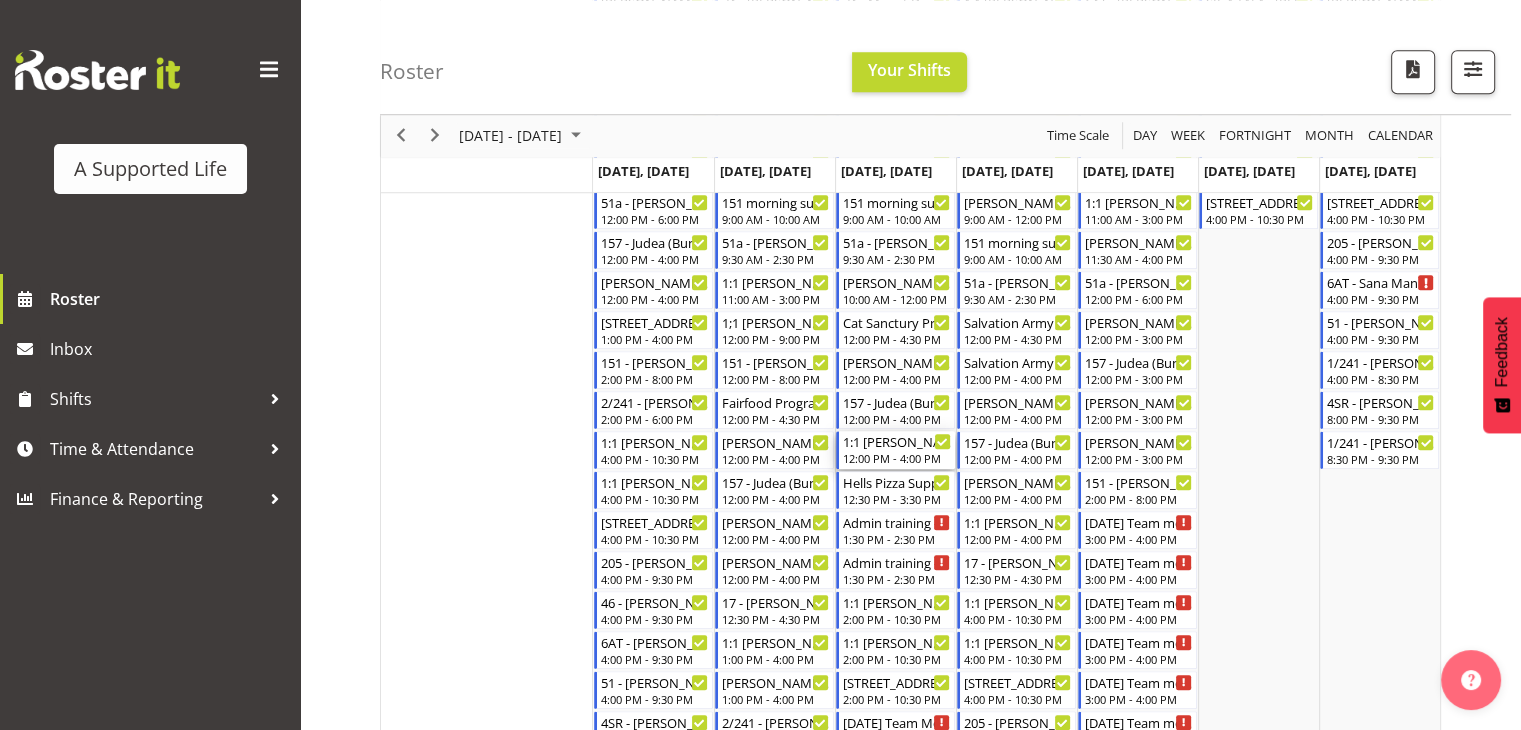 click on "12:00 PM - 4:00 PM" at bounding box center [897, 458] 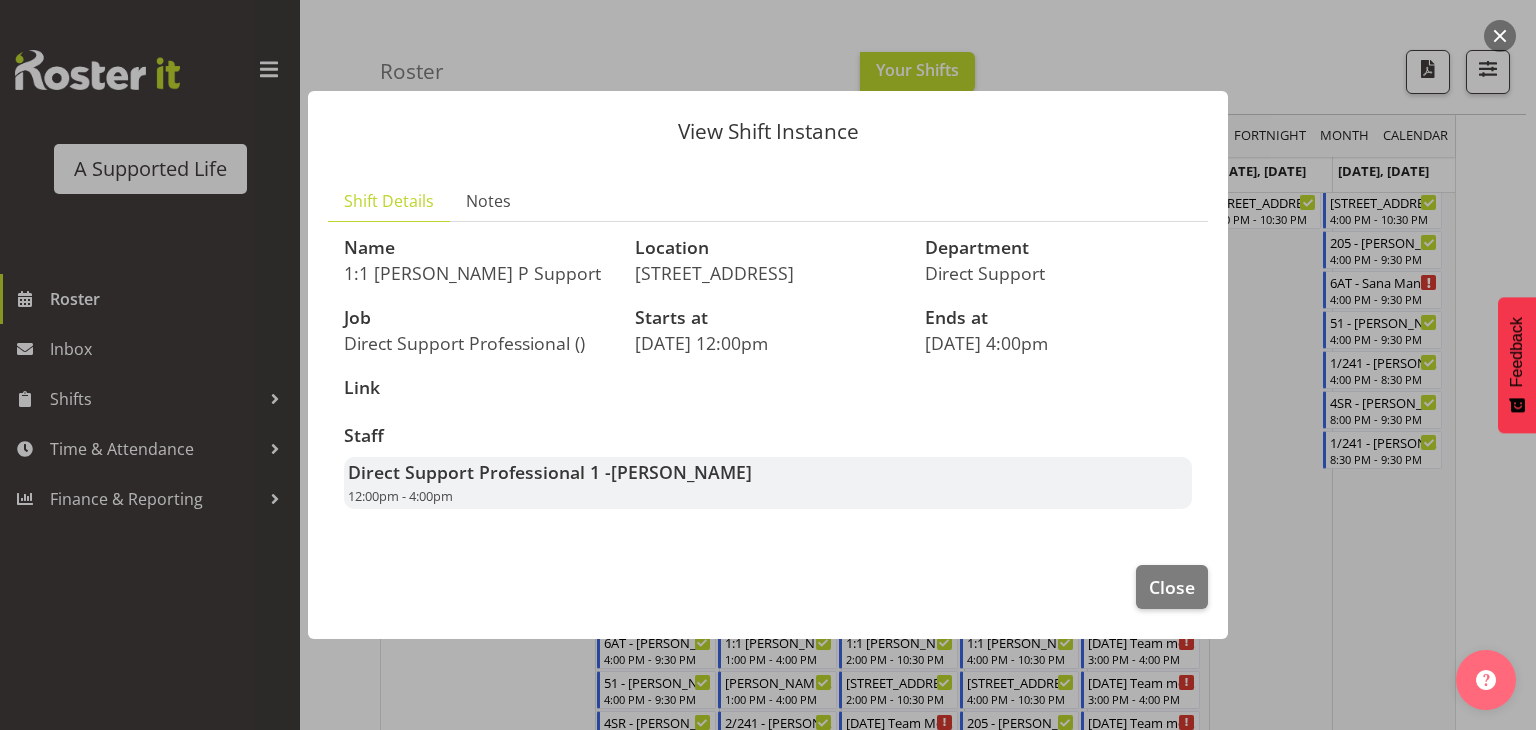 click on "Direct Support Professional 1 -  [PERSON_NAME]
12:00pm - 4:00pm" at bounding box center (768, 483) 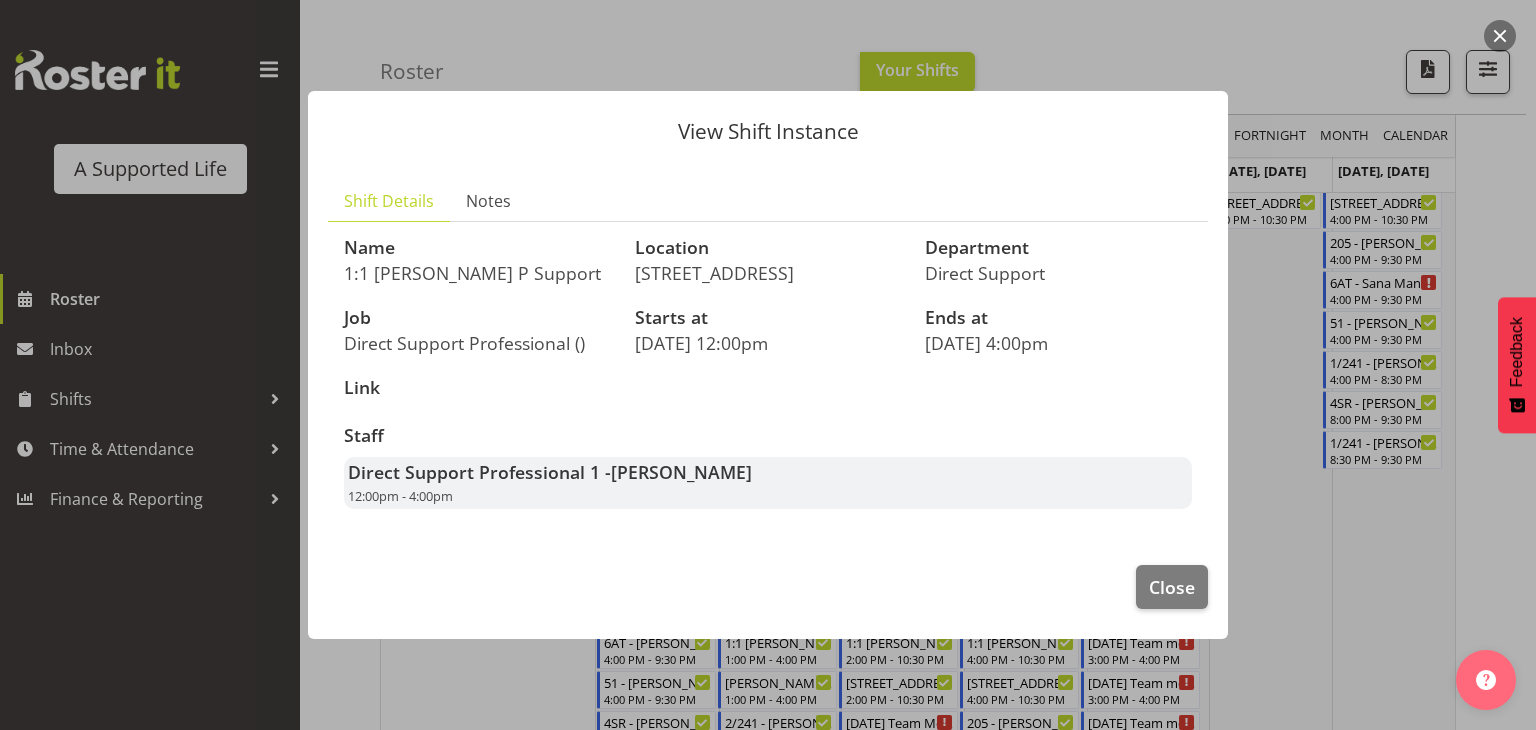 drag, startPoint x: 884, startPoint y: 492, endPoint x: 884, endPoint y: 428, distance: 64 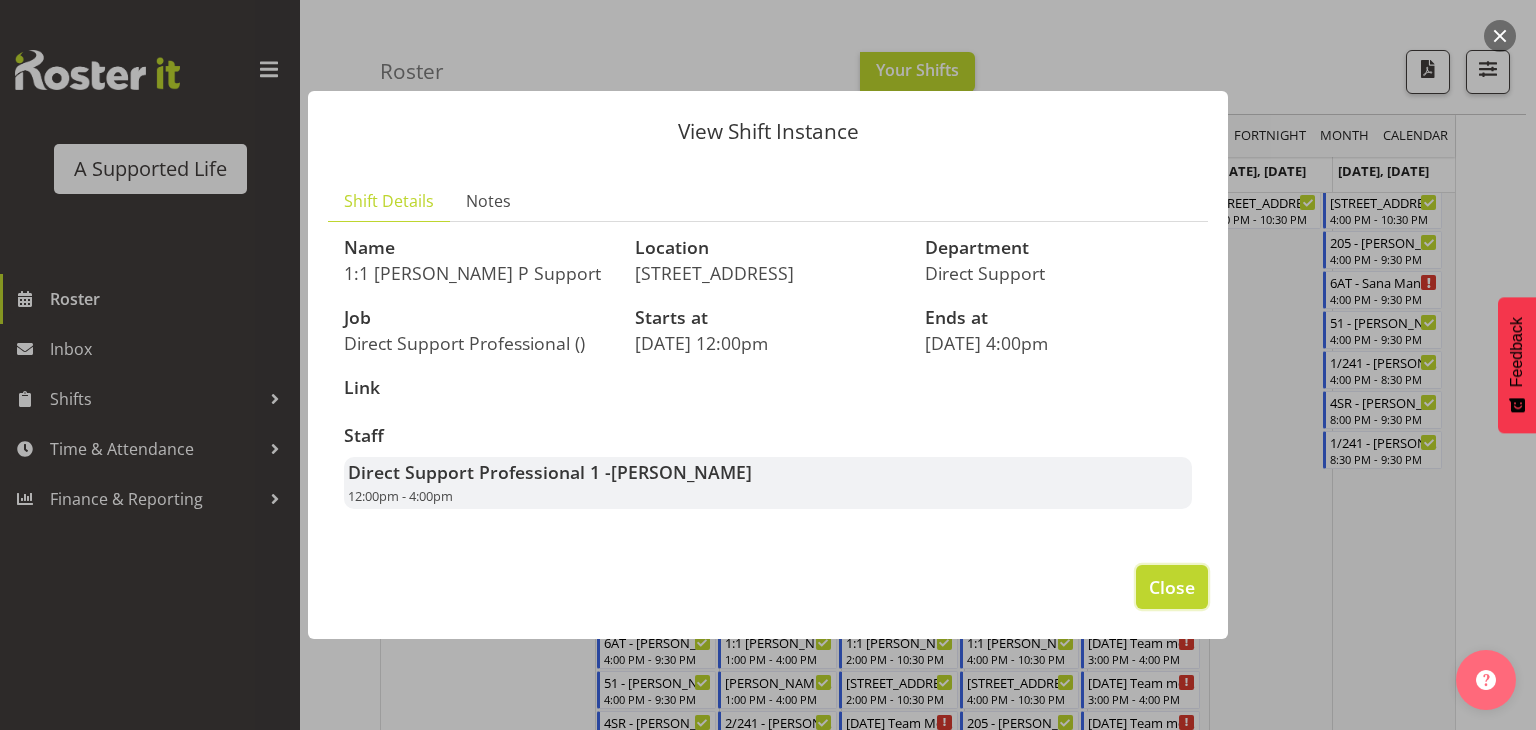 click on "Close" at bounding box center [1172, 587] 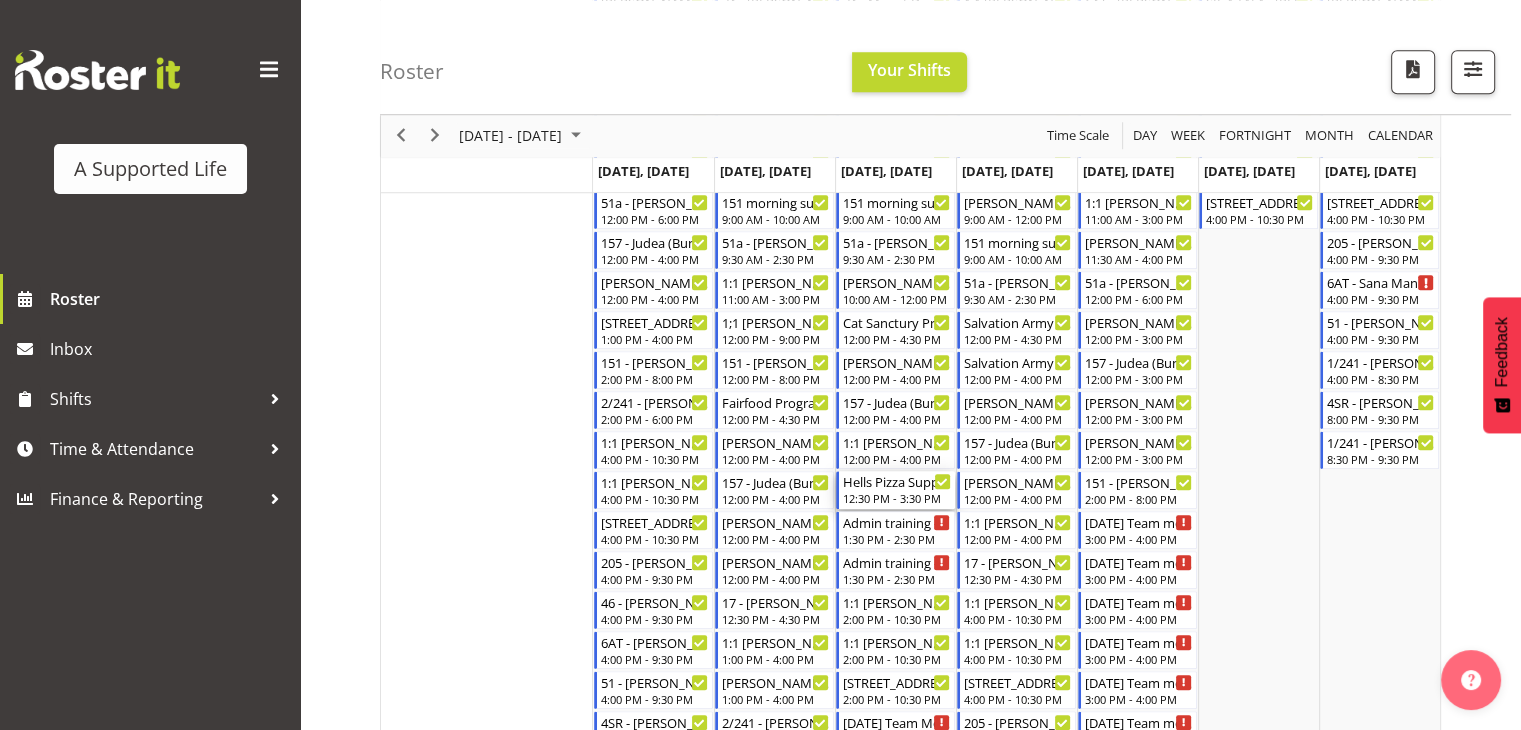 click on "Hells Pizza Support - [PERSON_NAME]" at bounding box center [897, 481] 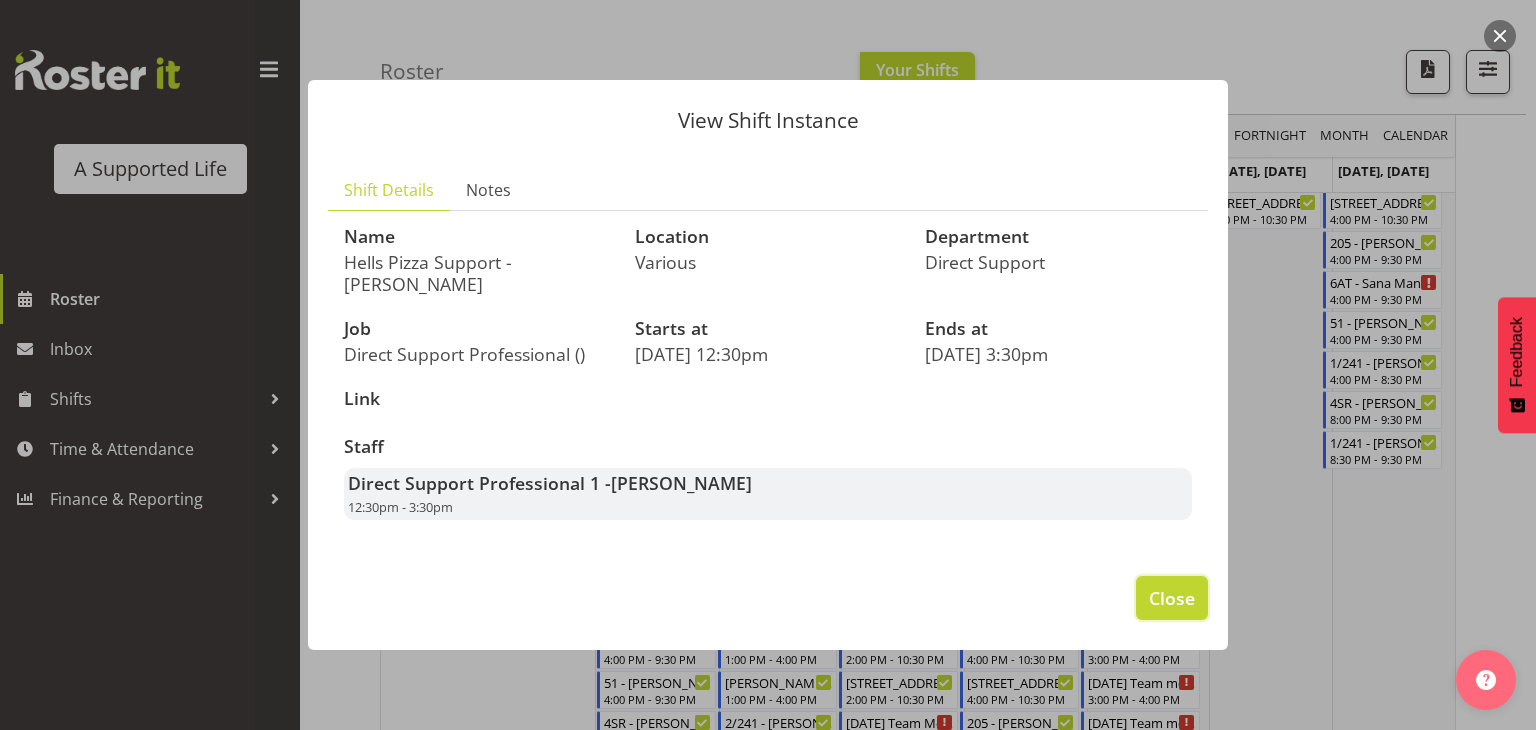 click on "Close" at bounding box center (1172, 598) 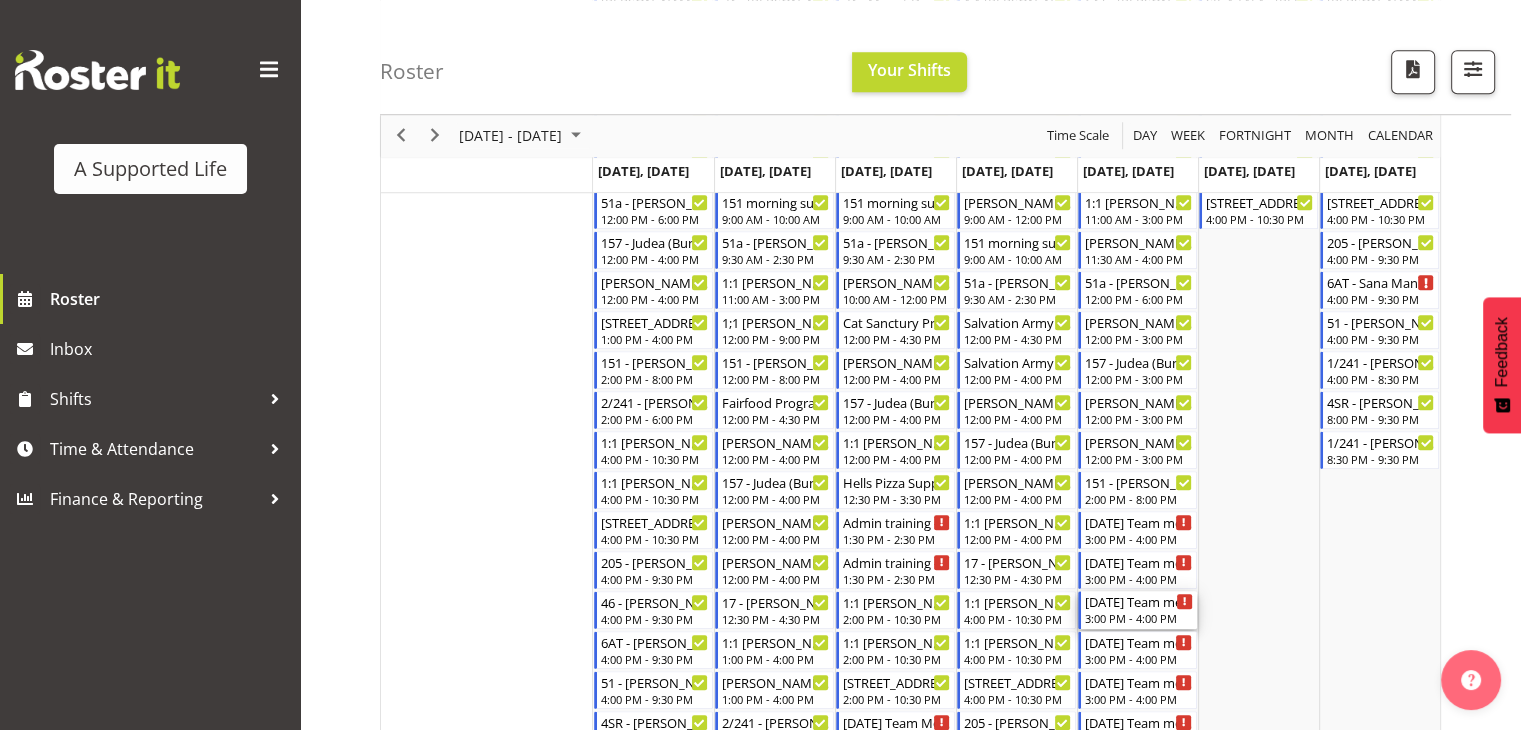 click on "[DATE] Team meeting - Unfilled" at bounding box center (1139, 601) 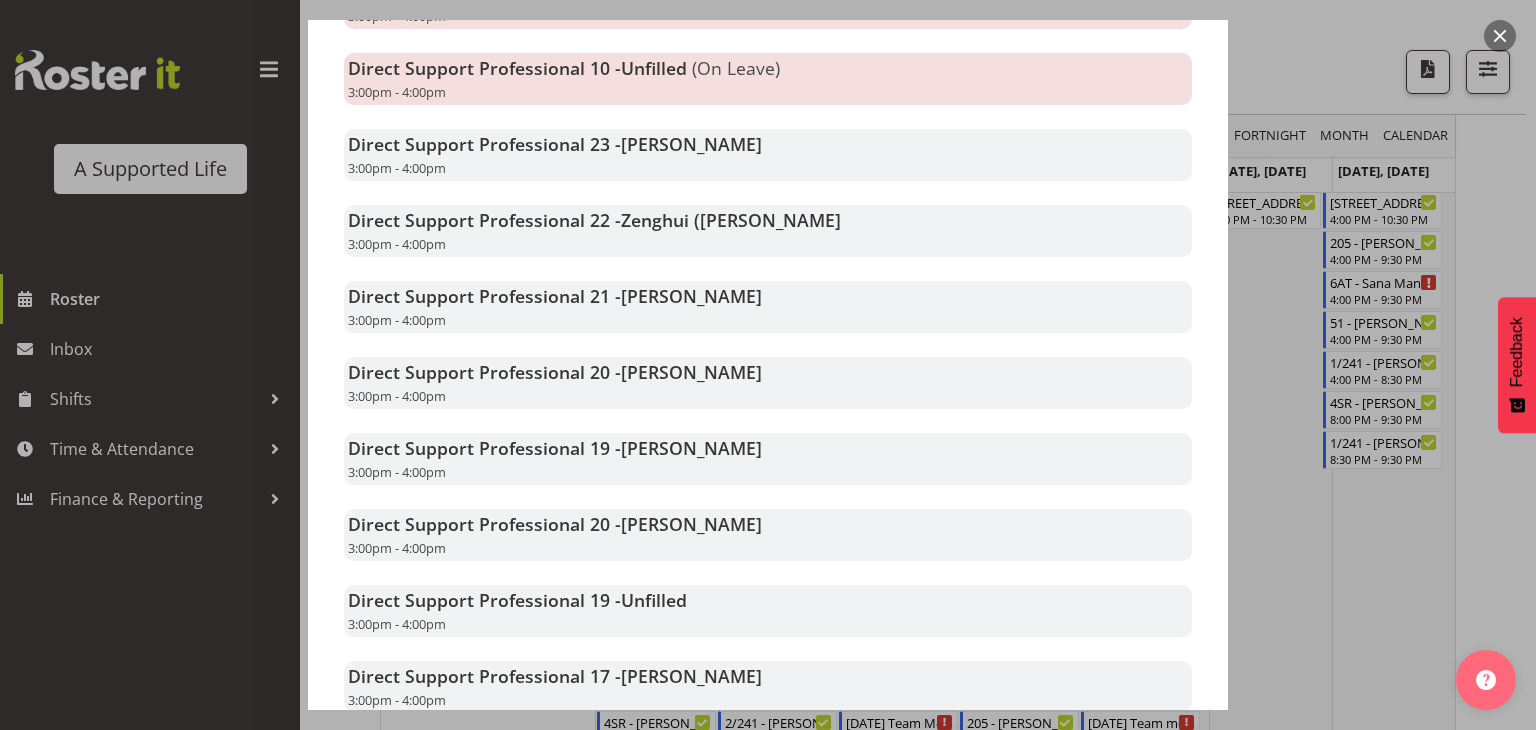 scroll, scrollTop: 735, scrollLeft: 0, axis: vertical 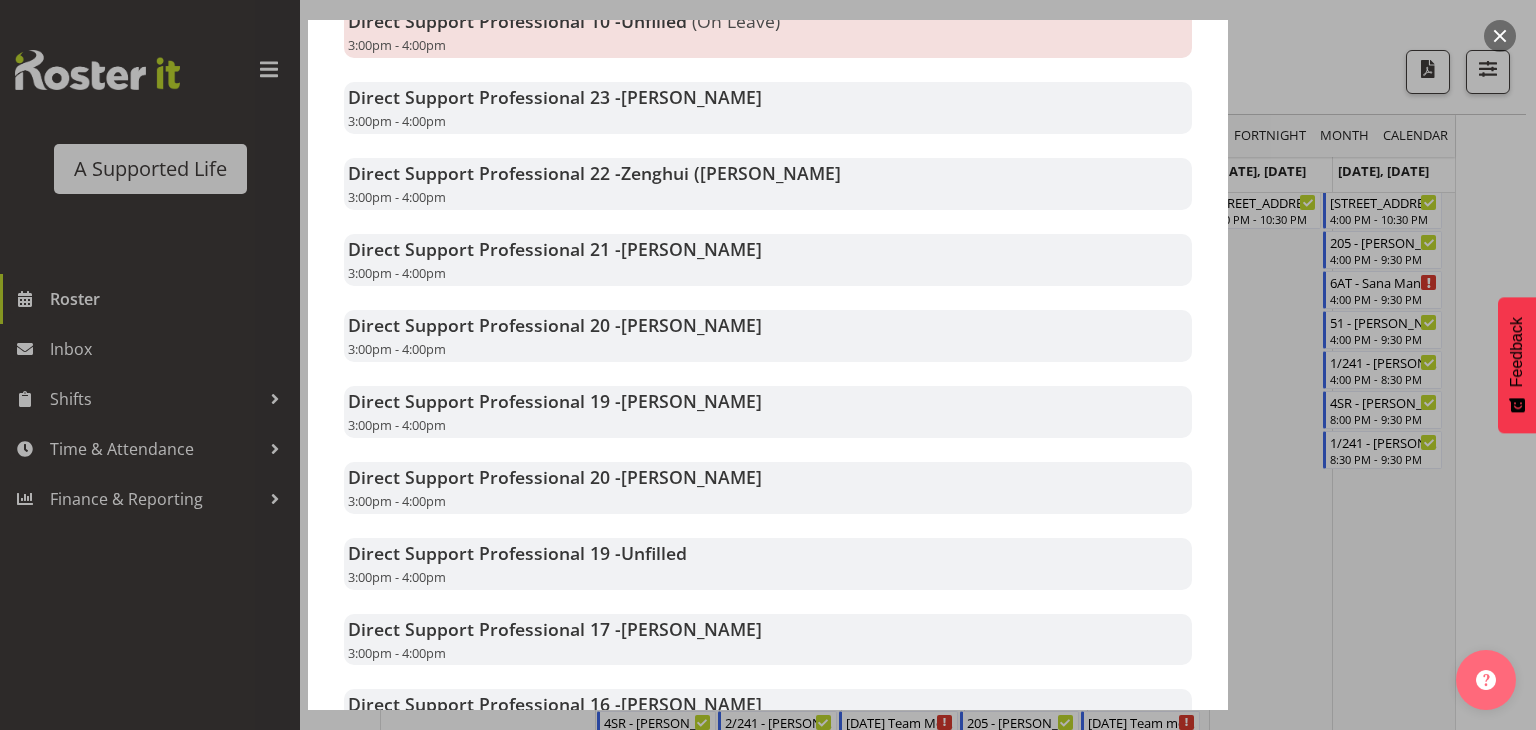 click on "Direct Support Professional 20 -  [PERSON_NAME]
3:00pm - 4:00pm" at bounding box center [768, 488] 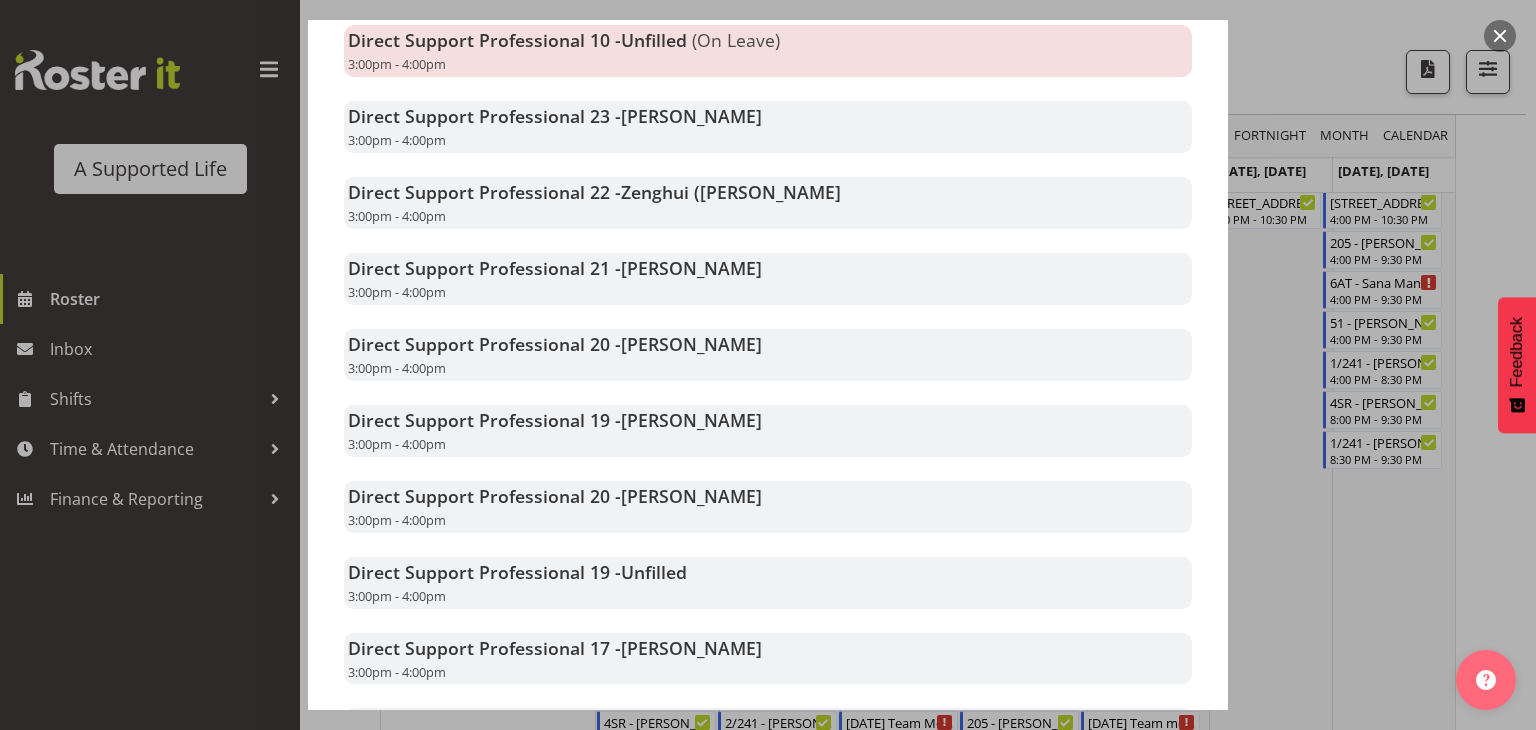 scroll, scrollTop: 704, scrollLeft: 0, axis: vertical 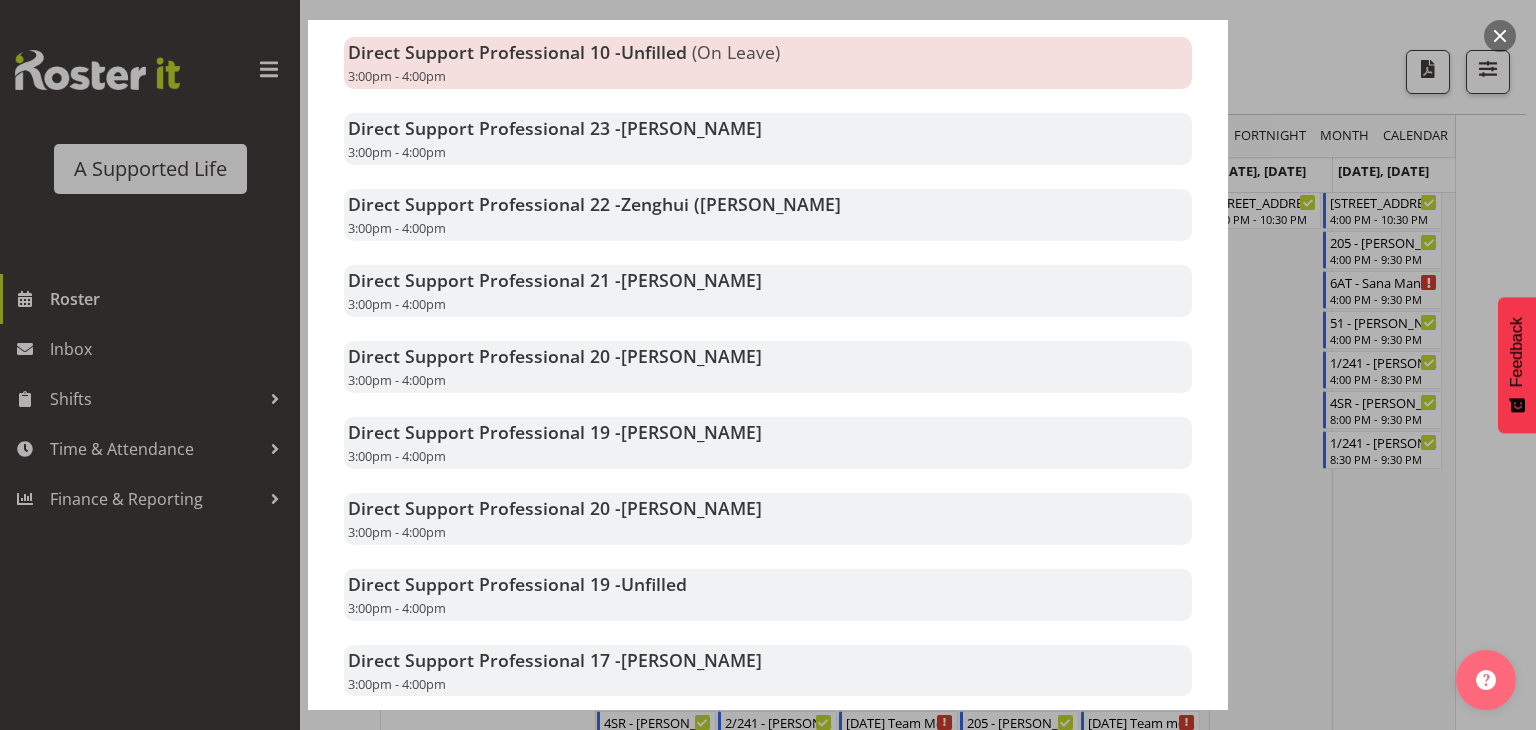 click on "Direct Support Professional 20 -  [PERSON_NAME]
3:00pm - 4:00pm" at bounding box center (768, 519) 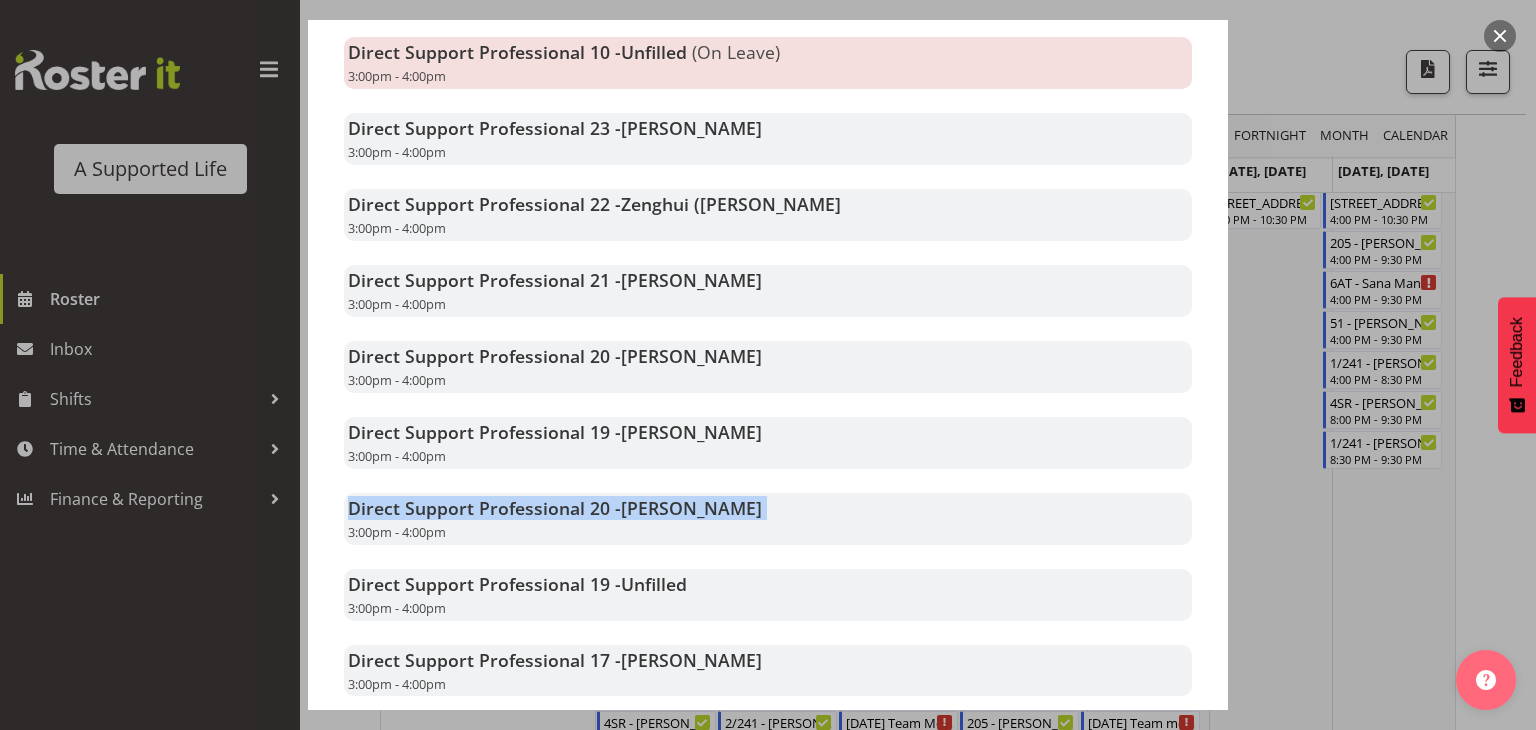 click on "Direct Support Professional 20 -  [PERSON_NAME]
3:00pm - 4:00pm" at bounding box center [768, 519] 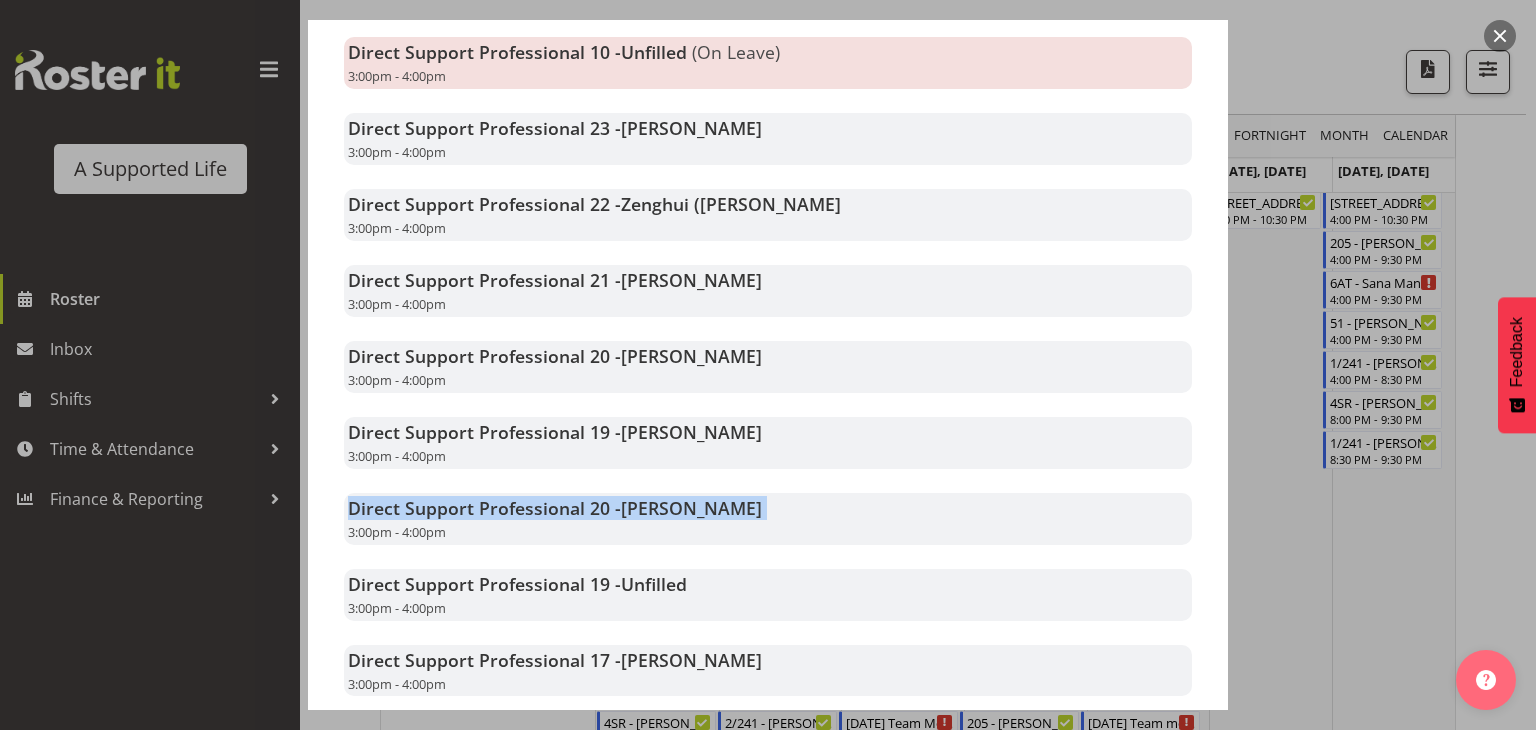 click on "Direct Support Professional 20 -  [PERSON_NAME]
3:00pm - 4:00pm" at bounding box center [768, 519] 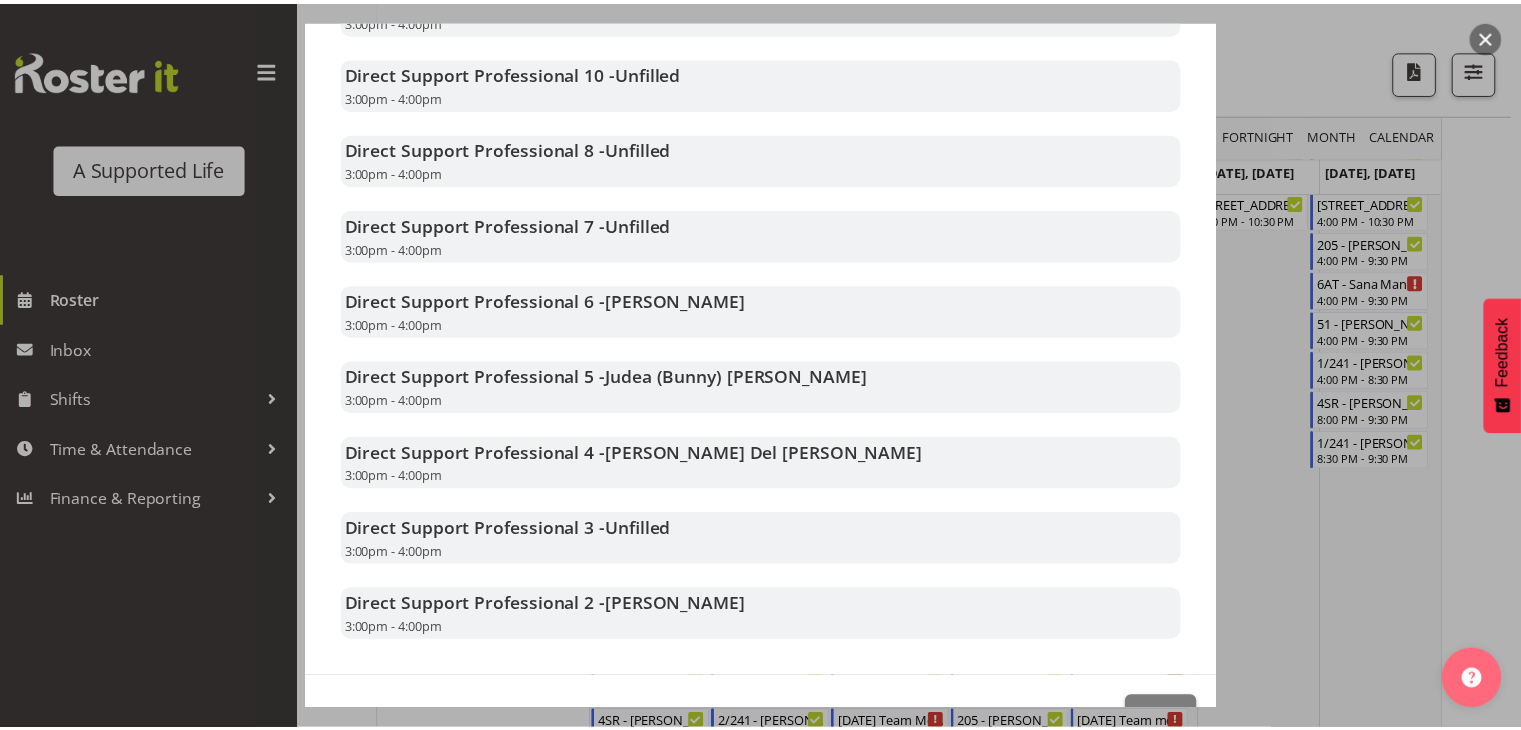 scroll, scrollTop: 1884, scrollLeft: 0, axis: vertical 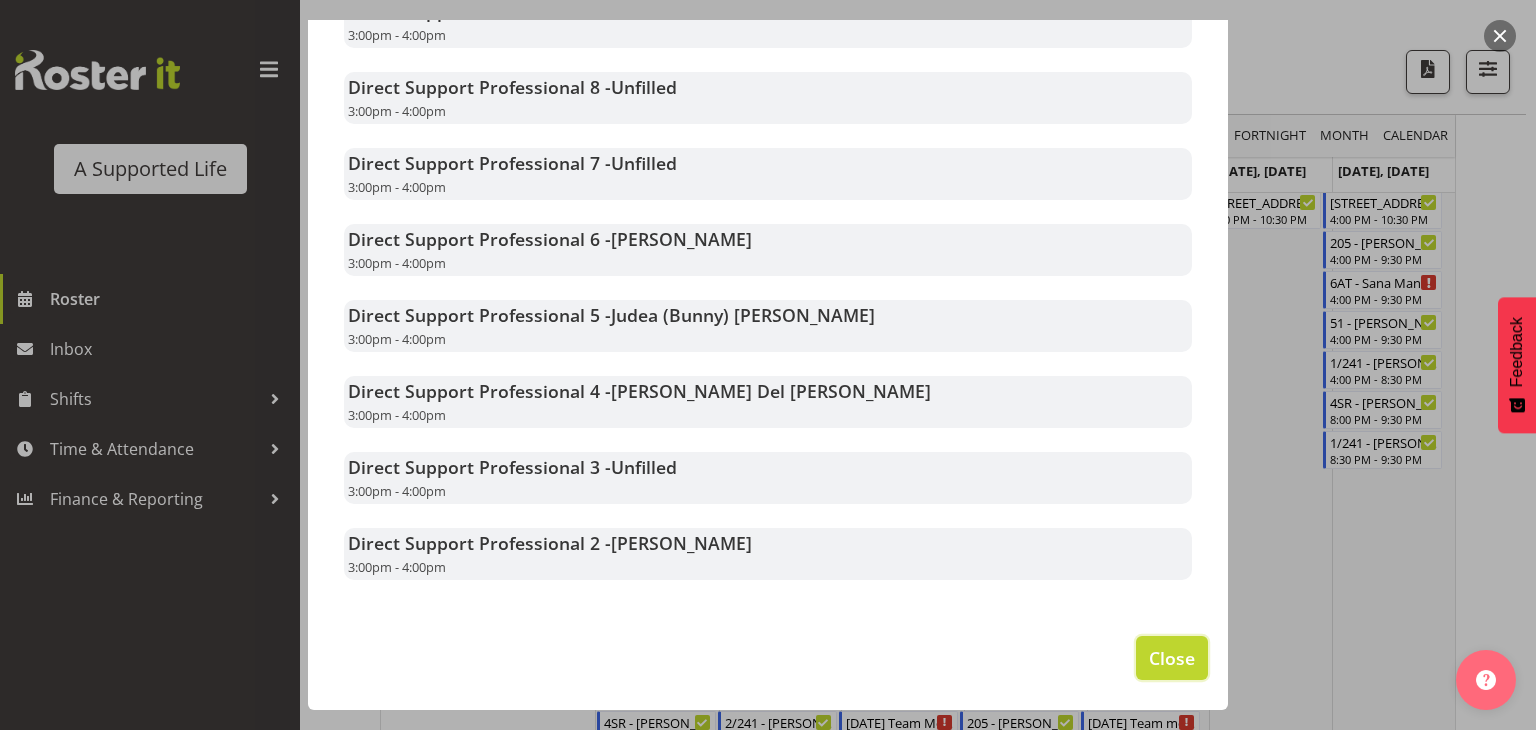 click on "Close" at bounding box center [1172, 658] 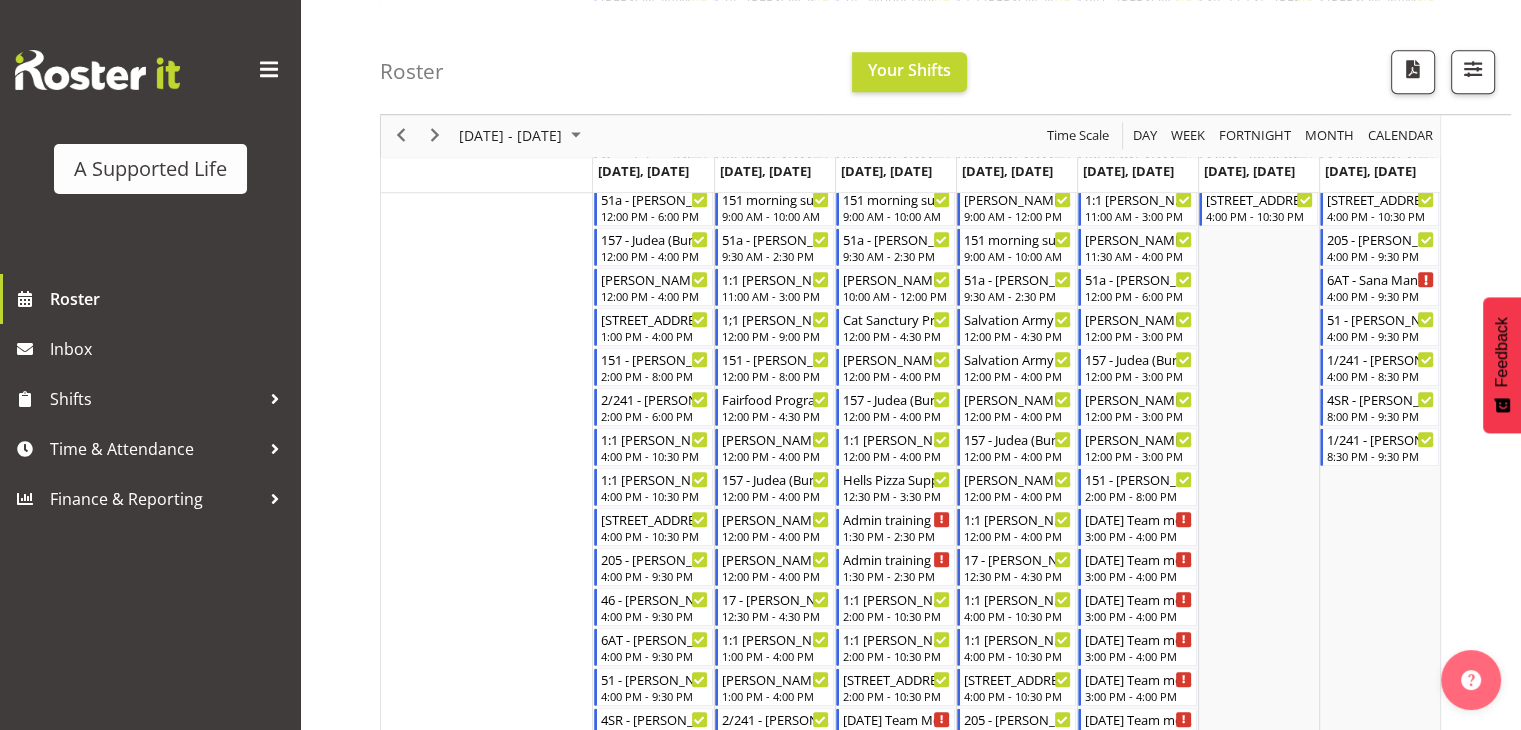 scroll, scrollTop: 1551, scrollLeft: 0, axis: vertical 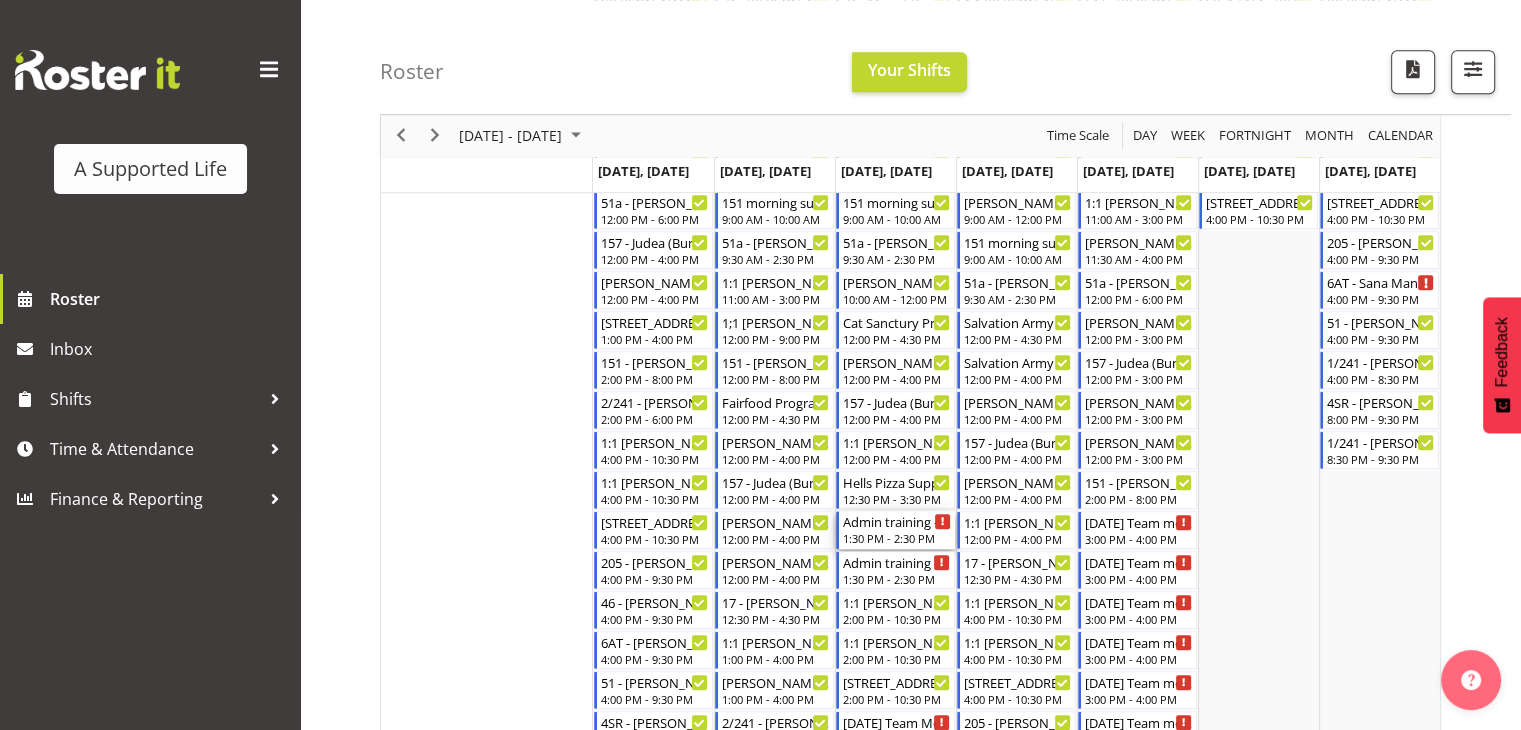 click on "1:30 PM - 2:30 PM" at bounding box center (897, 538) 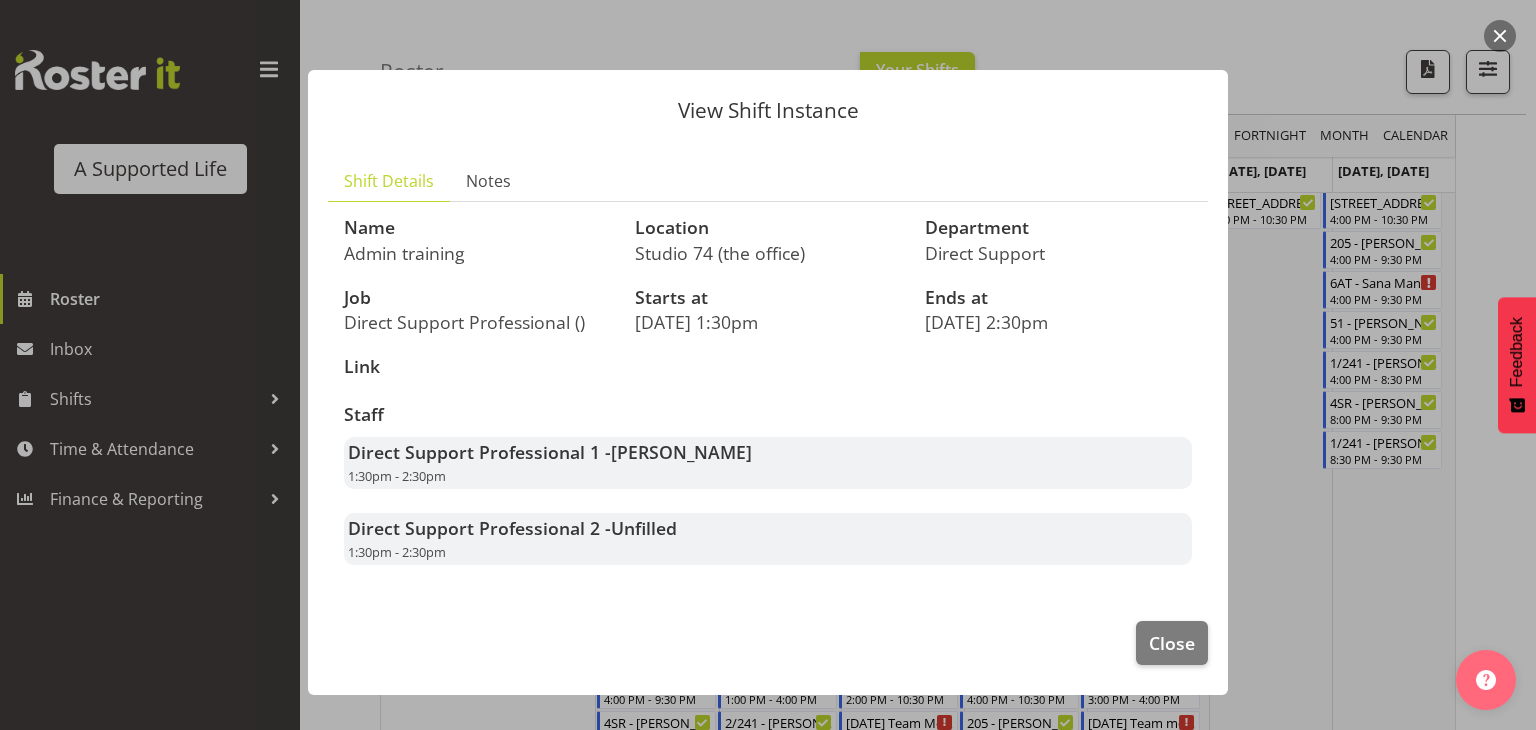 click on "Direct Support Professional 1 -  [PERSON_NAME]
1:30pm - 2:30pm" at bounding box center (768, 463) 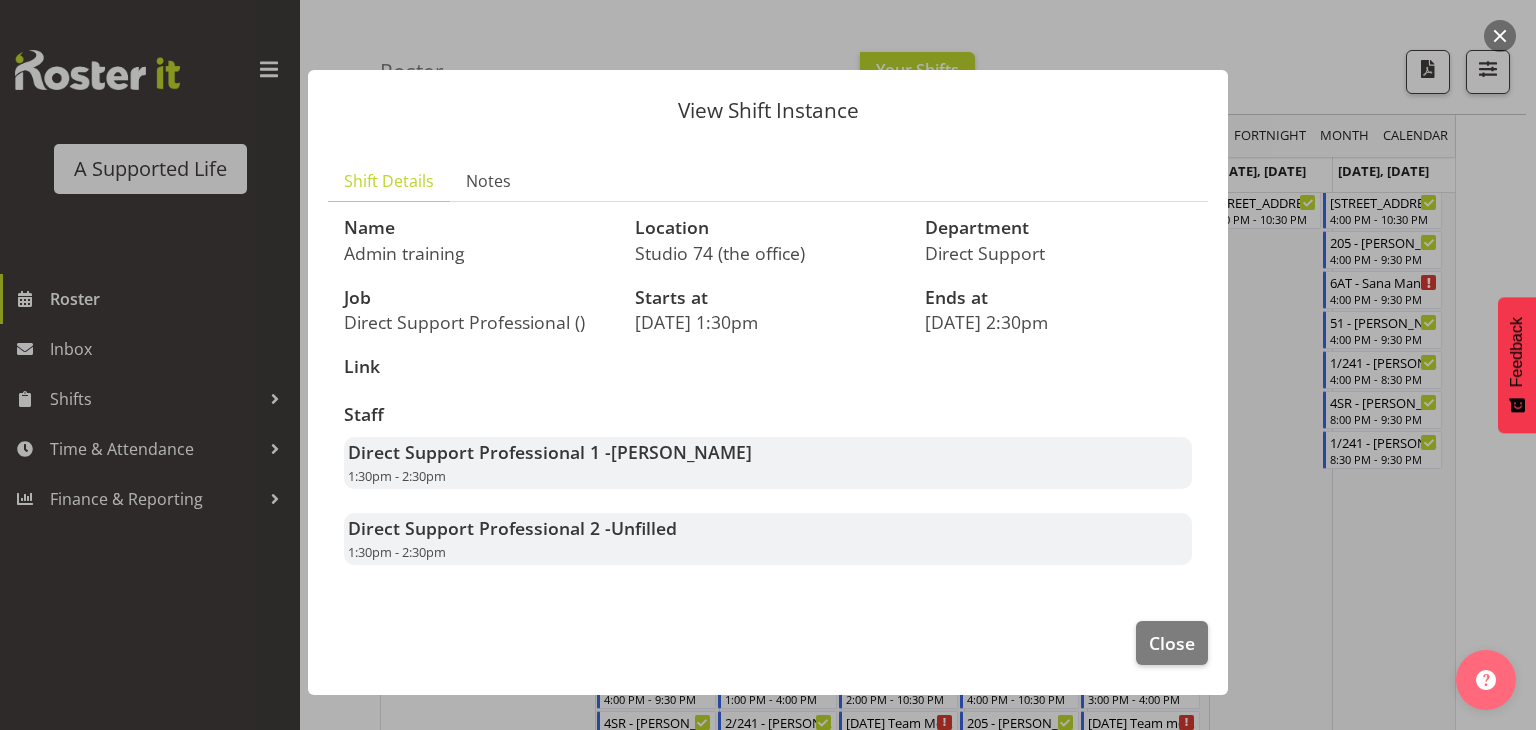 click on "Direct Support Professional 1 -  [PERSON_NAME]
1:30pm - 2:30pm" at bounding box center (768, 463) 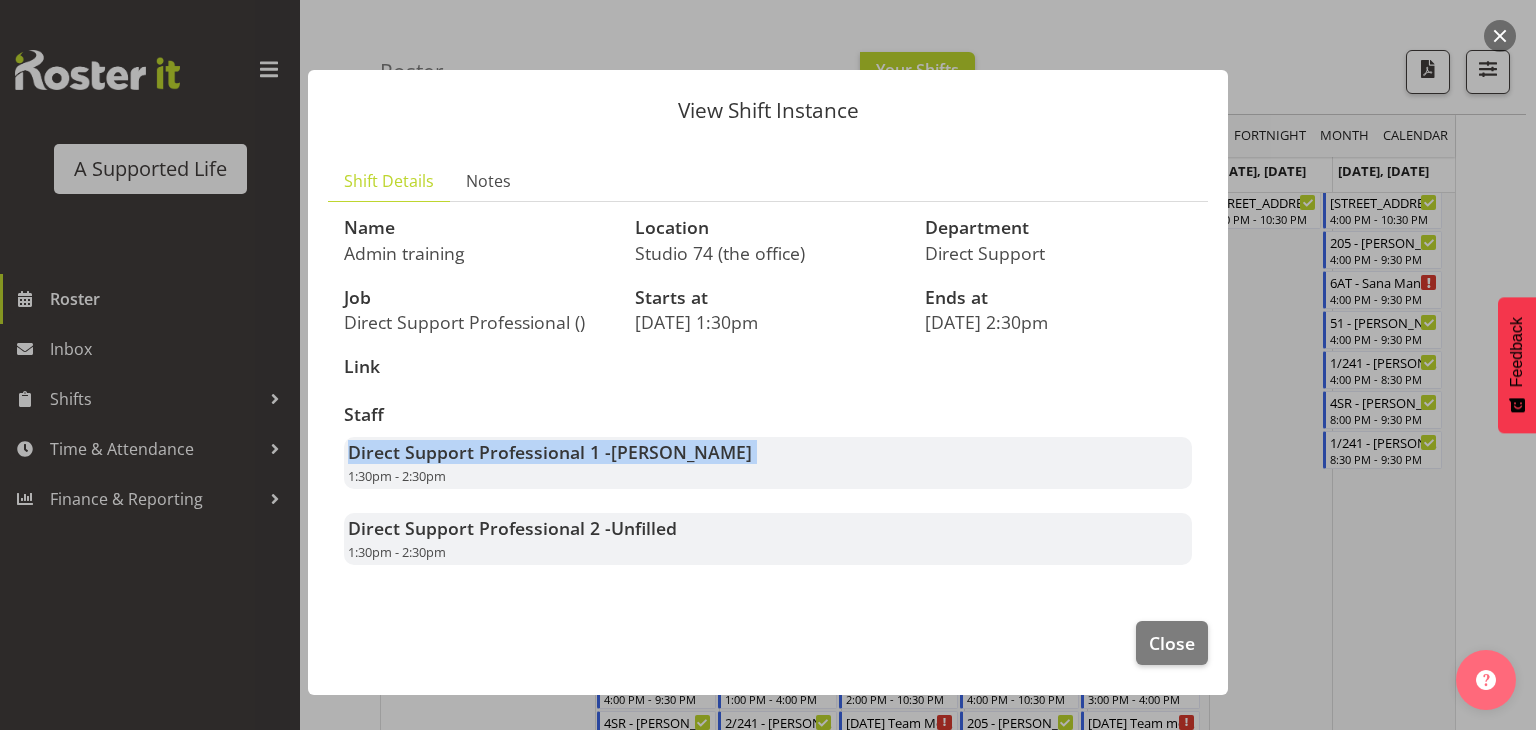 click on "Direct Support Professional 1 -  [PERSON_NAME]
1:30pm - 2:30pm" at bounding box center (768, 463) 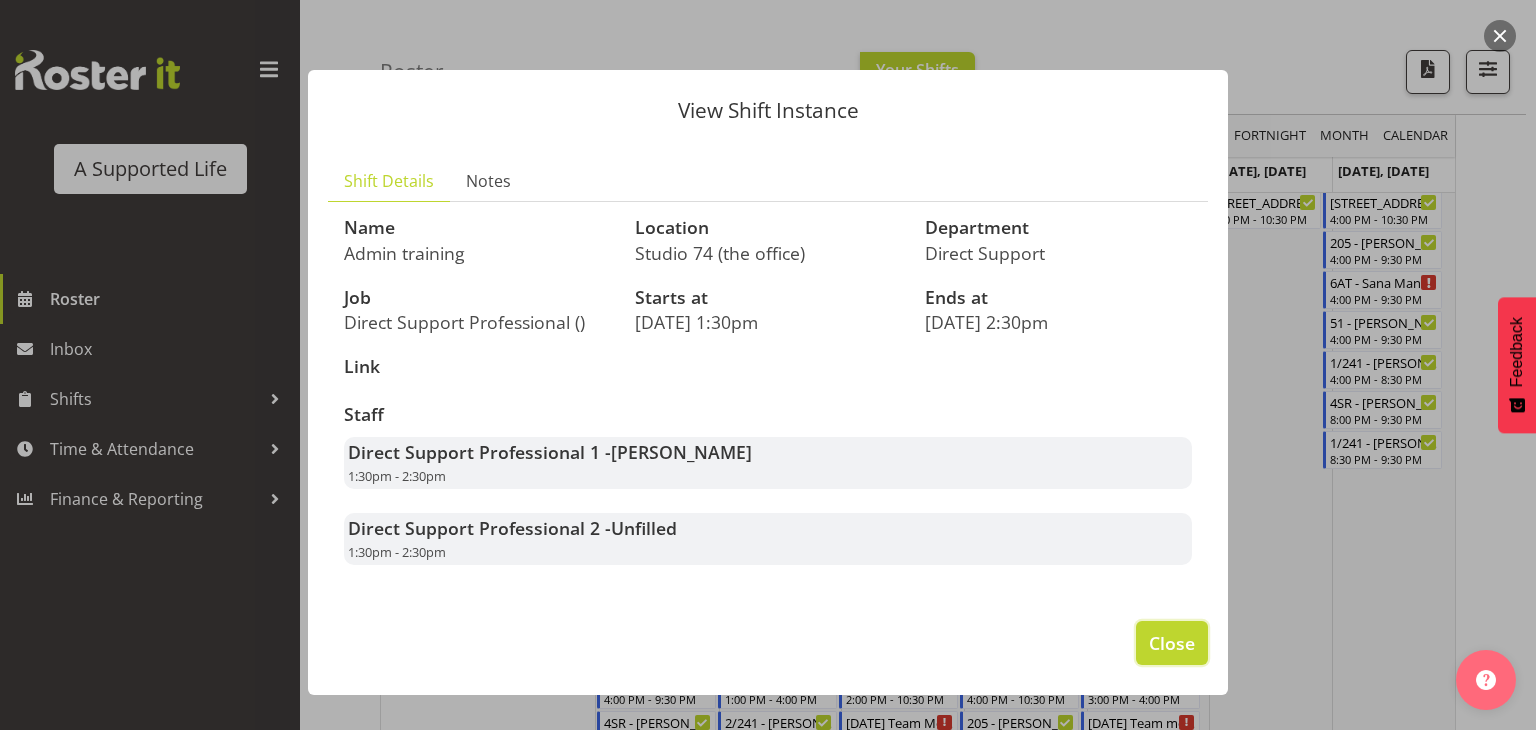 click on "Close" at bounding box center (1172, 643) 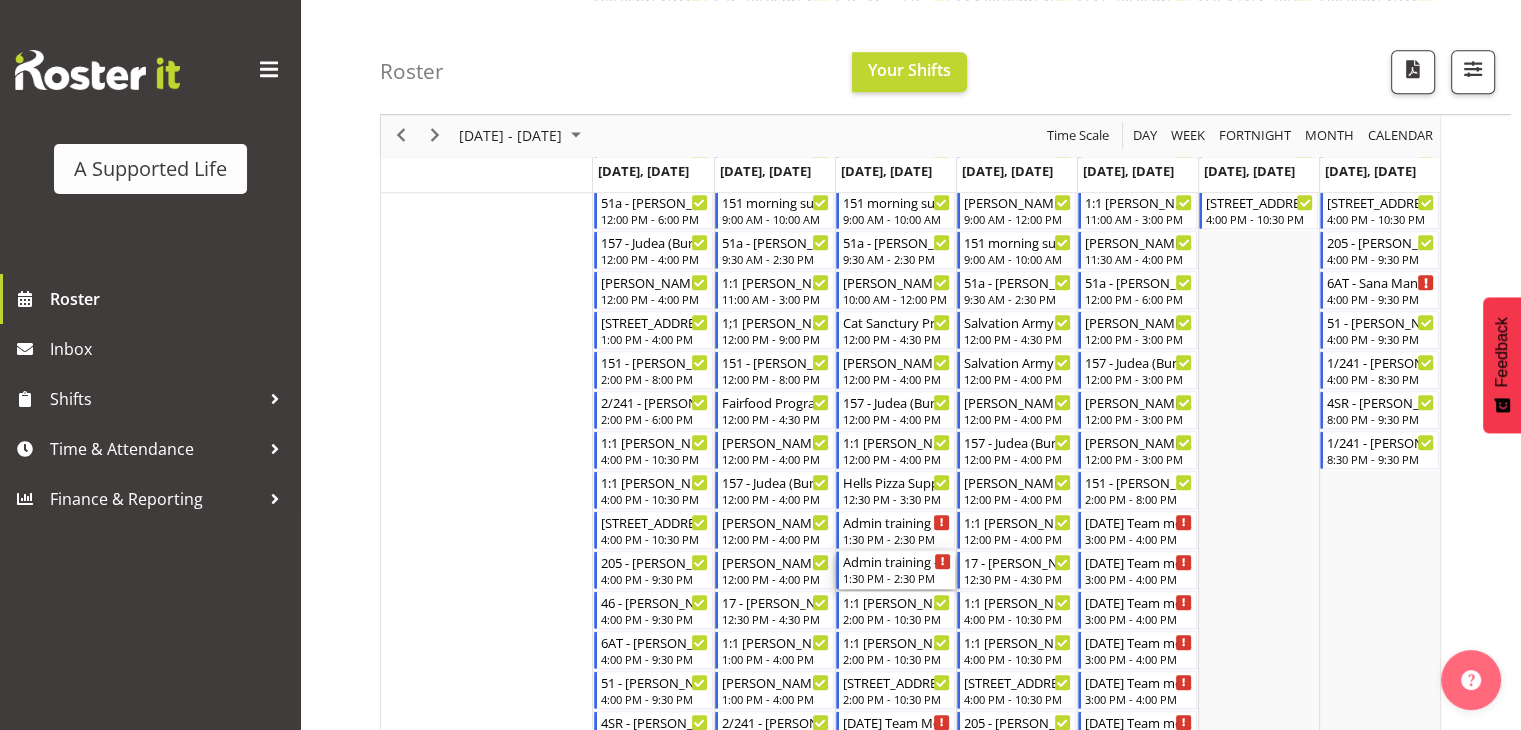 click on "Admin training - Unfilled" at bounding box center [897, 561] 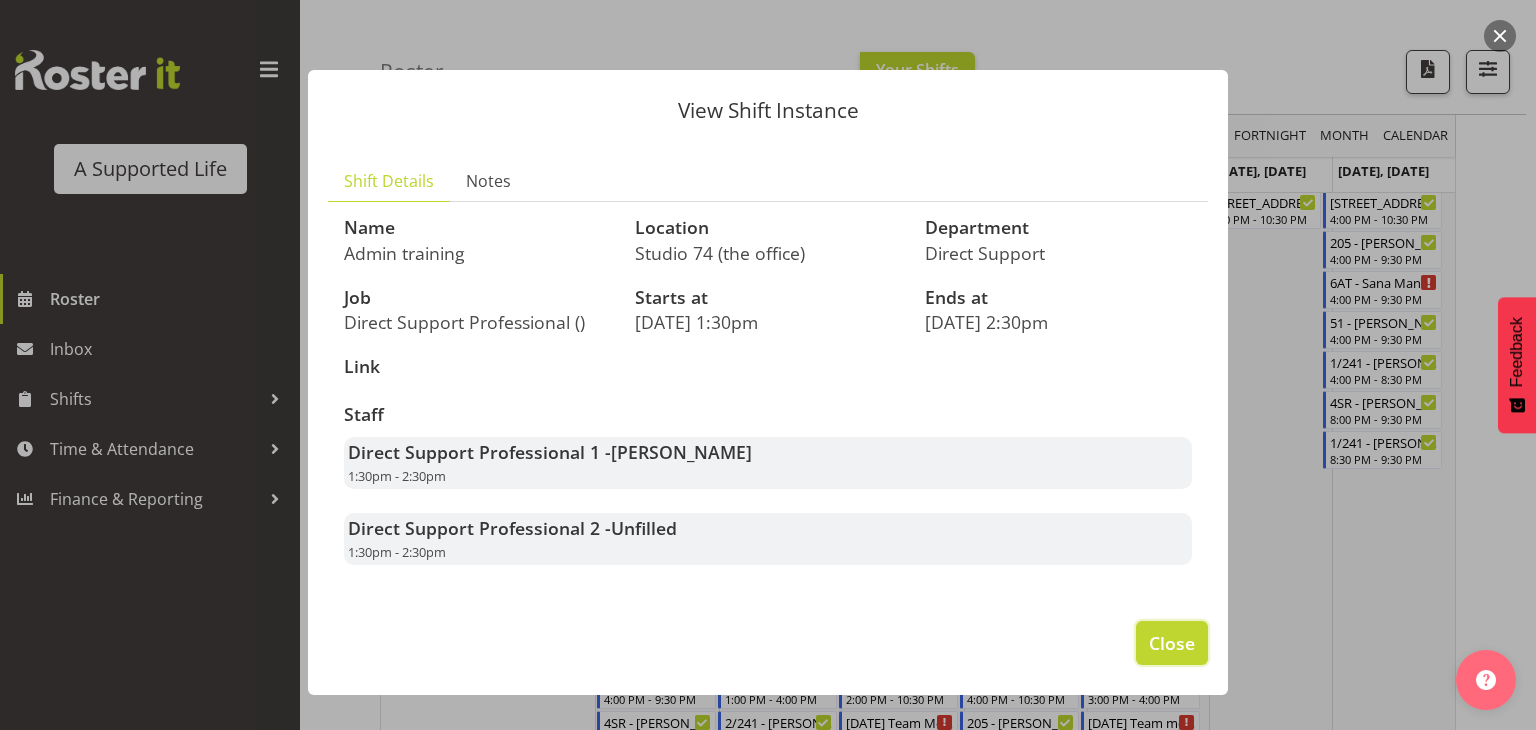 click on "Close" at bounding box center (1172, 643) 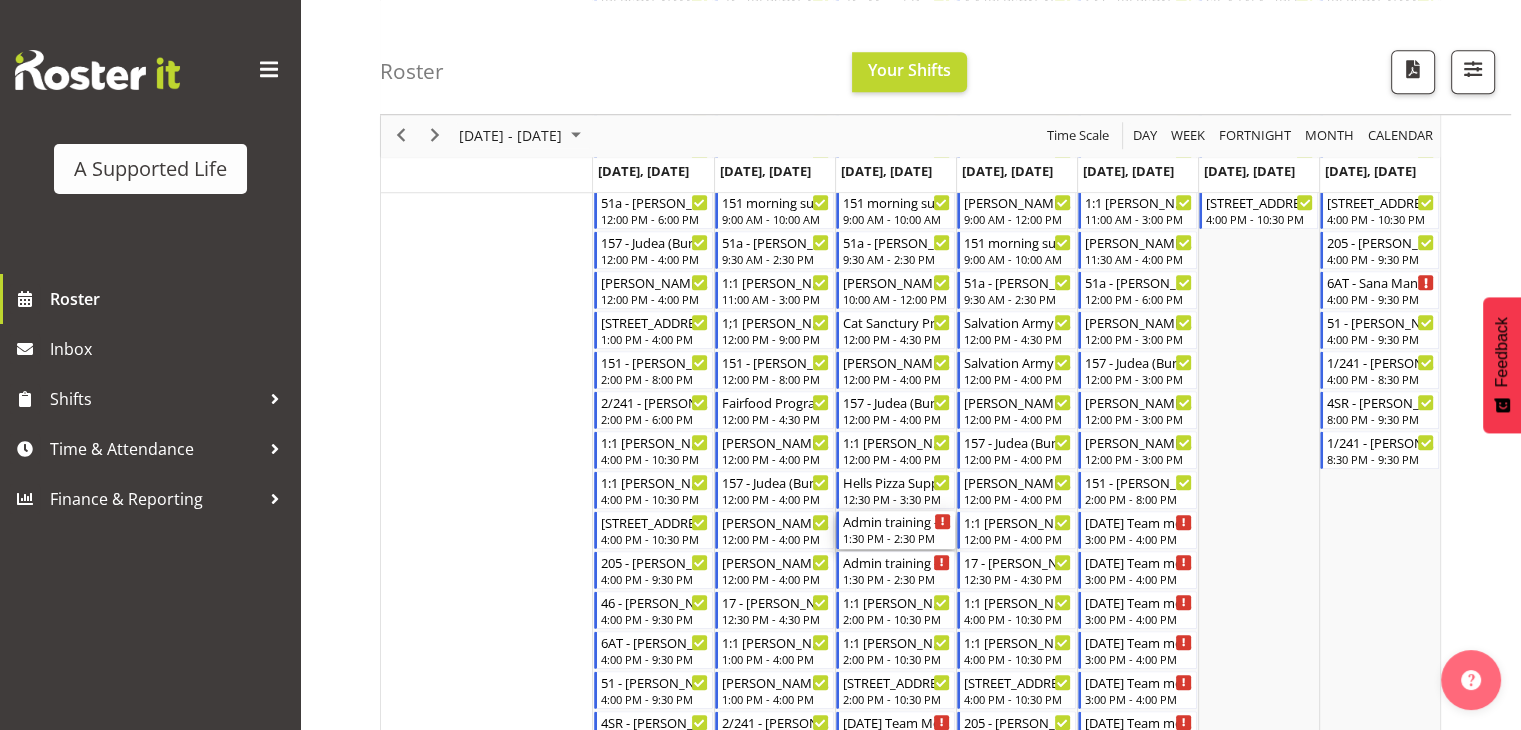 click on "1:30 PM - 2:30 PM" at bounding box center [897, 538] 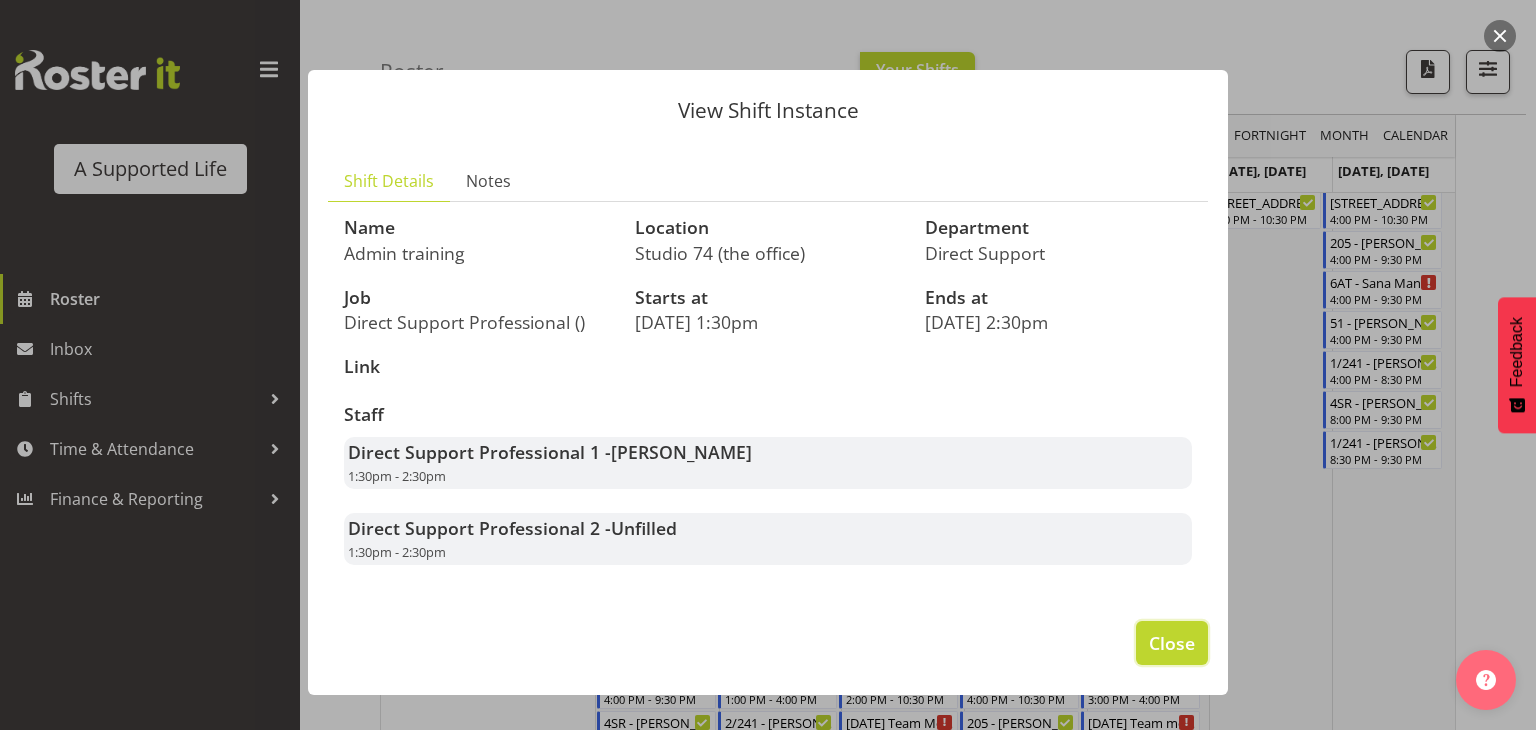 click on "Close" at bounding box center [1172, 643] 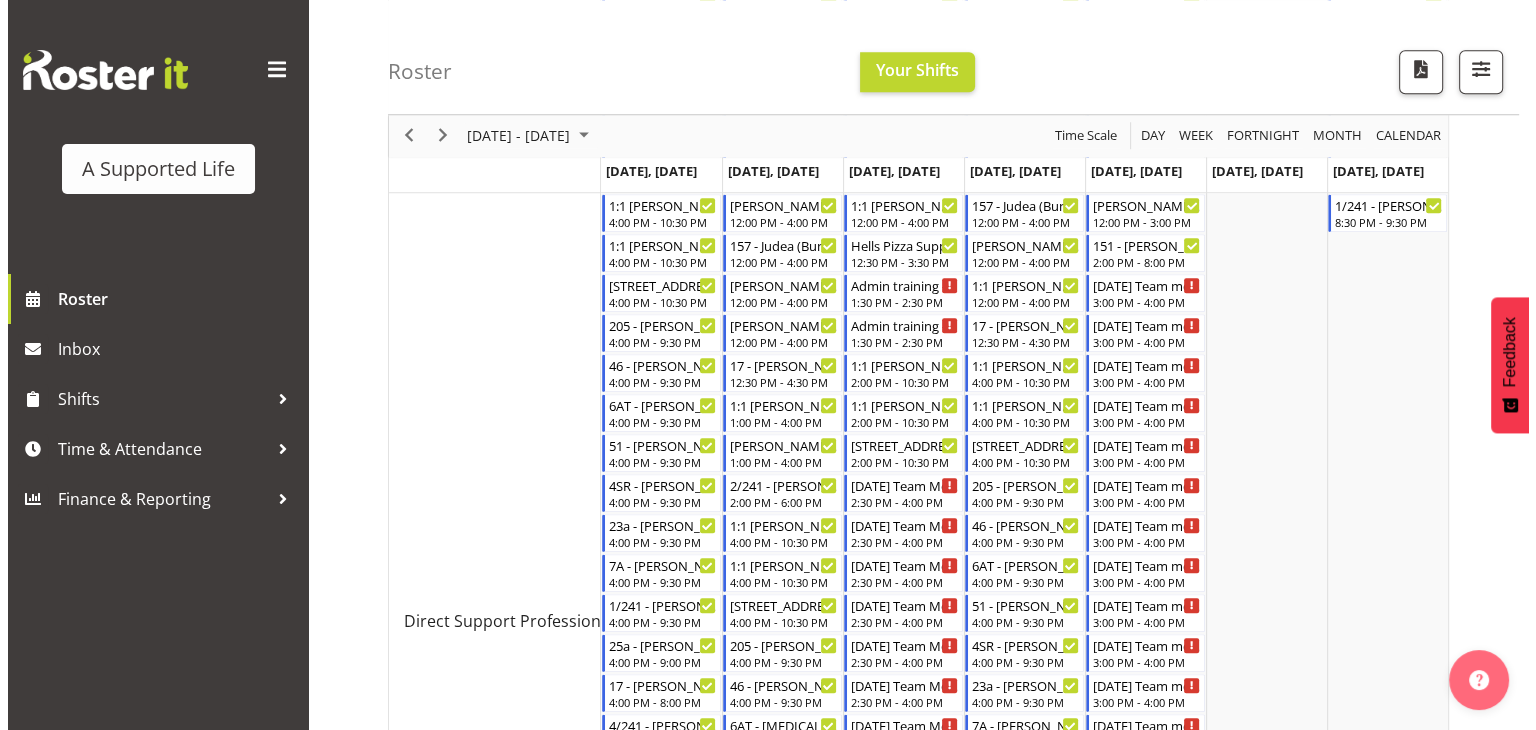 scroll, scrollTop: 1788, scrollLeft: 0, axis: vertical 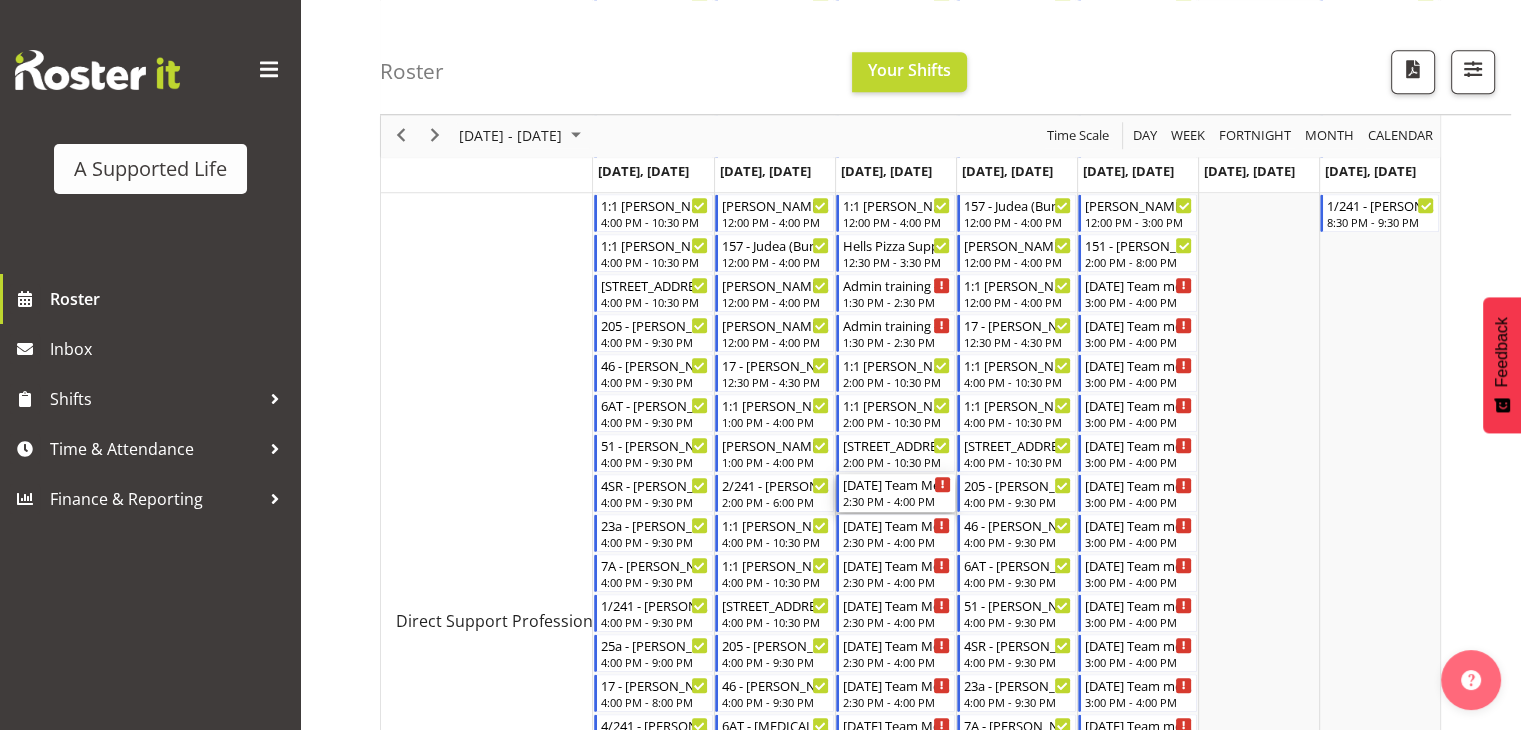 click on "[DATE]  Team Meeting - [PERSON_NAME]" at bounding box center [897, 484] 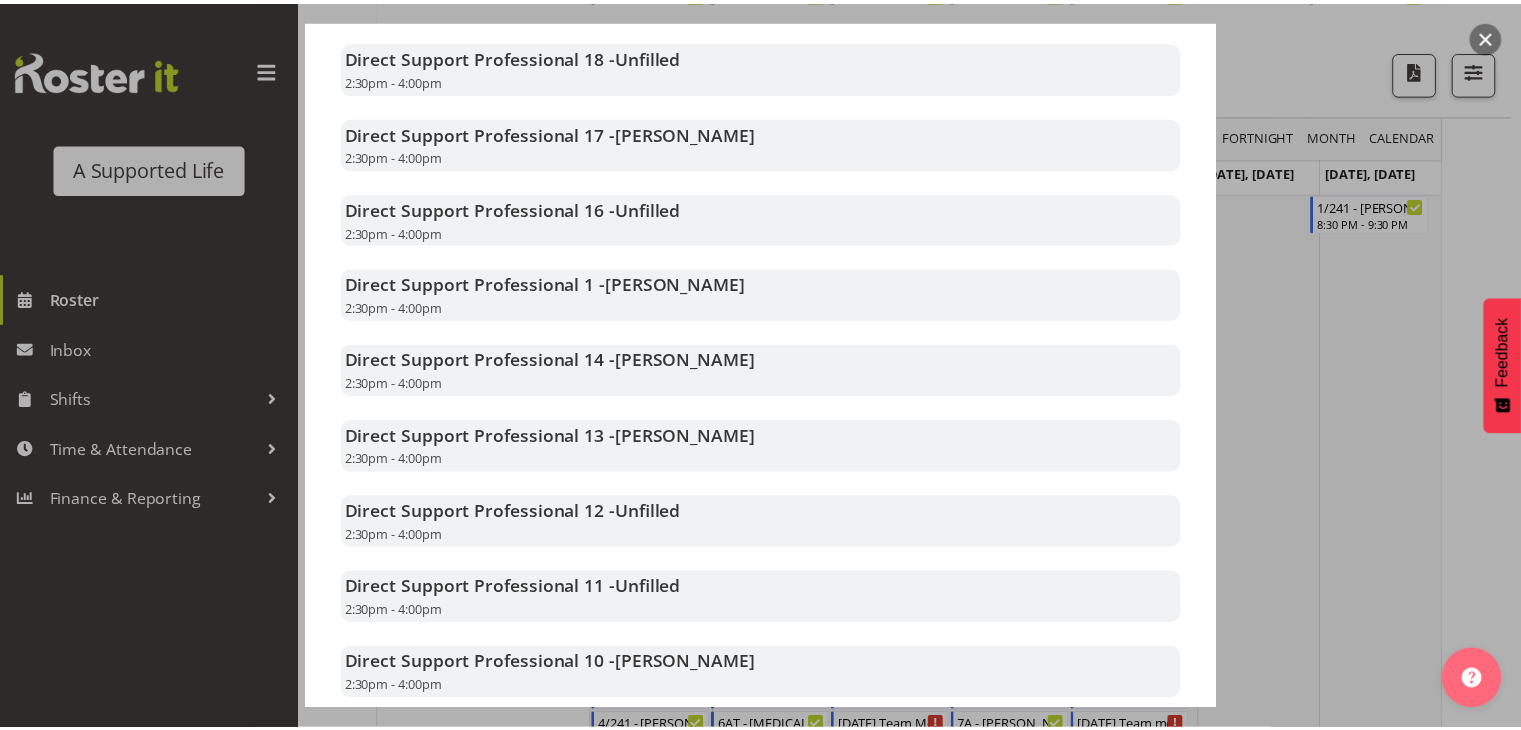 scroll, scrollTop: 1808, scrollLeft: 0, axis: vertical 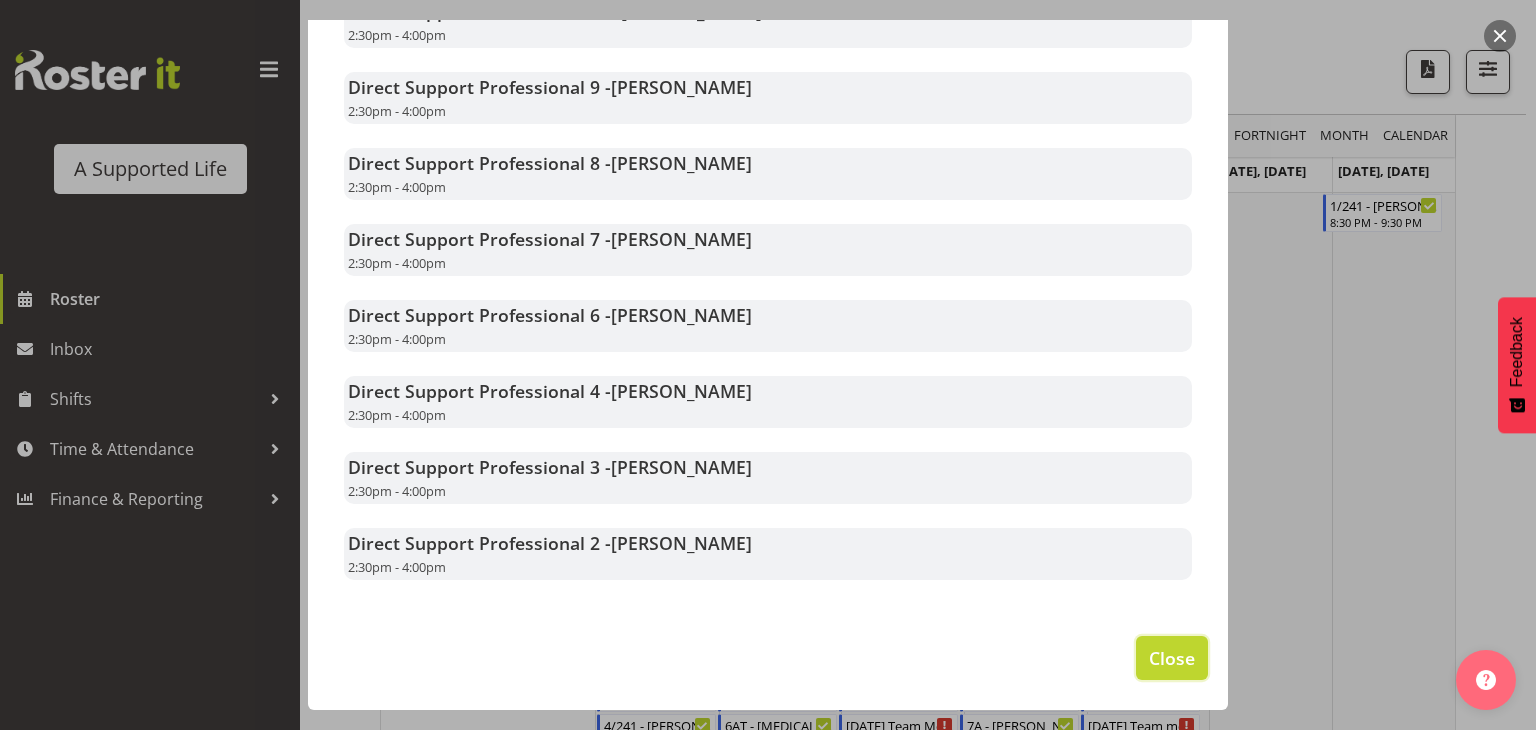 click on "Close" at bounding box center (1172, 658) 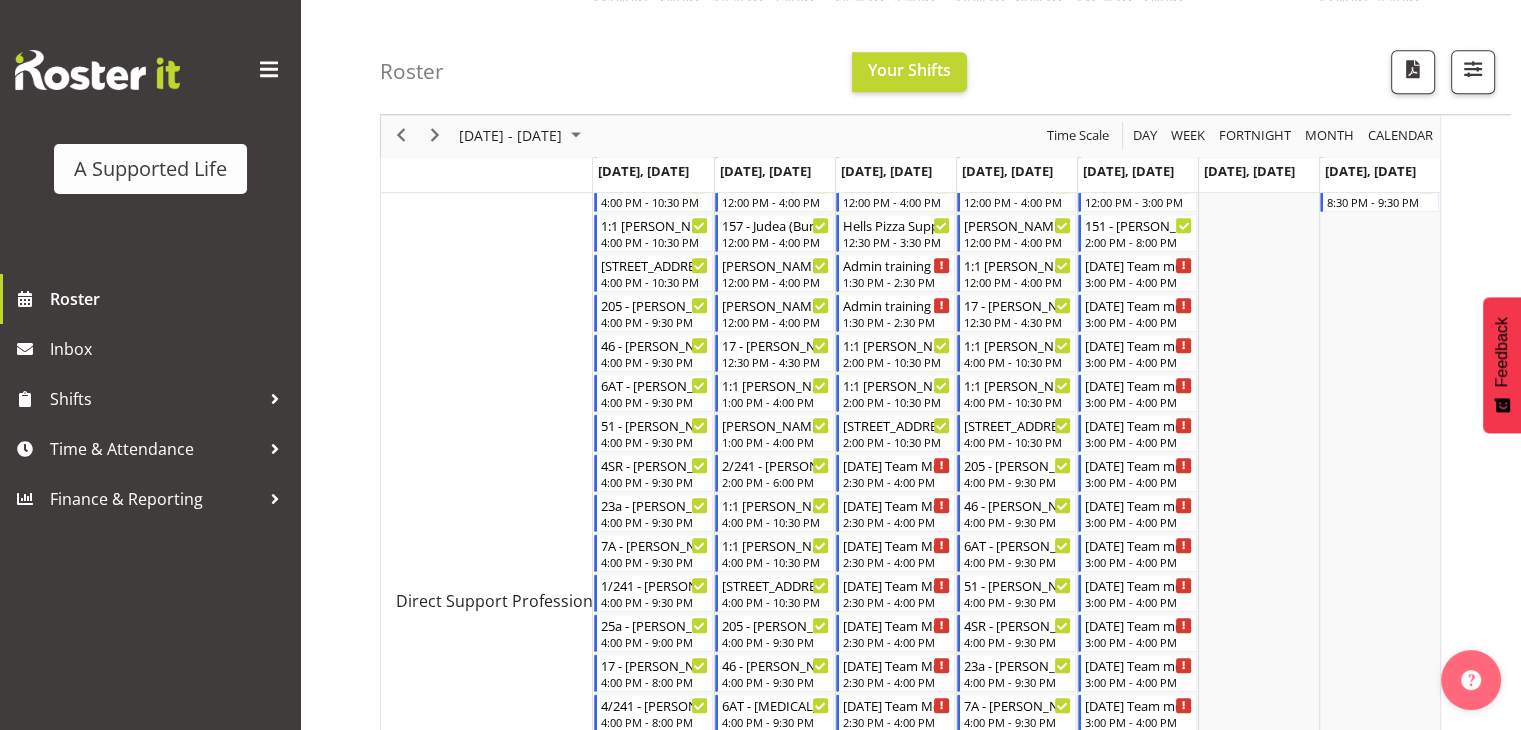scroll, scrollTop: 1812, scrollLeft: 0, axis: vertical 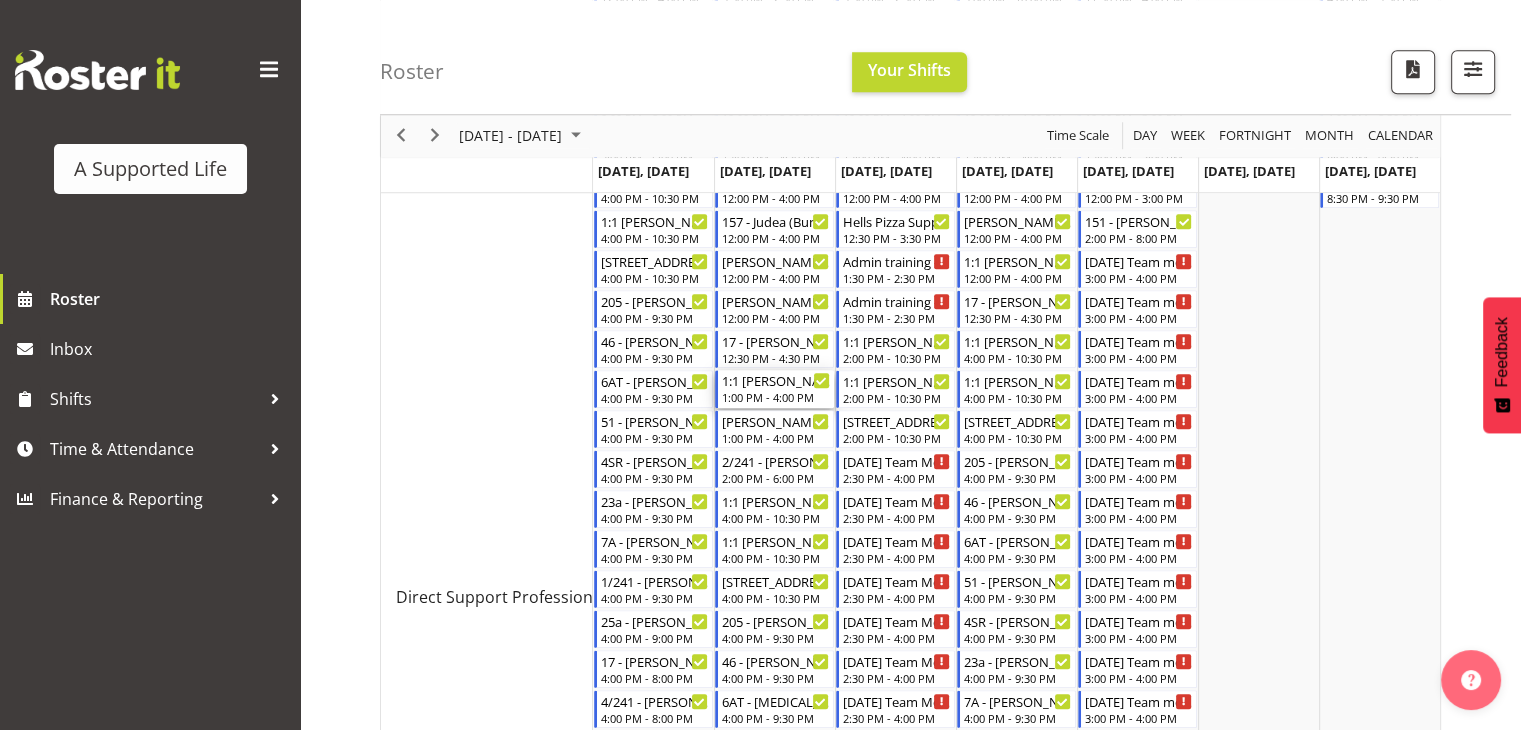 click on "1:1 [PERSON_NAME] - [PERSON_NAME]" at bounding box center (776, 380) 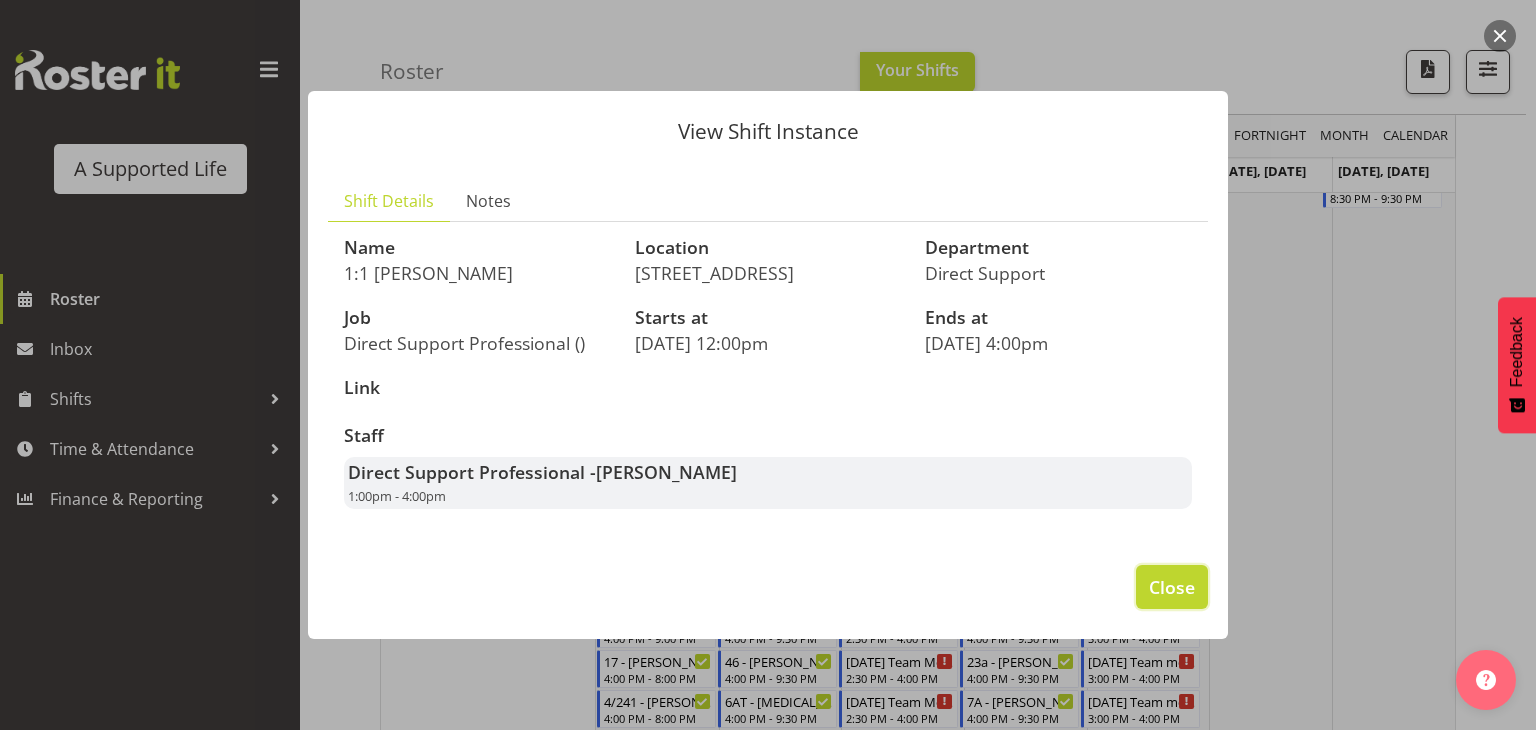click on "Close" at bounding box center (1172, 587) 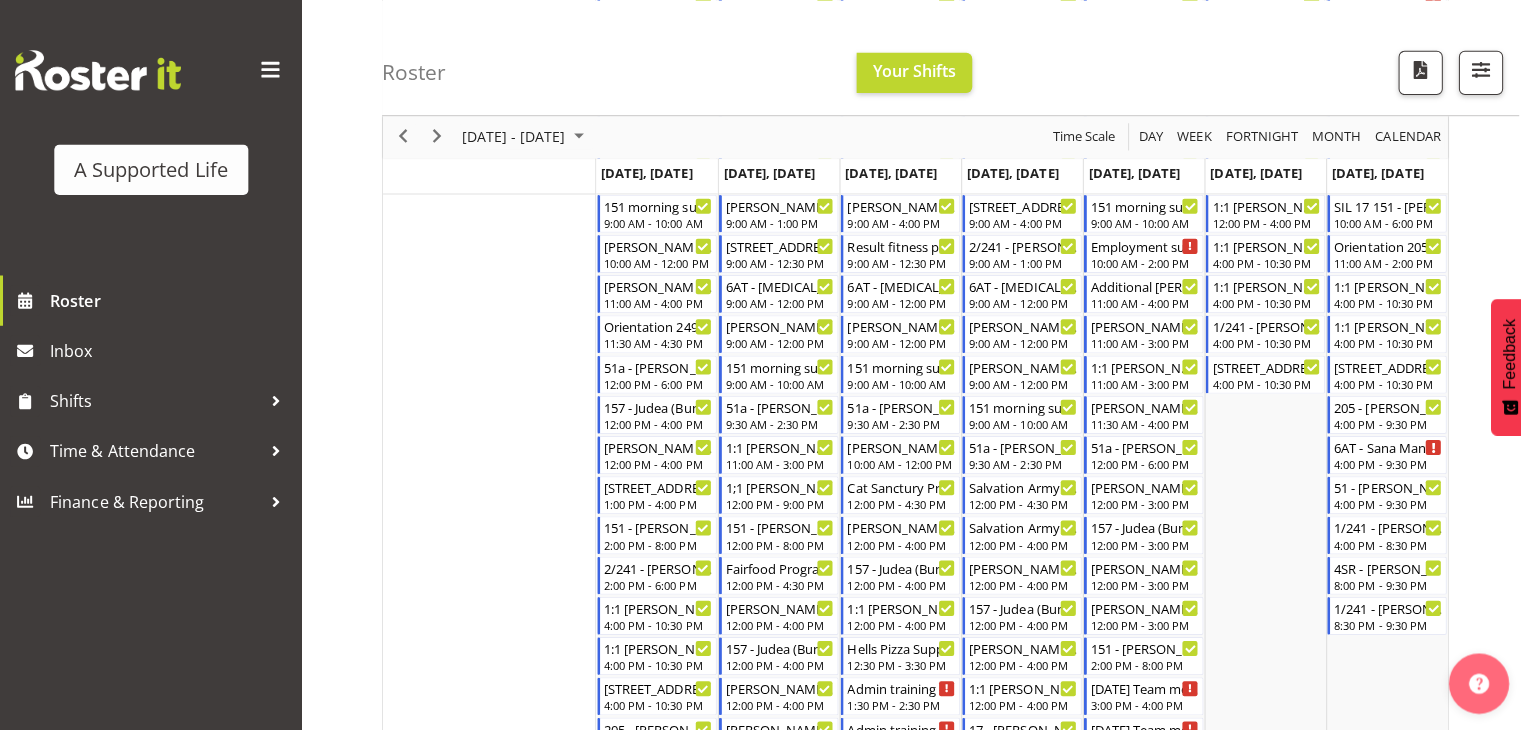 scroll, scrollTop: 1385, scrollLeft: 0, axis: vertical 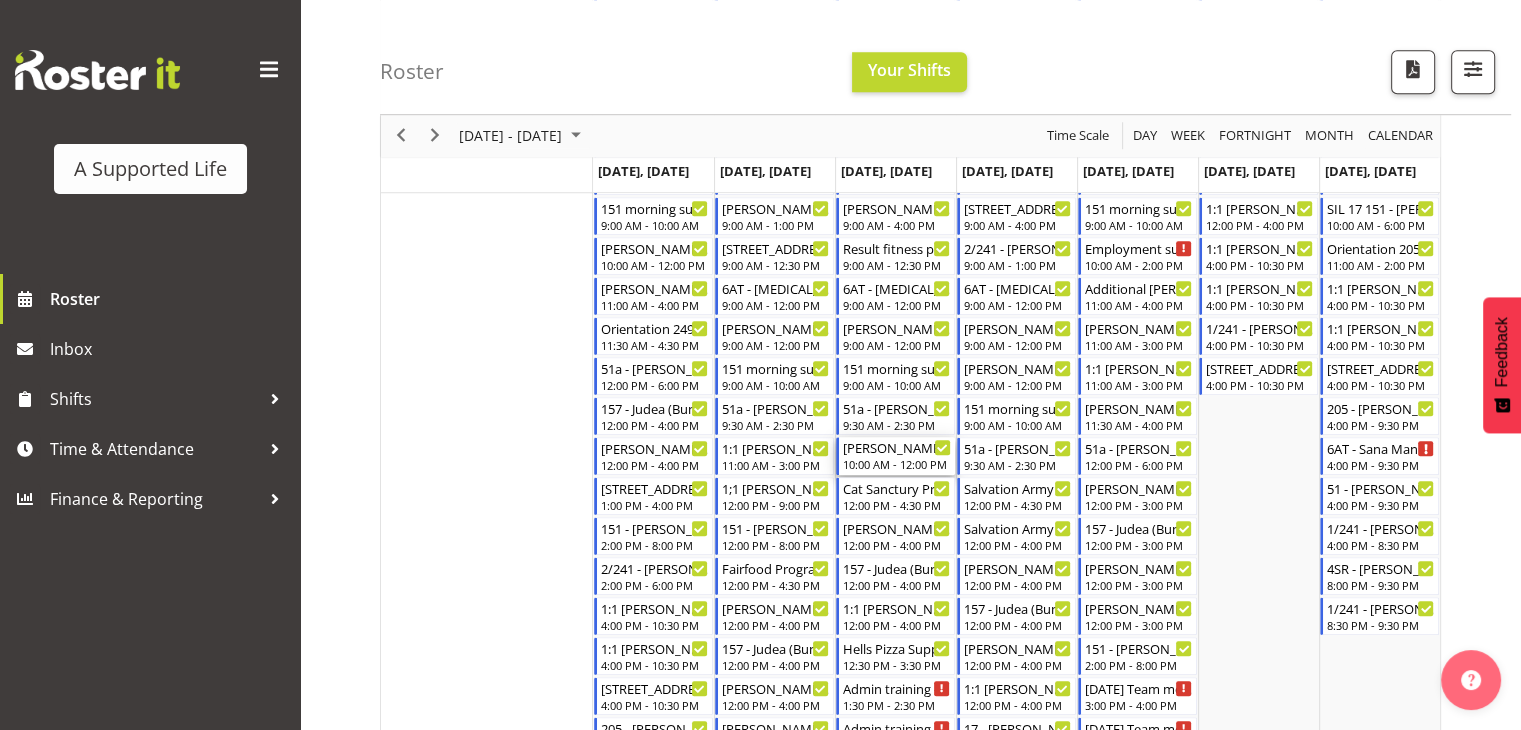 click on "10:00 AM - 12:00 PM" at bounding box center (897, 464) 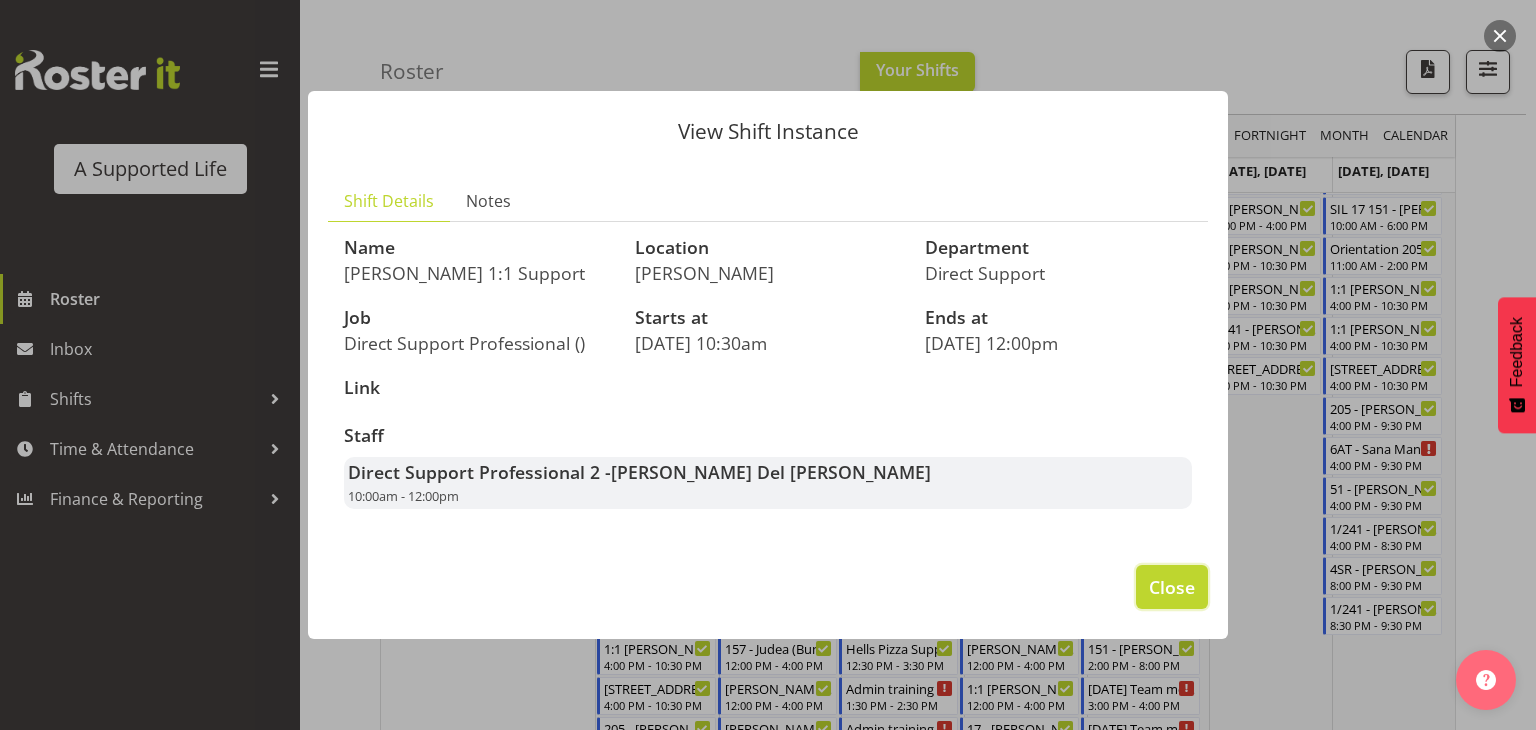 click on "Close" at bounding box center [1172, 587] 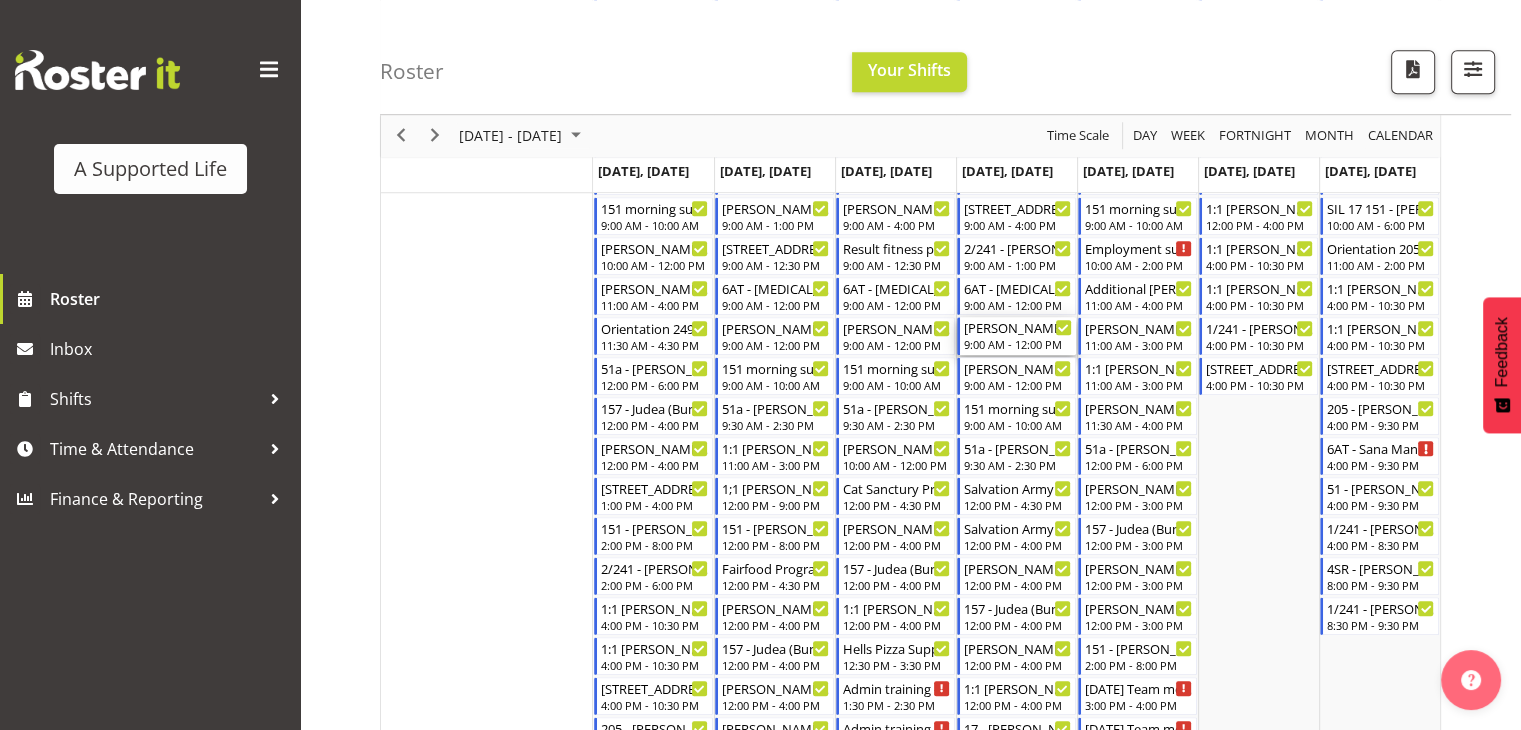 click on "[PERSON_NAME] day supports - [PERSON_NAME]" at bounding box center (1018, 327) 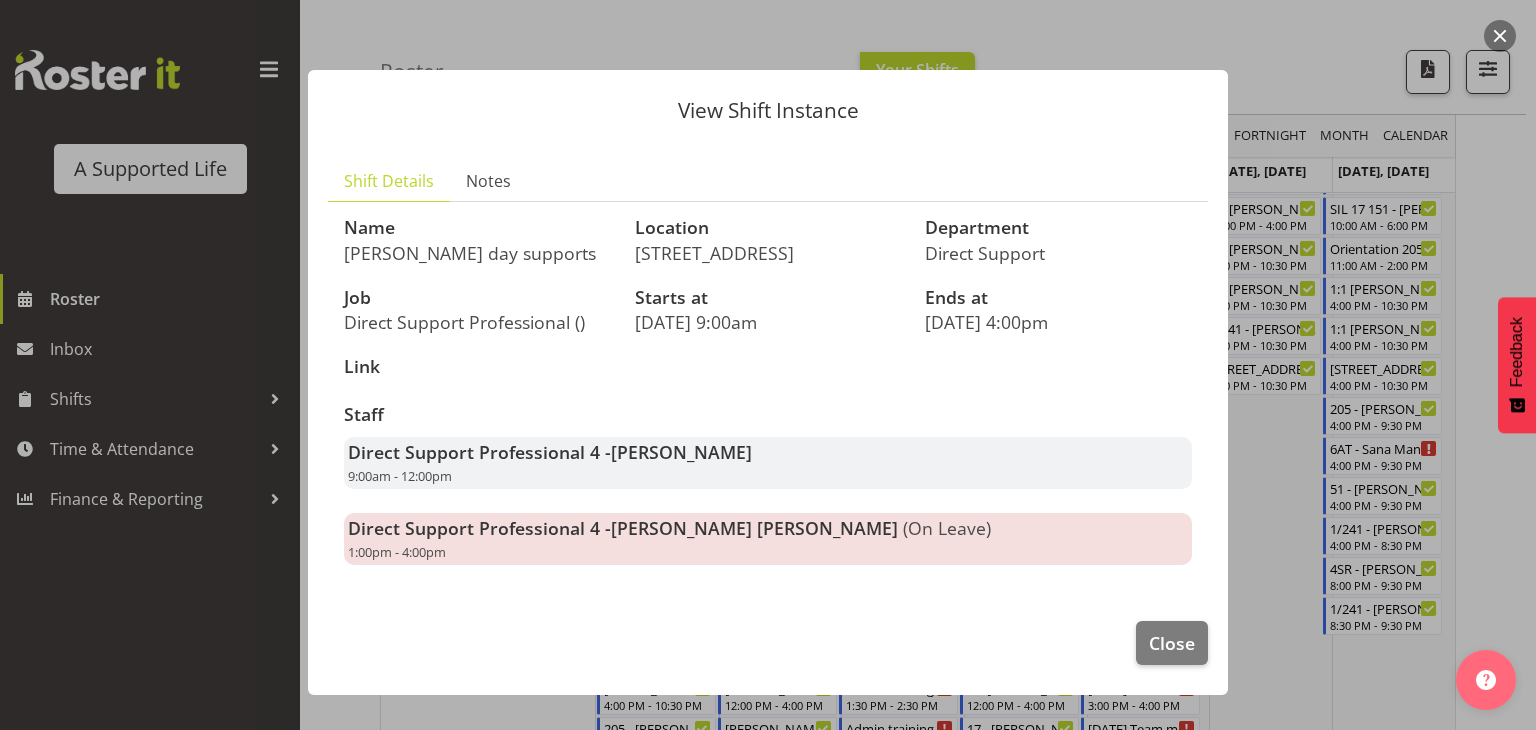 click on "Direct Support Professional 4 -  [PERSON_NAME]
9:00am - 12:00pm" at bounding box center (768, 463) 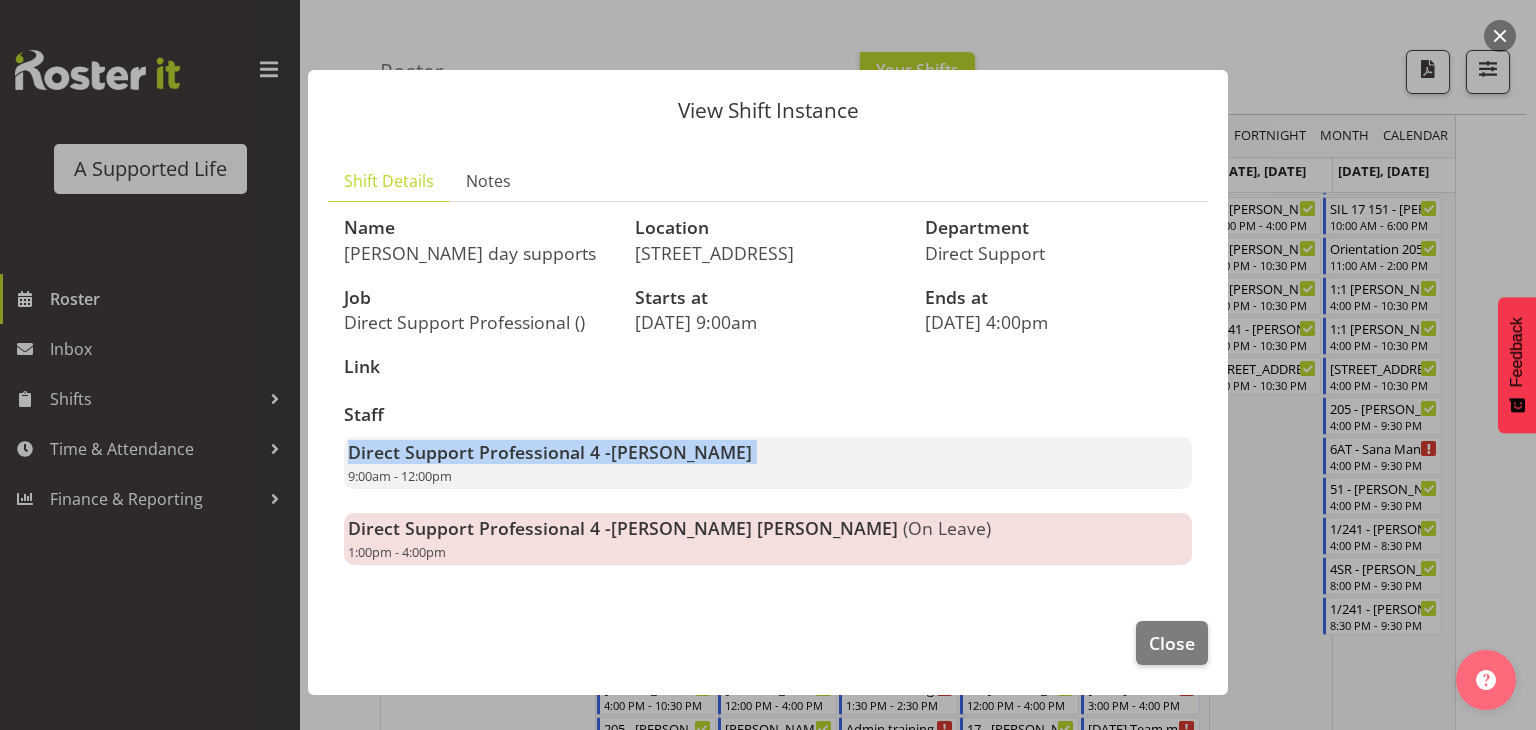 click on "Direct Support Professional 4 -  [PERSON_NAME]
9:00am - 12:00pm" at bounding box center (768, 463) 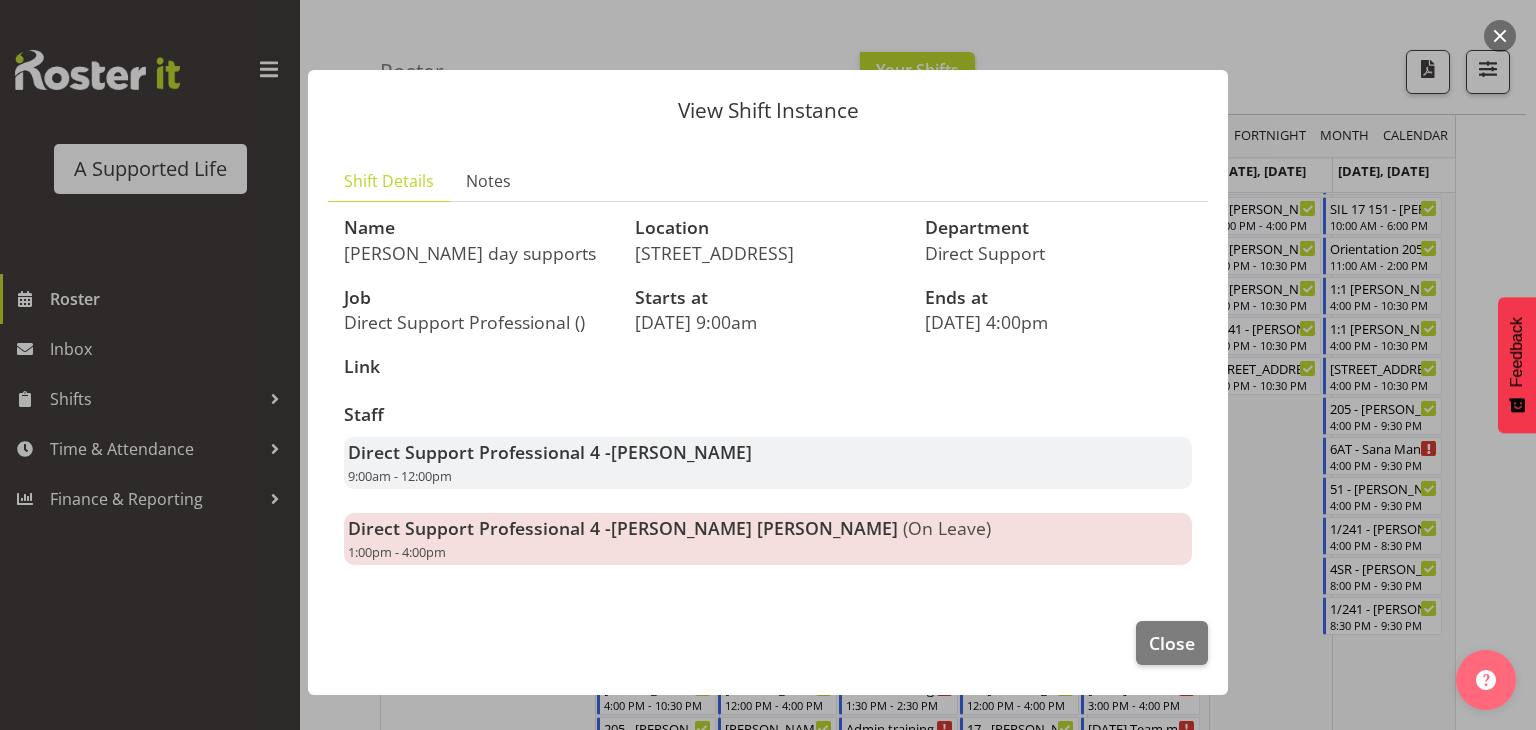 click on "Direct Support Professional 4 -  [PERSON_NAME]
9:00am - 12:00pm" at bounding box center (768, 463) 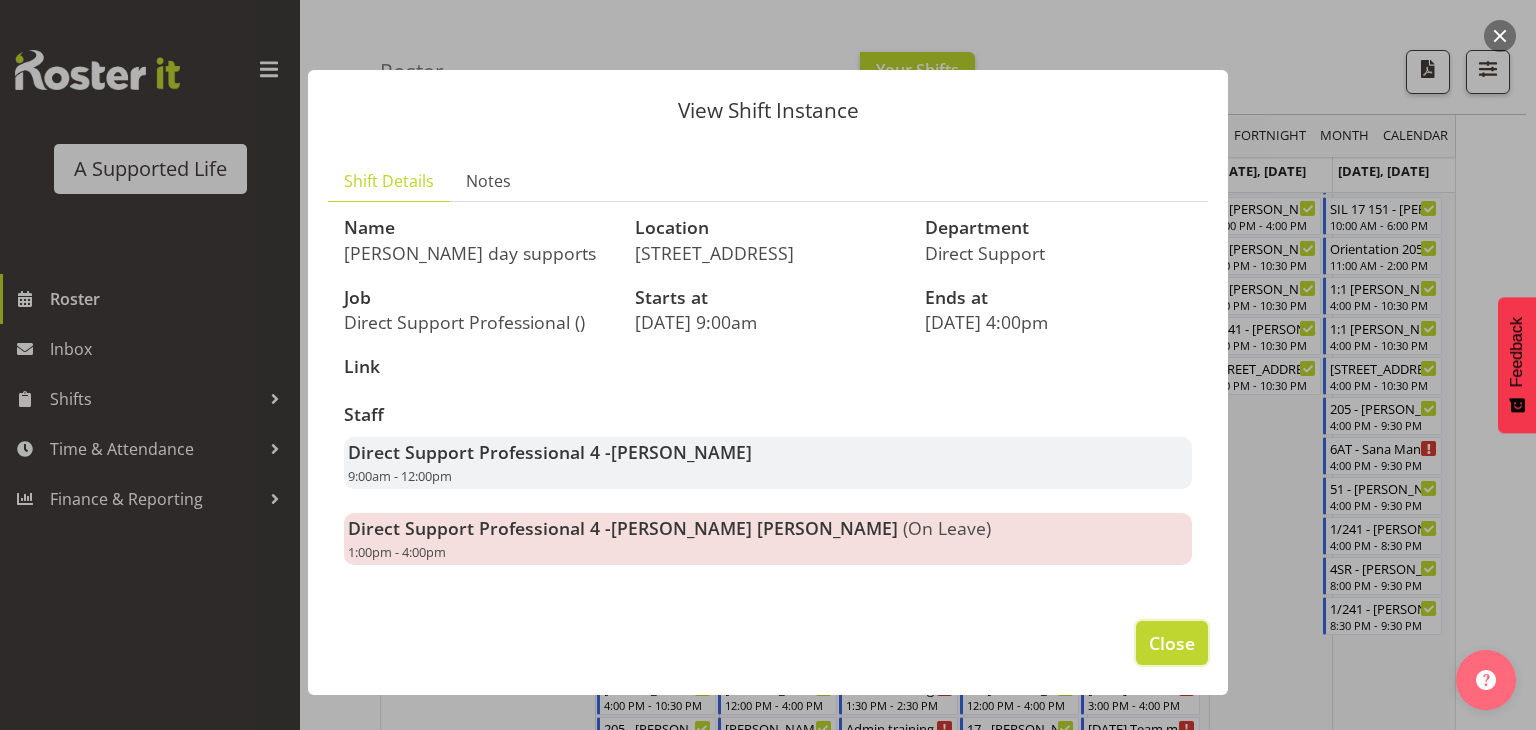 click on "Close" at bounding box center [1172, 643] 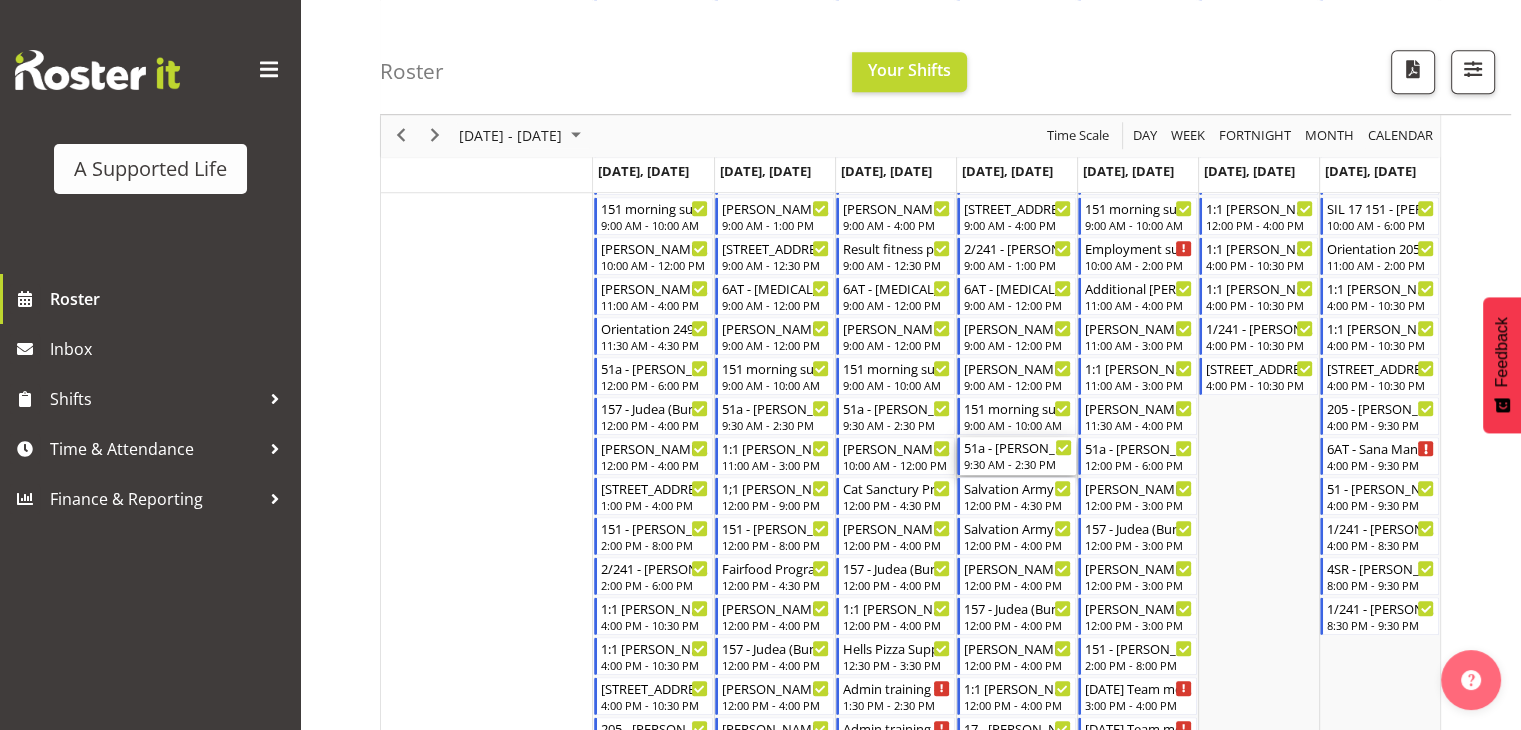 click on "9:30 AM - 2:30 PM" at bounding box center (1018, 464) 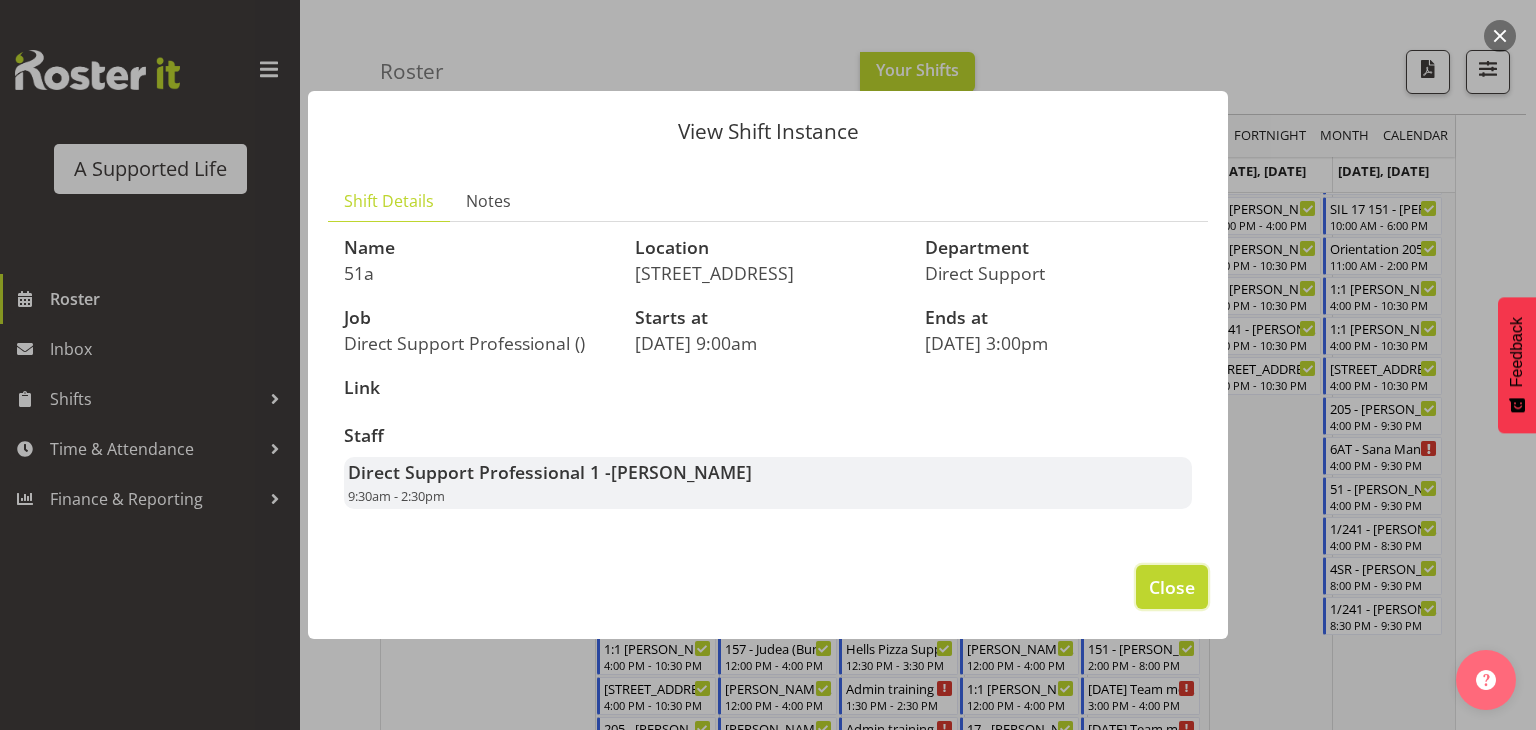 click on "Close" at bounding box center (1172, 587) 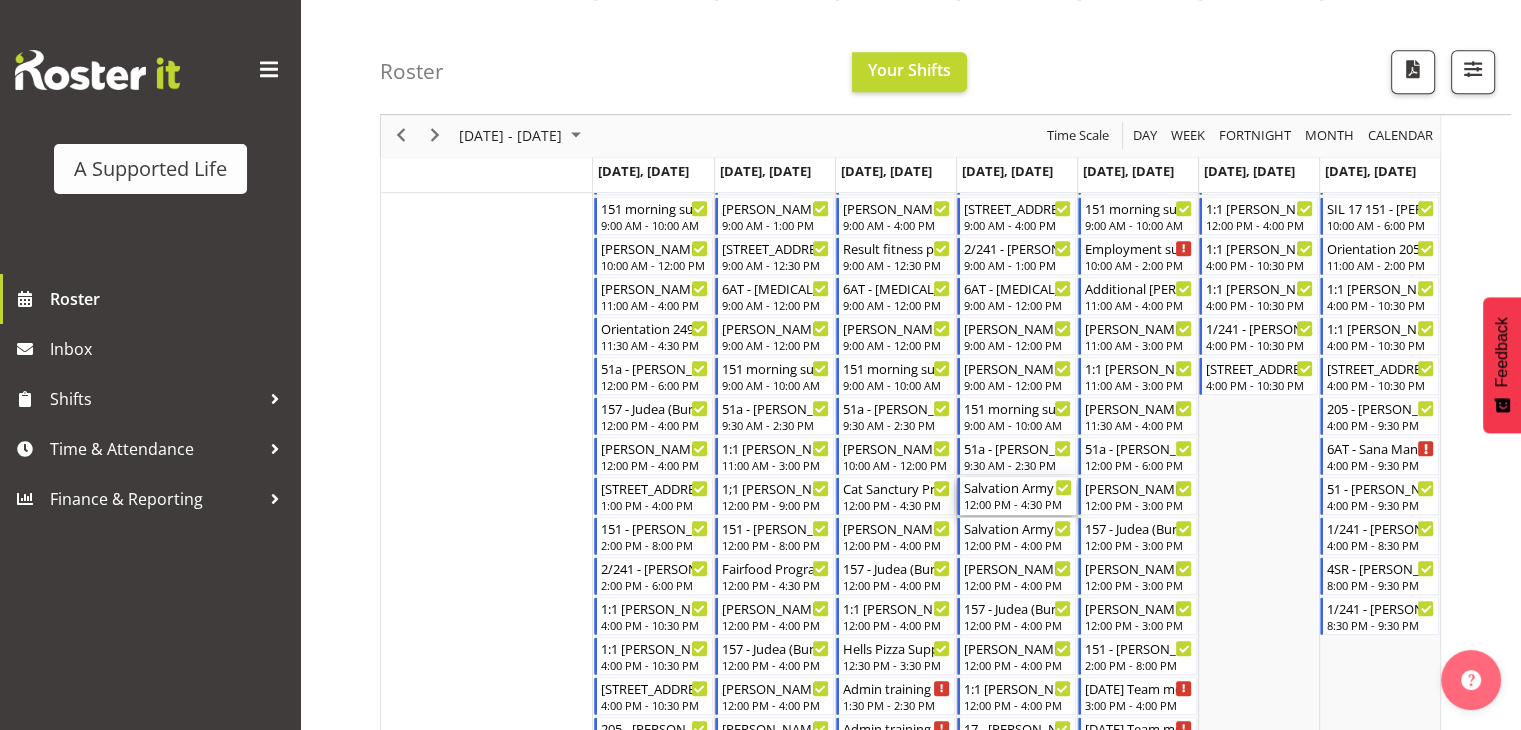 click on "12:00 PM - 4:30 PM" at bounding box center [1018, 504] 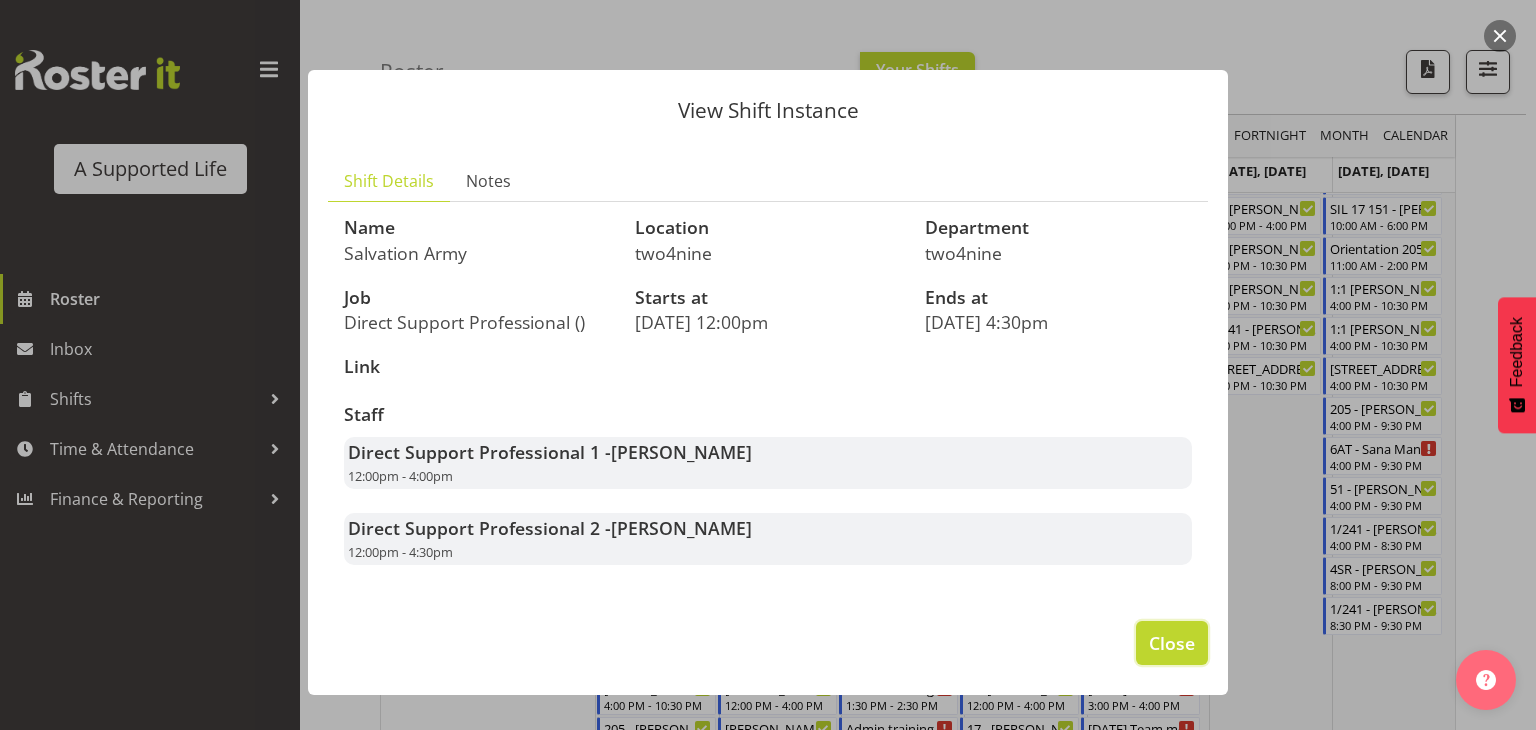 click on "Close" at bounding box center [1172, 643] 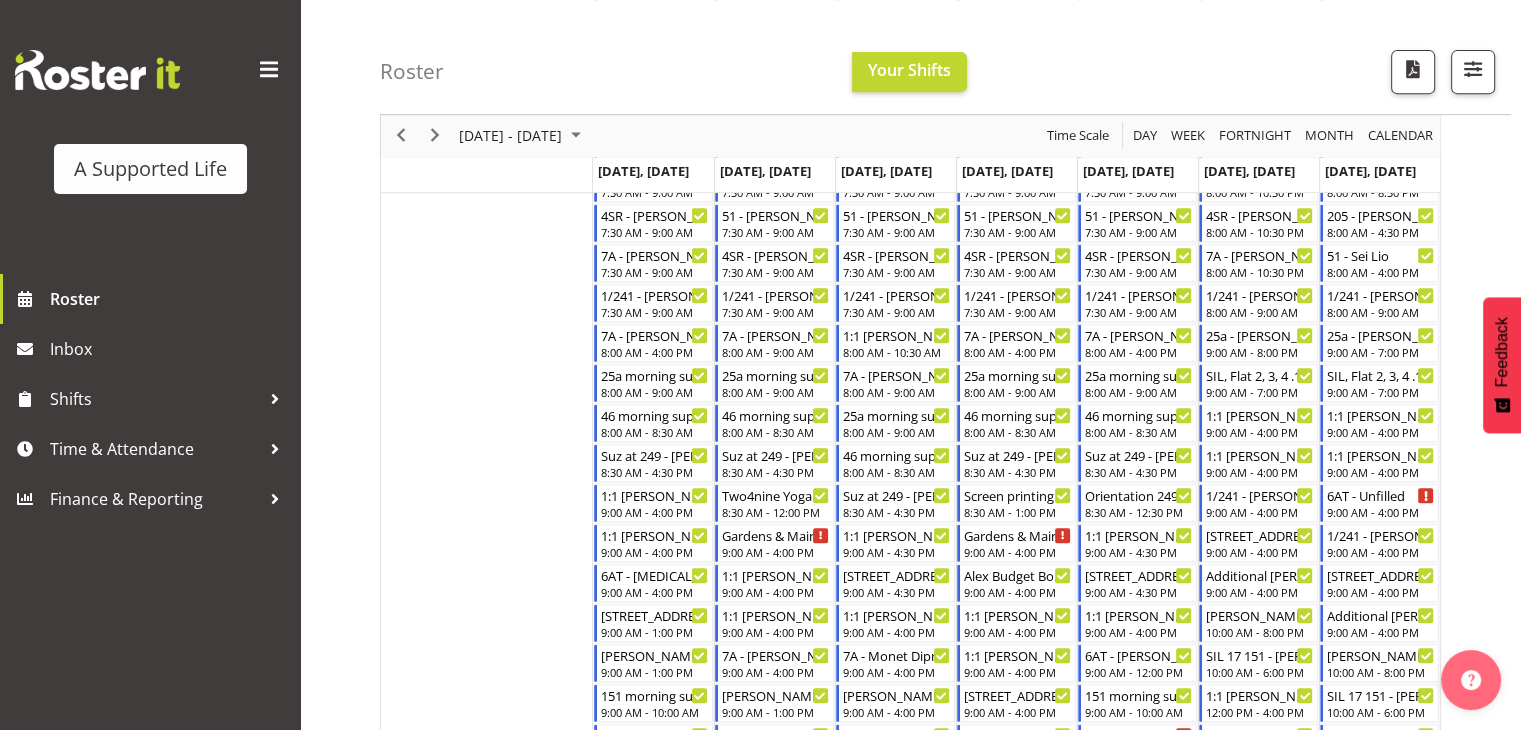 scroll, scrollTop: 890, scrollLeft: 0, axis: vertical 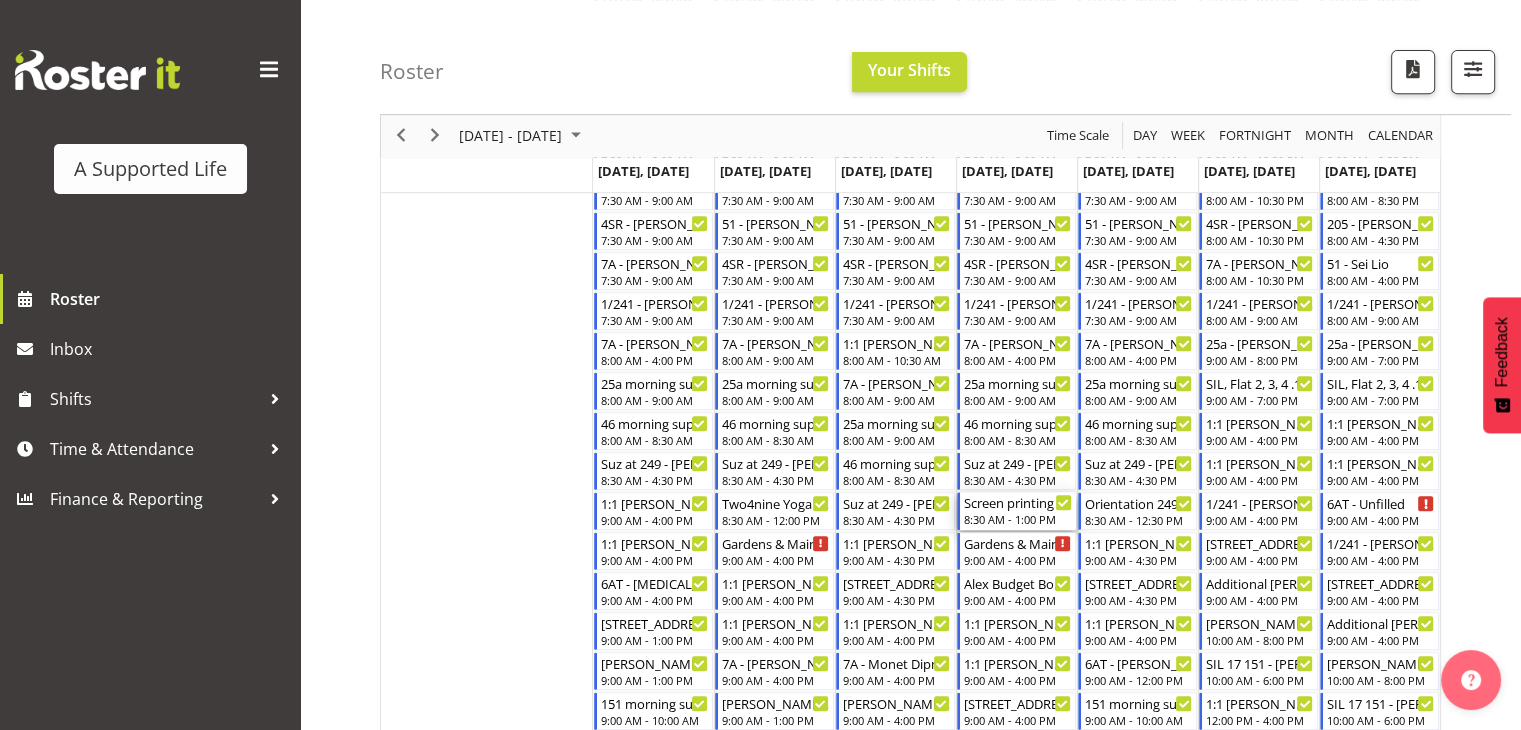 click on "Screen printing - [PERSON_NAME] Support - [PERSON_NAME]" at bounding box center [1018, 502] 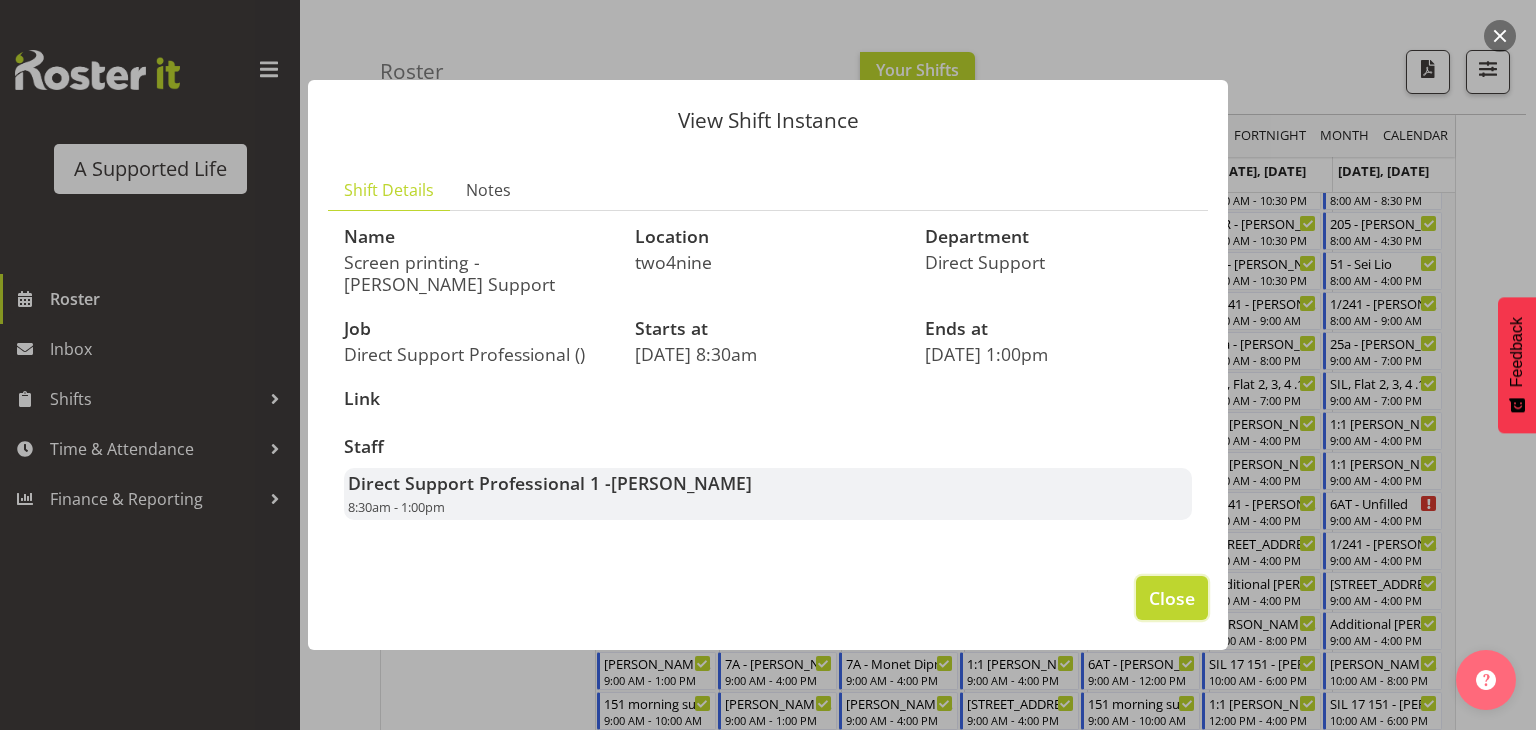 click on "Close" at bounding box center (1172, 598) 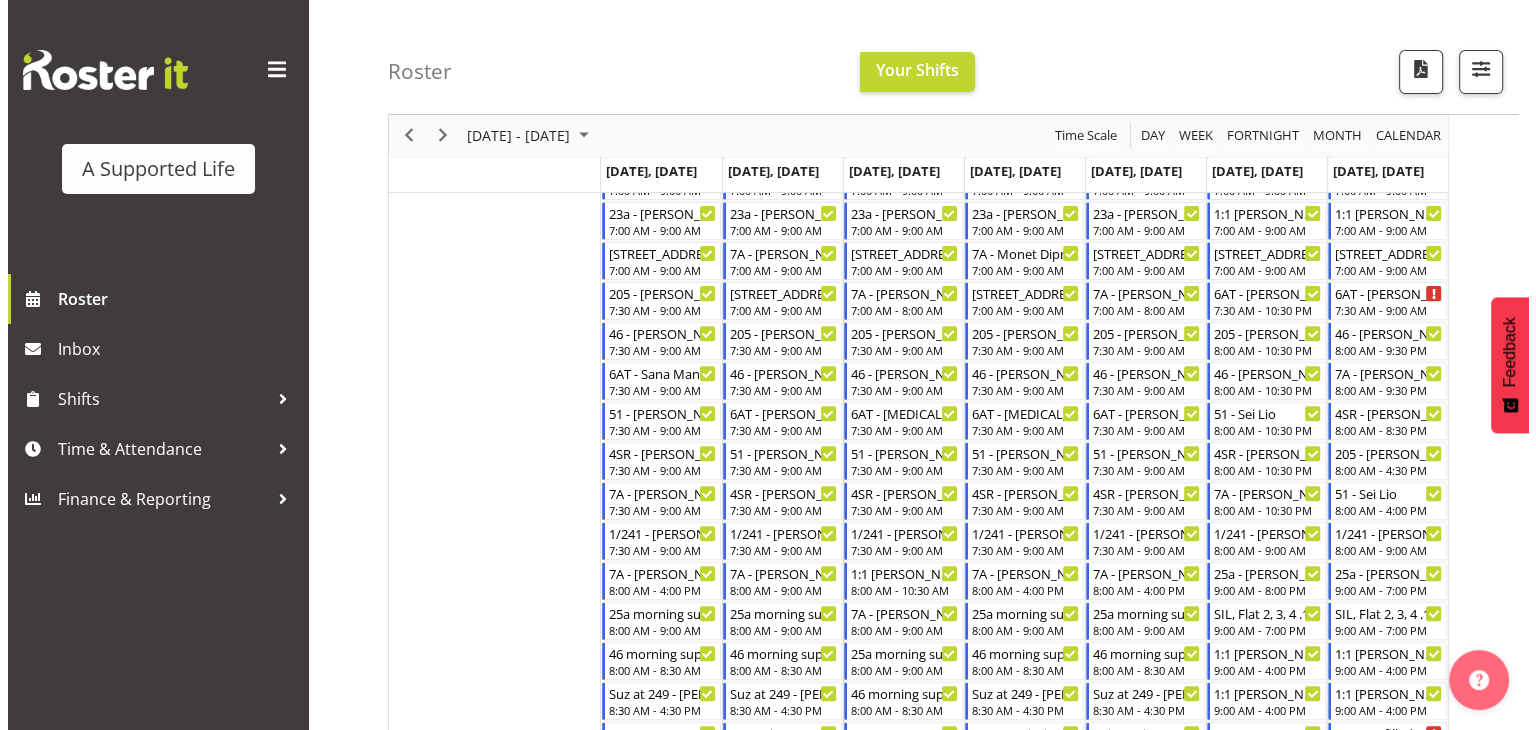 scroll, scrollTop: 659, scrollLeft: 0, axis: vertical 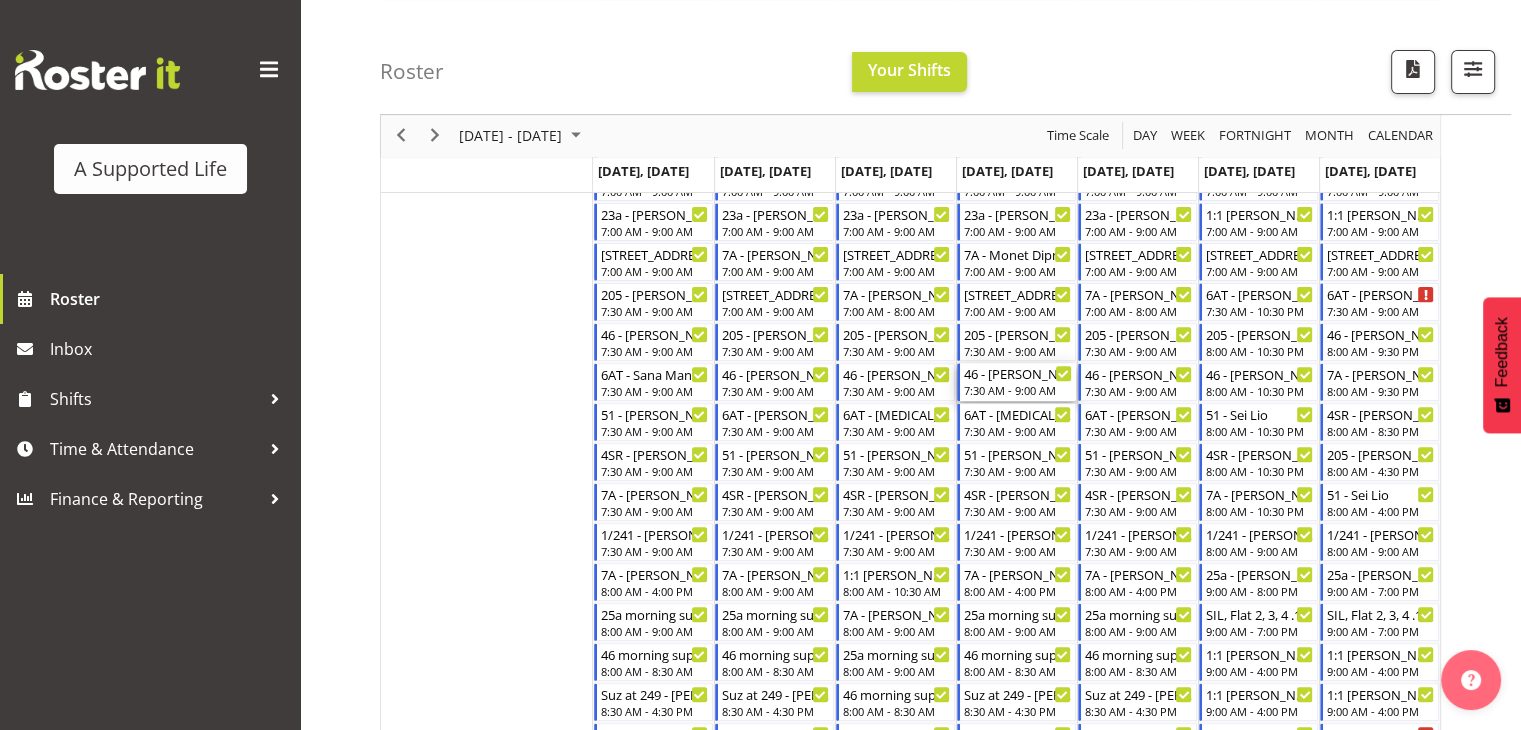click on "46 - [PERSON_NAME]" at bounding box center [1018, 373] 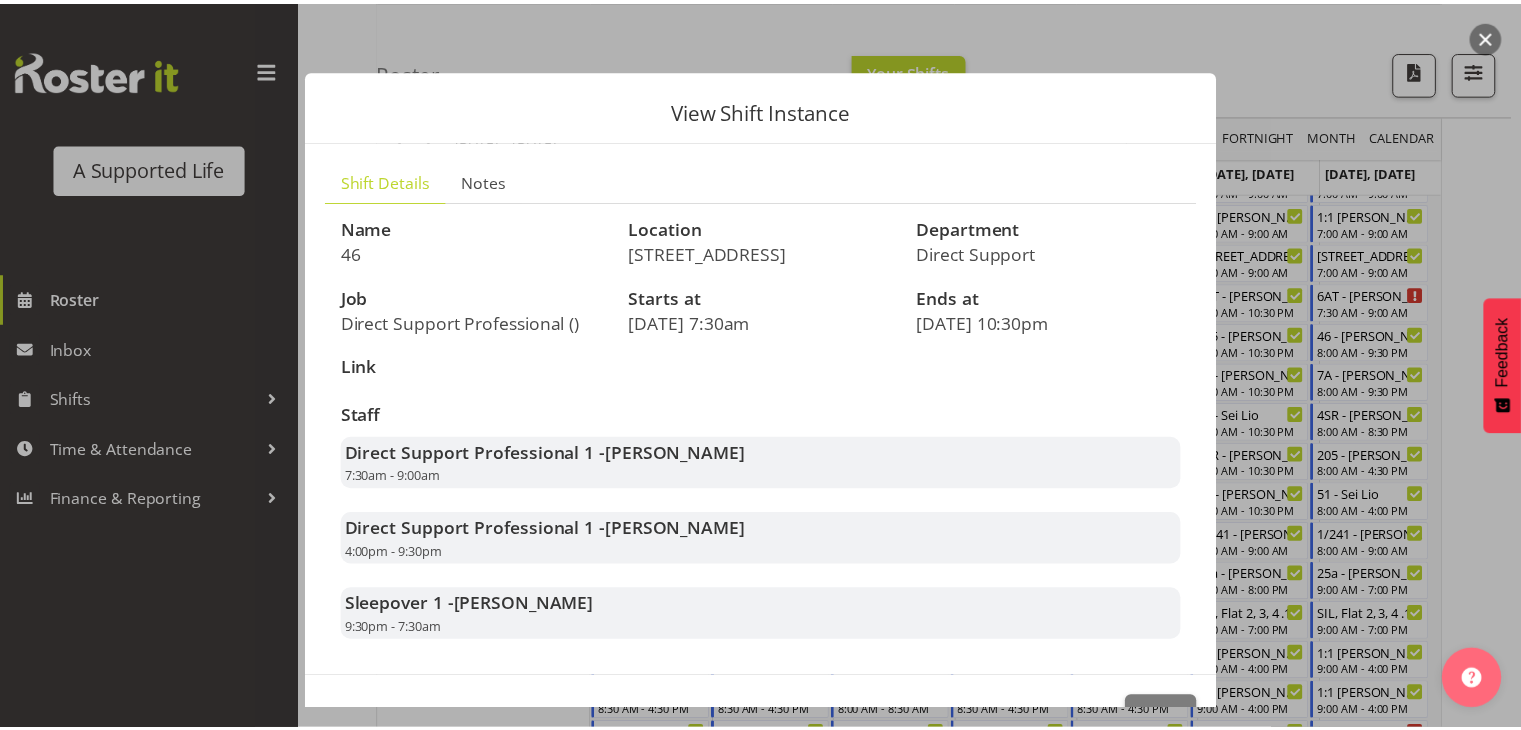 scroll, scrollTop: 60, scrollLeft: 0, axis: vertical 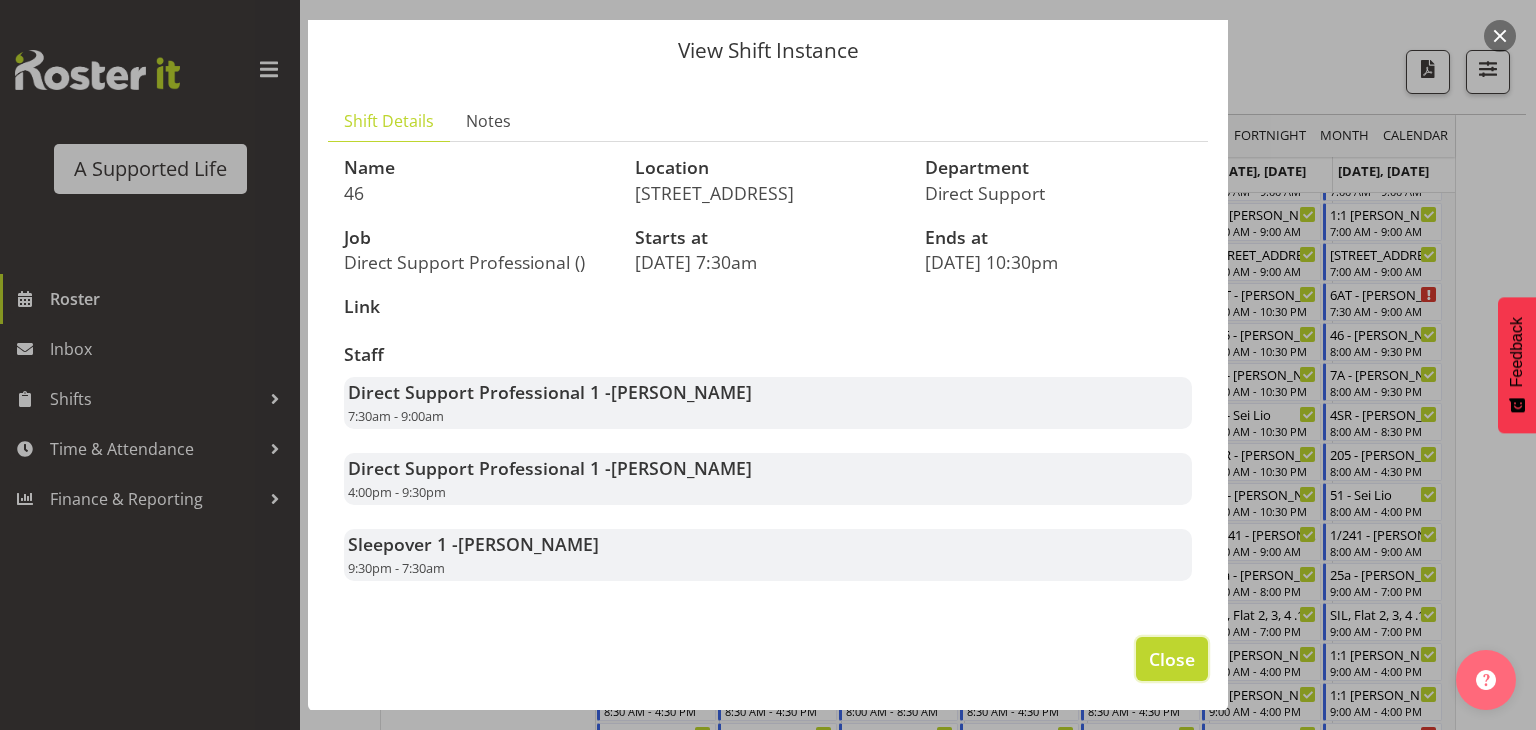 click on "Close" at bounding box center (1172, 659) 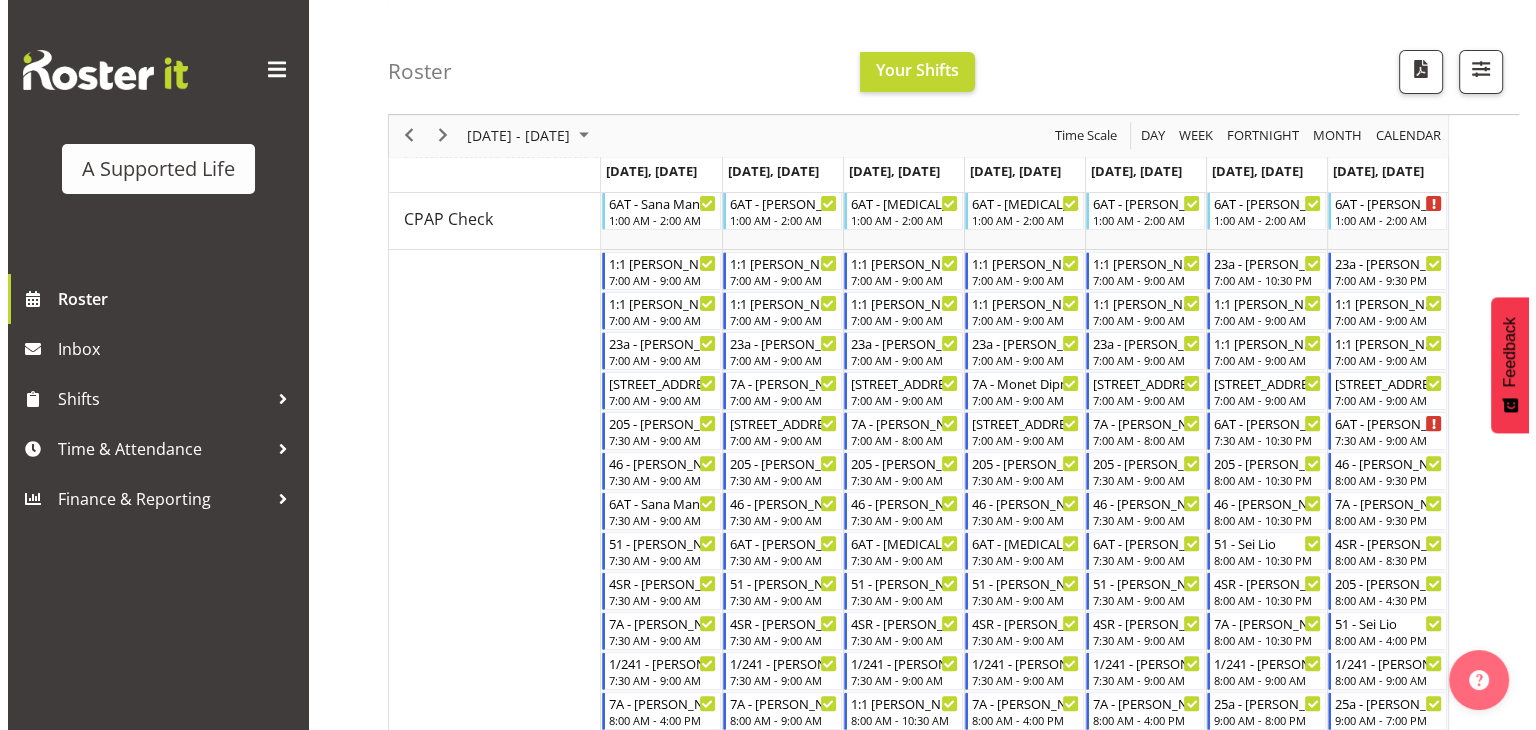 scroll, scrollTop: 531, scrollLeft: 0, axis: vertical 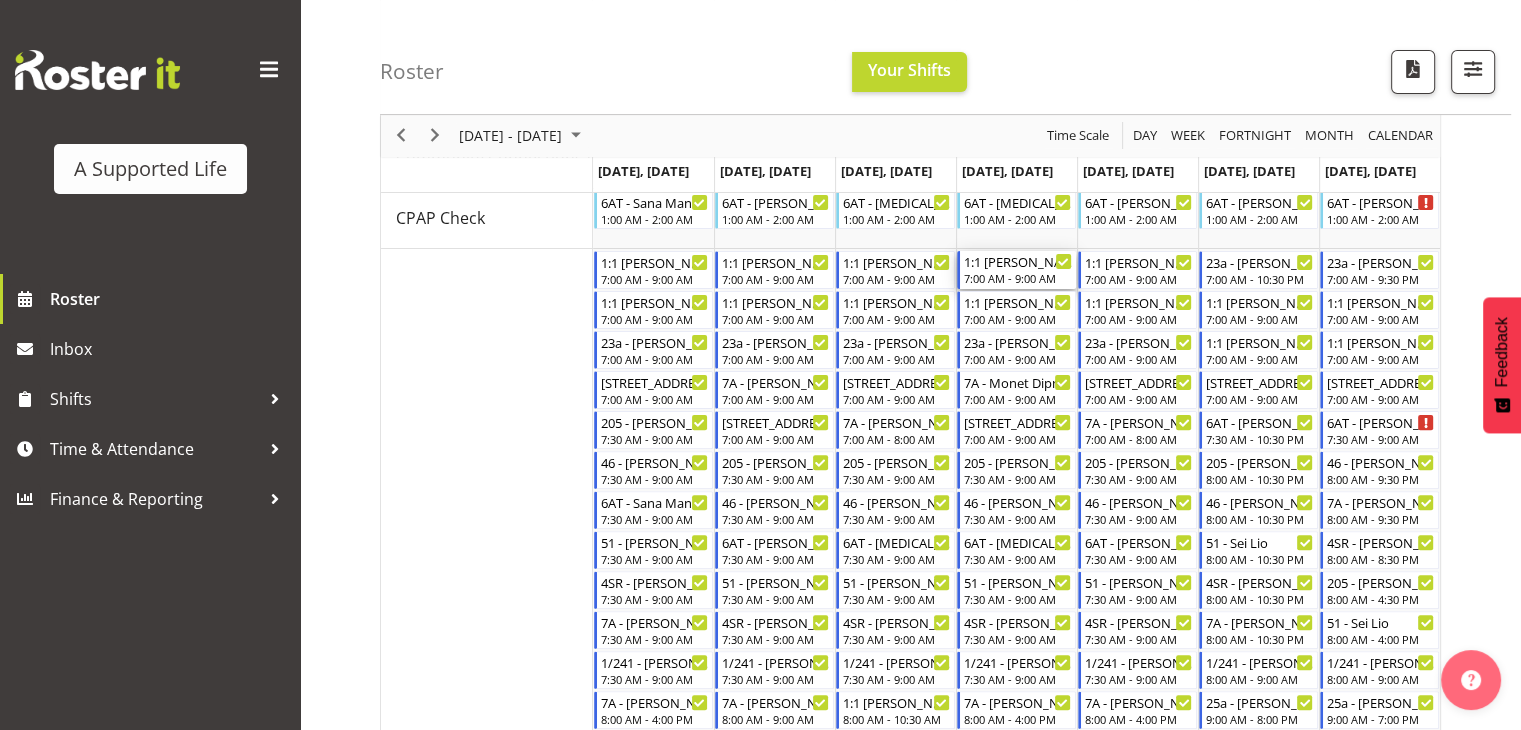 click on "1:1 [PERSON_NAME] 7:00 AM - 9:00 AM" at bounding box center (1018, 270) 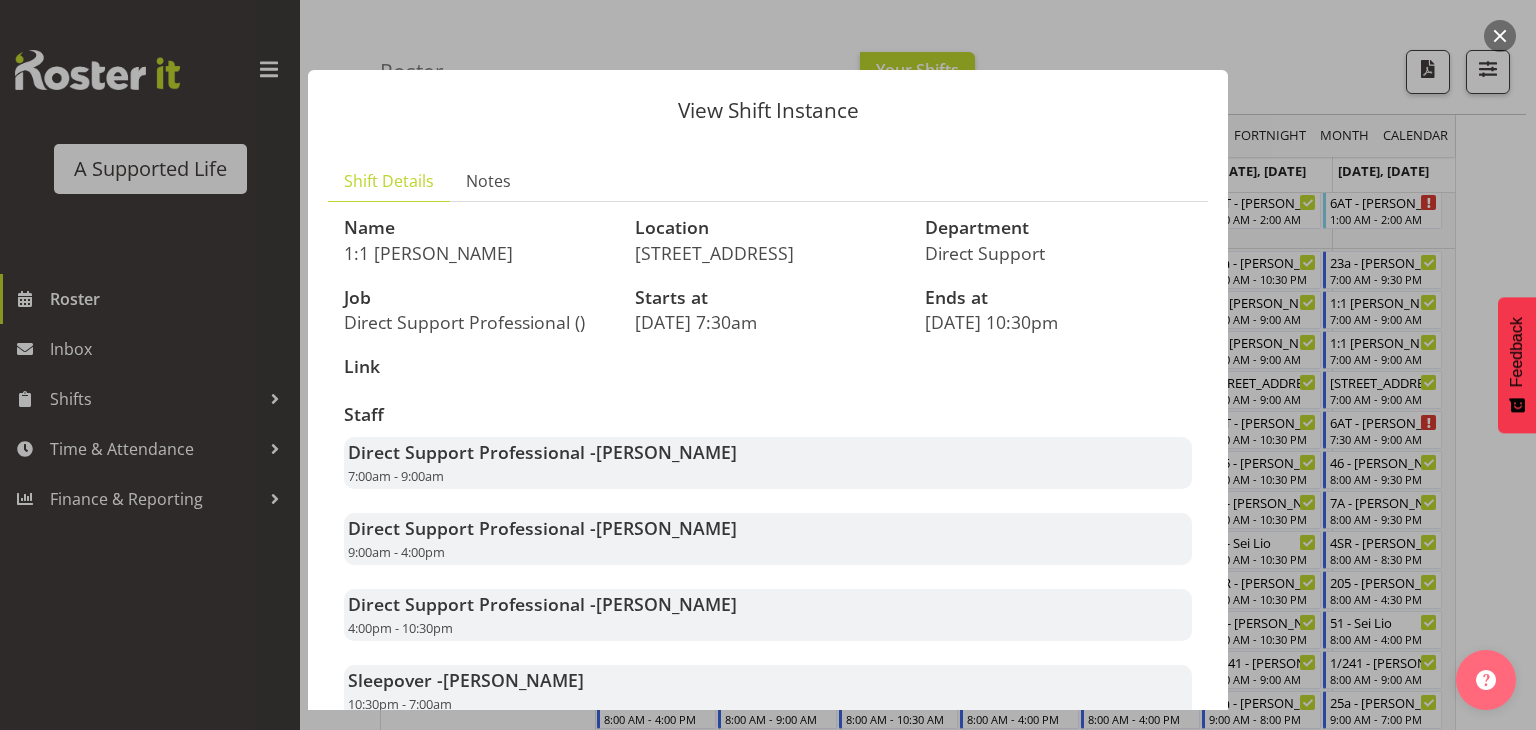 scroll, scrollTop: 136, scrollLeft: 0, axis: vertical 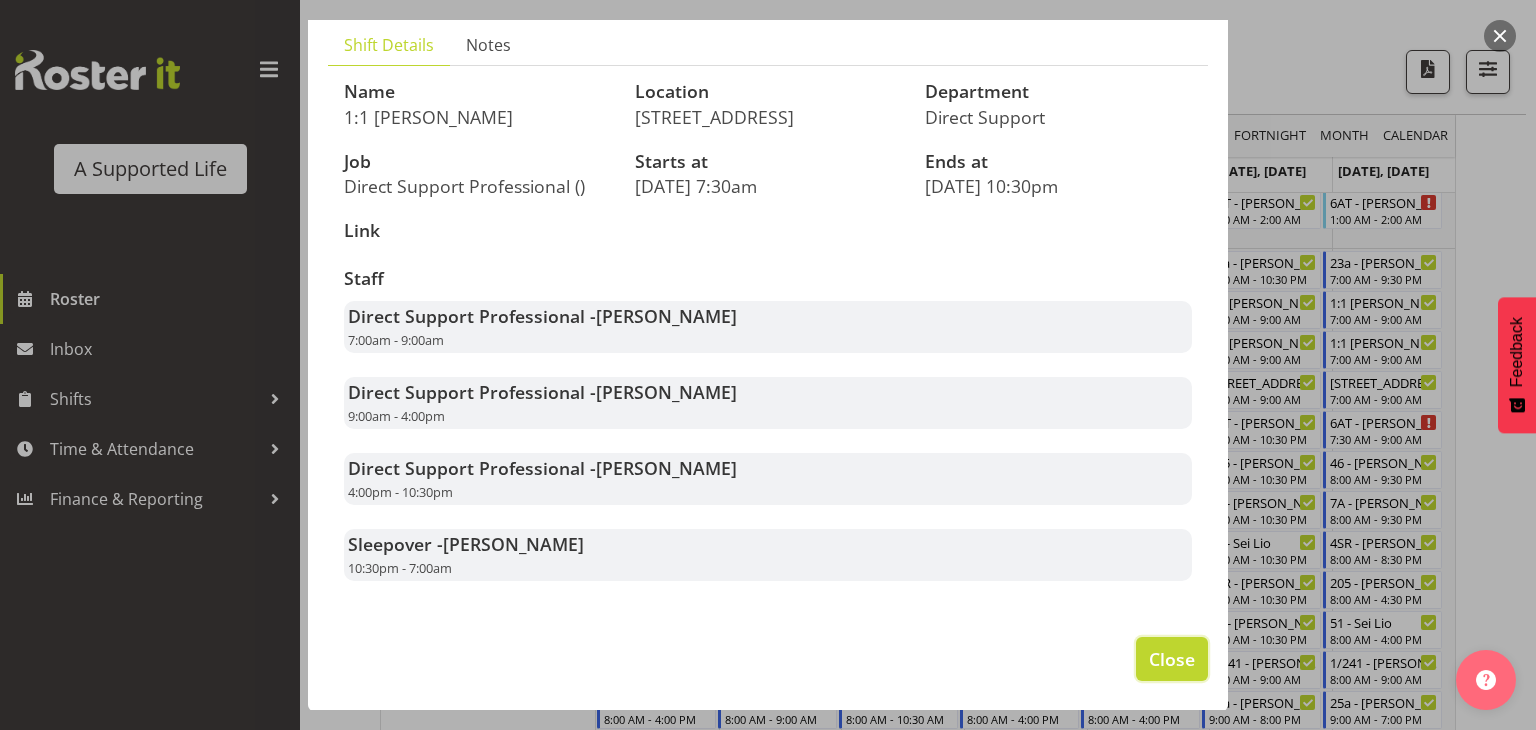 click on "Close" at bounding box center [1172, 659] 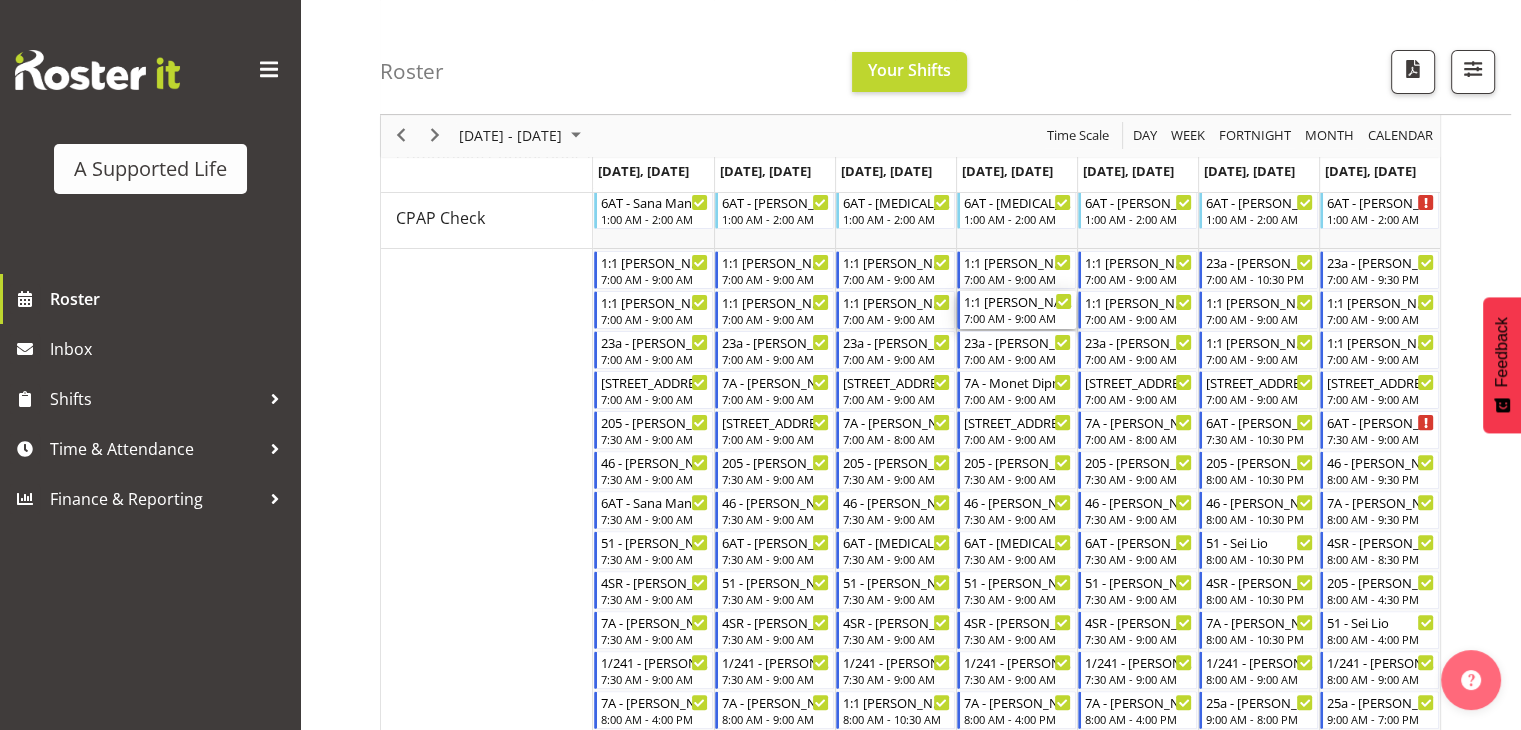 click on "7:00 AM - 9:00 AM" at bounding box center [1018, 318] 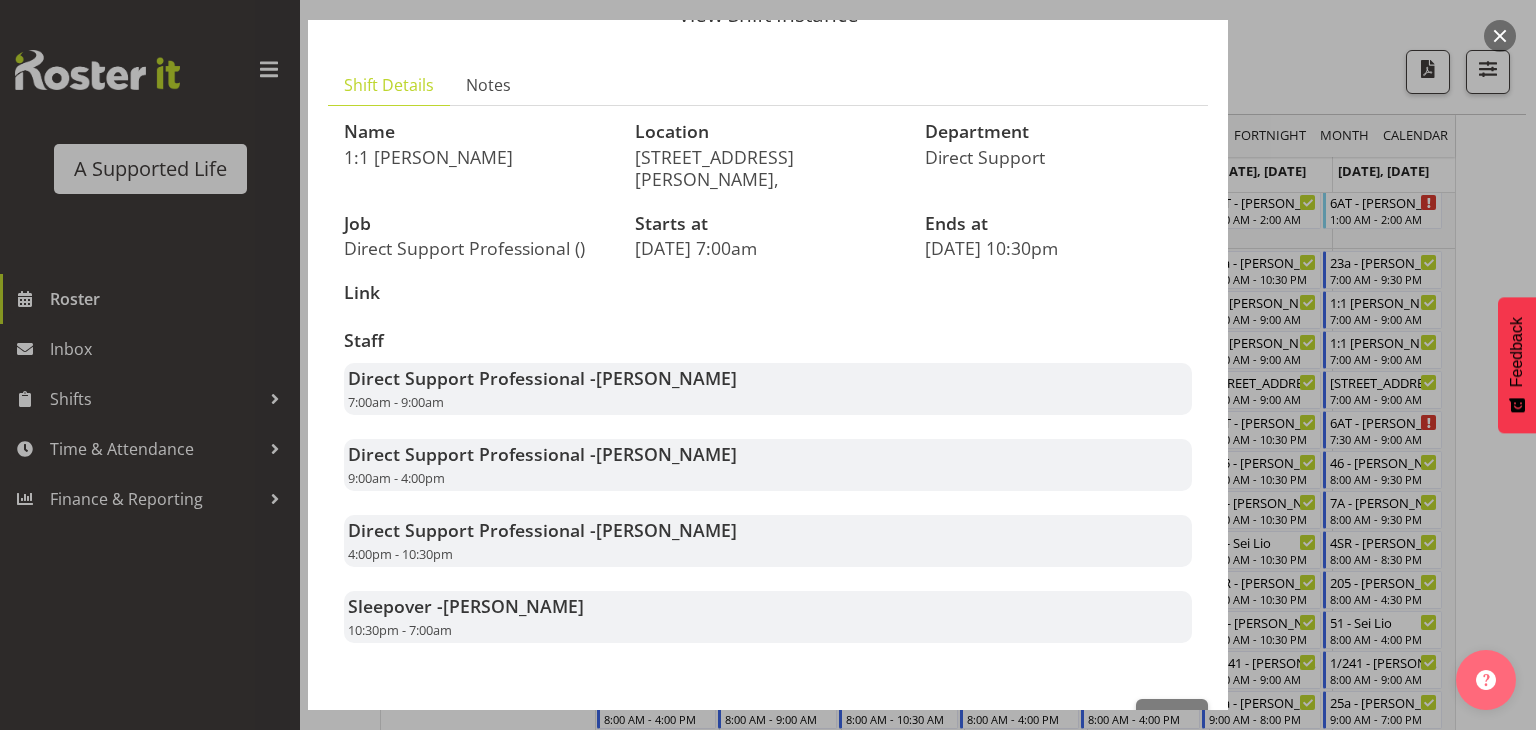scroll, scrollTop: 136, scrollLeft: 0, axis: vertical 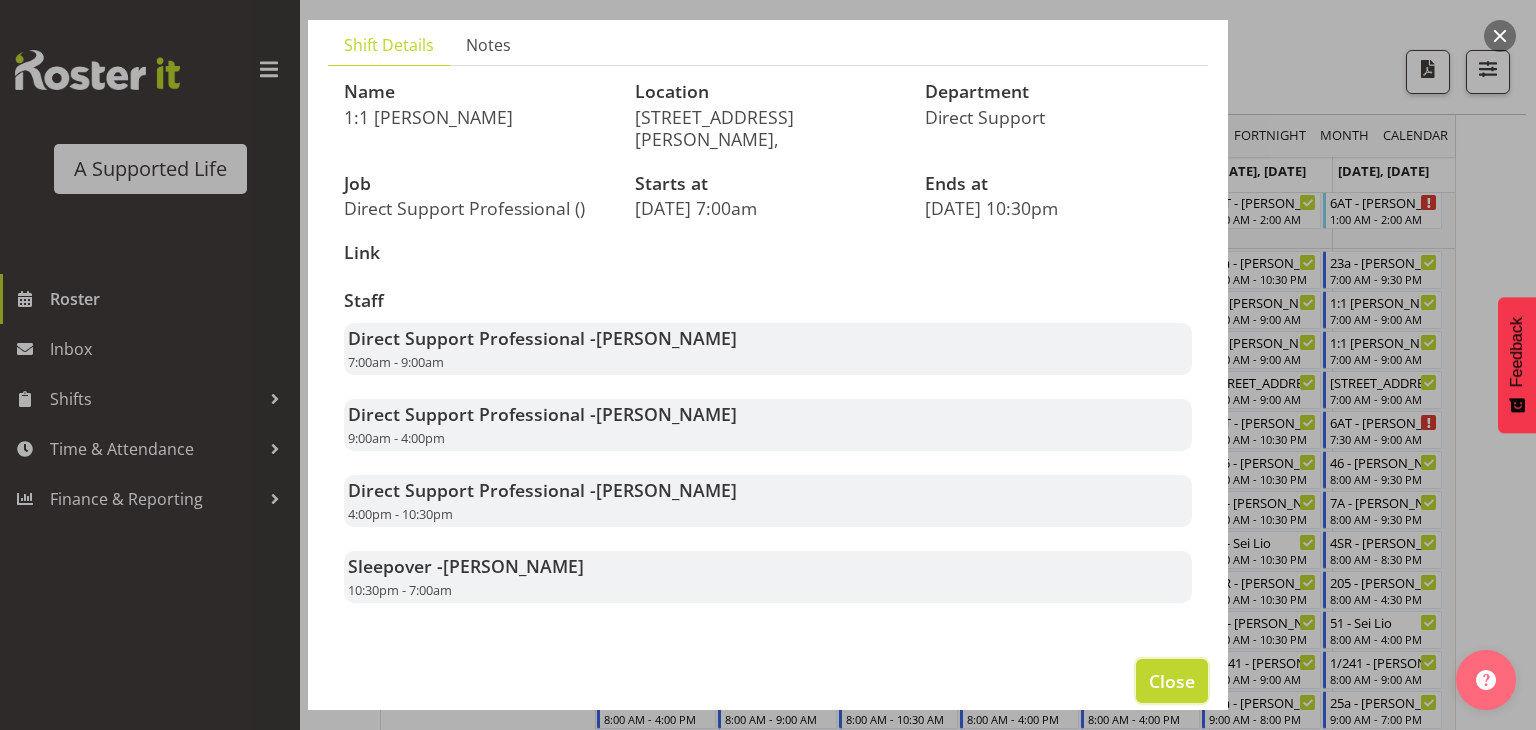 click on "Close" at bounding box center [1172, 681] 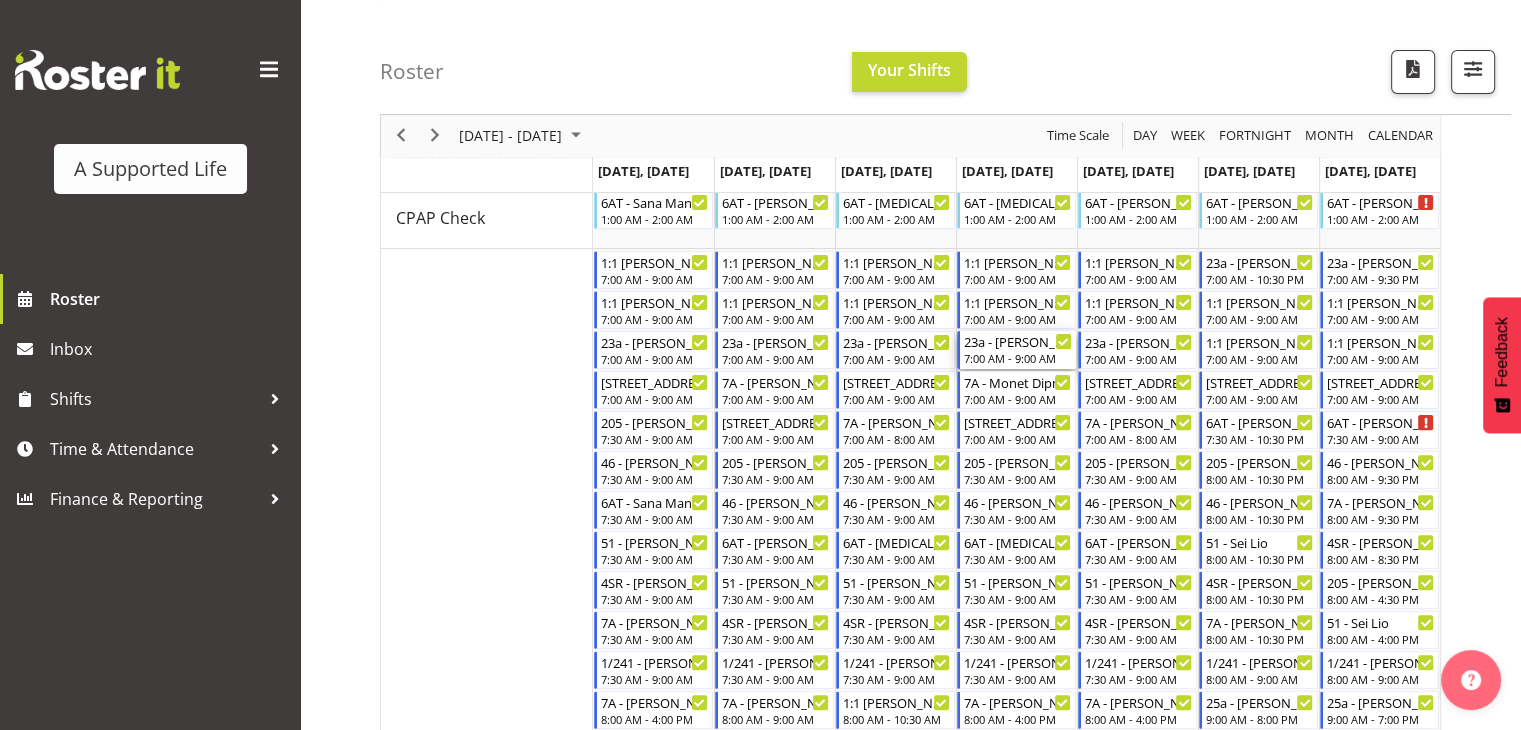 click on "7:00 AM - 9:00 AM" at bounding box center (1018, 358) 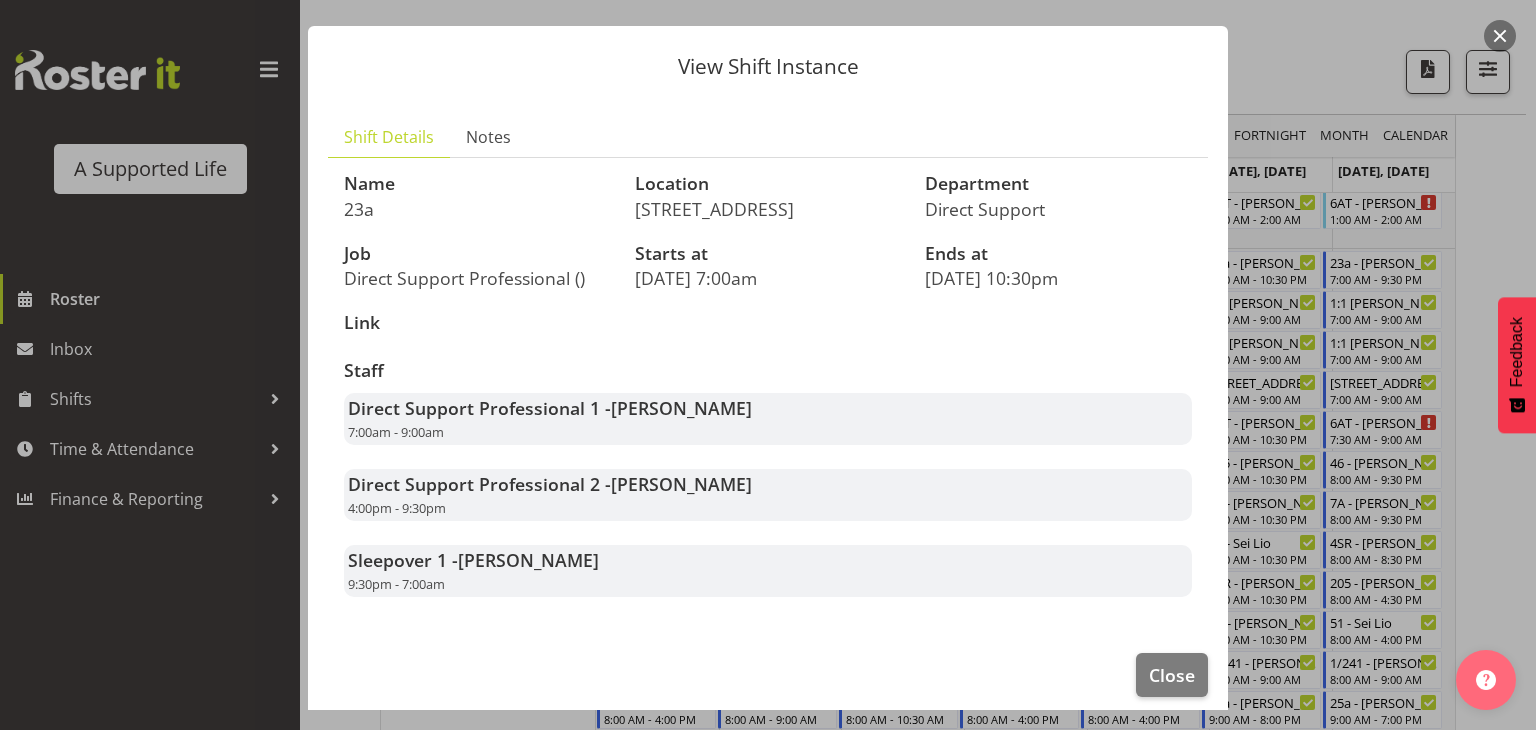 scroll, scrollTop: 60, scrollLeft: 0, axis: vertical 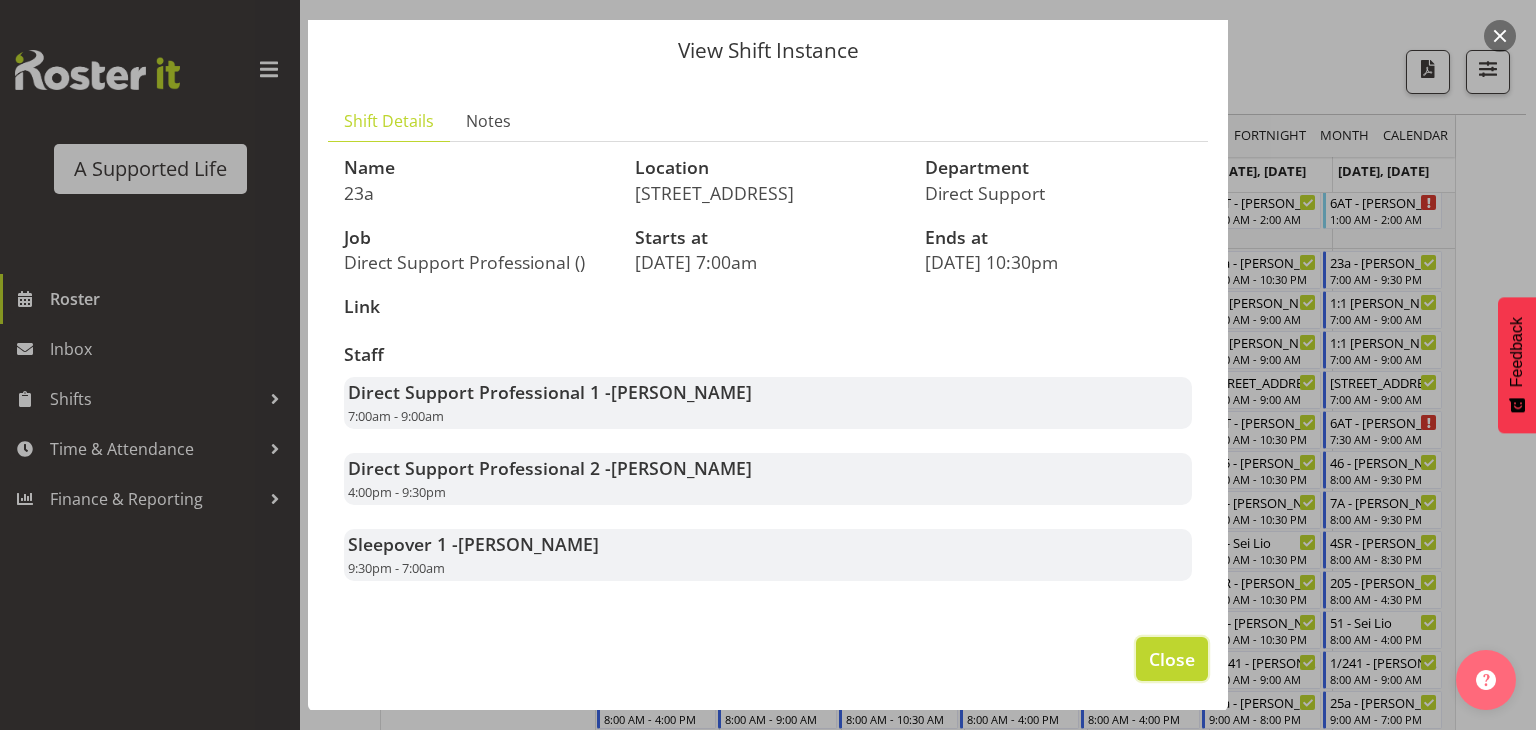 click on "Close" at bounding box center (1172, 659) 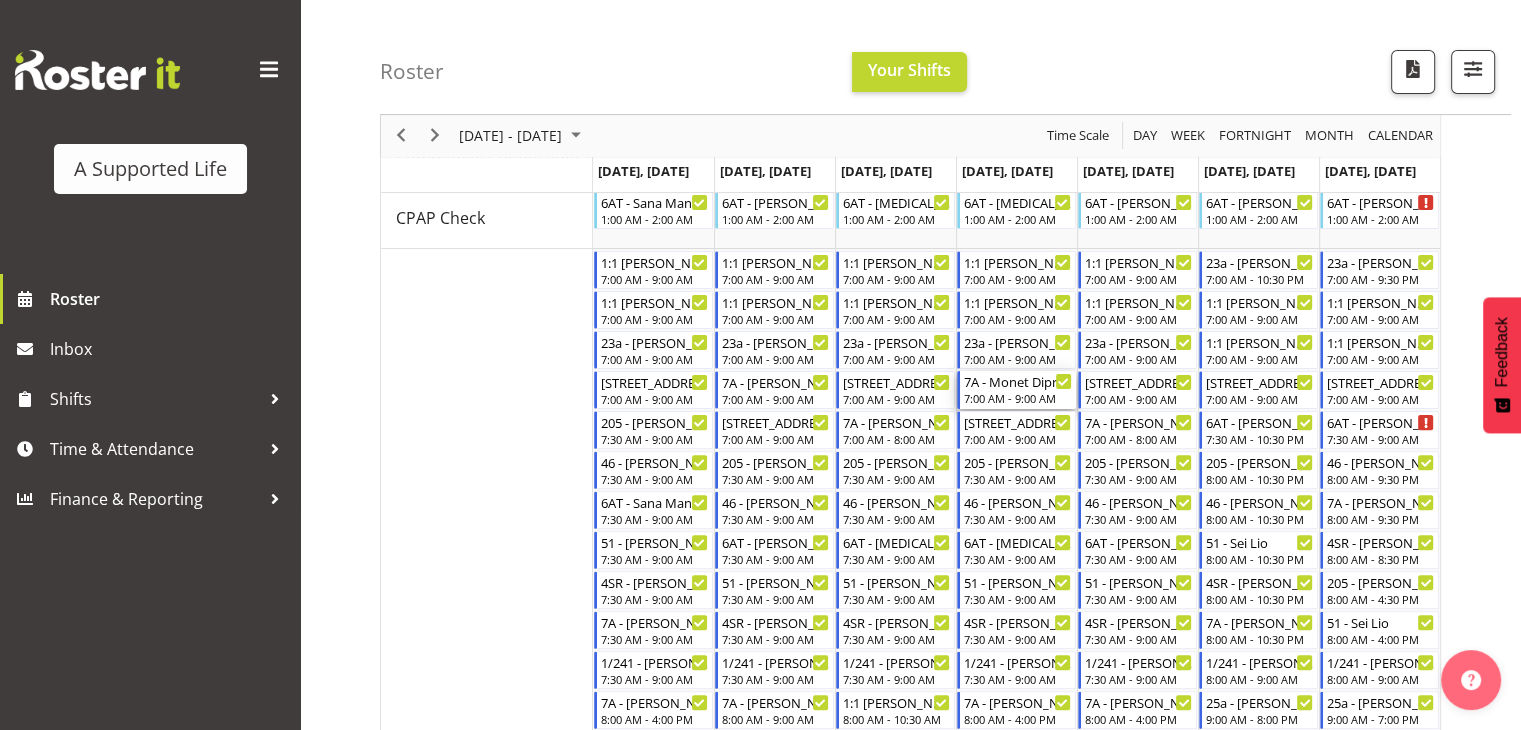 click on "7:00 AM - 9:00 AM" at bounding box center [1018, 398] 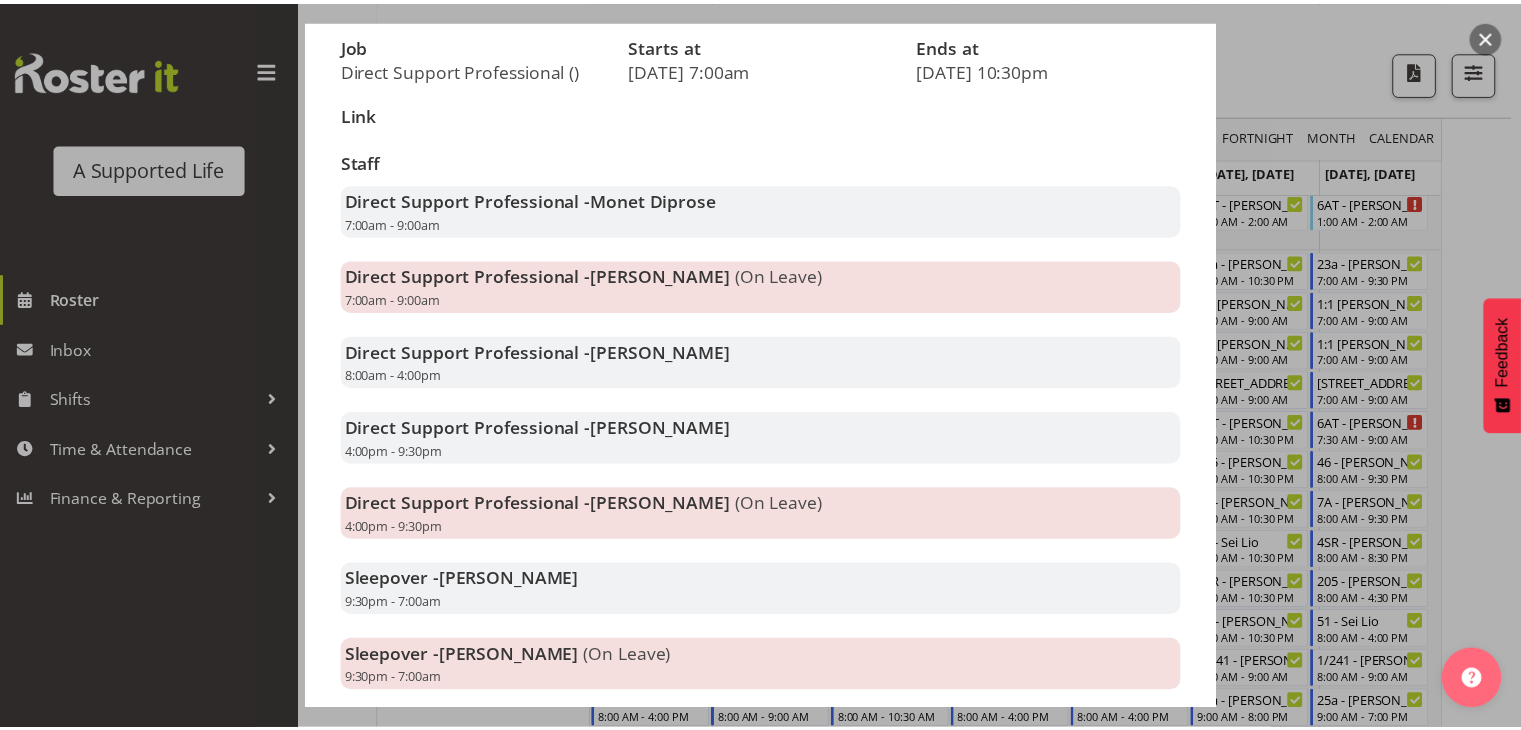 scroll, scrollTop: 364, scrollLeft: 0, axis: vertical 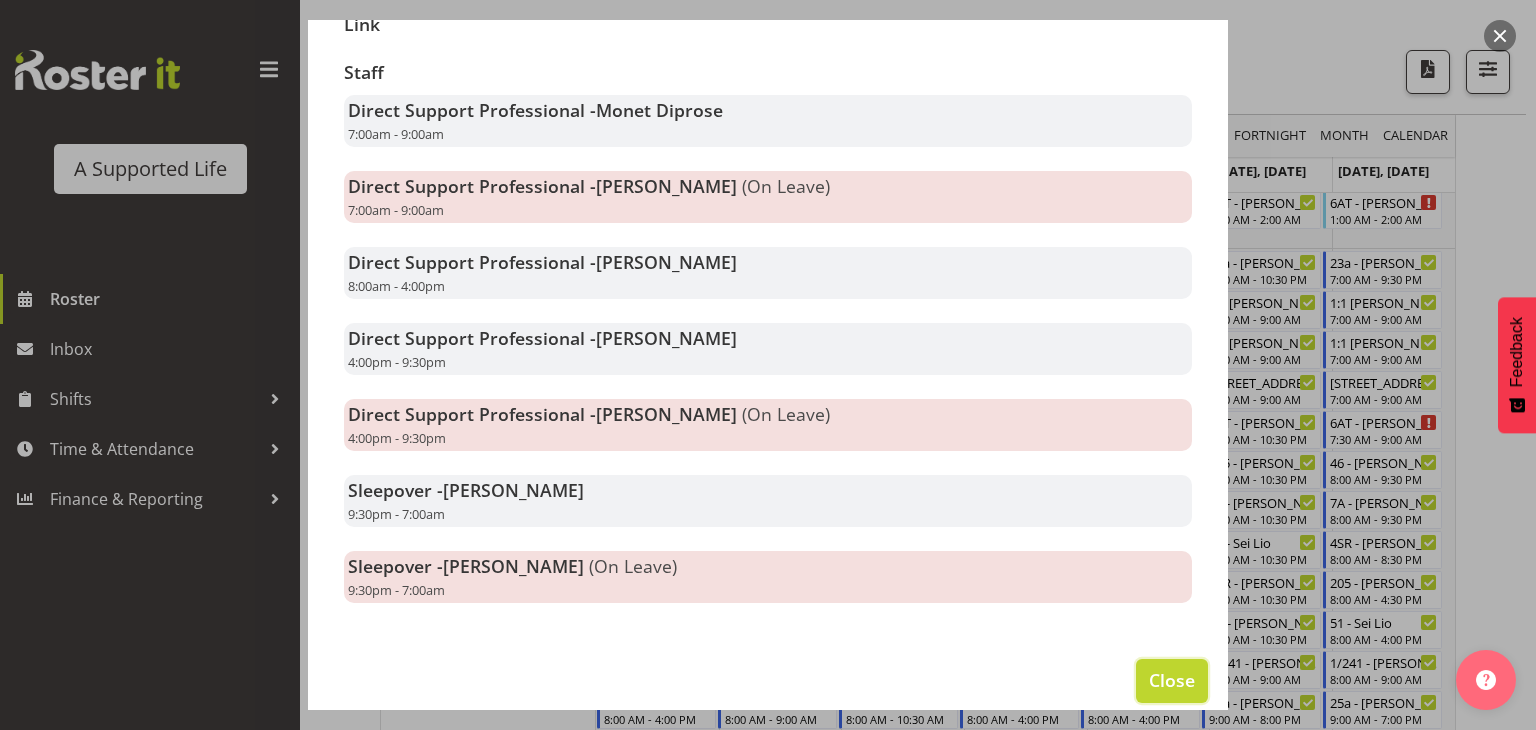click on "Close" at bounding box center [1172, 680] 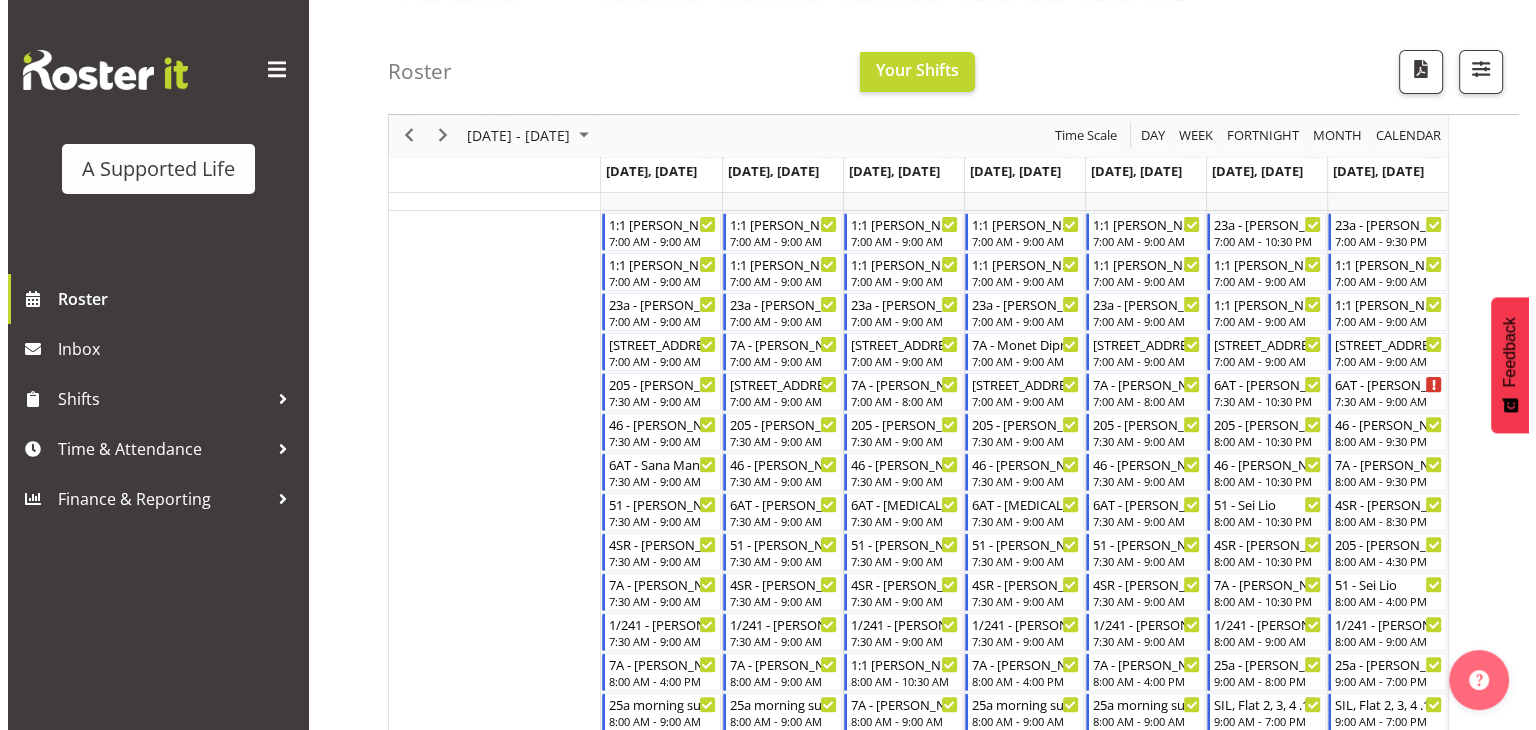 scroll, scrollTop: 574, scrollLeft: 0, axis: vertical 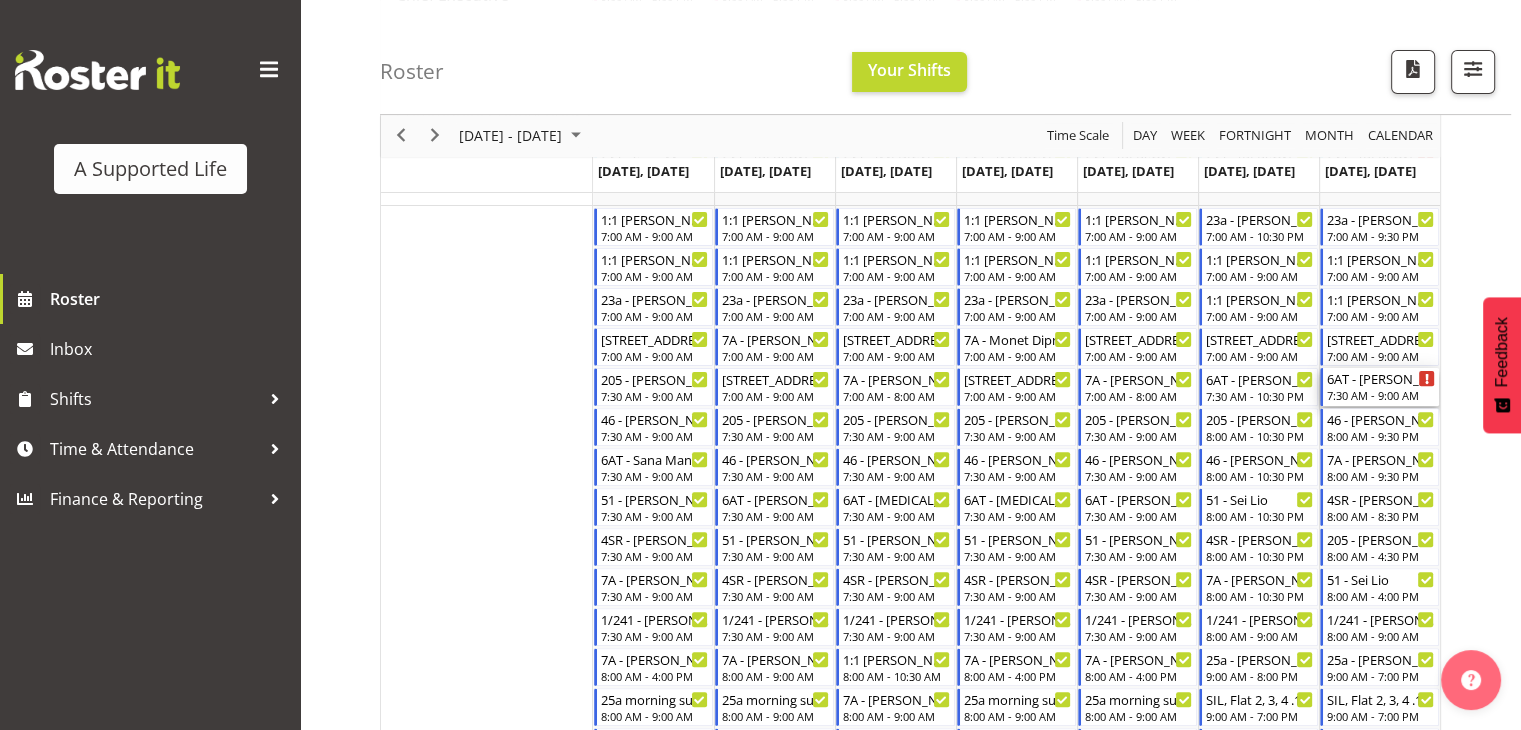 click on "7:30 AM - 9:00 AM" at bounding box center [1381, 395] 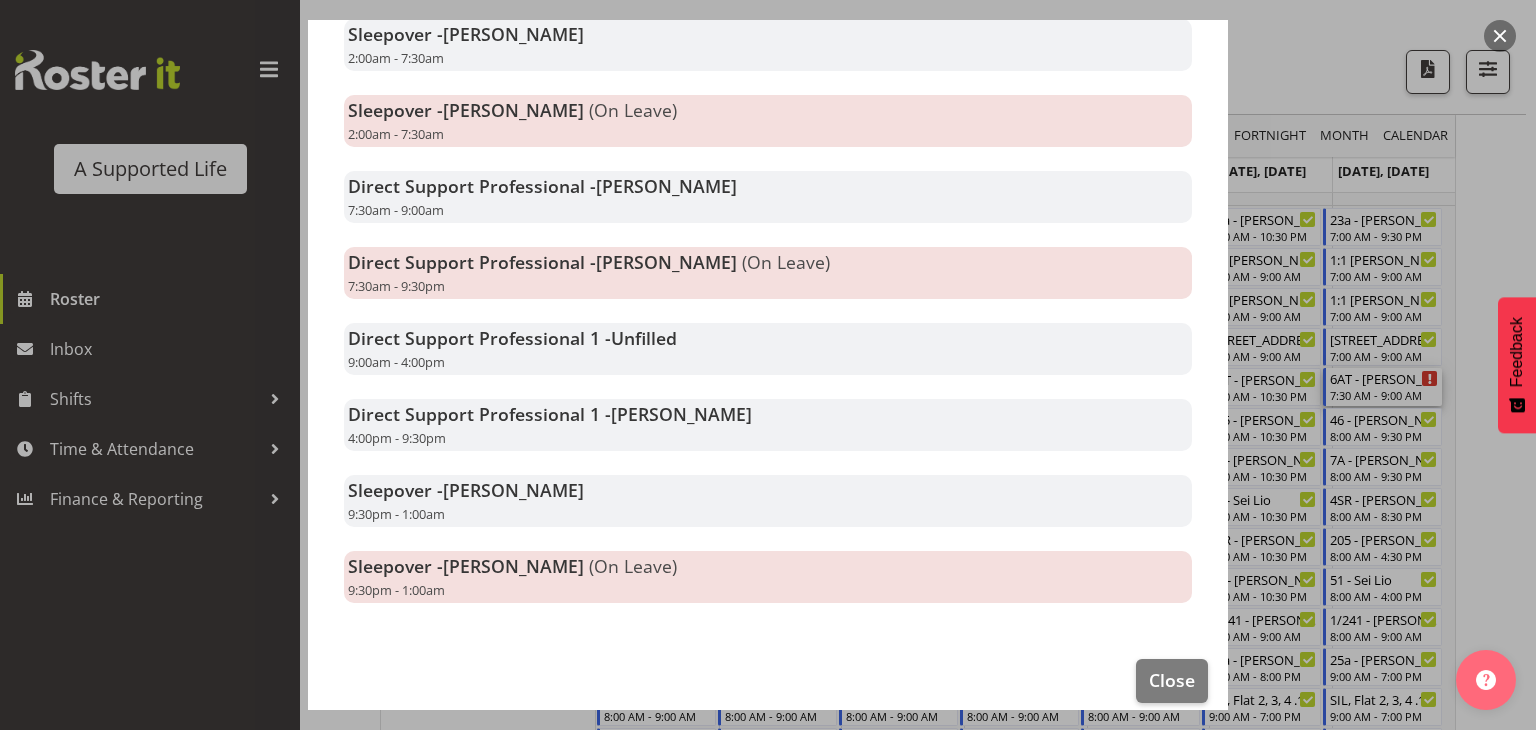 scroll, scrollTop: 592, scrollLeft: 0, axis: vertical 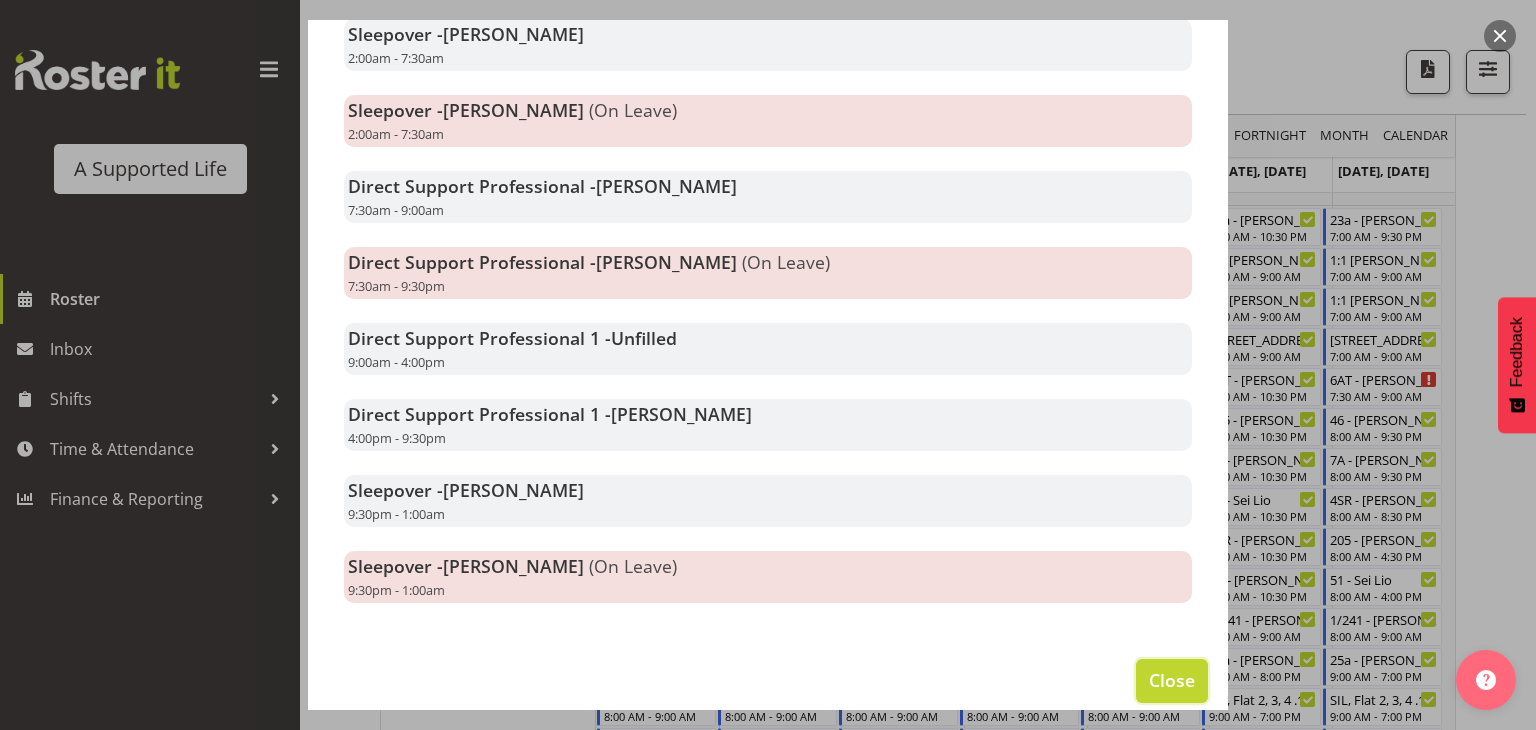 click on "Close" at bounding box center [1172, 681] 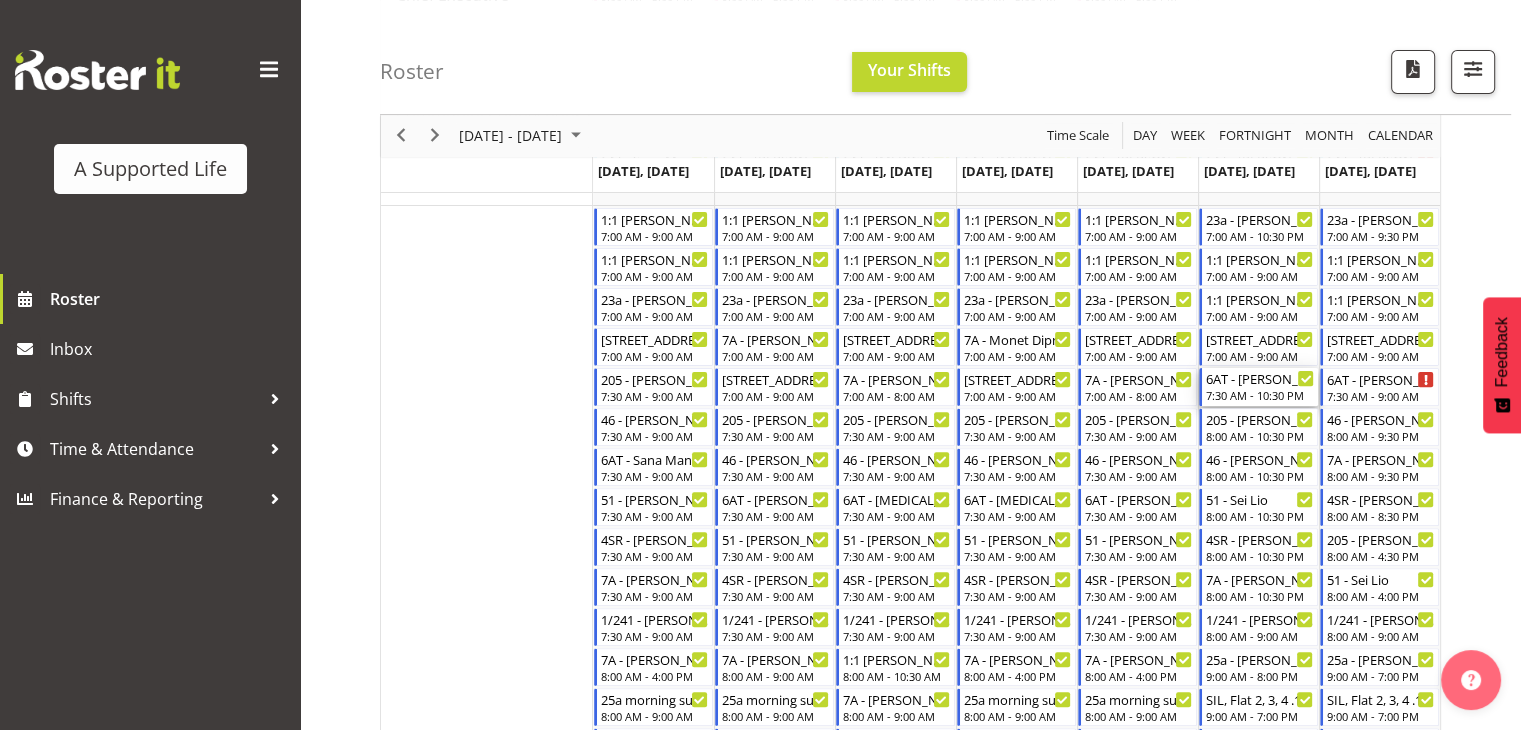 click on "7:30 AM - 10:30 PM" at bounding box center (1260, 395) 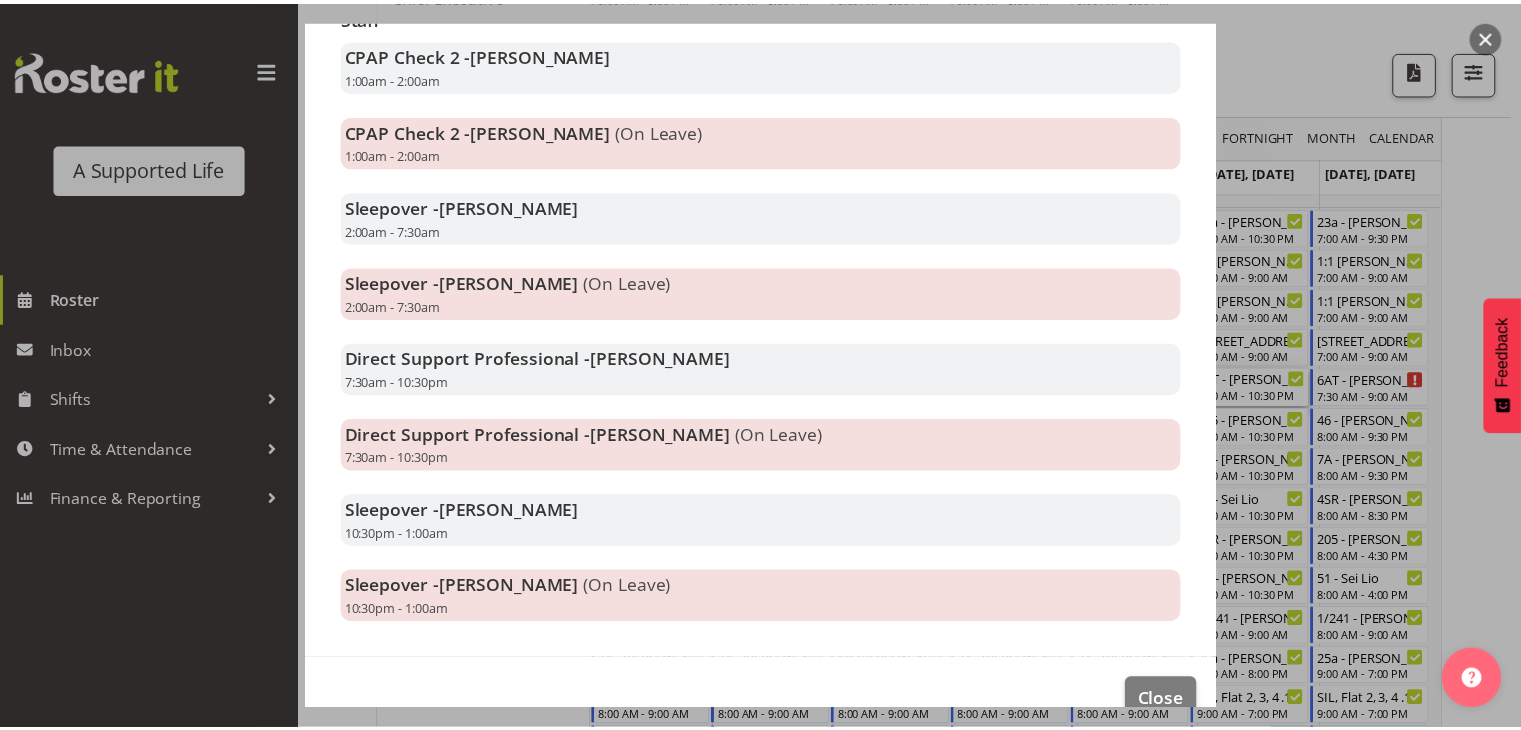 scroll, scrollTop: 440, scrollLeft: 0, axis: vertical 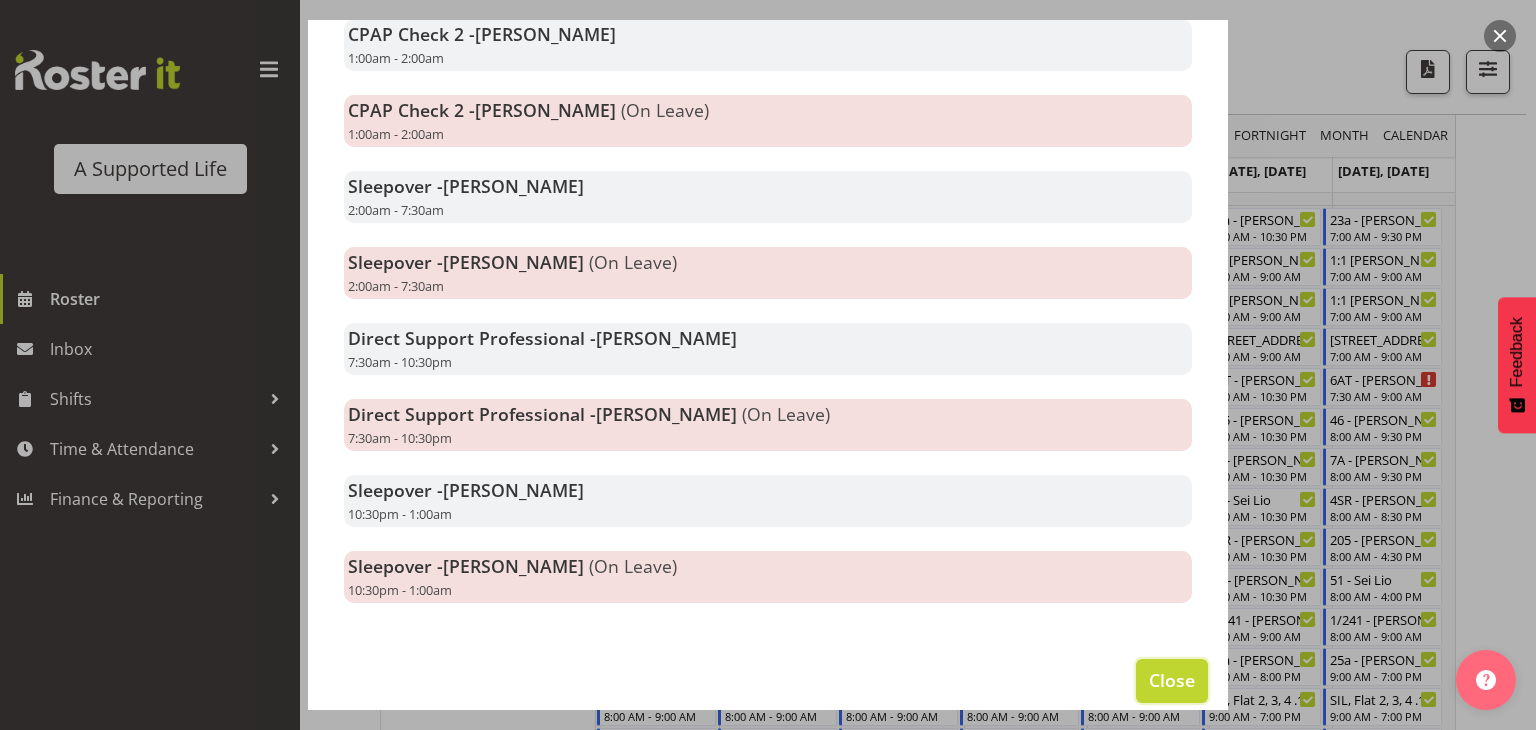 click on "Close" at bounding box center (1172, 680) 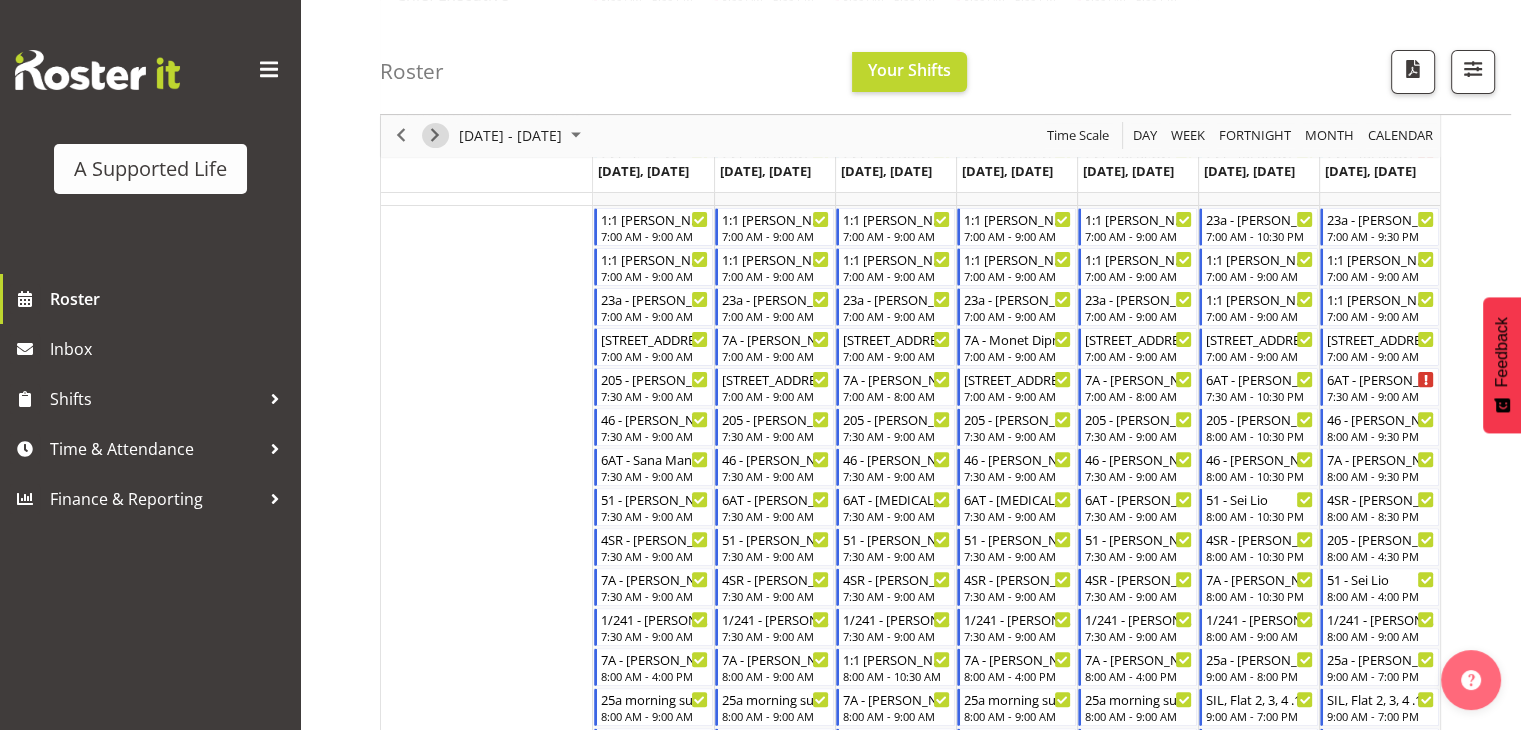 click at bounding box center (435, 136) 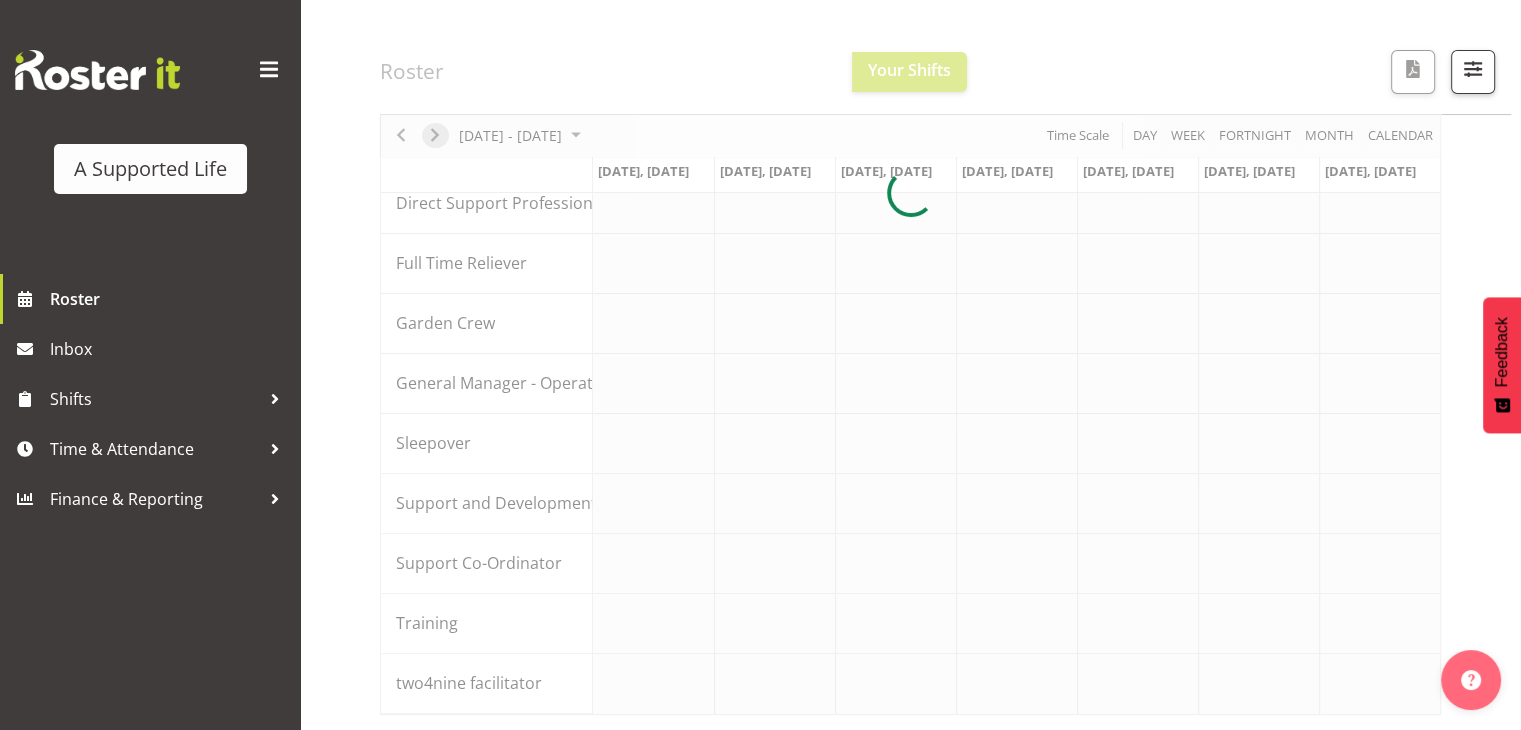 scroll, scrollTop: 526, scrollLeft: 0, axis: vertical 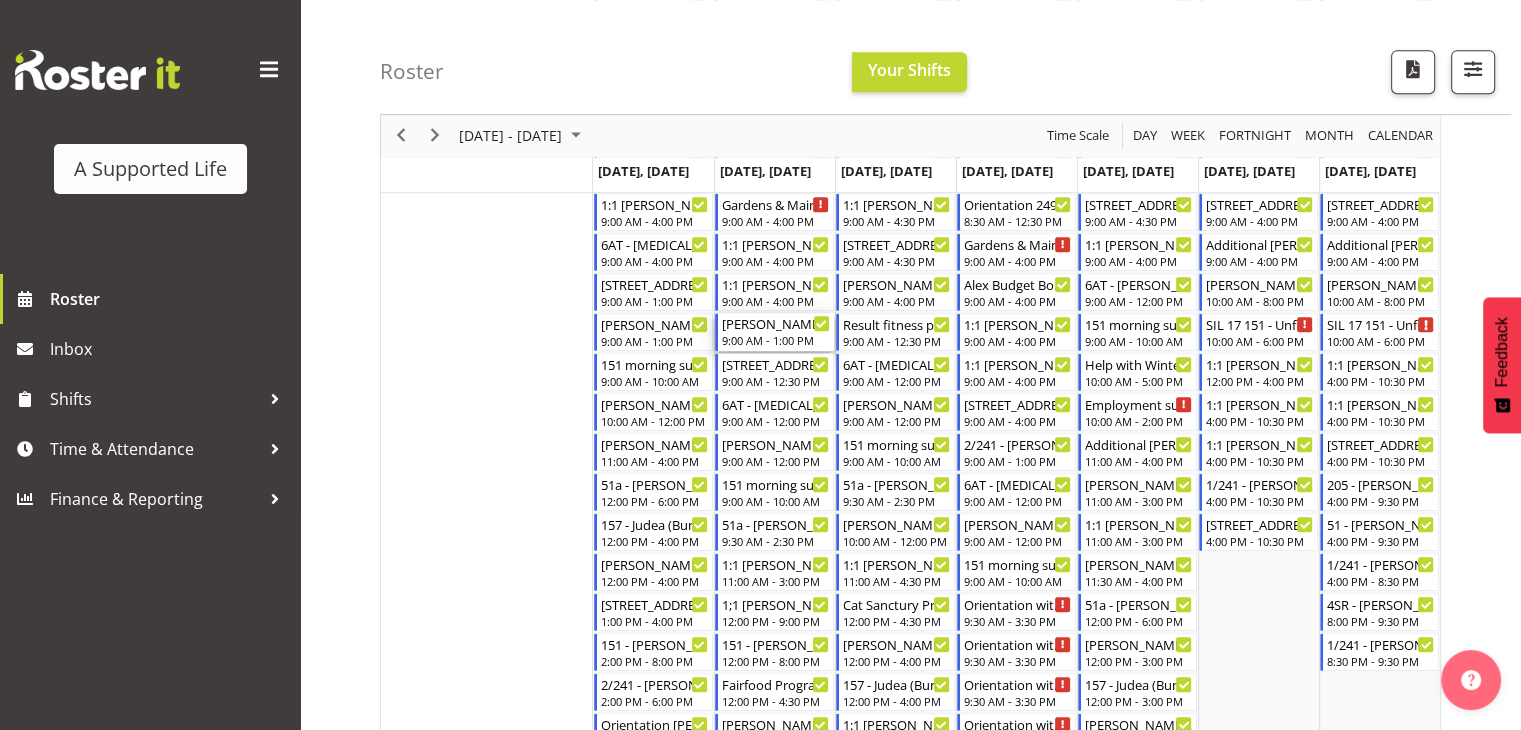 click on "[PERSON_NAME] support - [PERSON_NAME]" at bounding box center [776, 323] 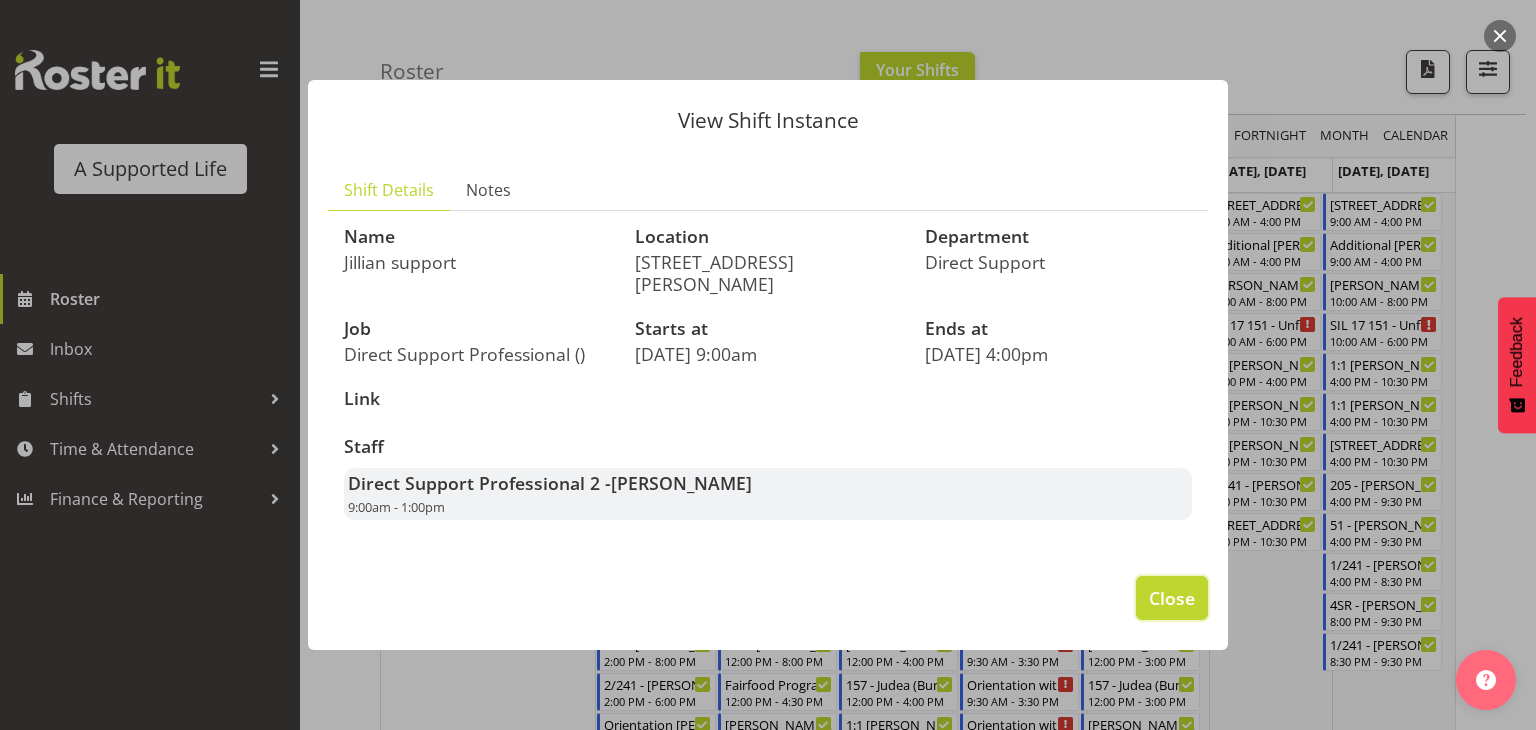 click on "Close" at bounding box center [1172, 598] 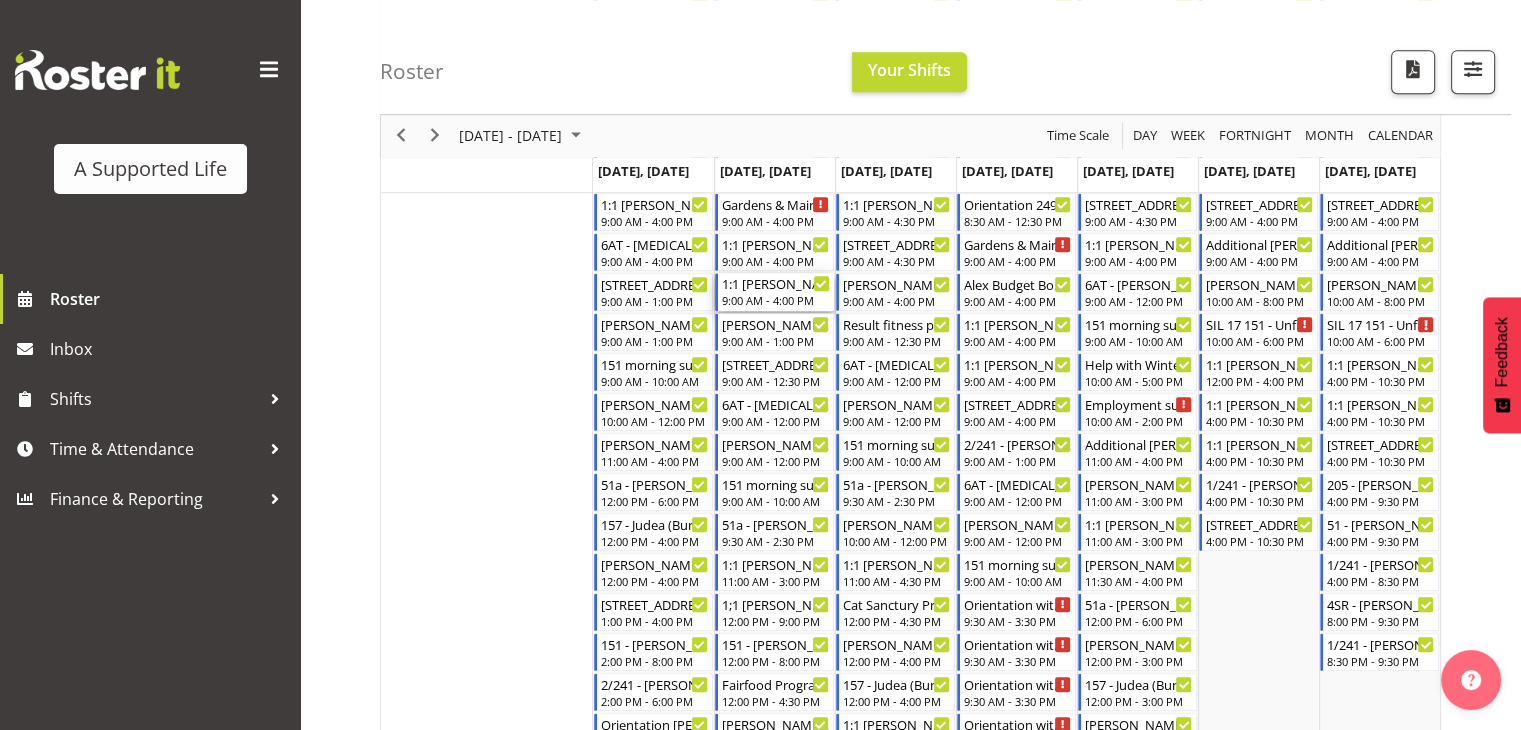 click on "9:00 AM - 4:00 PM" at bounding box center (776, 300) 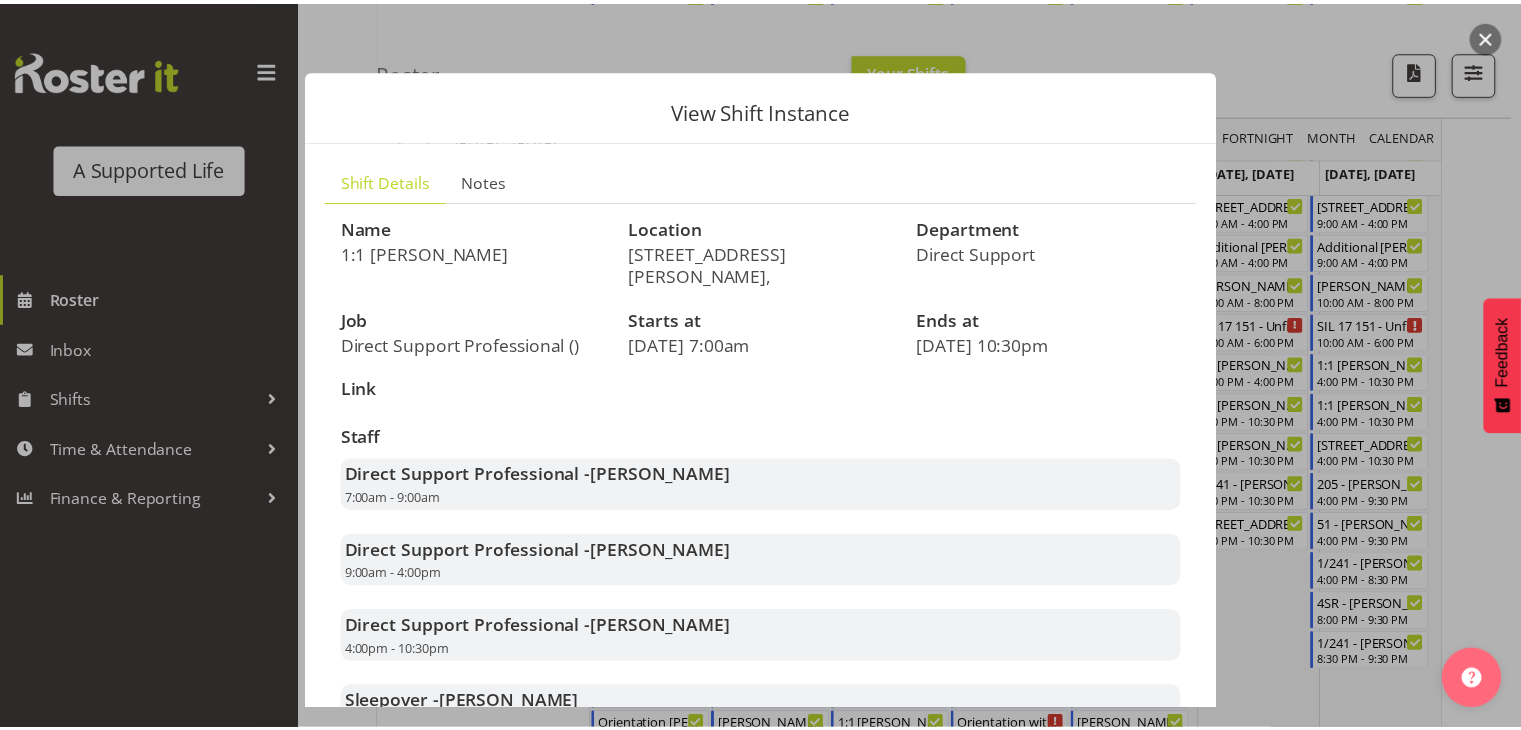 scroll, scrollTop: 136, scrollLeft: 0, axis: vertical 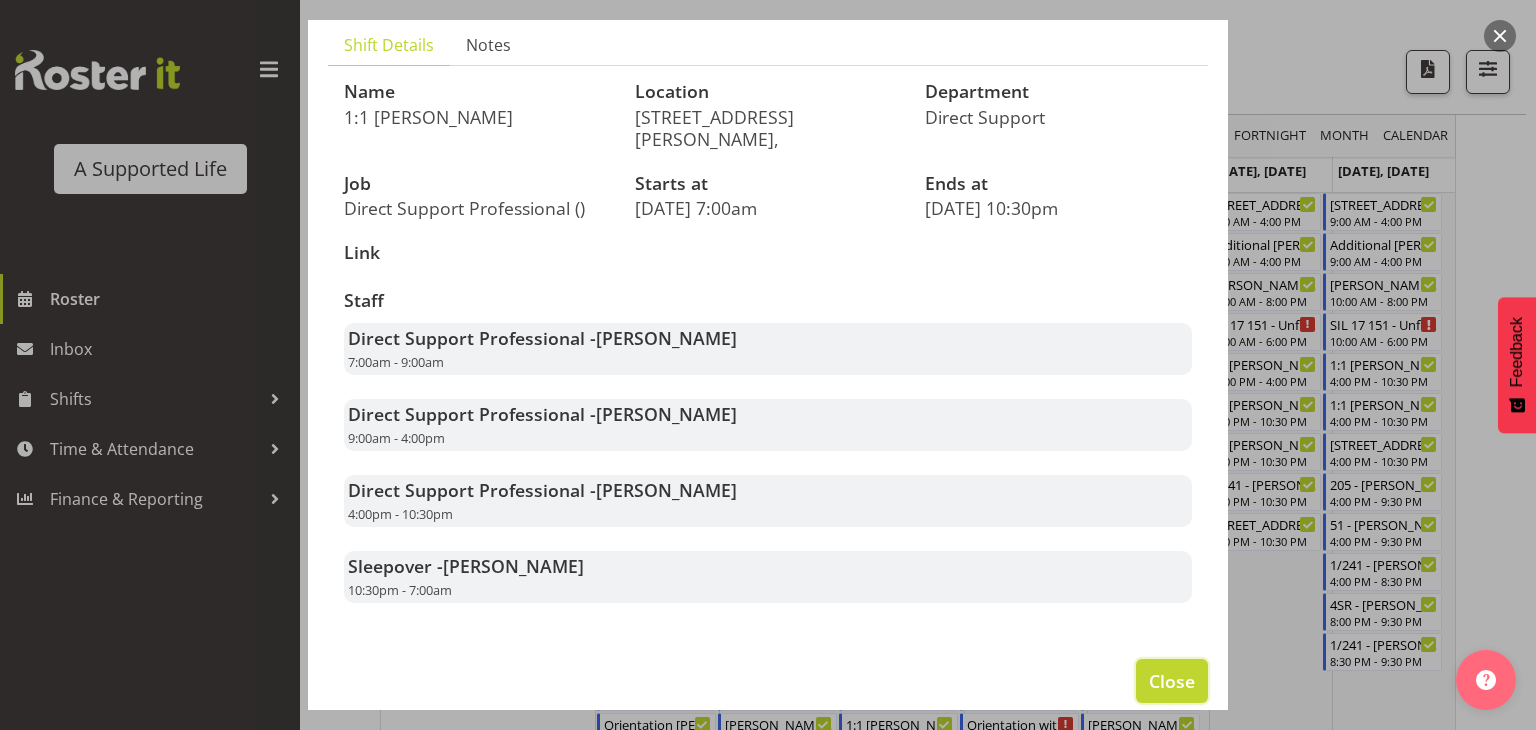 click on "Close" at bounding box center [1172, 681] 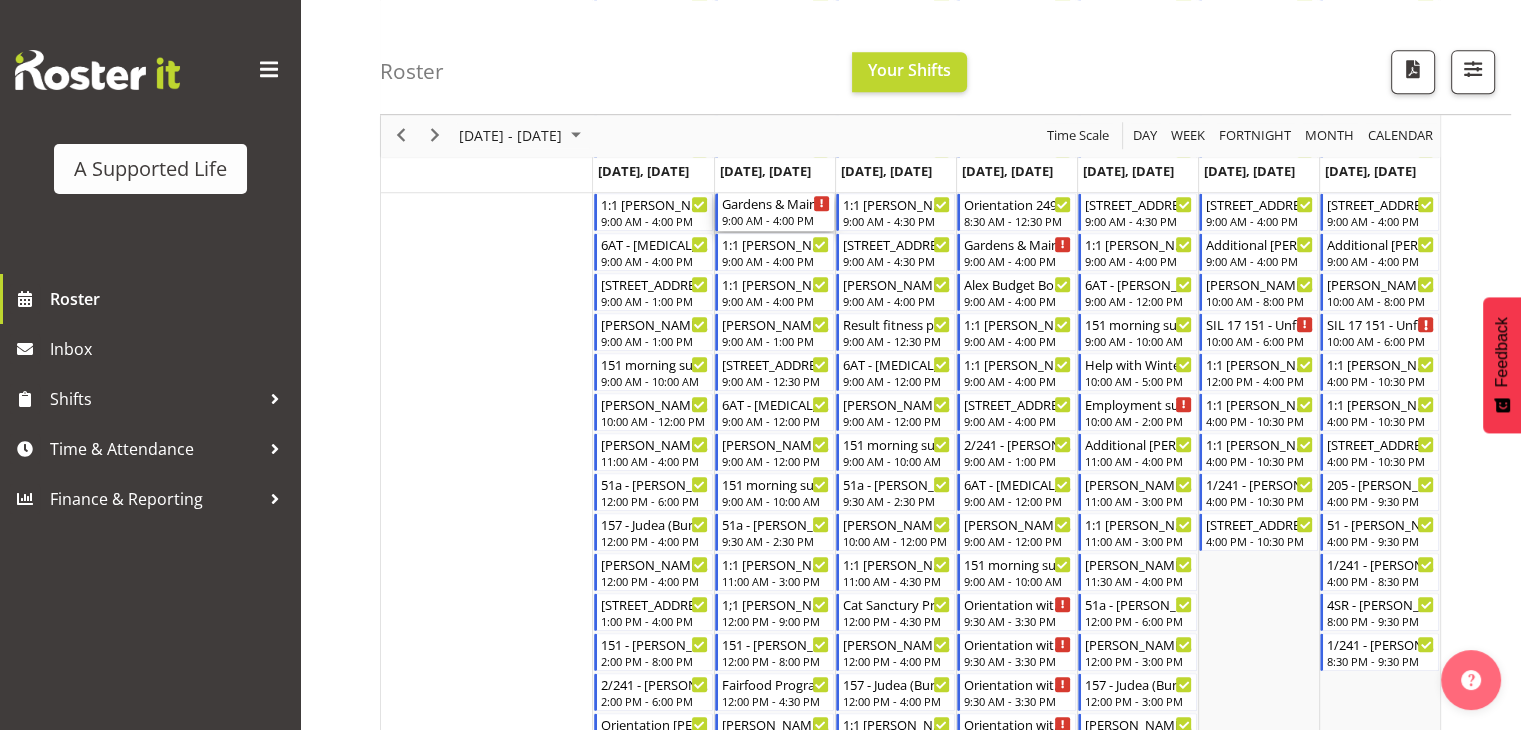click on "Gardens & Maintenance - Unfilled 9:00 AM - 4:00 PM" at bounding box center [776, 212] 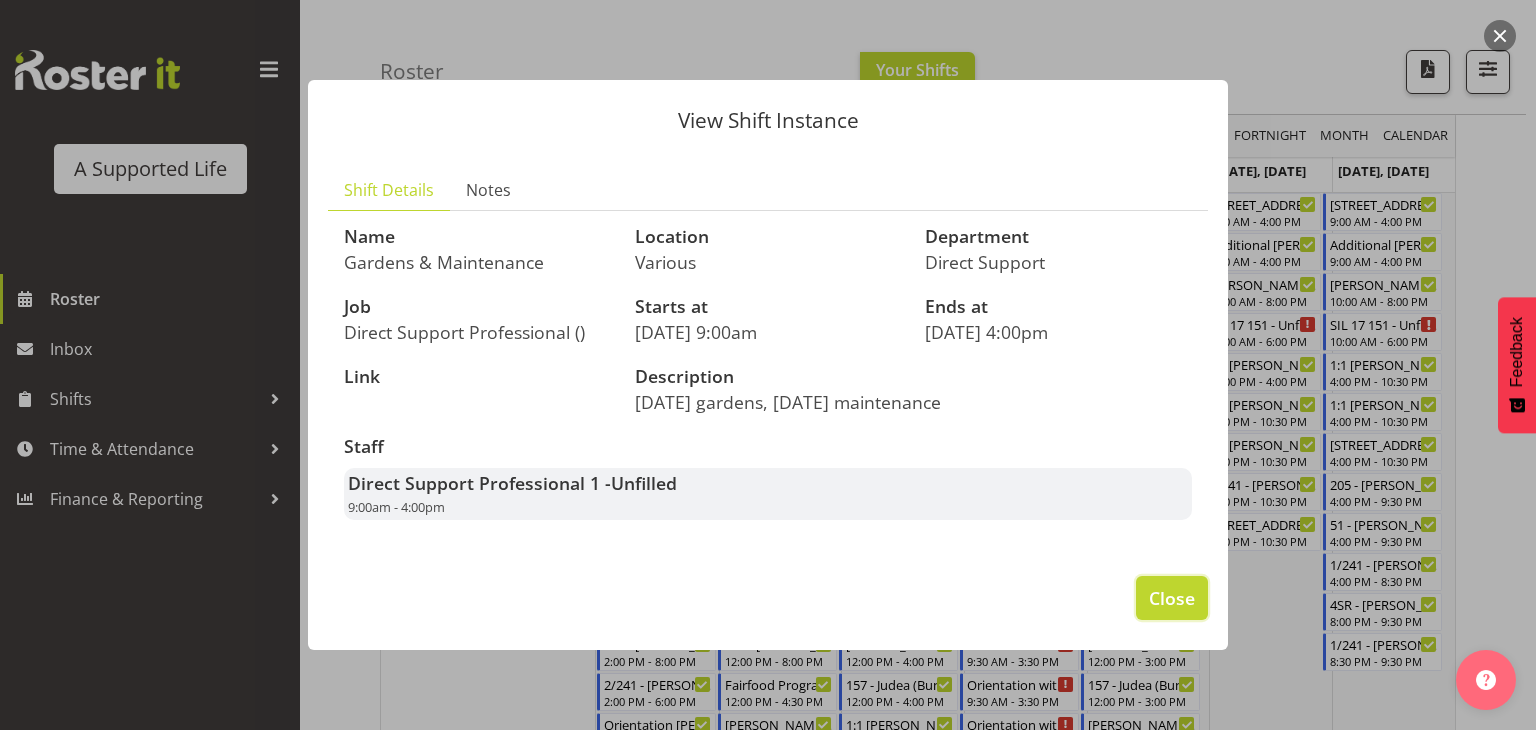 click on "Close" at bounding box center (1172, 598) 